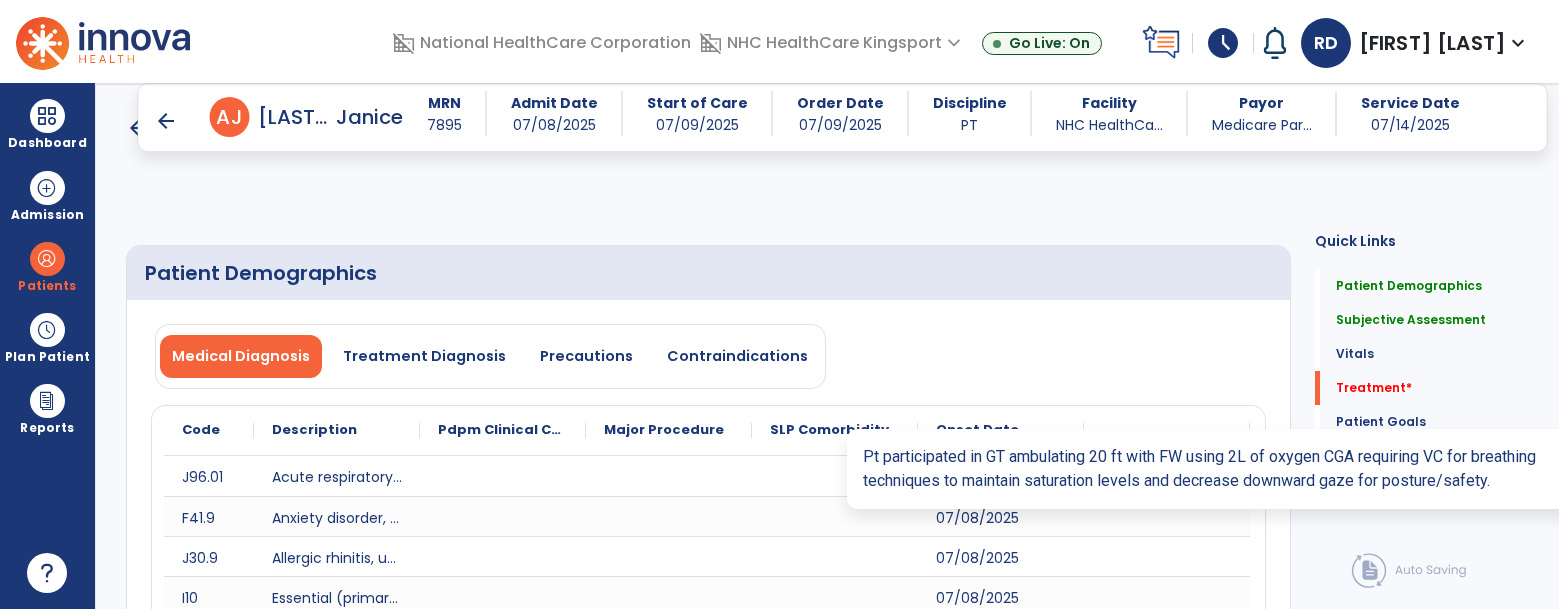 select on "*" 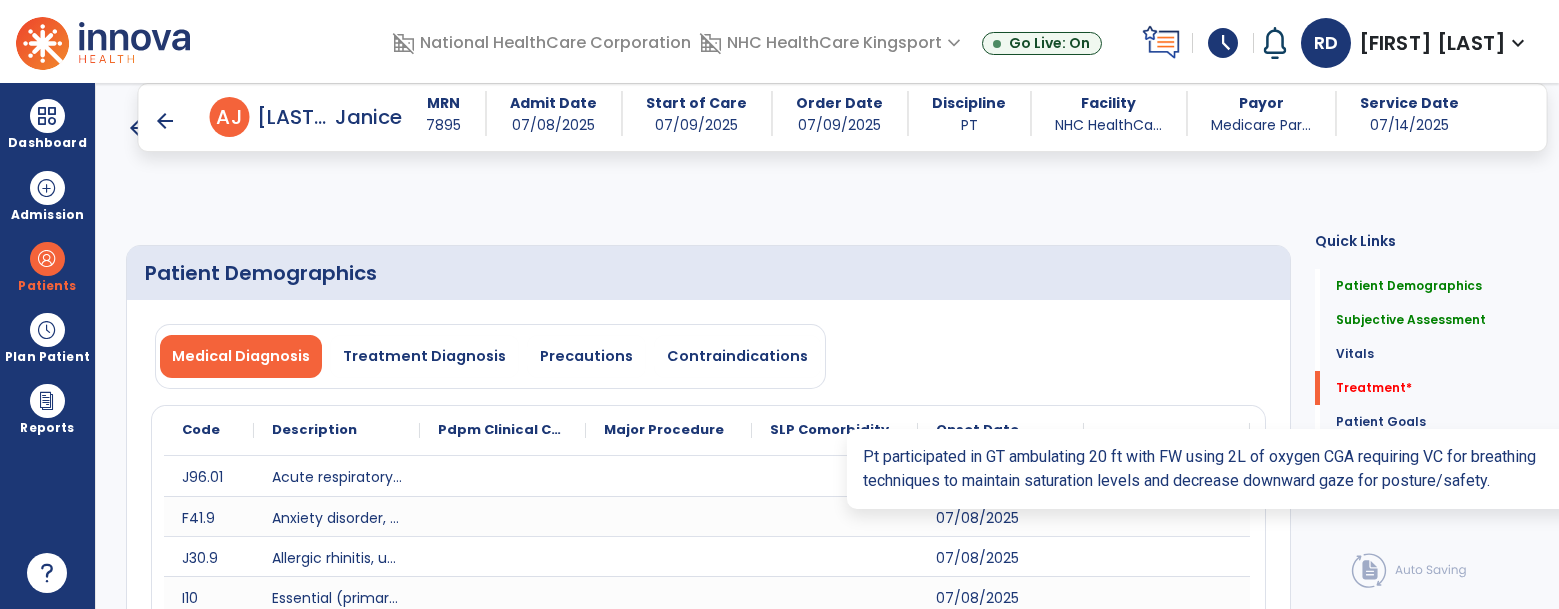 scroll, scrollTop: 1497, scrollLeft: 0, axis: vertical 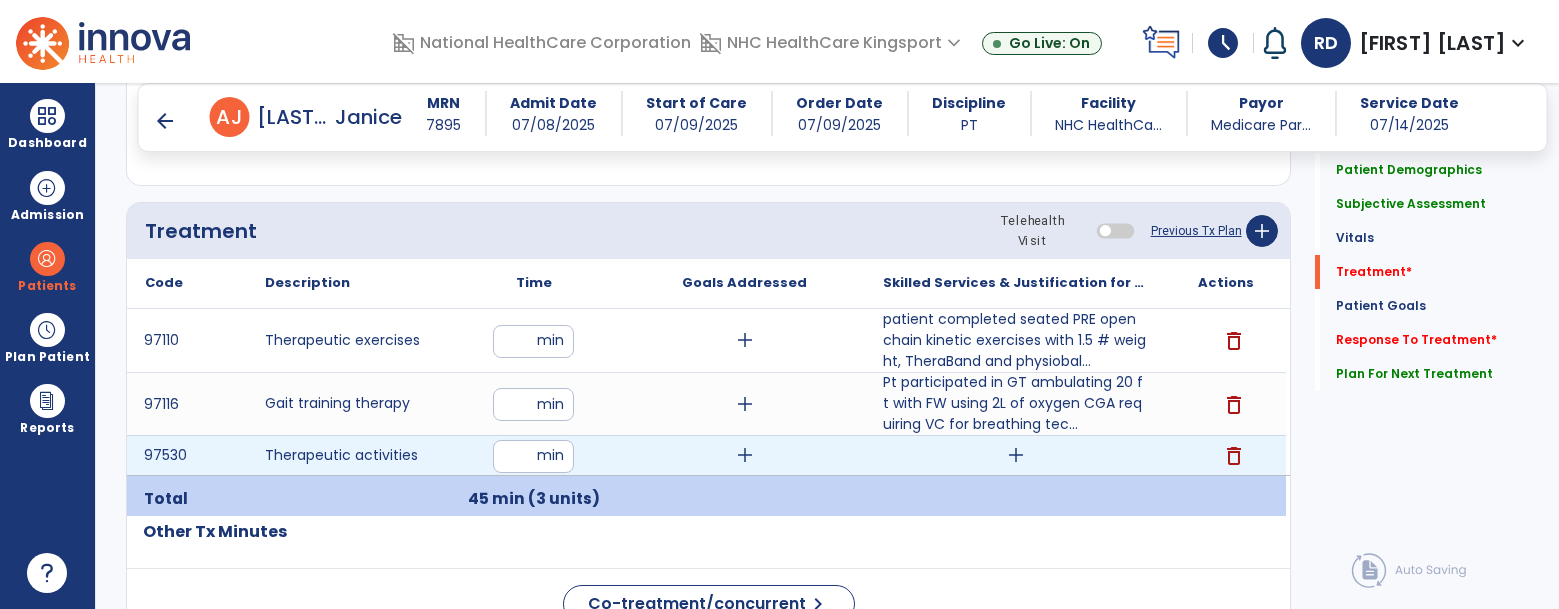 click on "add" at bounding box center [1016, 455] 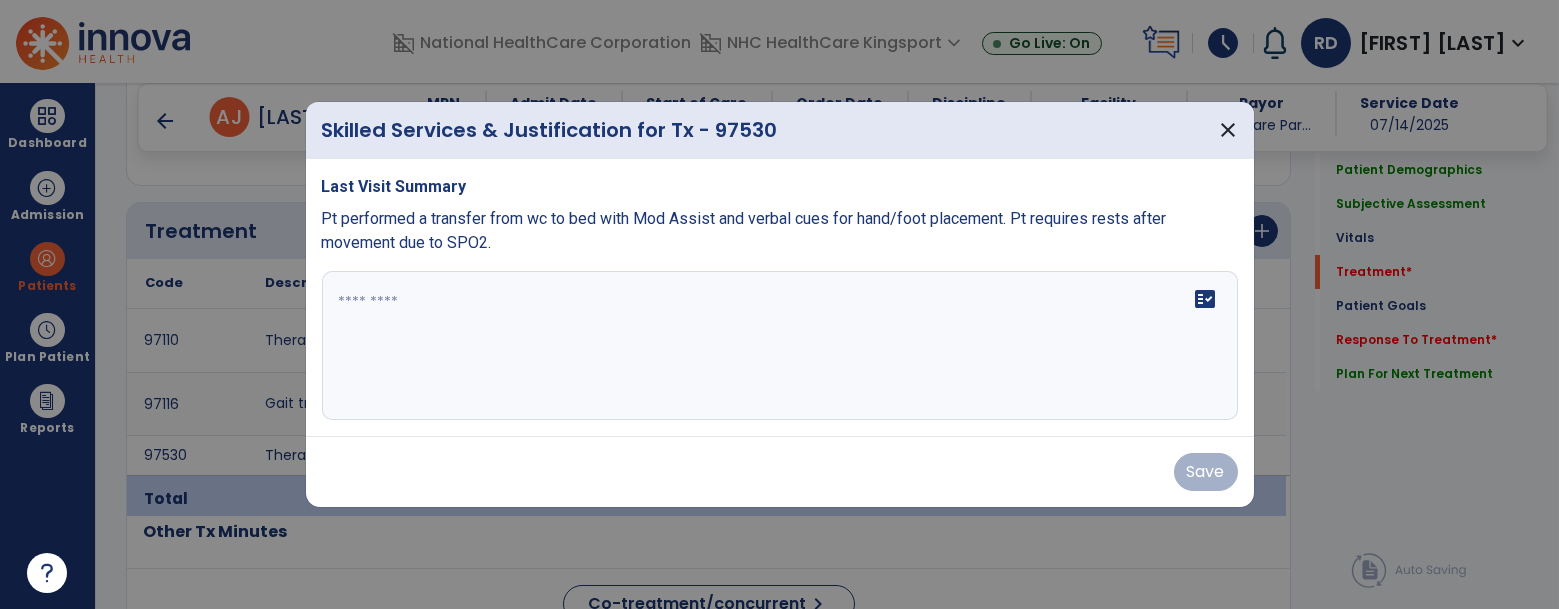 click at bounding box center [780, 346] 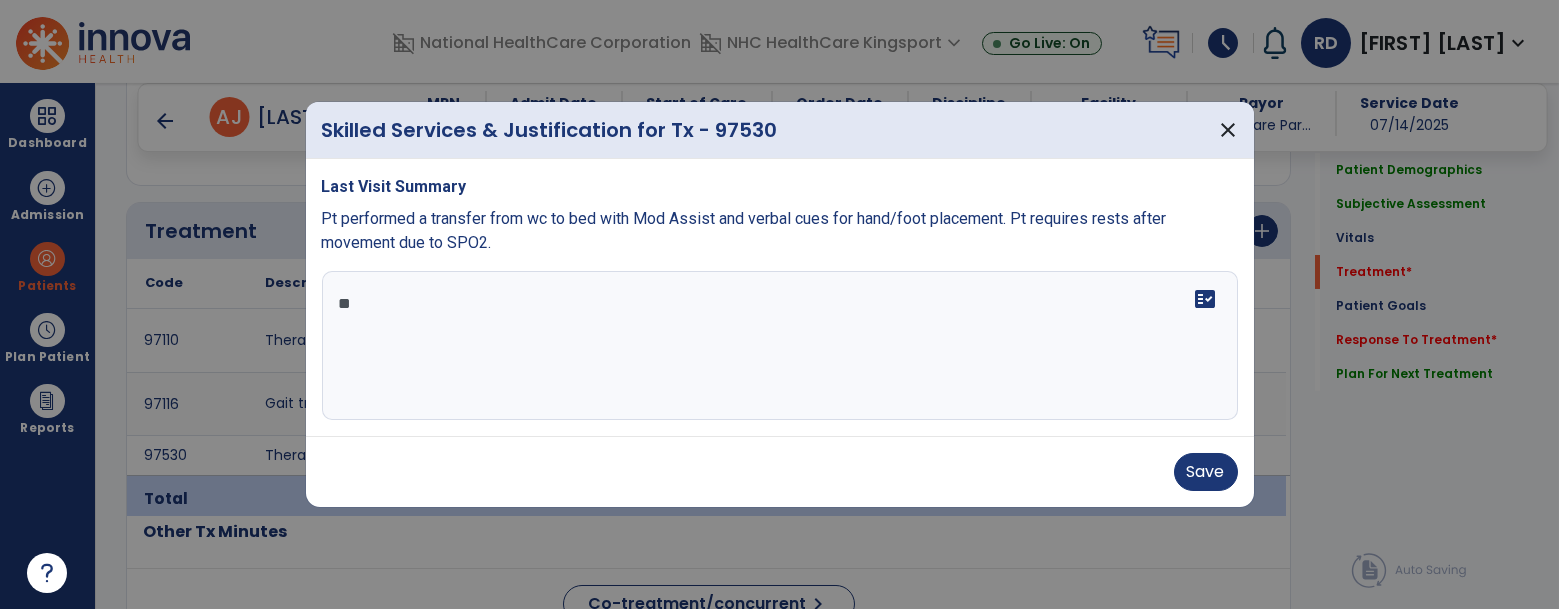 type on "*" 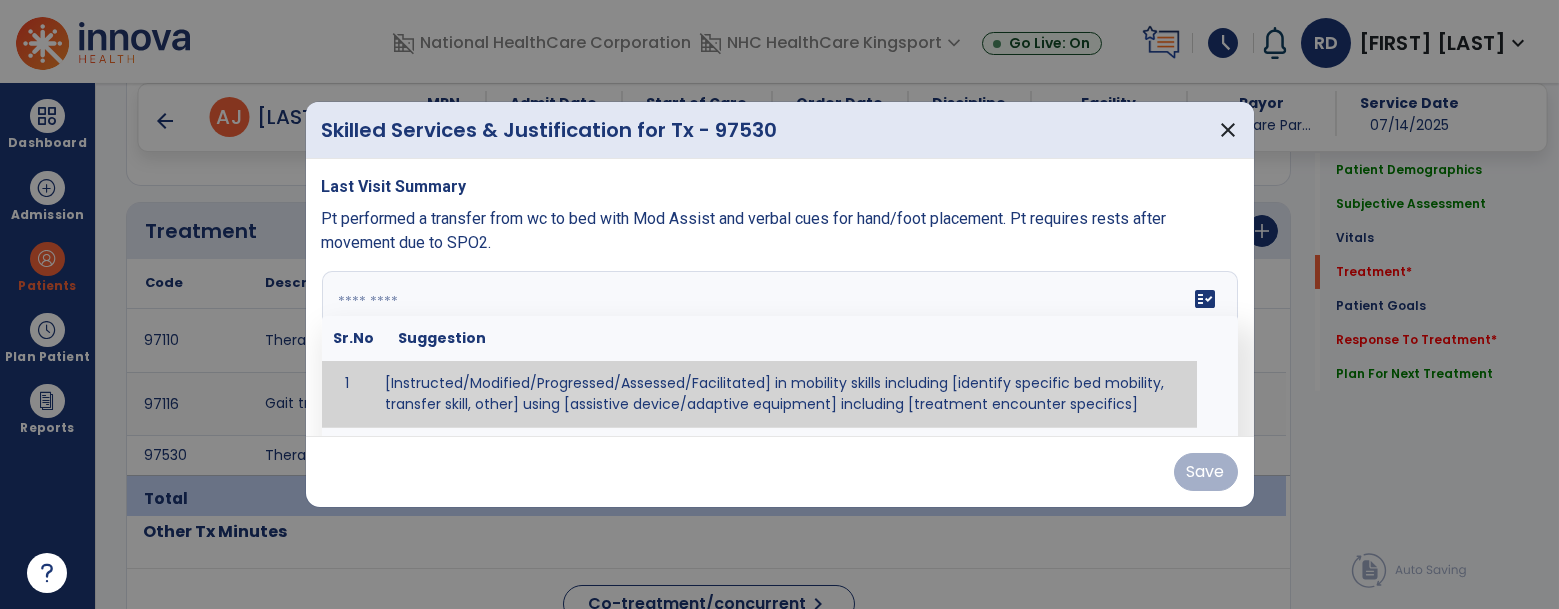 click at bounding box center (778, 346) 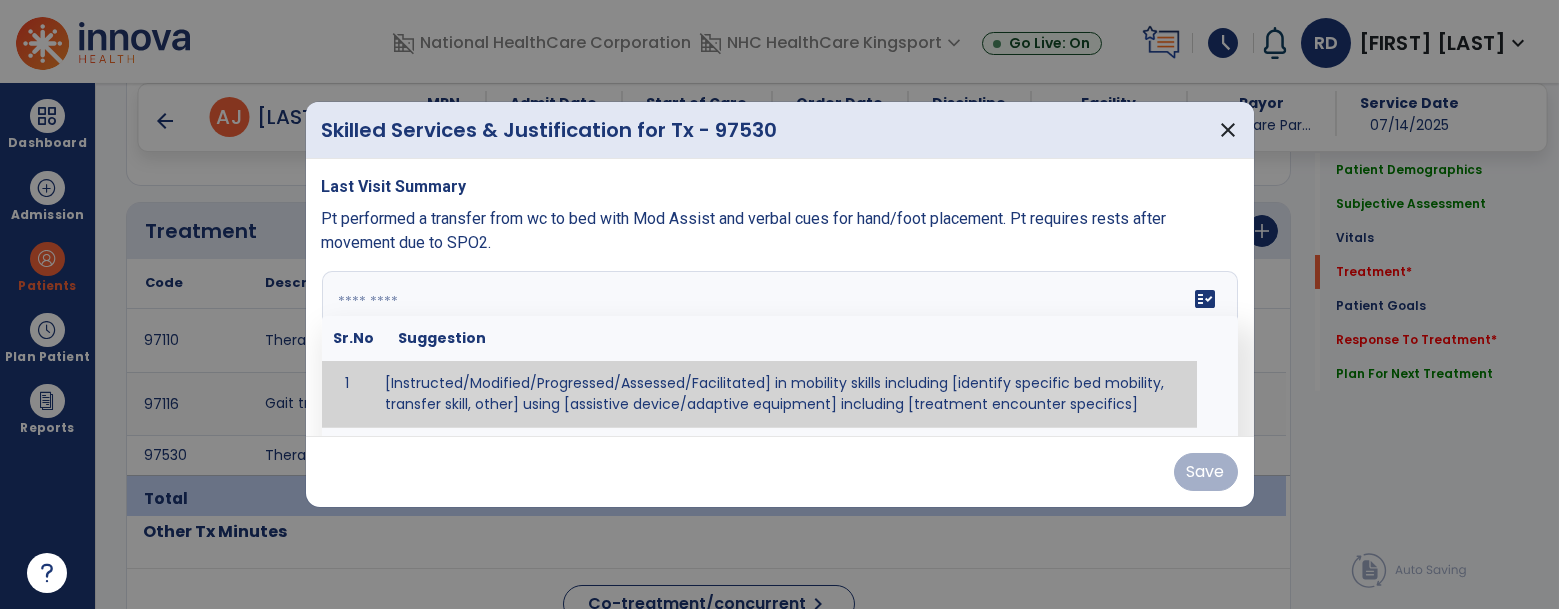 paste on "**********" 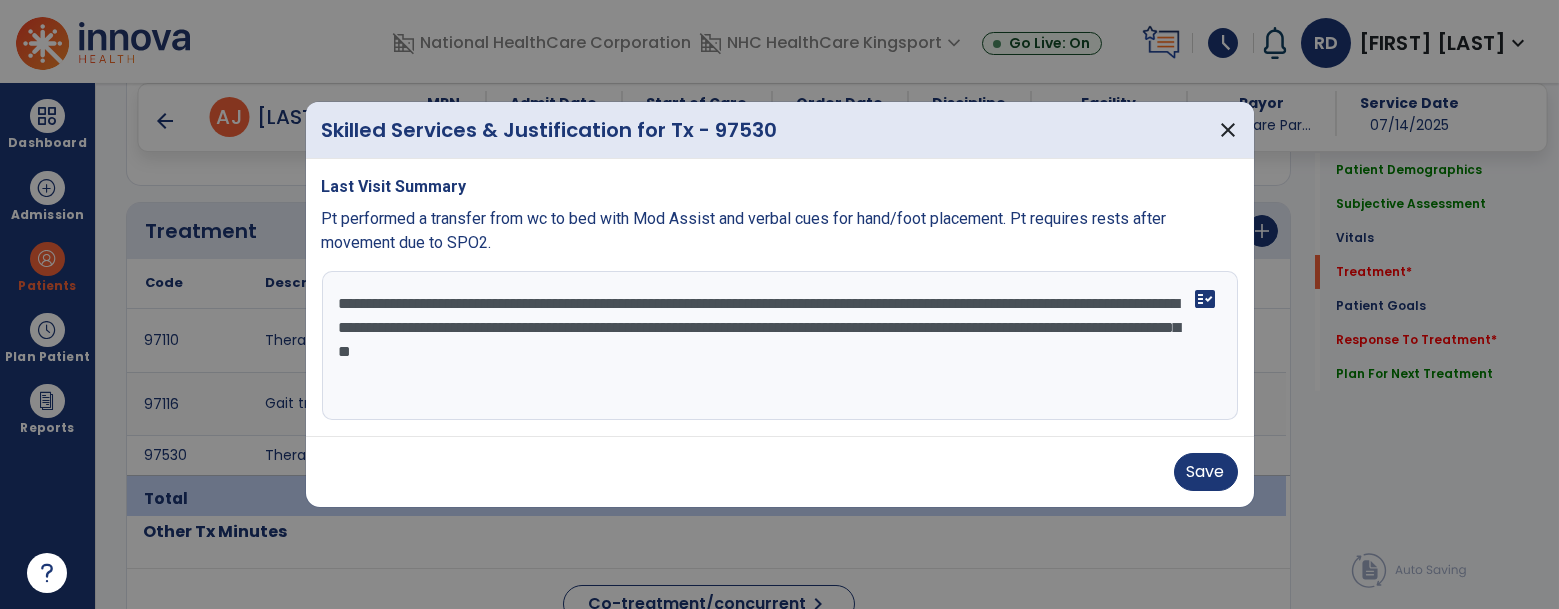click on "**********" at bounding box center (780, 346) 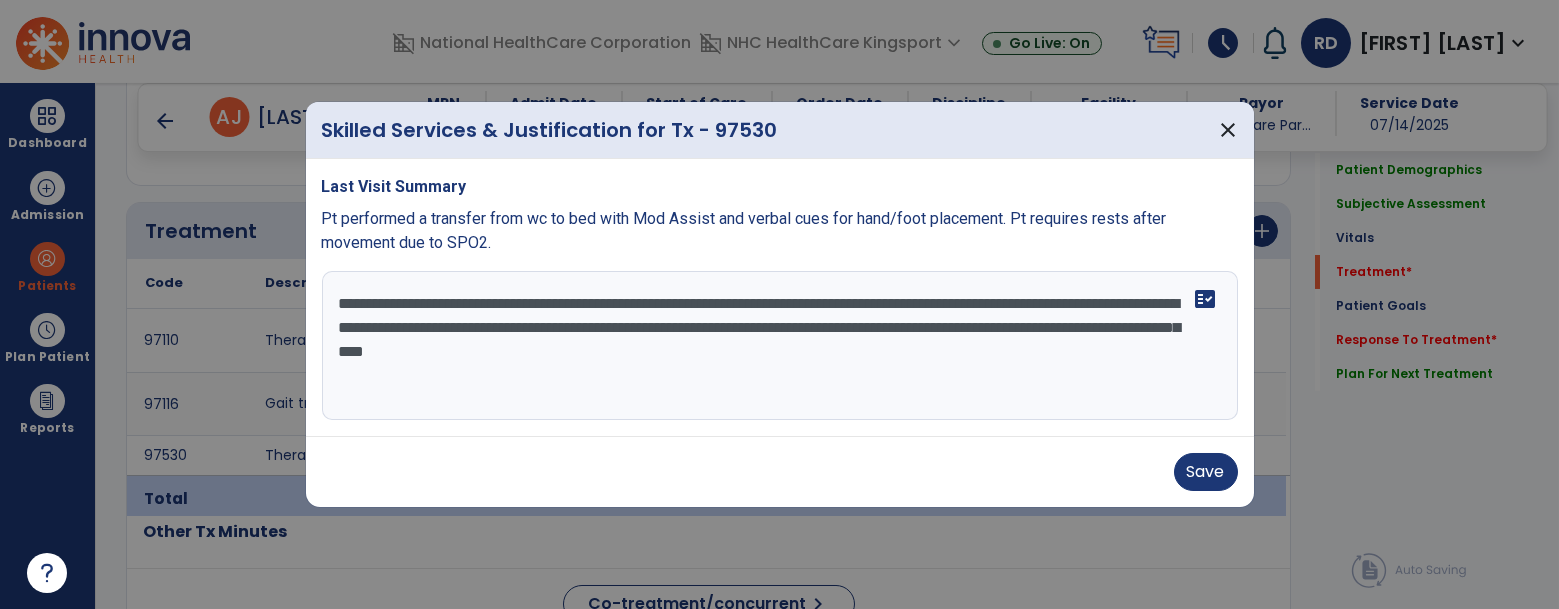 click on "**********" at bounding box center [780, 346] 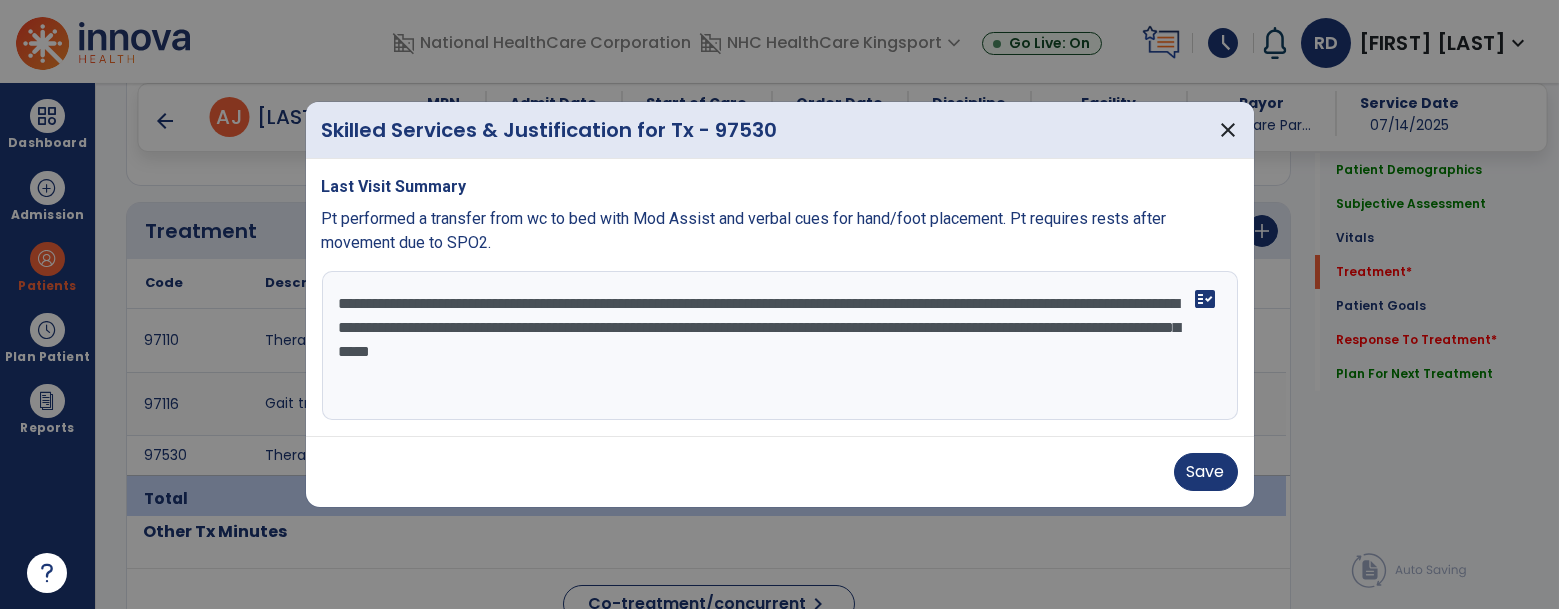 click on "**********" at bounding box center (780, 346) 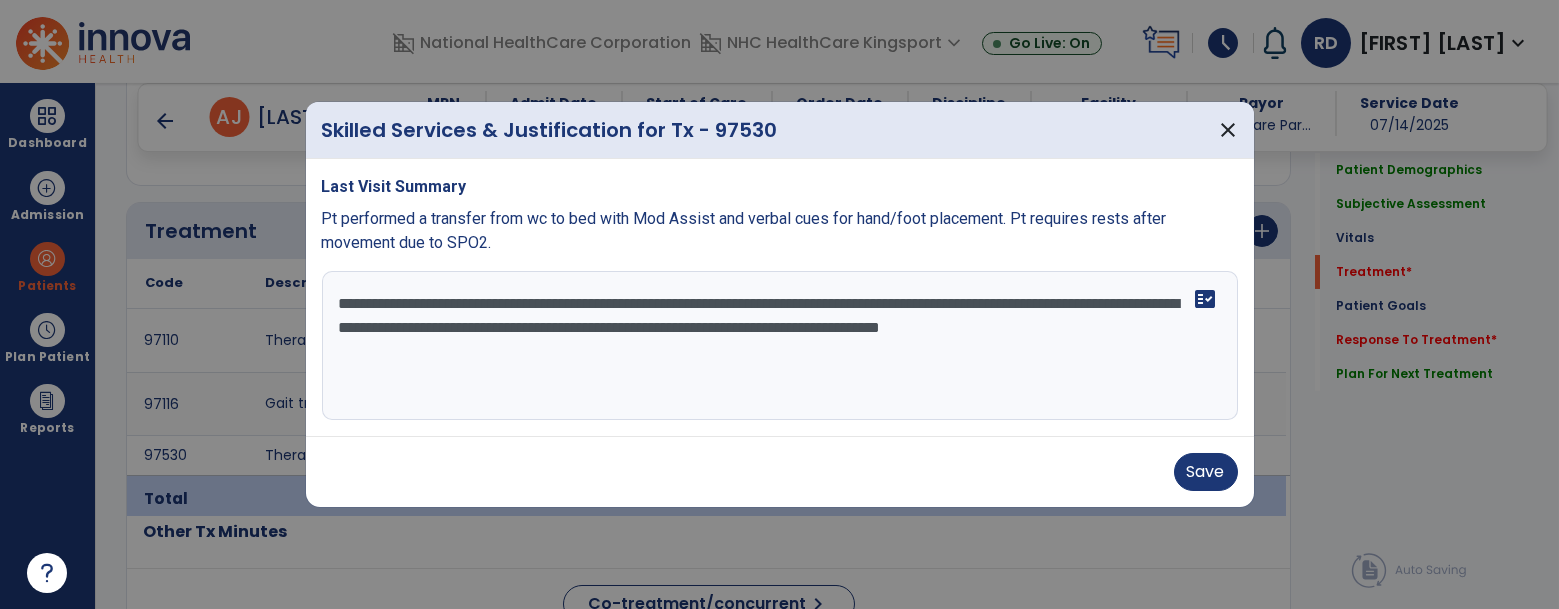 click on "**********" at bounding box center (780, 346) 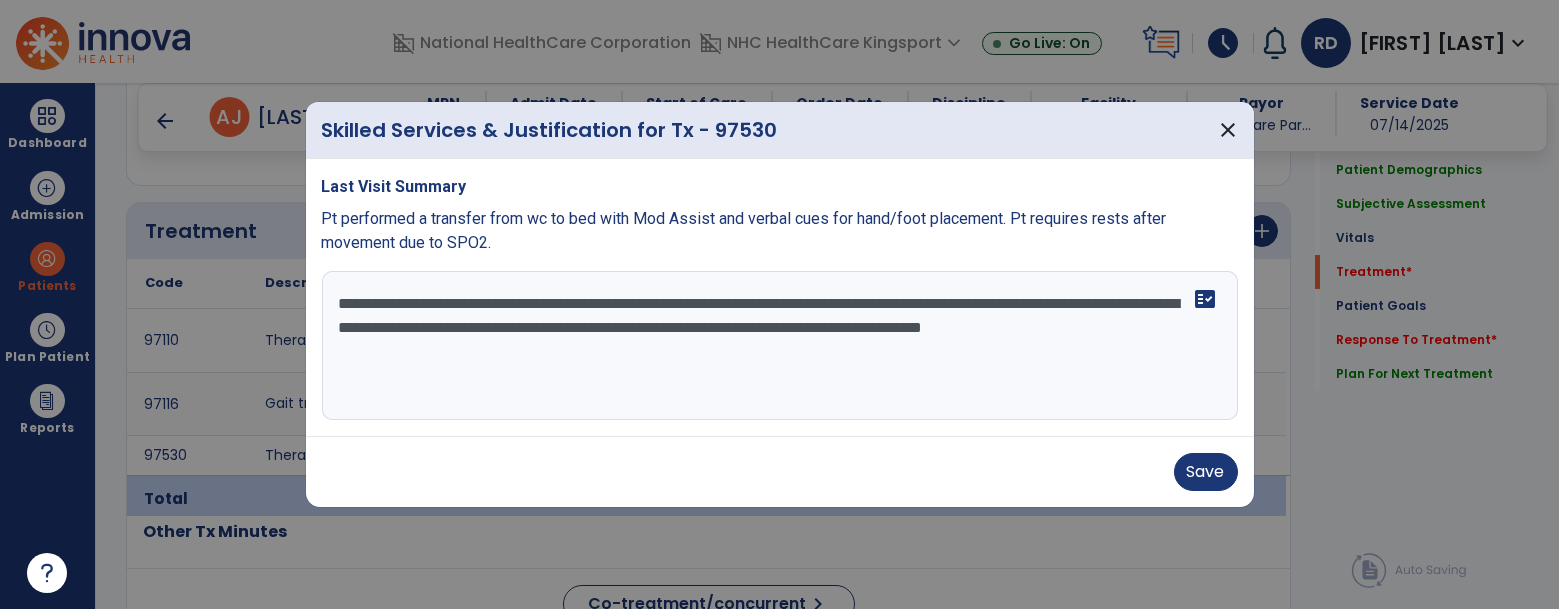 click on "**********" at bounding box center [780, 346] 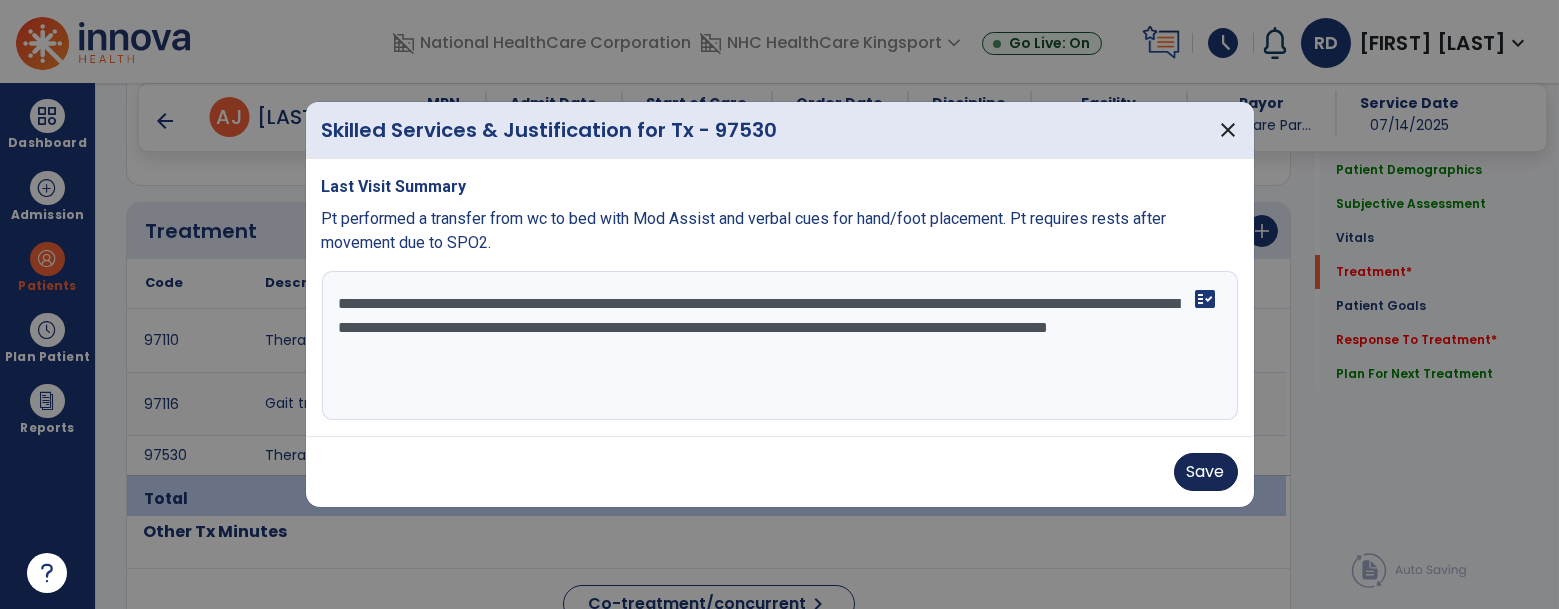 type on "**********" 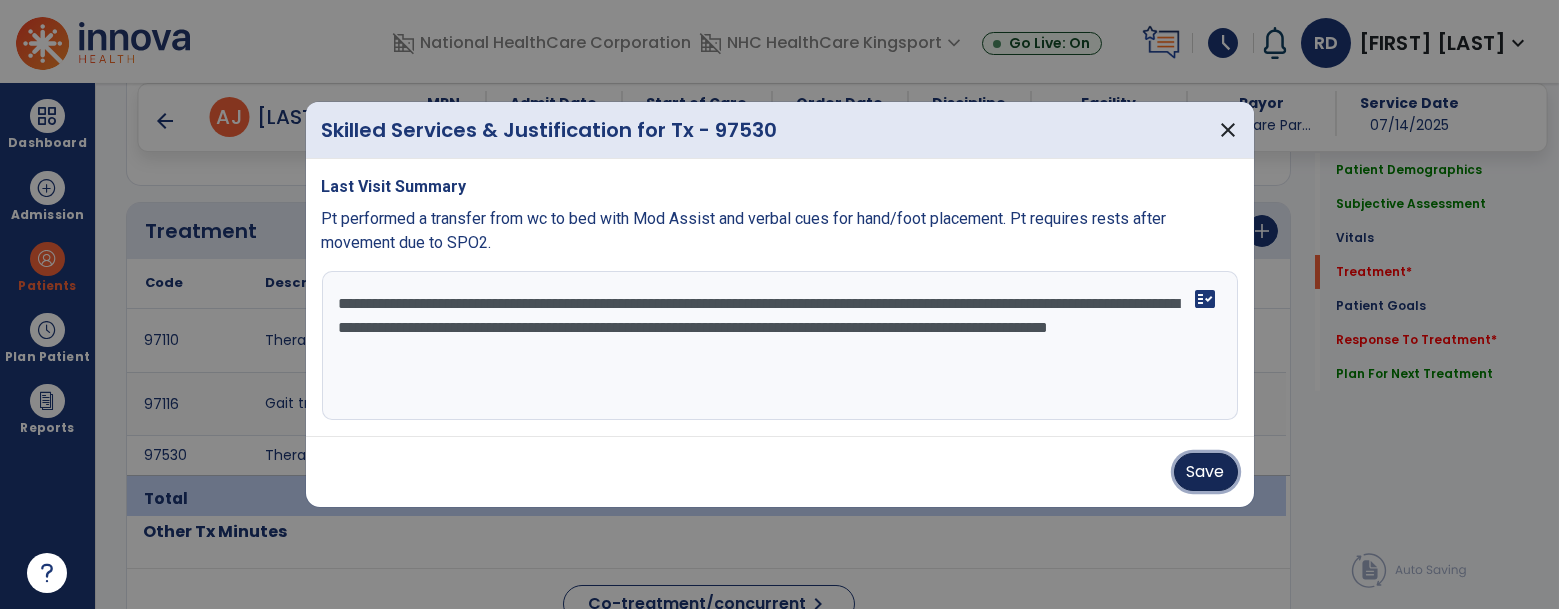 click on "Save" at bounding box center (1206, 472) 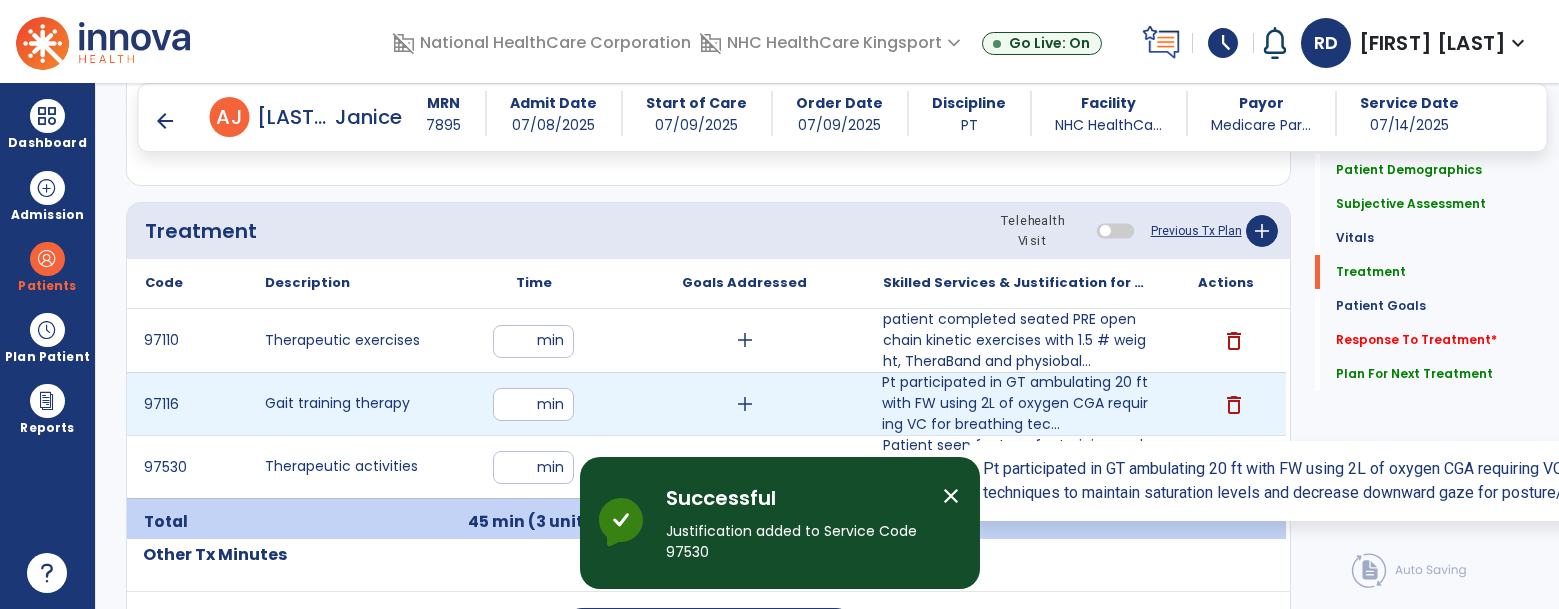 click on "Pt participated in GT ambulating 20 ft with FW using 2L of oxygen CGA requiring VC for breathing tec..." at bounding box center (1015, 403) 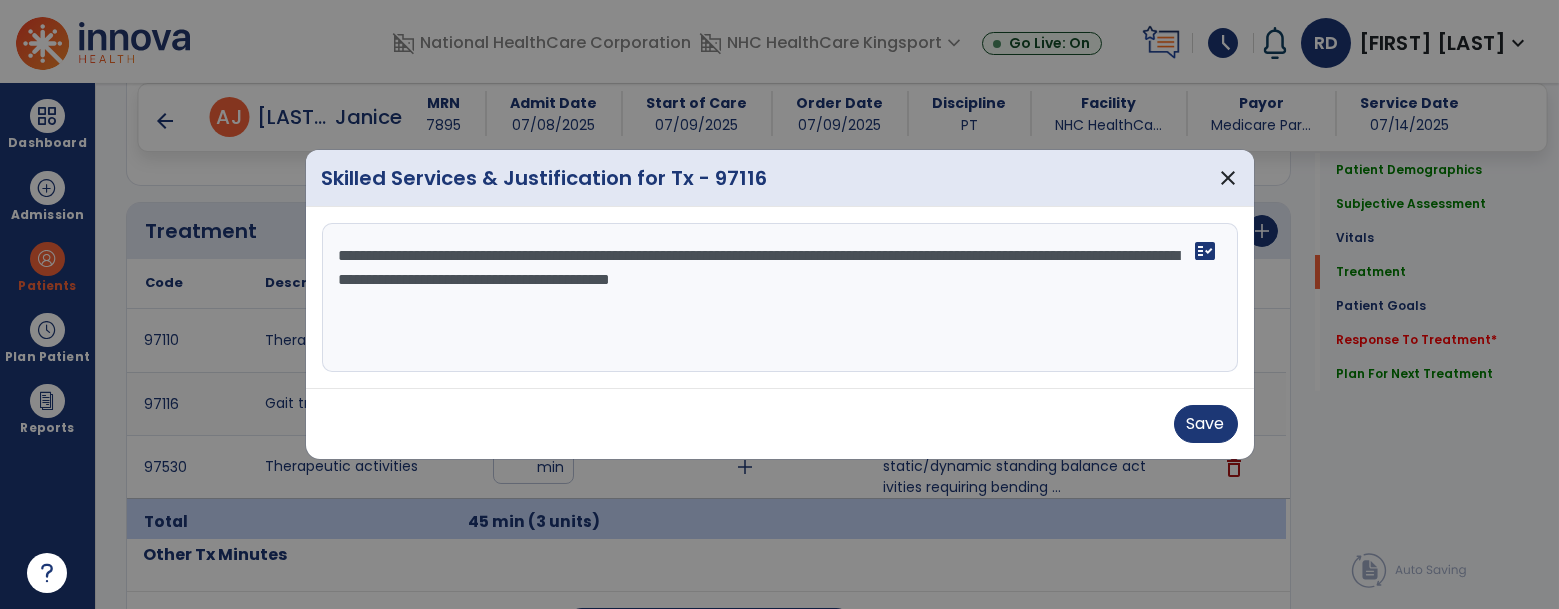 click on "**********" at bounding box center [780, 298] 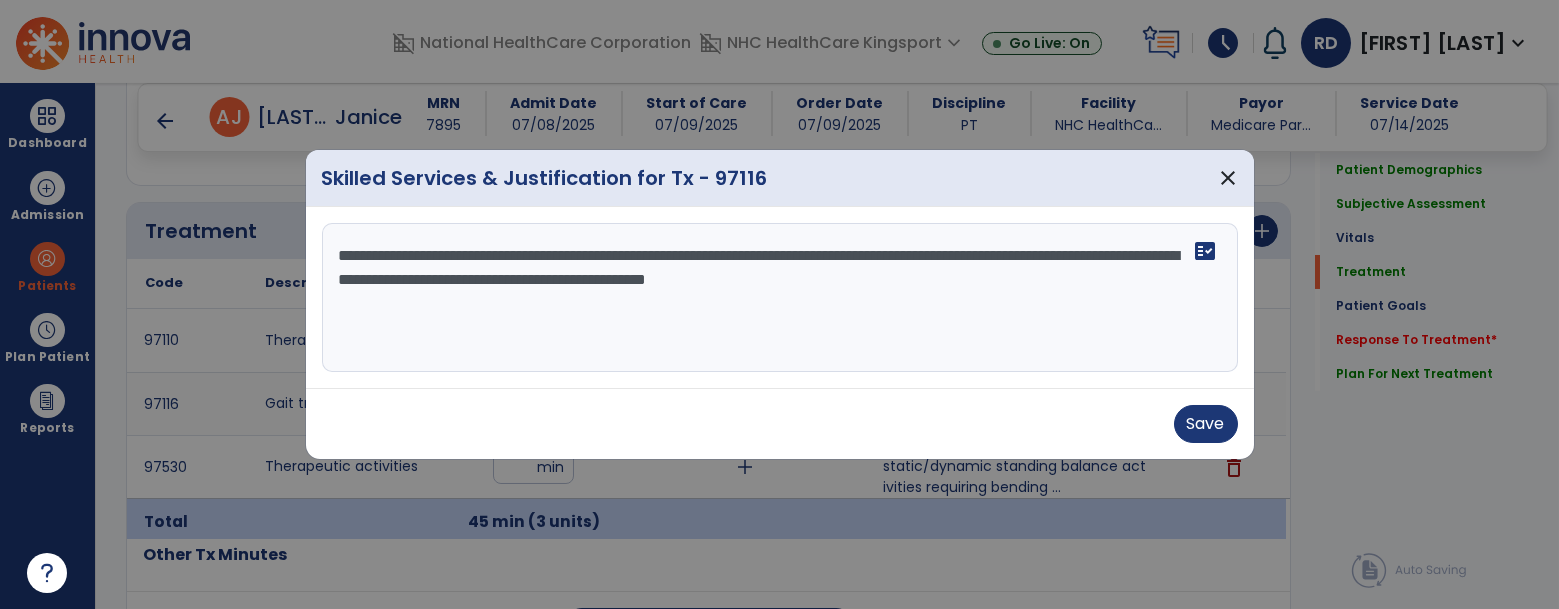 click on "**********" at bounding box center [780, 298] 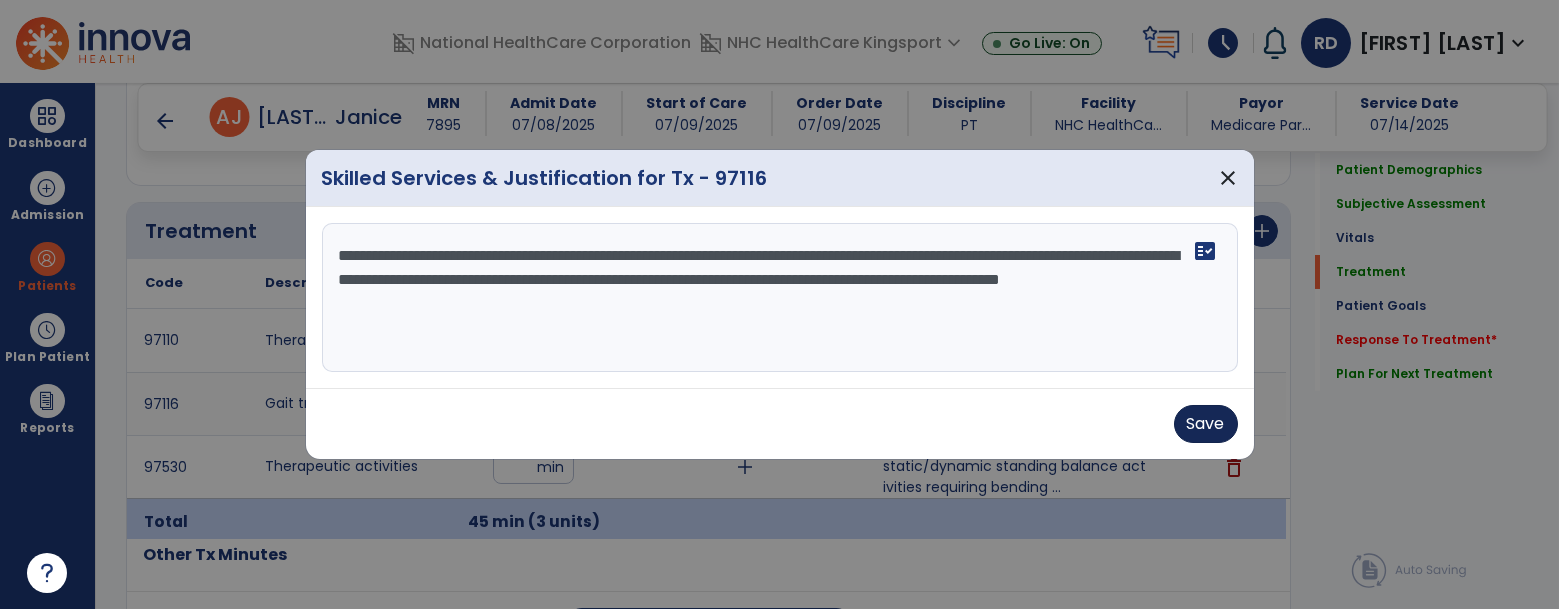type on "**********" 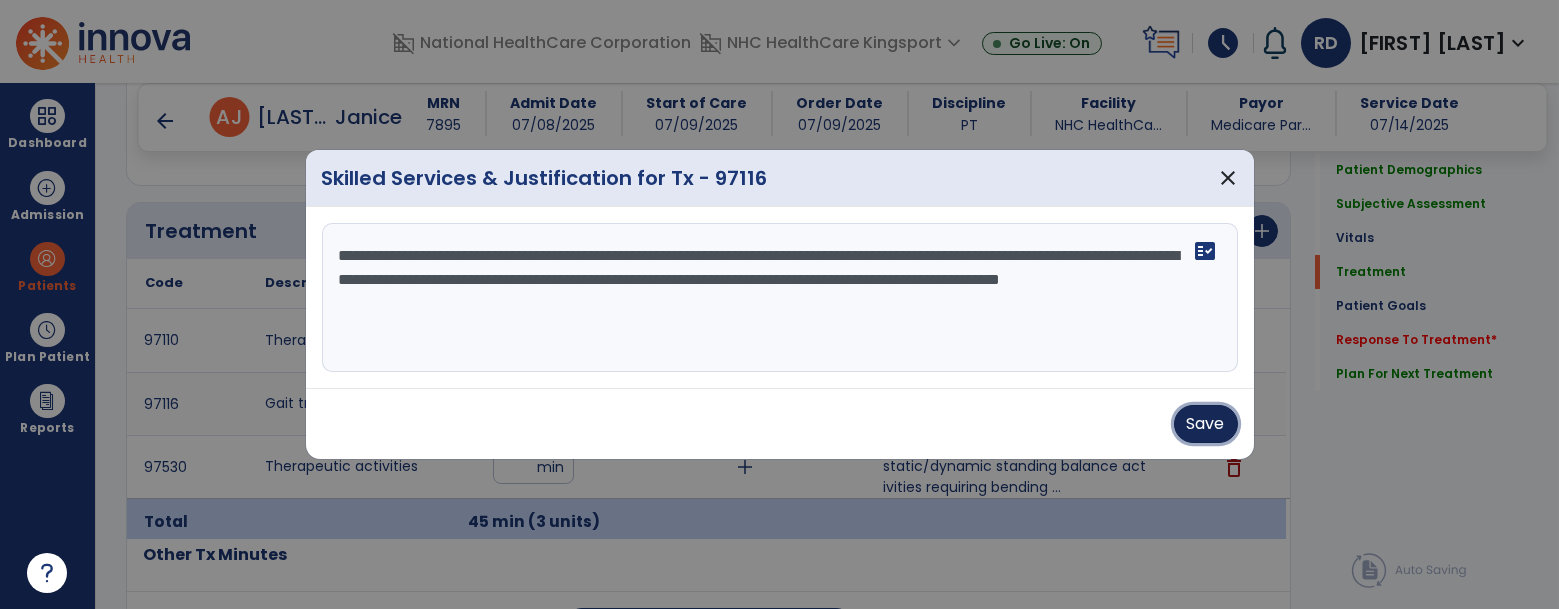 click on "Save" at bounding box center [1206, 424] 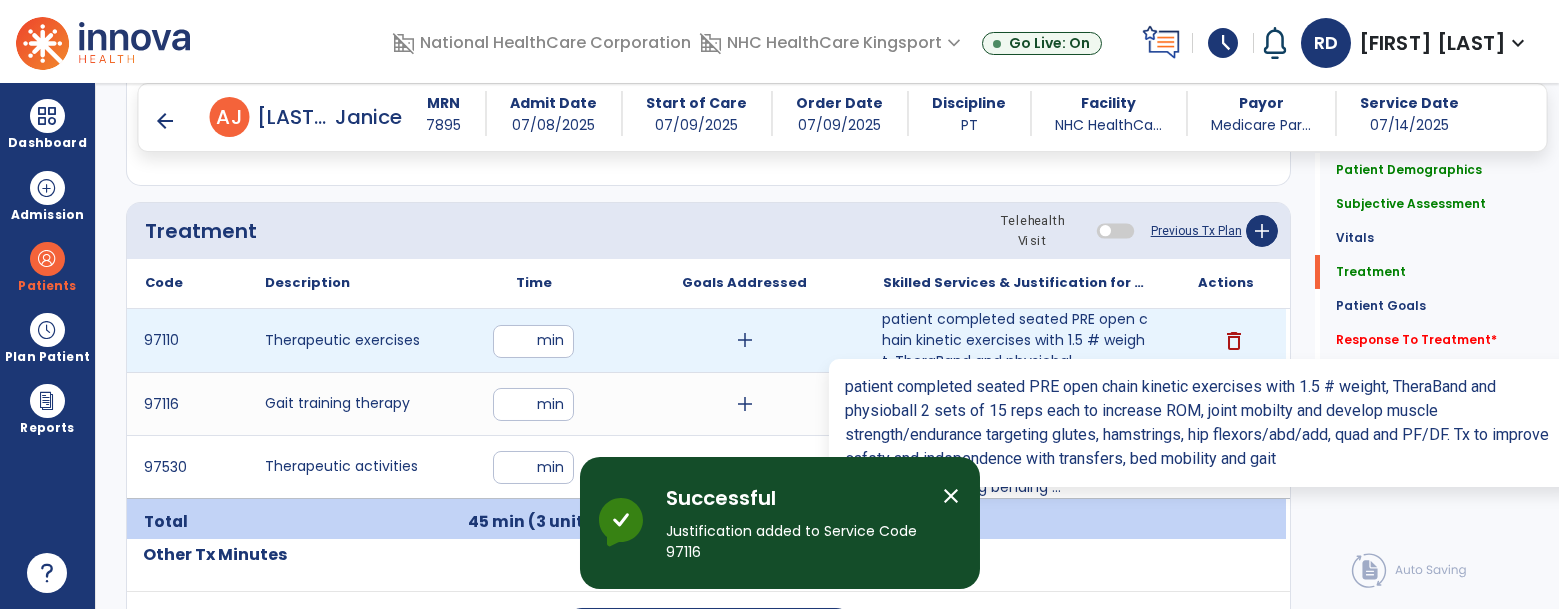 click on "patient completed seated PRE open chain kinetic exercises with 1.5 # weight, TheraBand and physiobal..." at bounding box center [1015, 340] 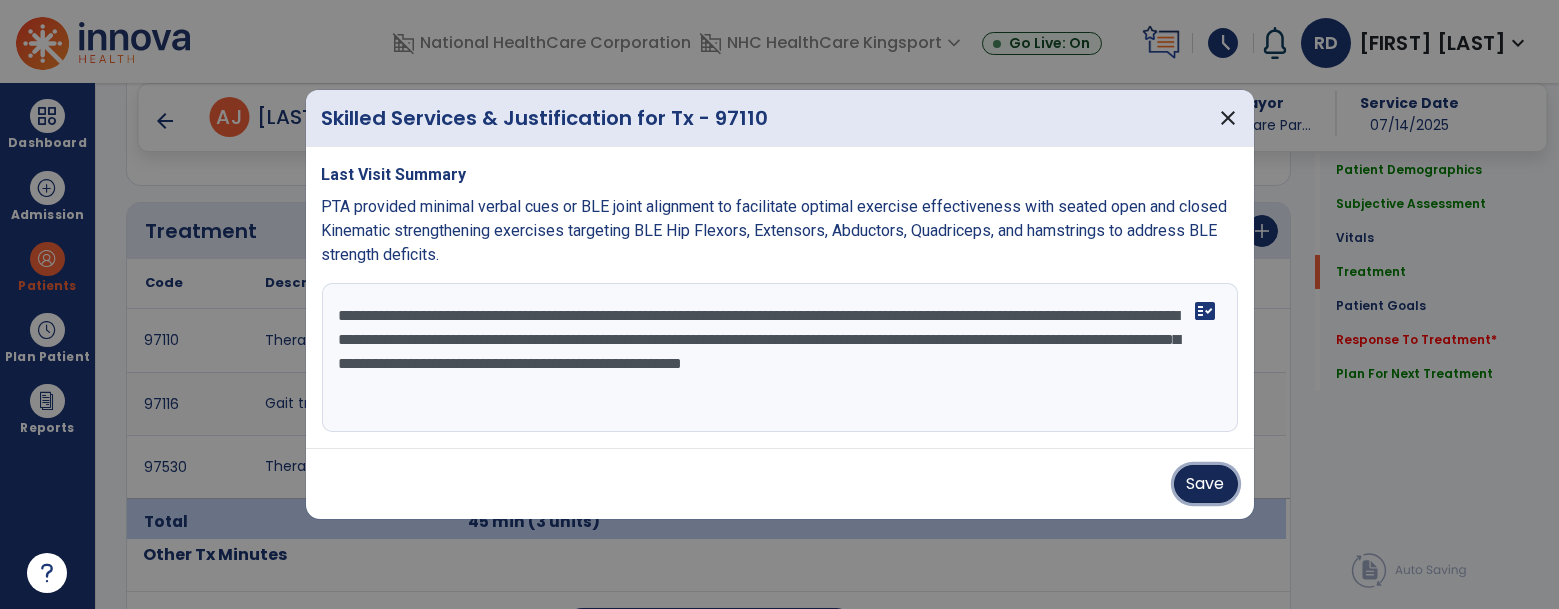 click on "Save" at bounding box center (1206, 484) 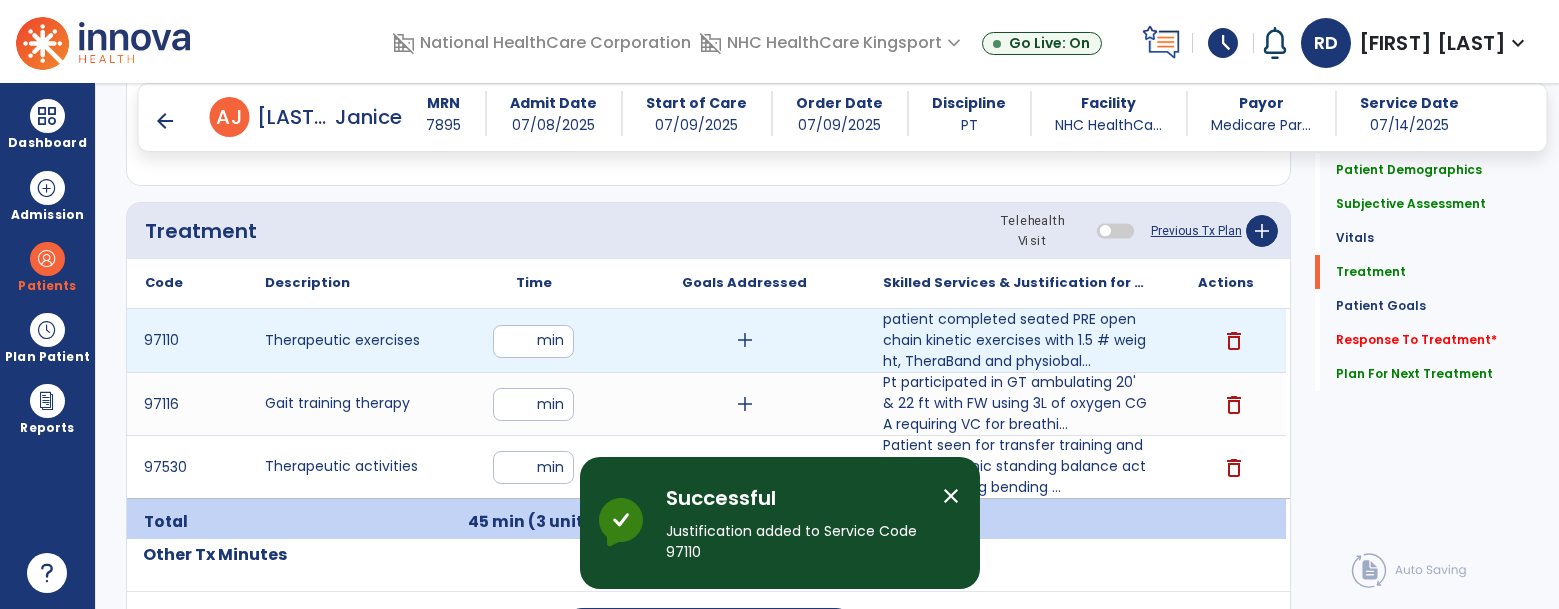 click on "**" at bounding box center (533, 341) 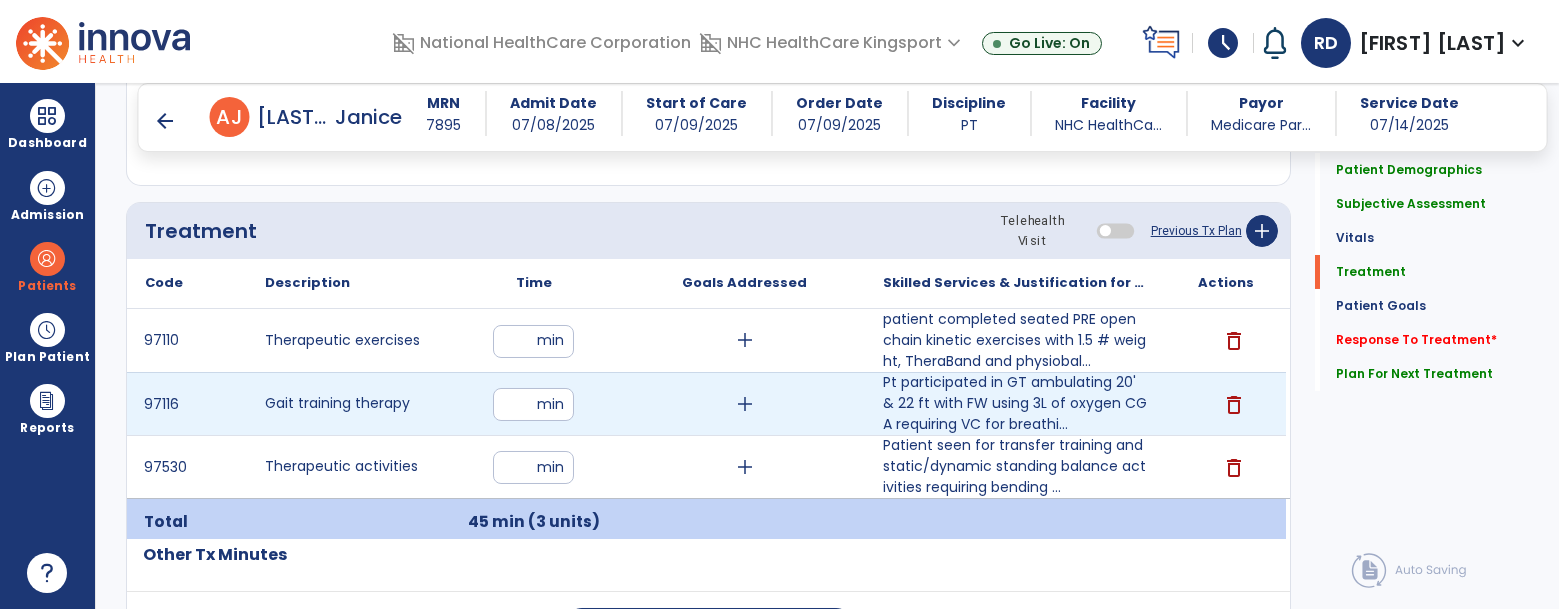 click on "**" at bounding box center (533, 404) 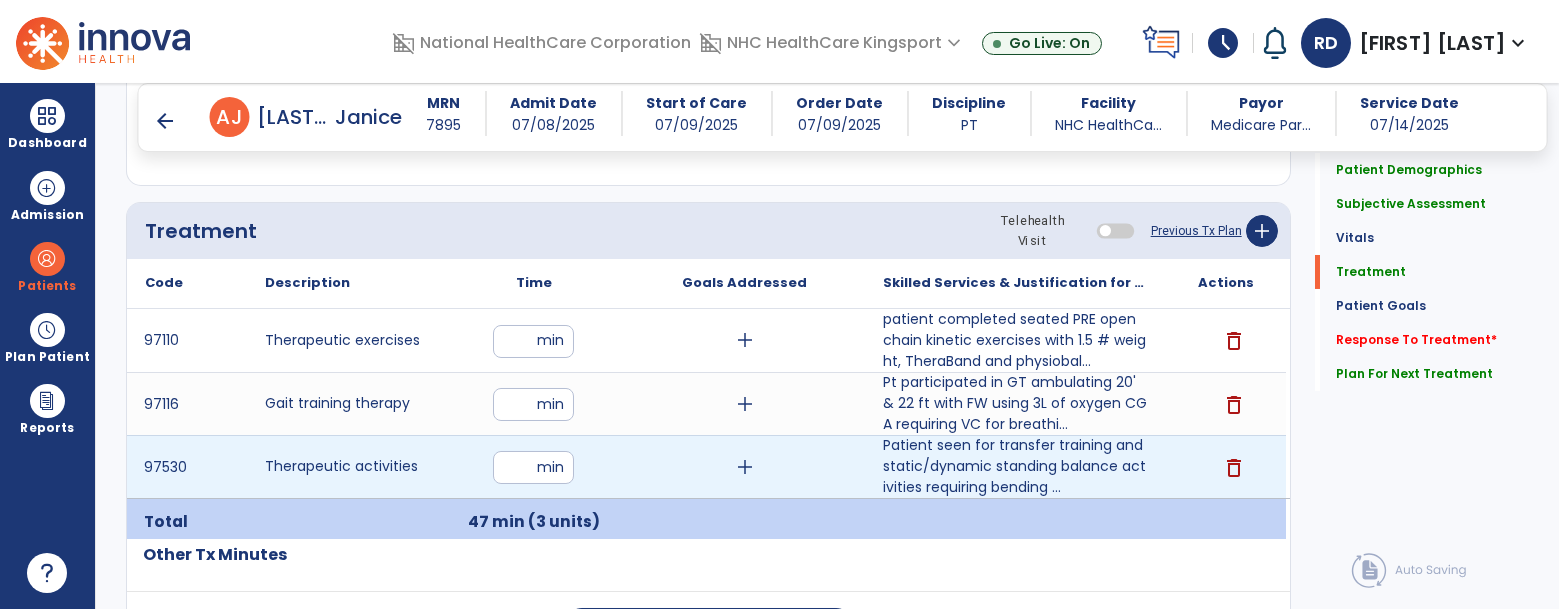 click on "**" at bounding box center [533, 467] 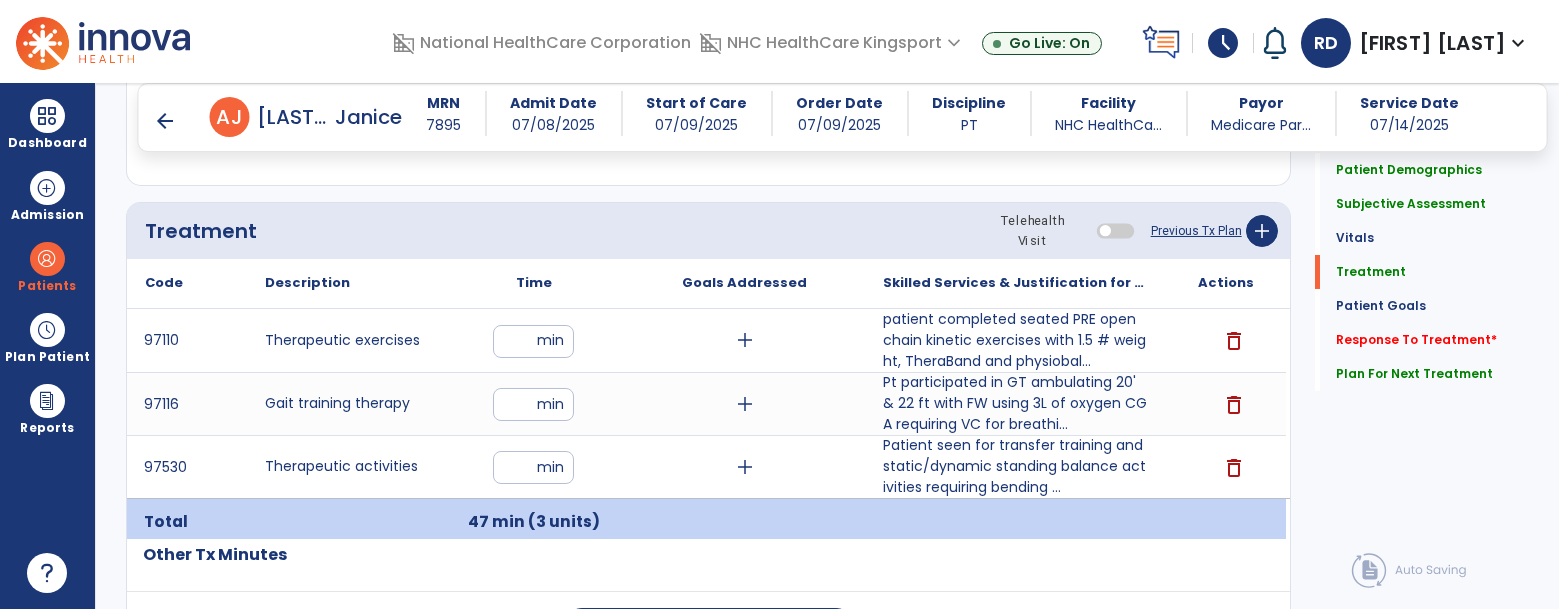 click on "arrow_back" at bounding box center [166, 121] 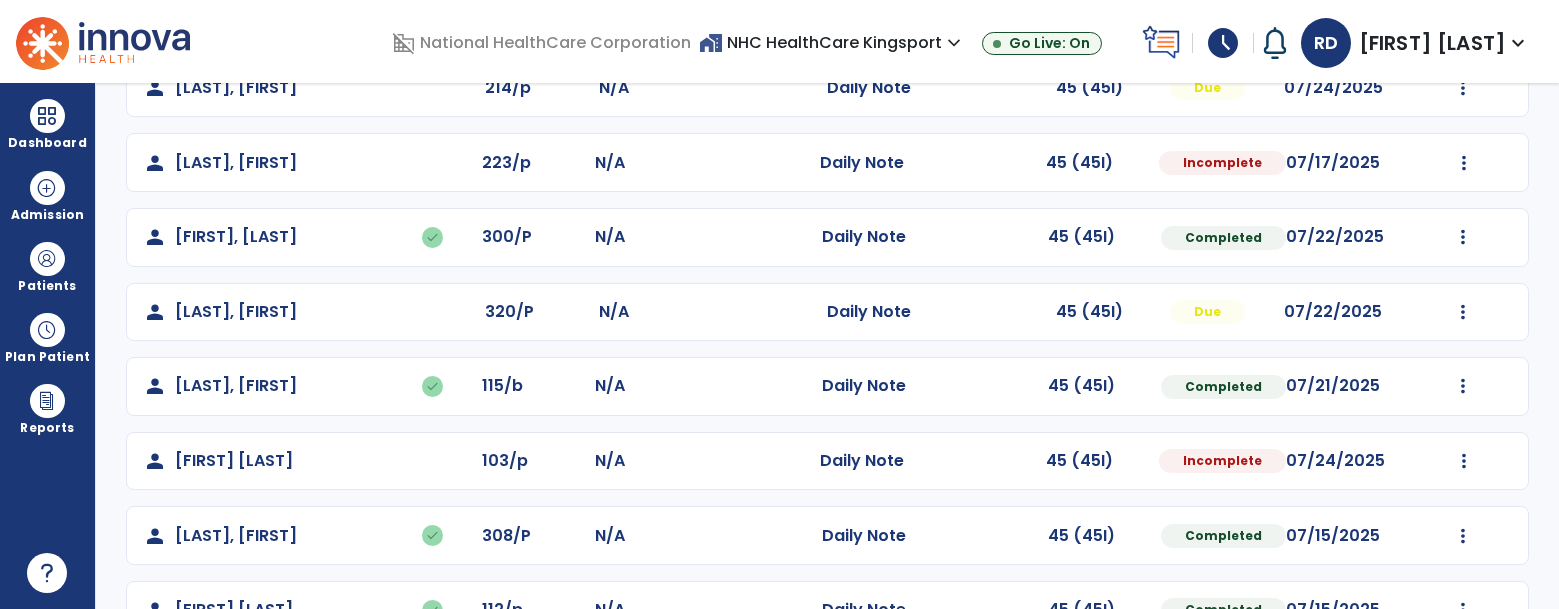 scroll, scrollTop: 411, scrollLeft: 0, axis: vertical 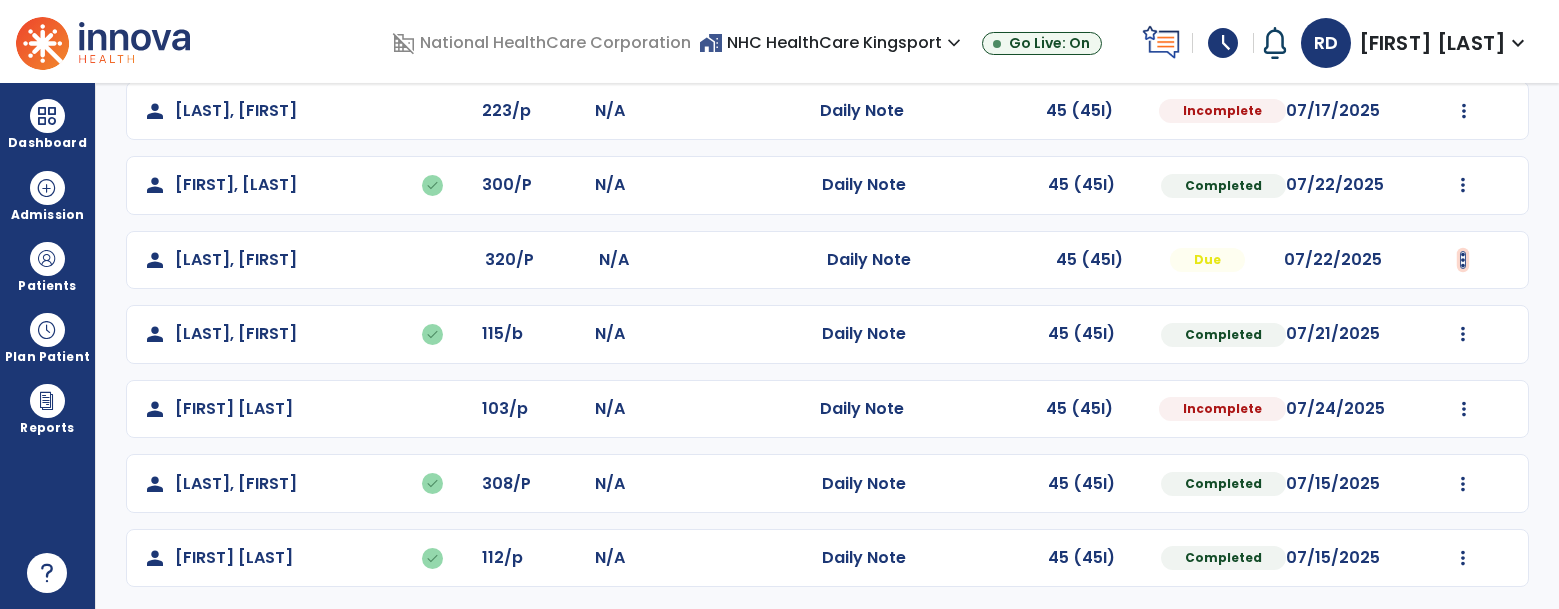 click at bounding box center (1464, -113) 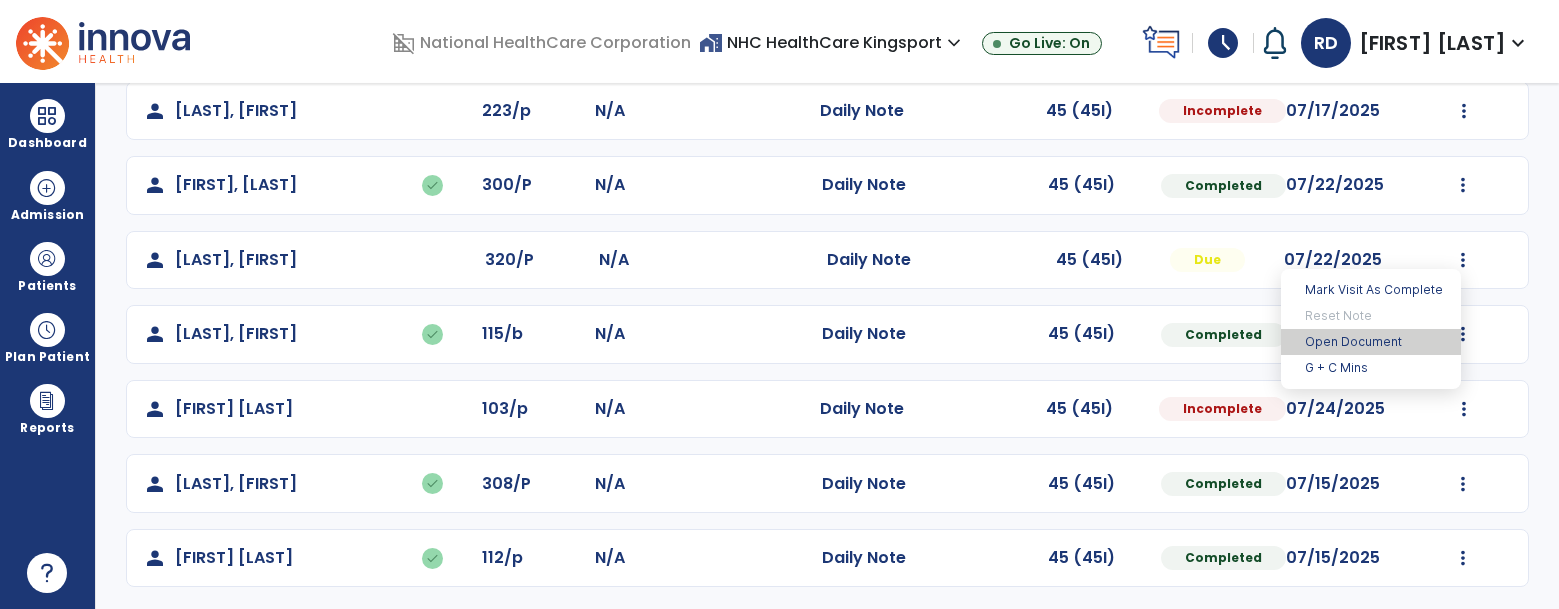 click on "Open Document" at bounding box center [1371, 342] 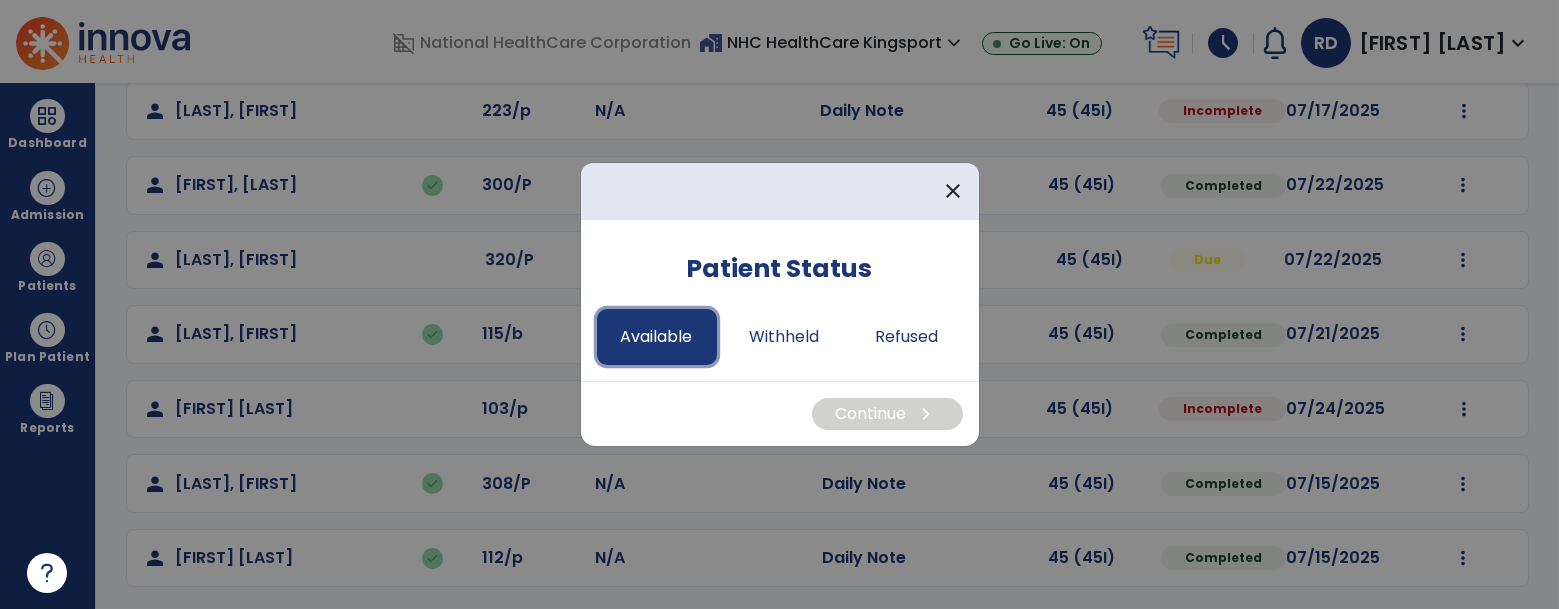click on "Available" at bounding box center [657, 337] 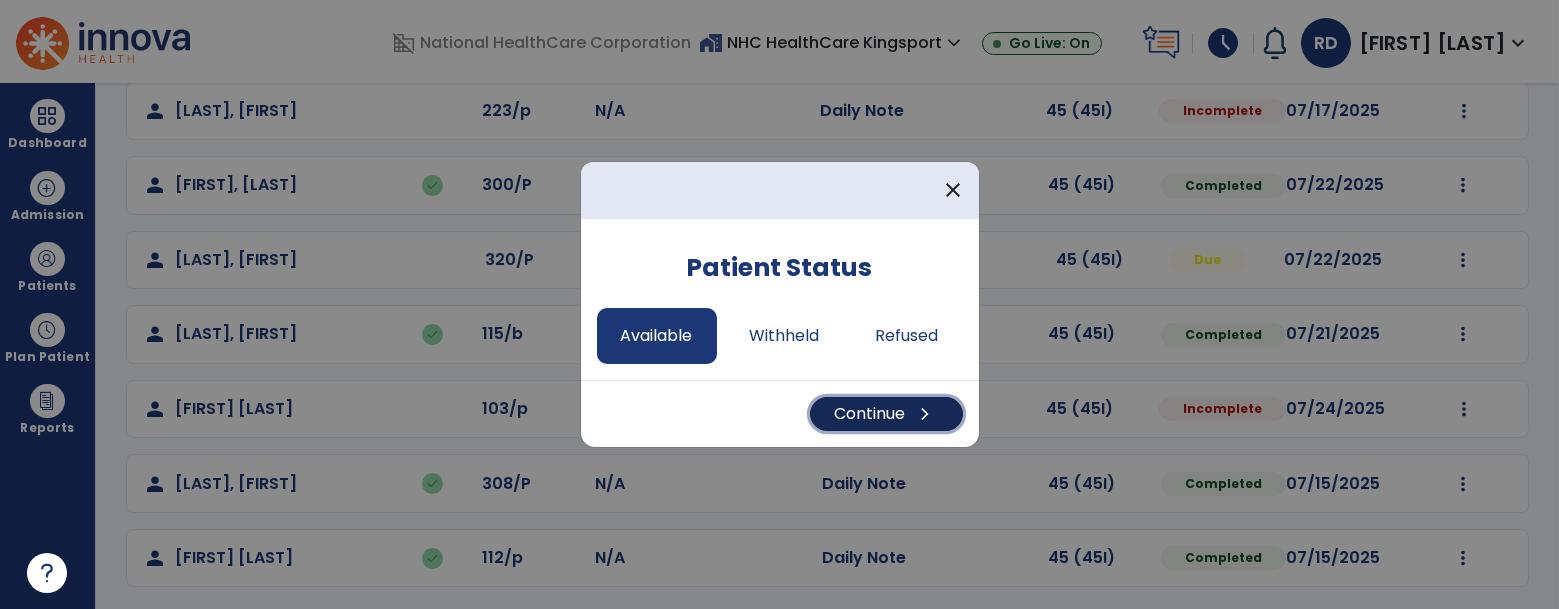 click on "Continue   chevron_right" at bounding box center [886, 414] 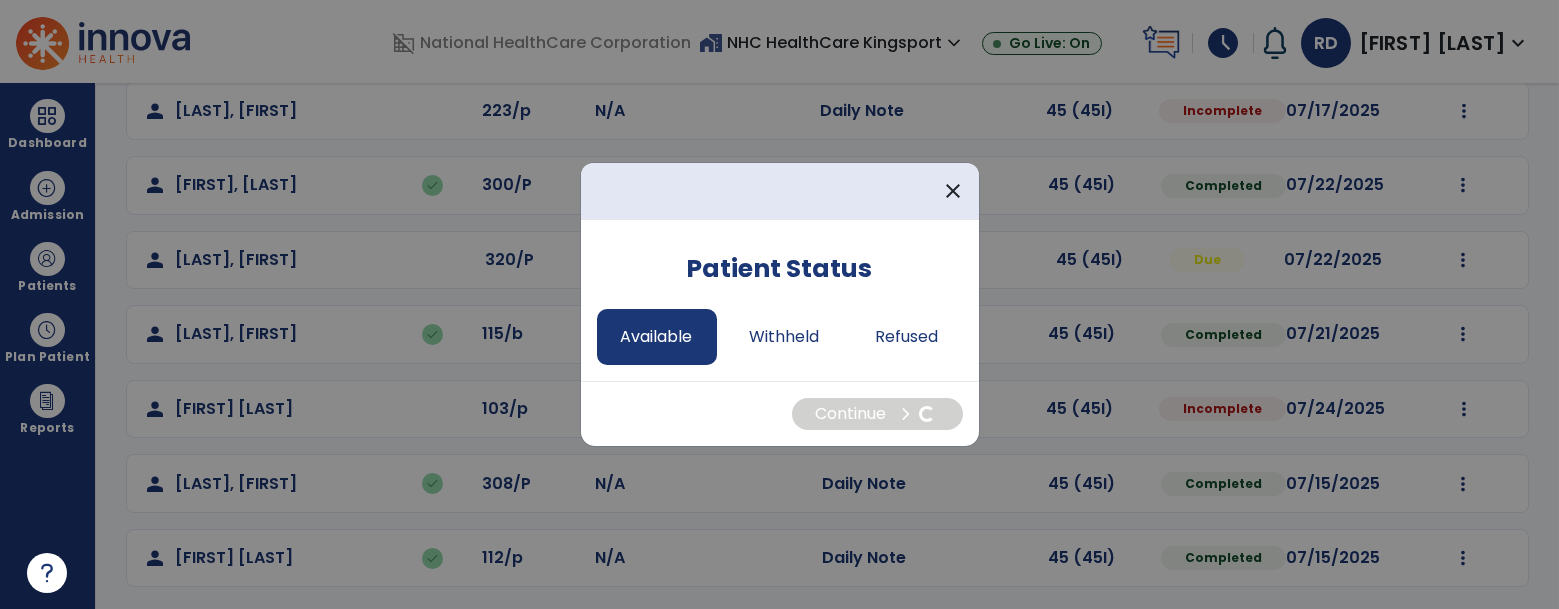 select on "*" 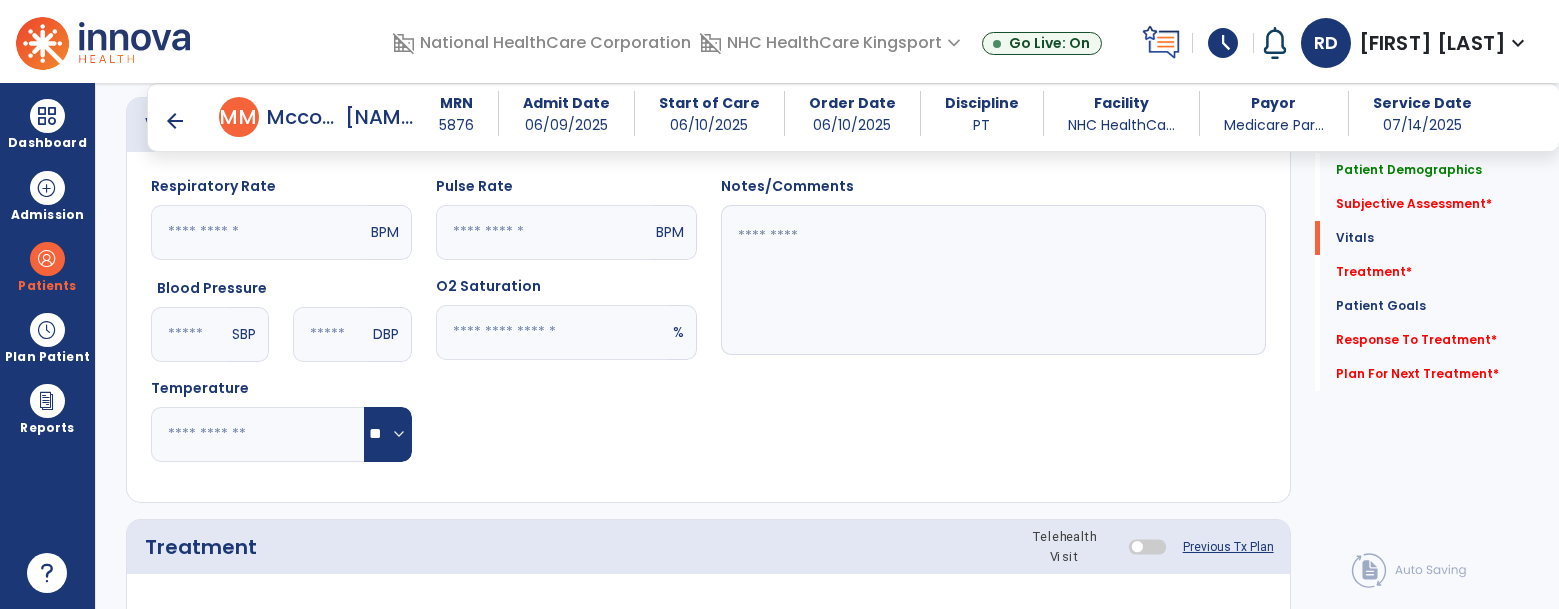 scroll, scrollTop: 798, scrollLeft: 0, axis: vertical 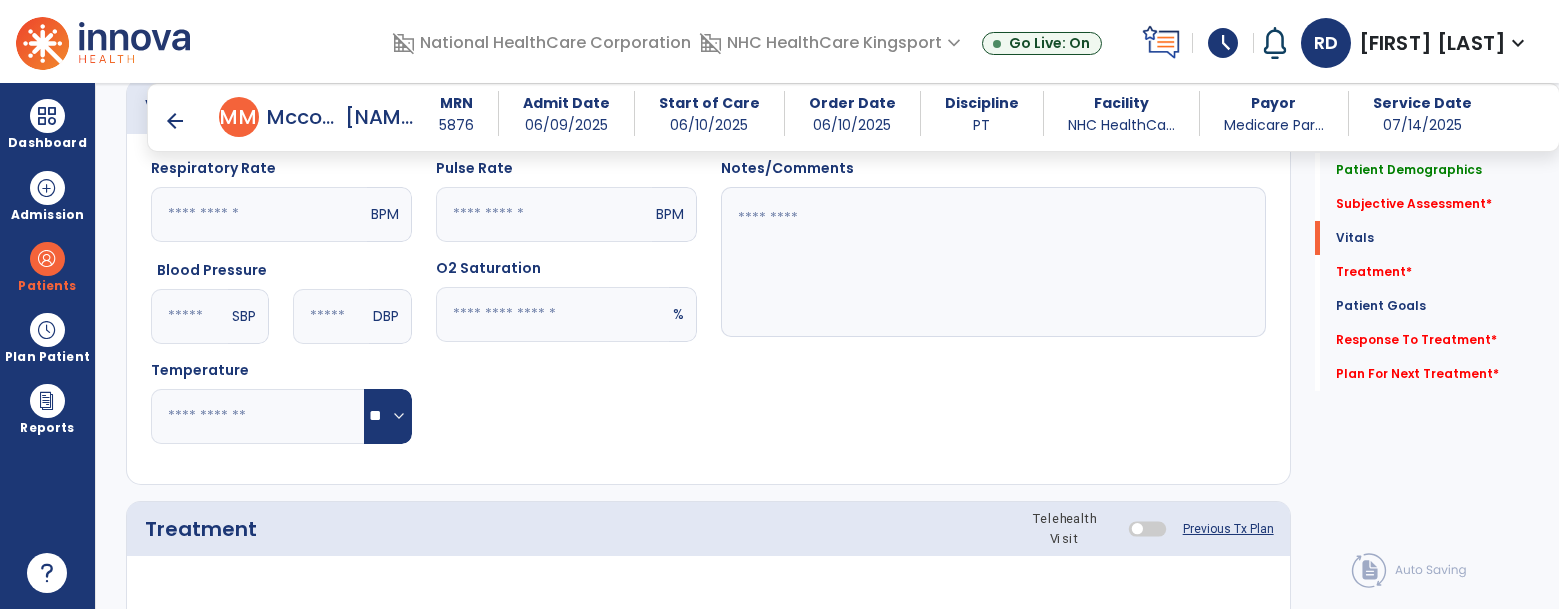 click 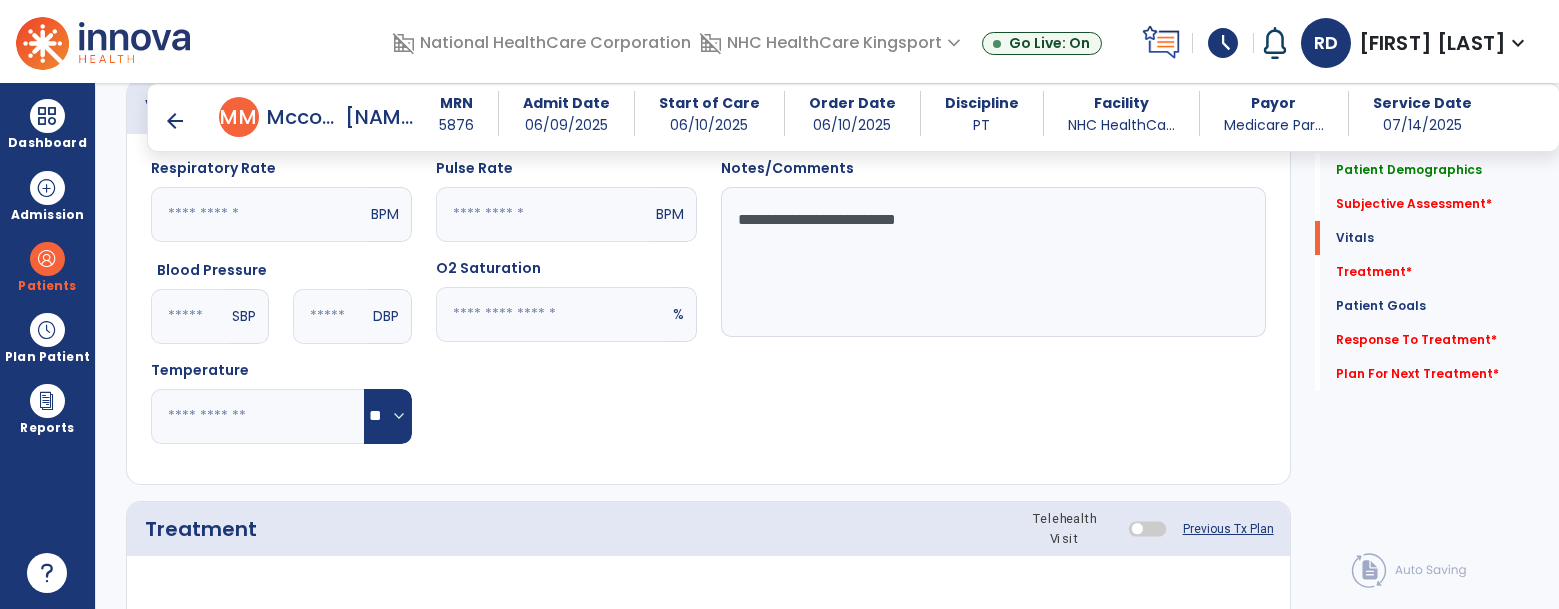 type on "**********" 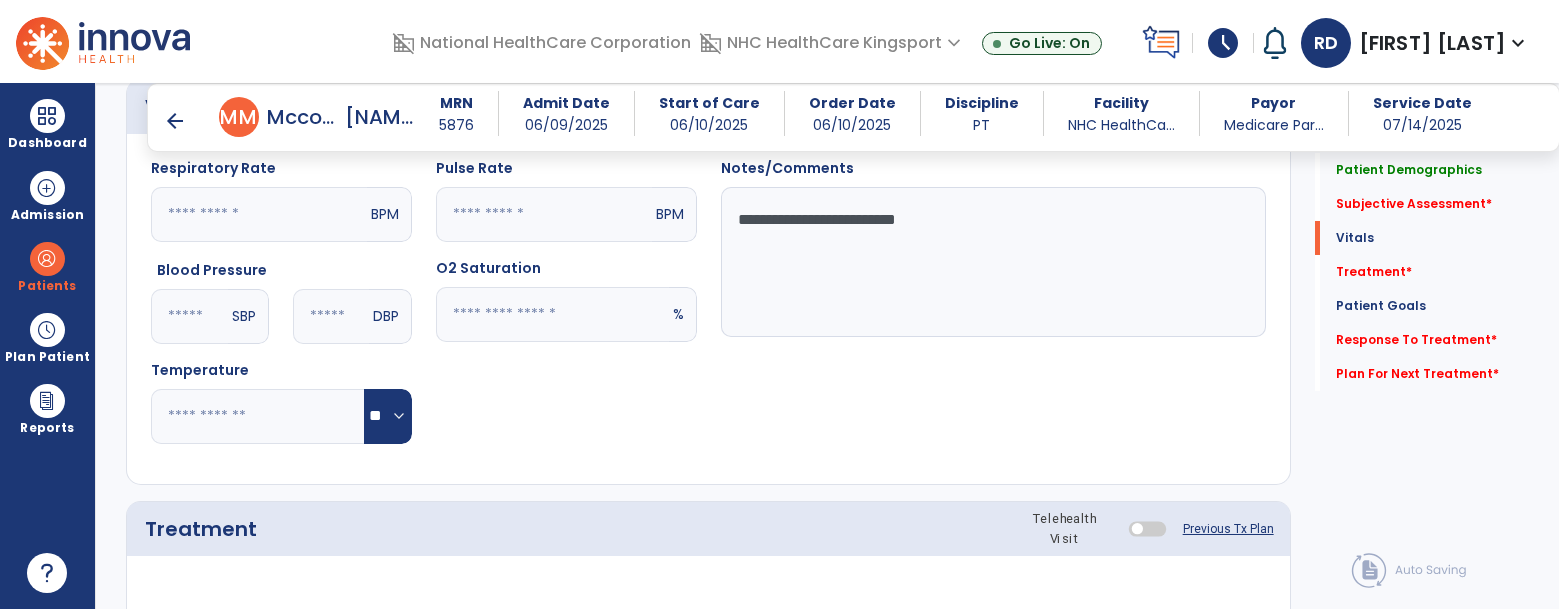 click 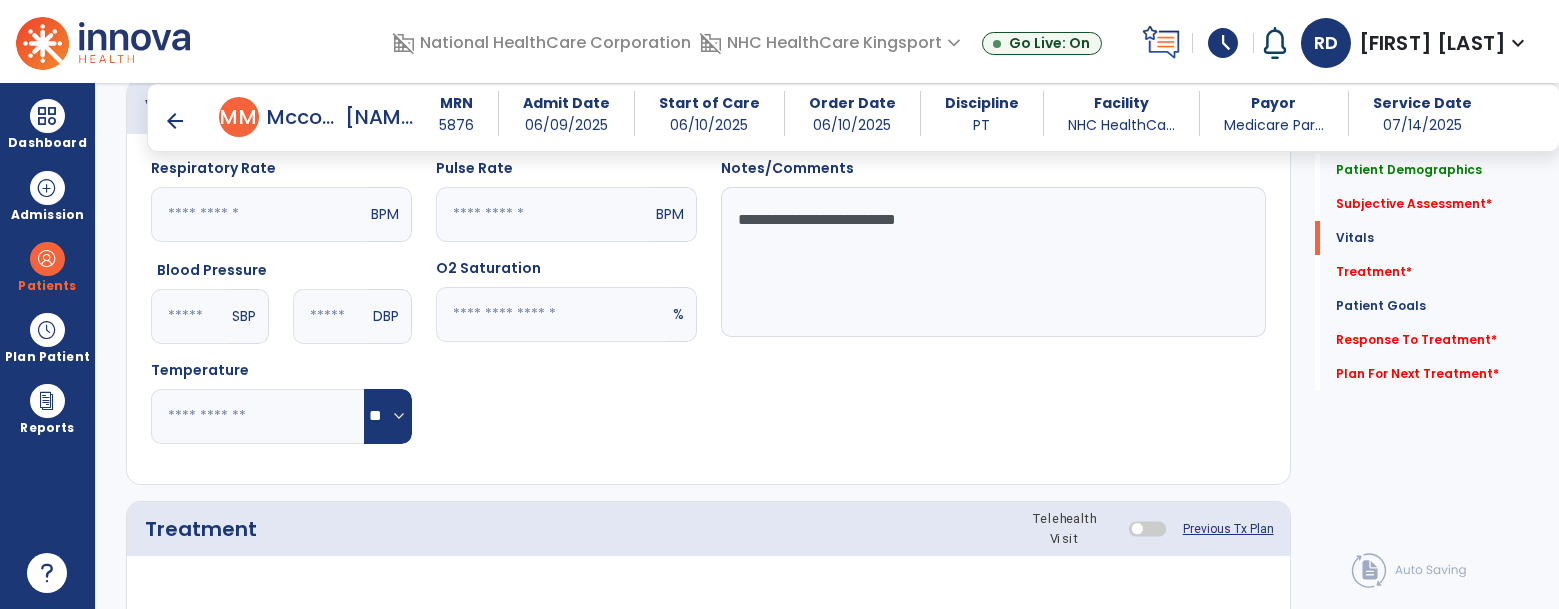 click 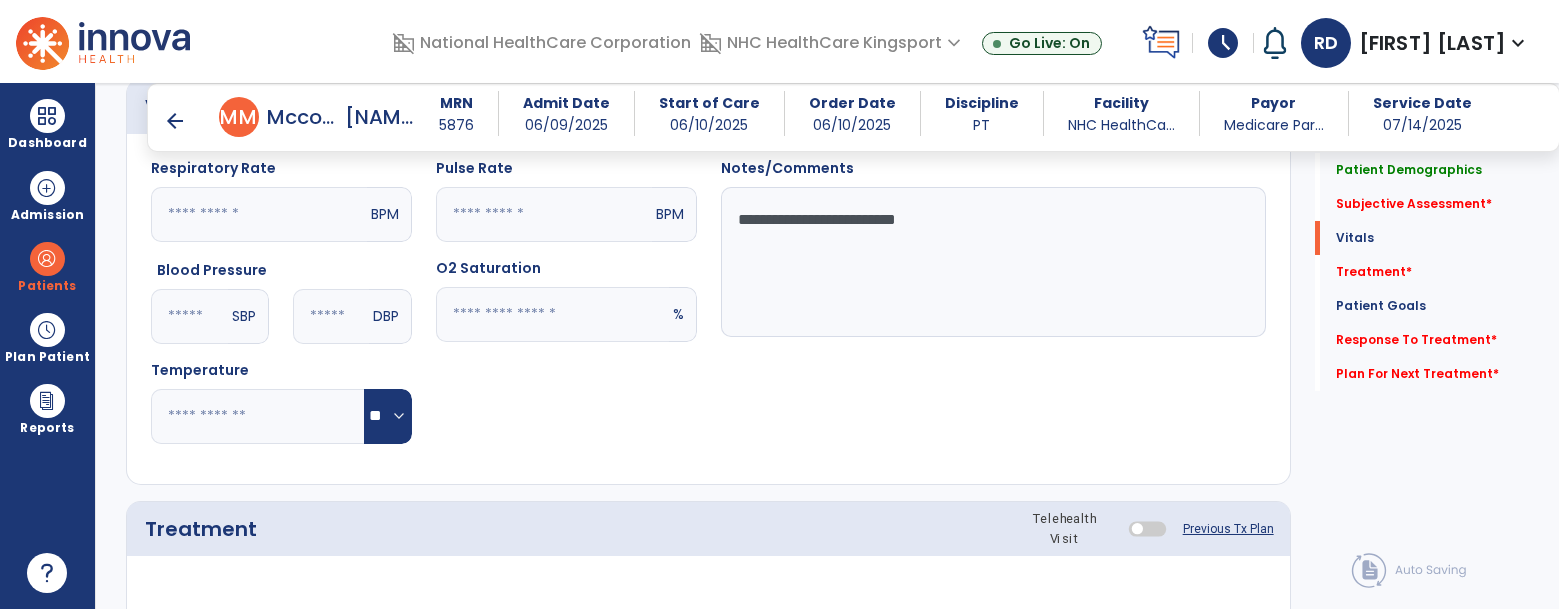 type on "**" 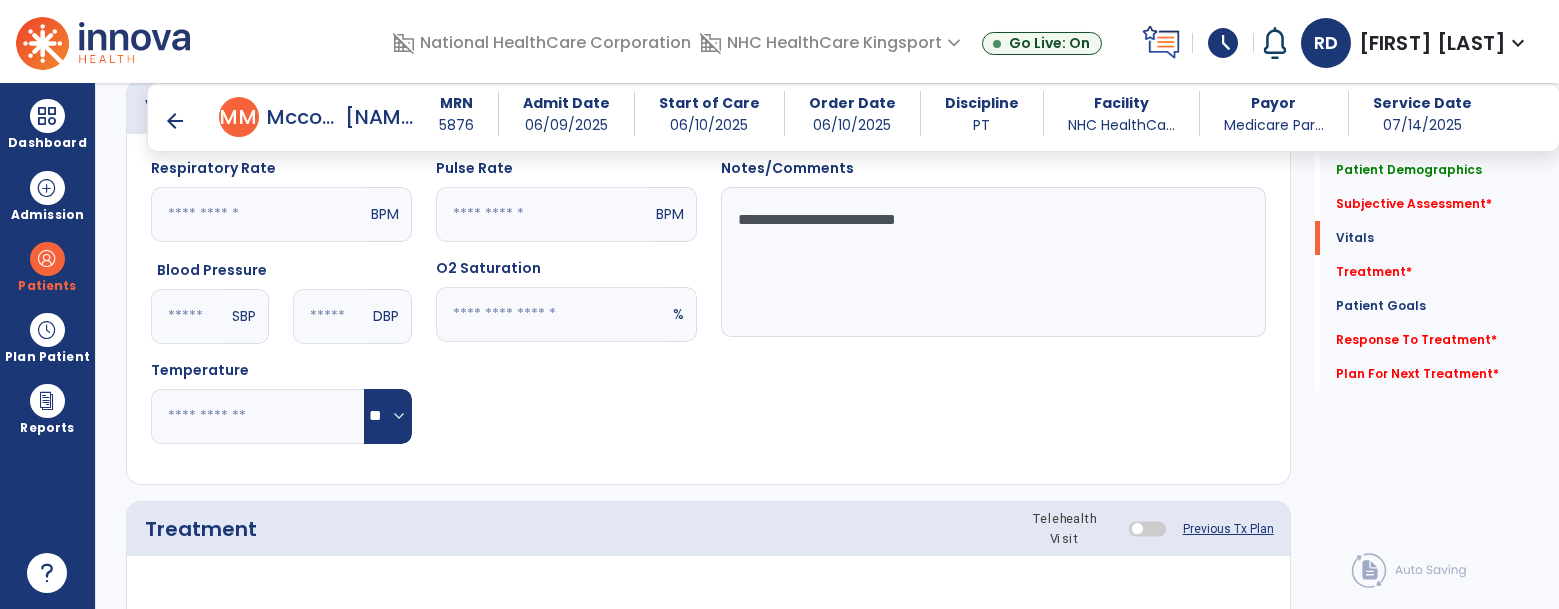 click on "**********" 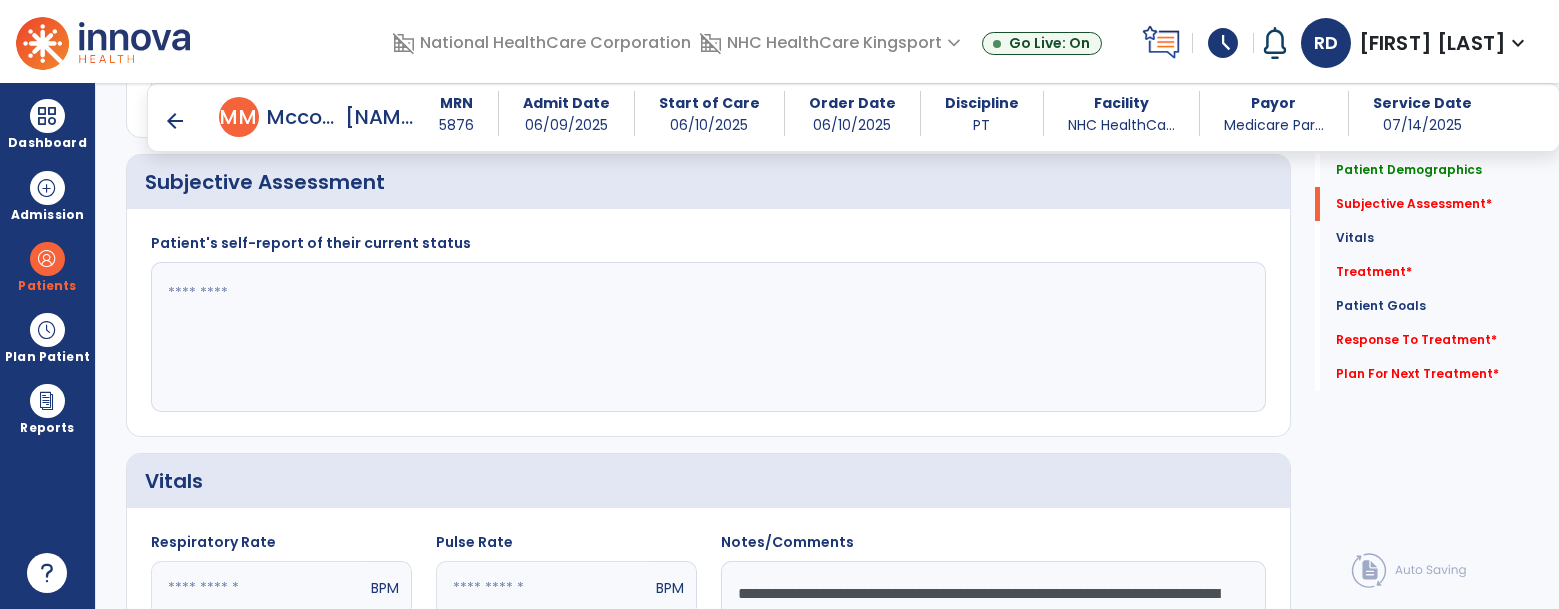 scroll, scrollTop: 420, scrollLeft: 0, axis: vertical 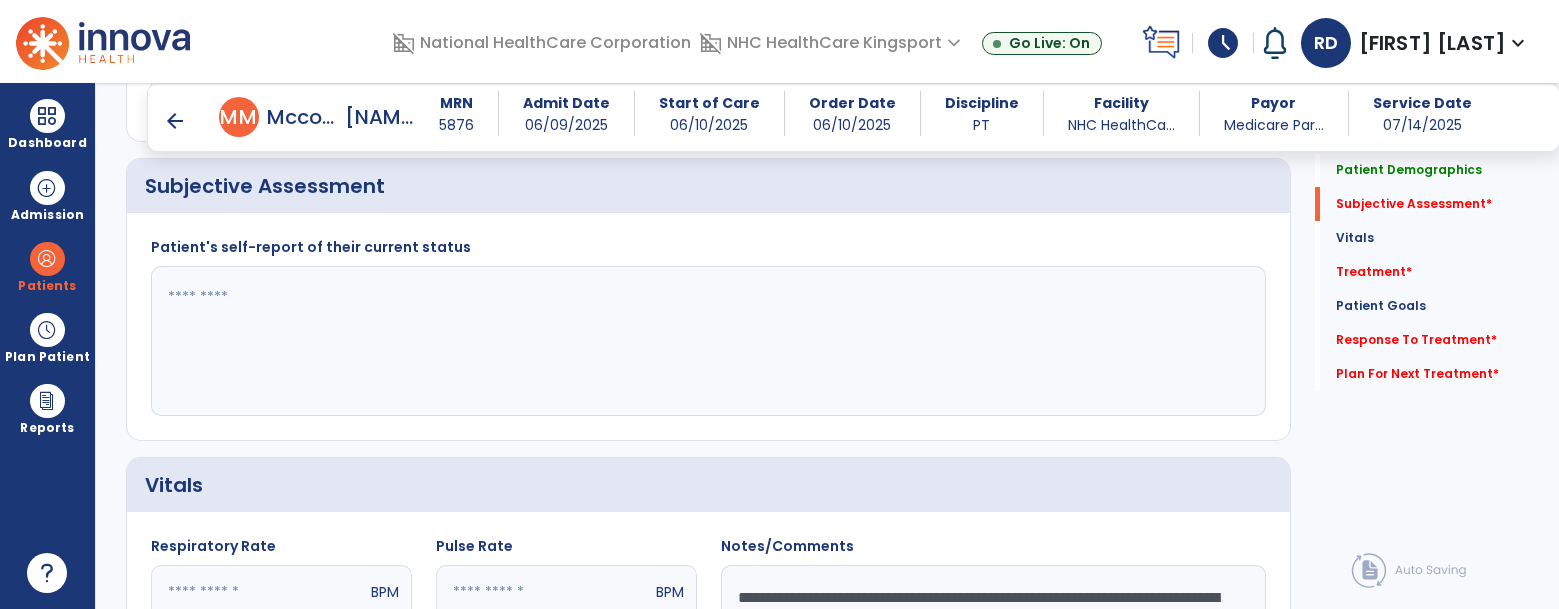 type on "**********" 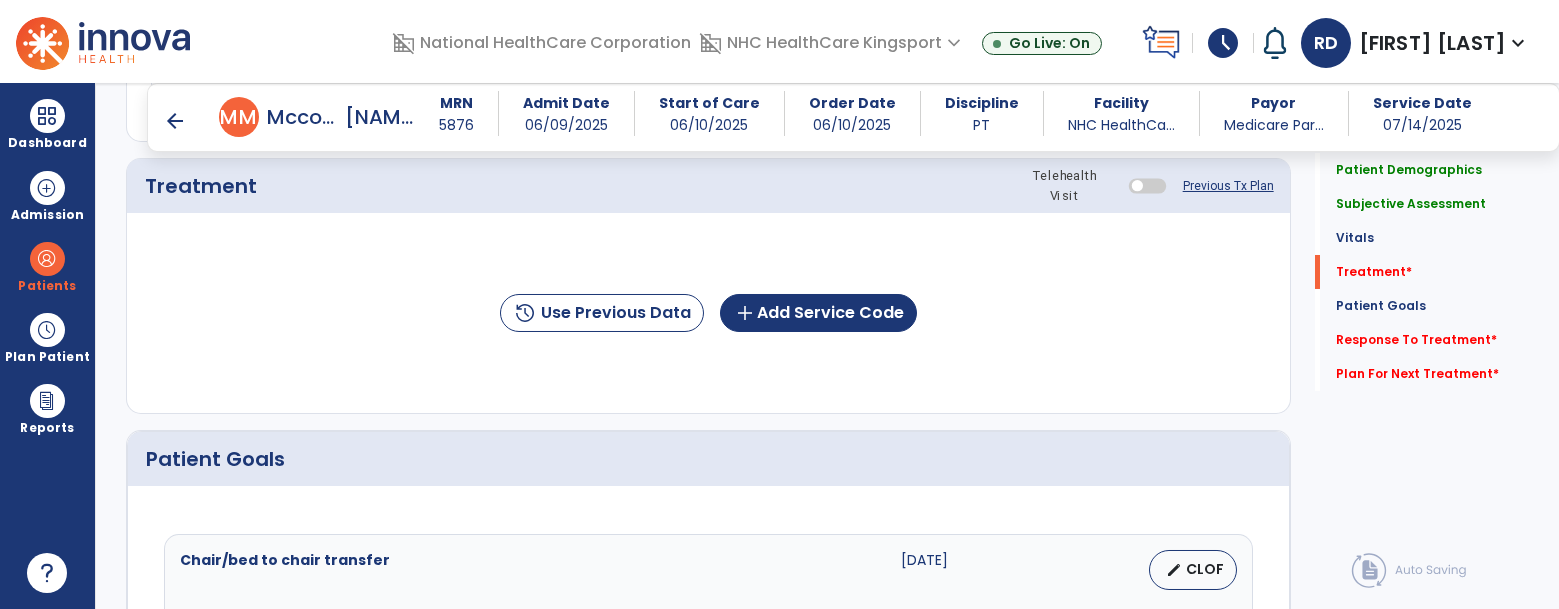 scroll, scrollTop: 1142, scrollLeft: 0, axis: vertical 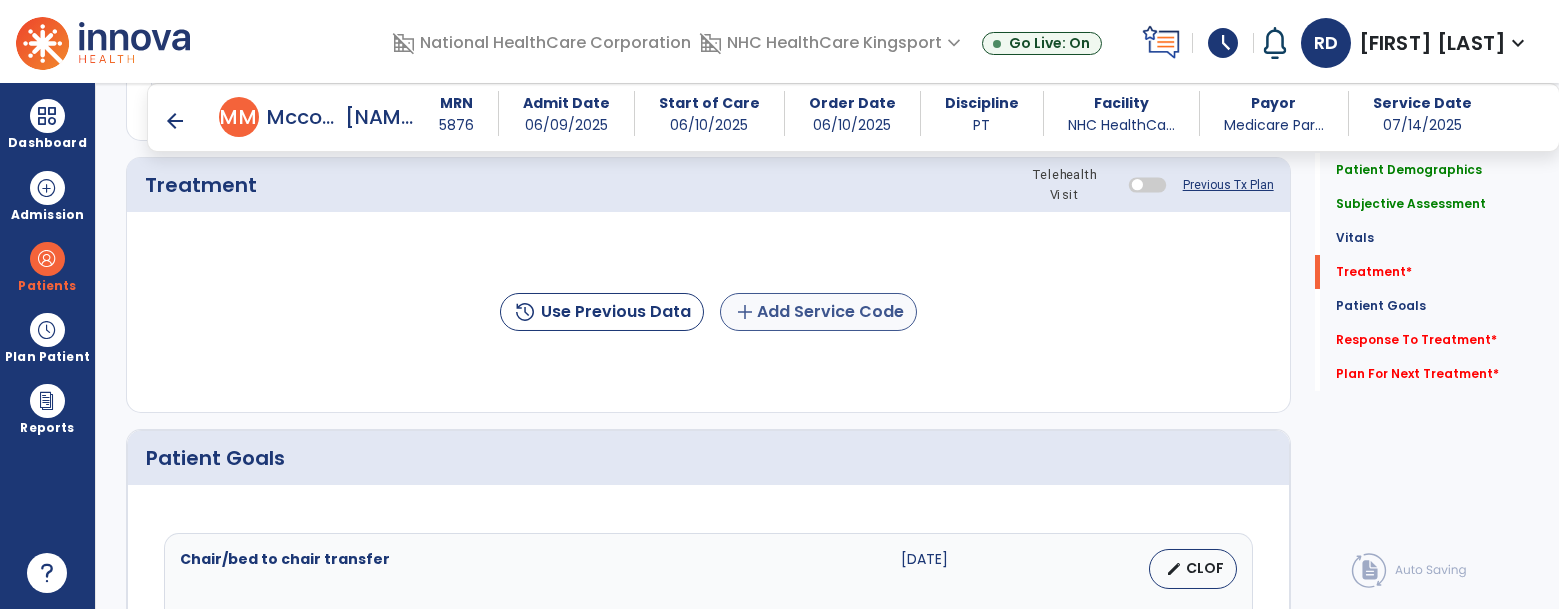 type on "**********" 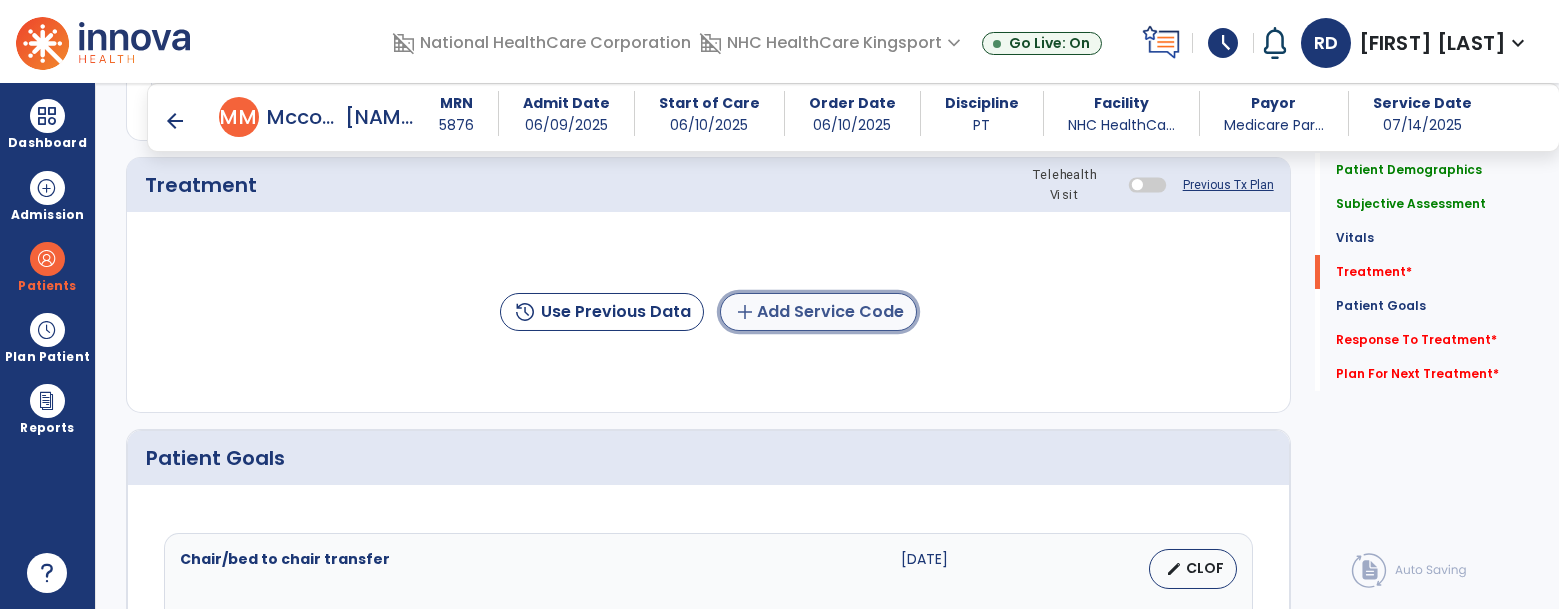 click on "add  Add Service Code" 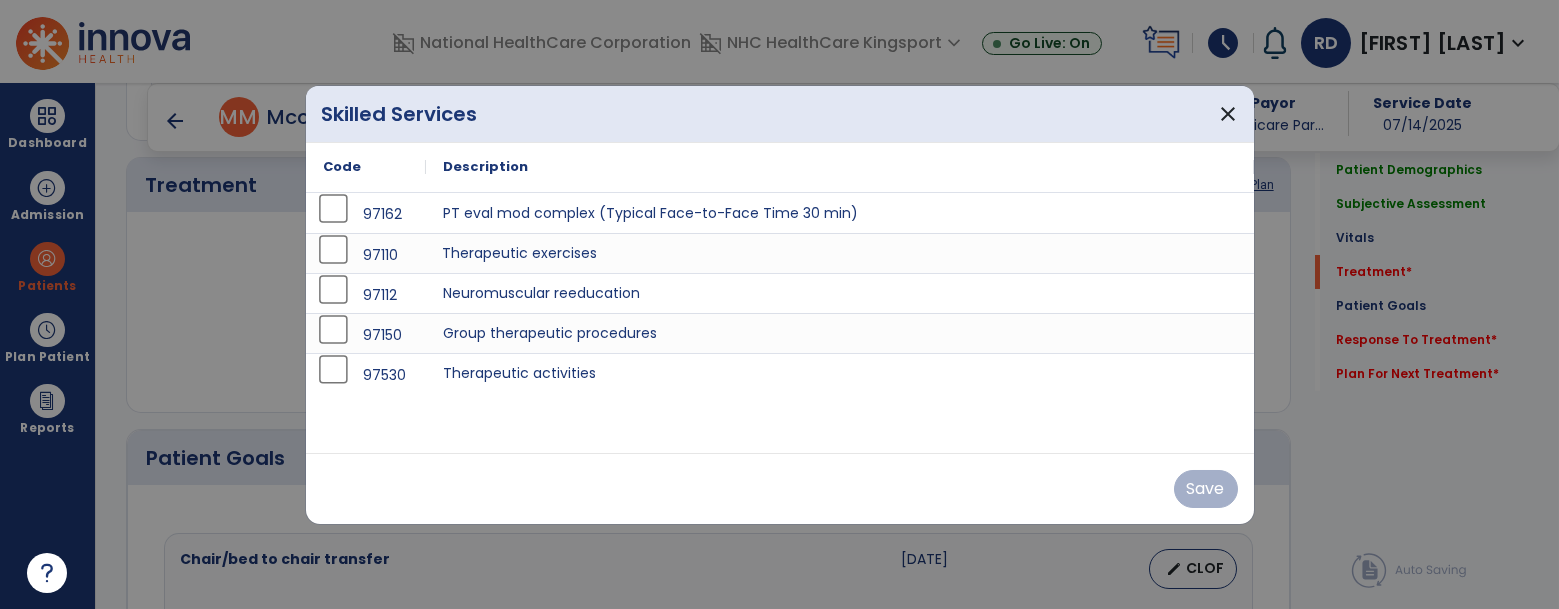 click on "Therapeutic exercises" at bounding box center [840, 253] 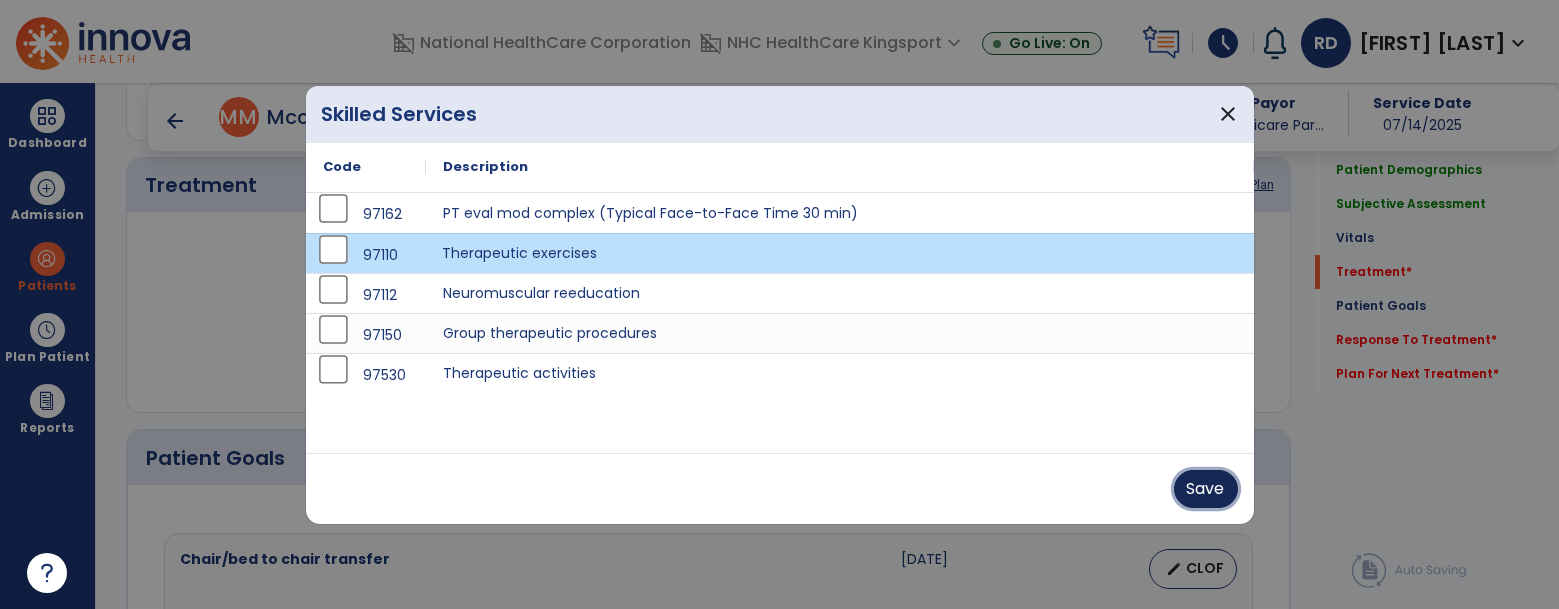 click on "Save" at bounding box center (1206, 489) 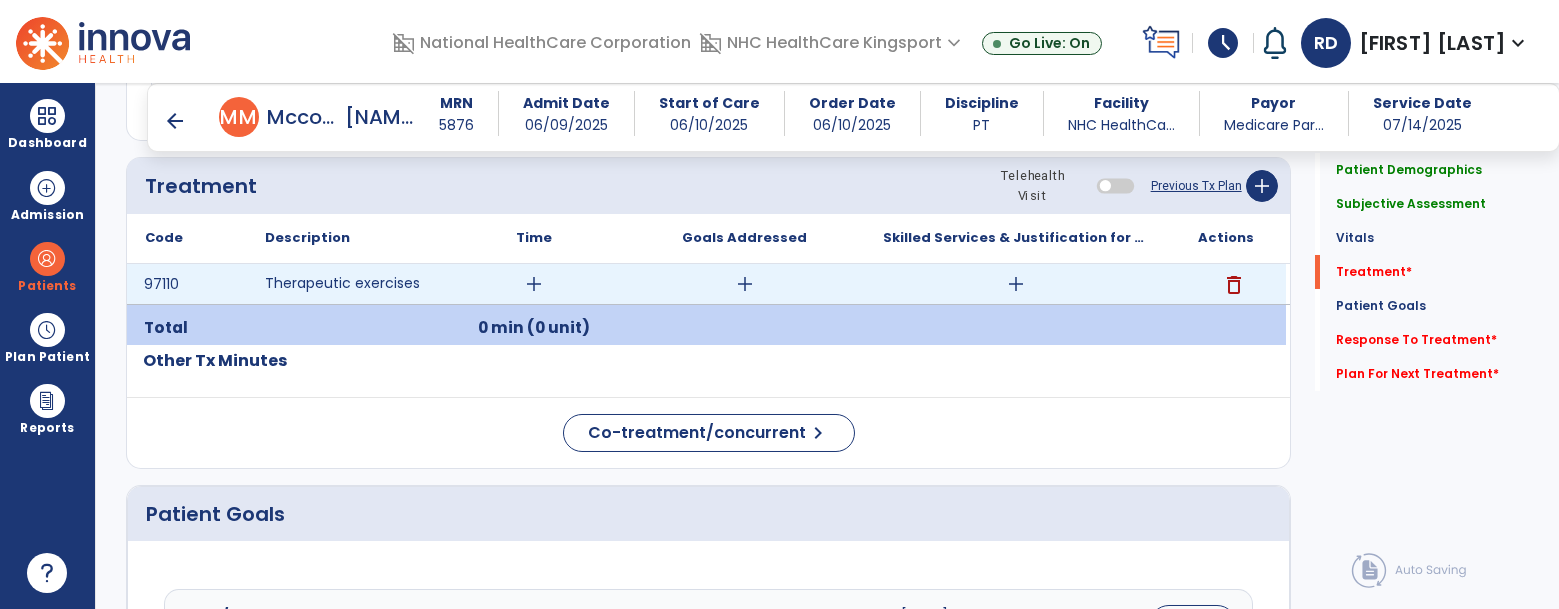click on "add" at bounding box center (1016, 284) 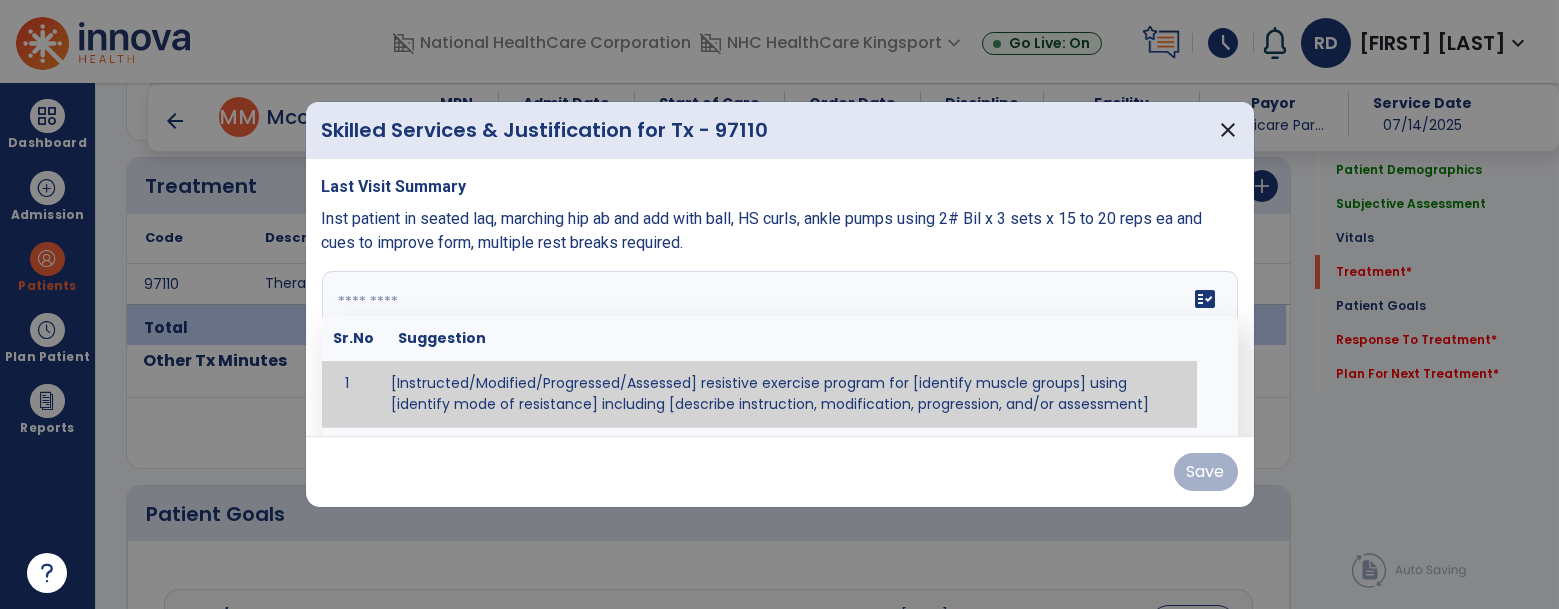 click on "fact_check  Sr.No Suggestion 1 [Instructed/Modified/Progressed/Assessed] resistive exercise program for [identify muscle groups] using [identify mode of resistance] including [describe instruction, modification, progression, and/or assessment] 2 [Instructed/Modified/Progressed/Assessed] aerobic exercise program using [identify equipment/mode] including [describe instruction, modification,progression, and/or assessment] 3 [Instructed/Modified/Progressed/Assessed] [PROM/A/AROM/AROM] program for [identify joint movements] using [contract-relax, over-pressure, inhibitory techniques, other] 4 [Assessed/Tested] aerobic capacity with administration of [aerobic capacity test]" at bounding box center [780, 346] 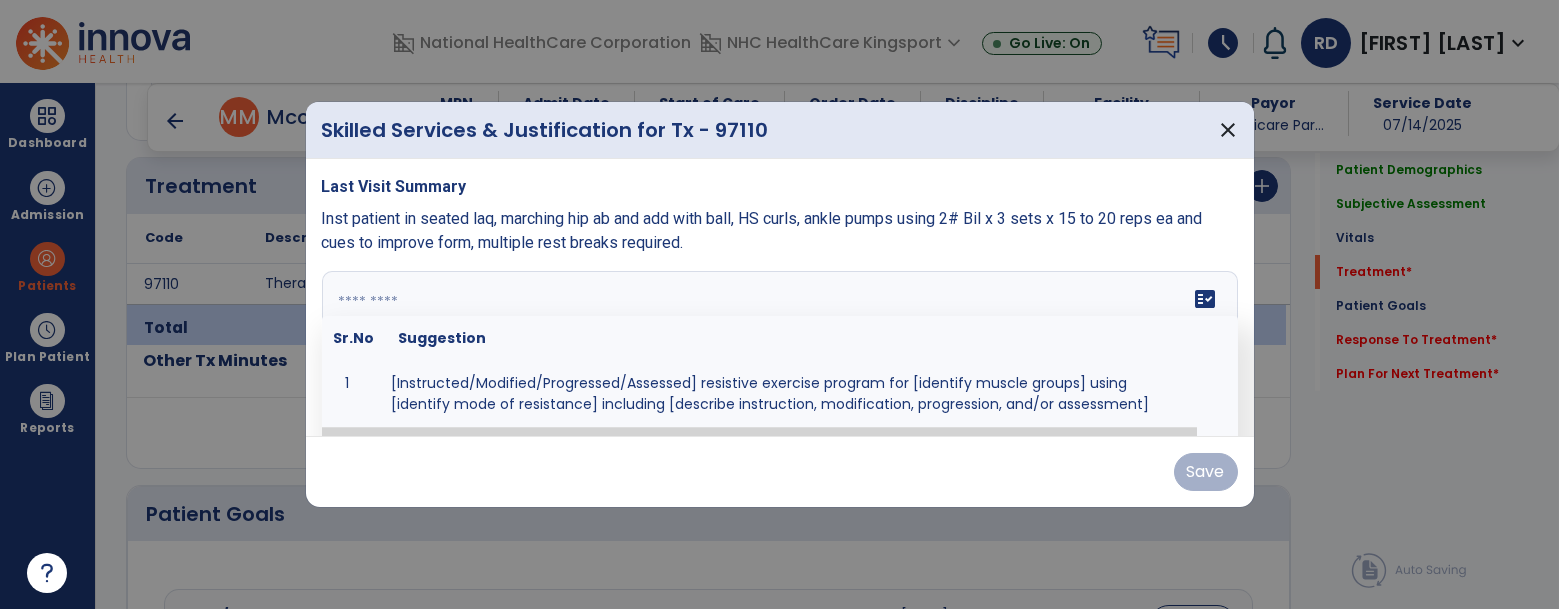 click at bounding box center [778, 346] 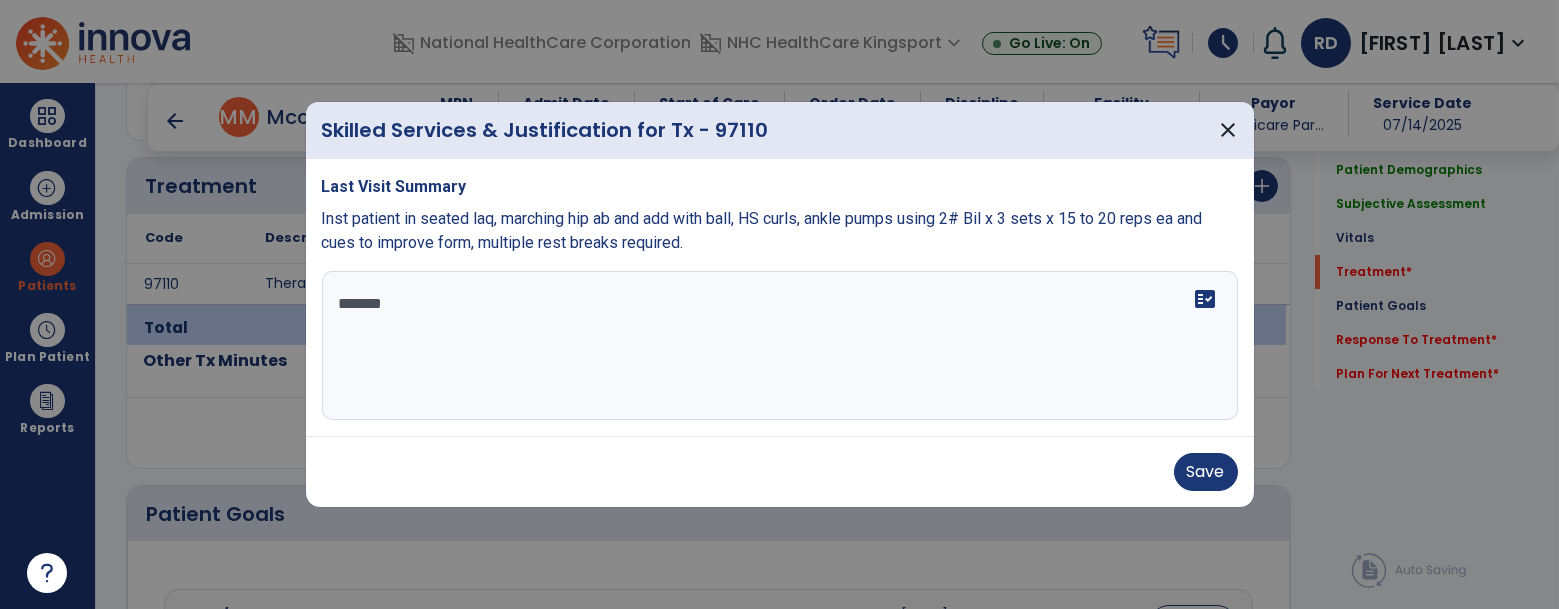 scroll, scrollTop: 0, scrollLeft: 0, axis: both 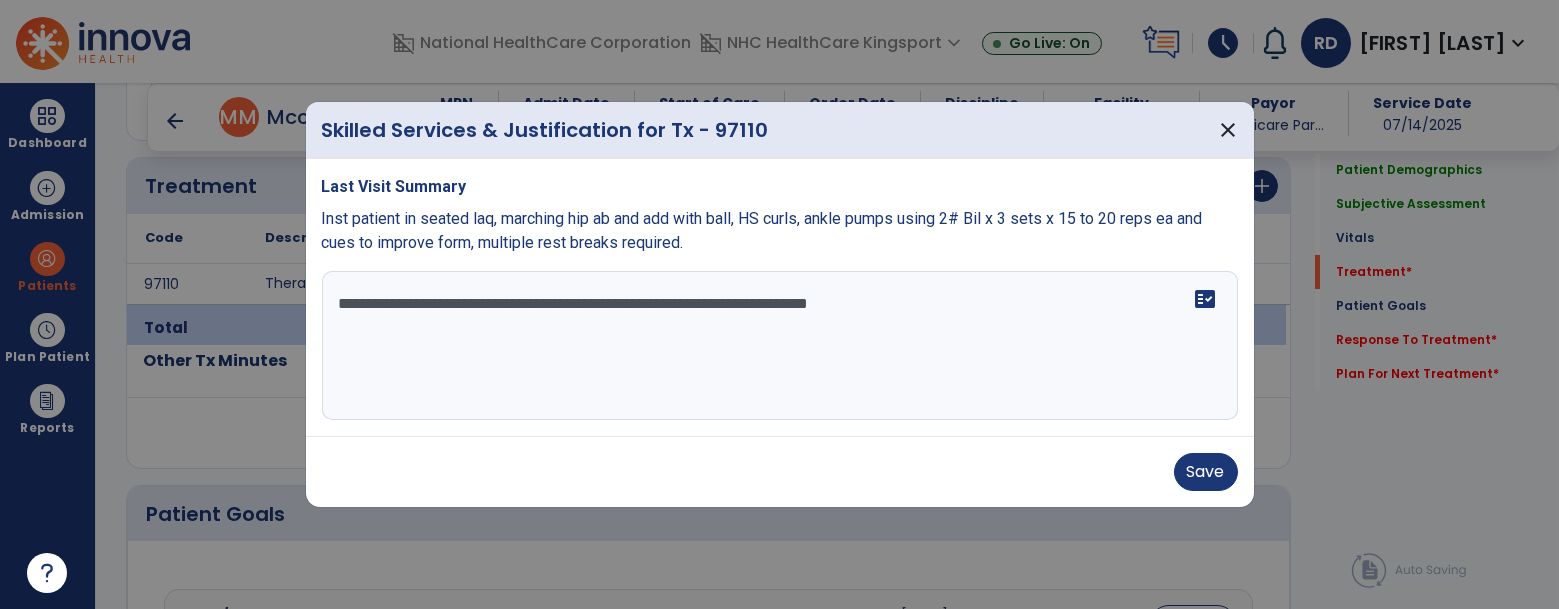 click on "**********" at bounding box center [780, 346] 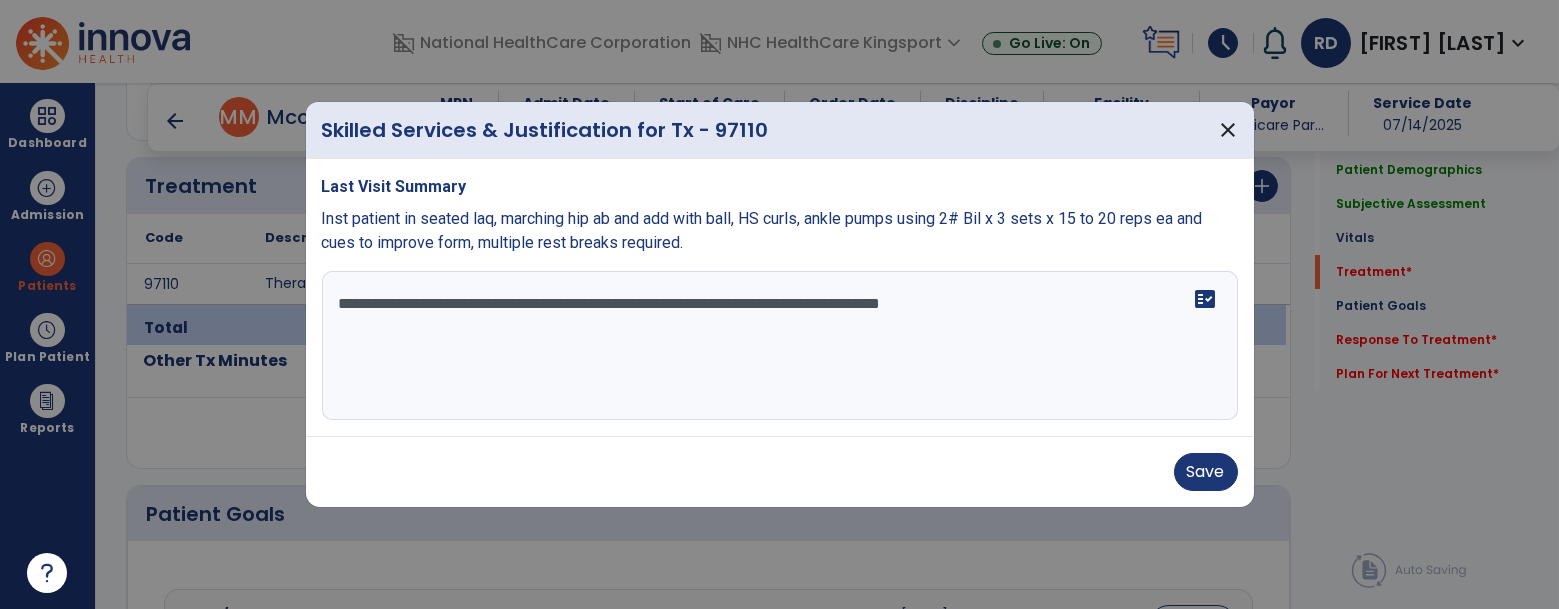 click on "**********" at bounding box center [780, 346] 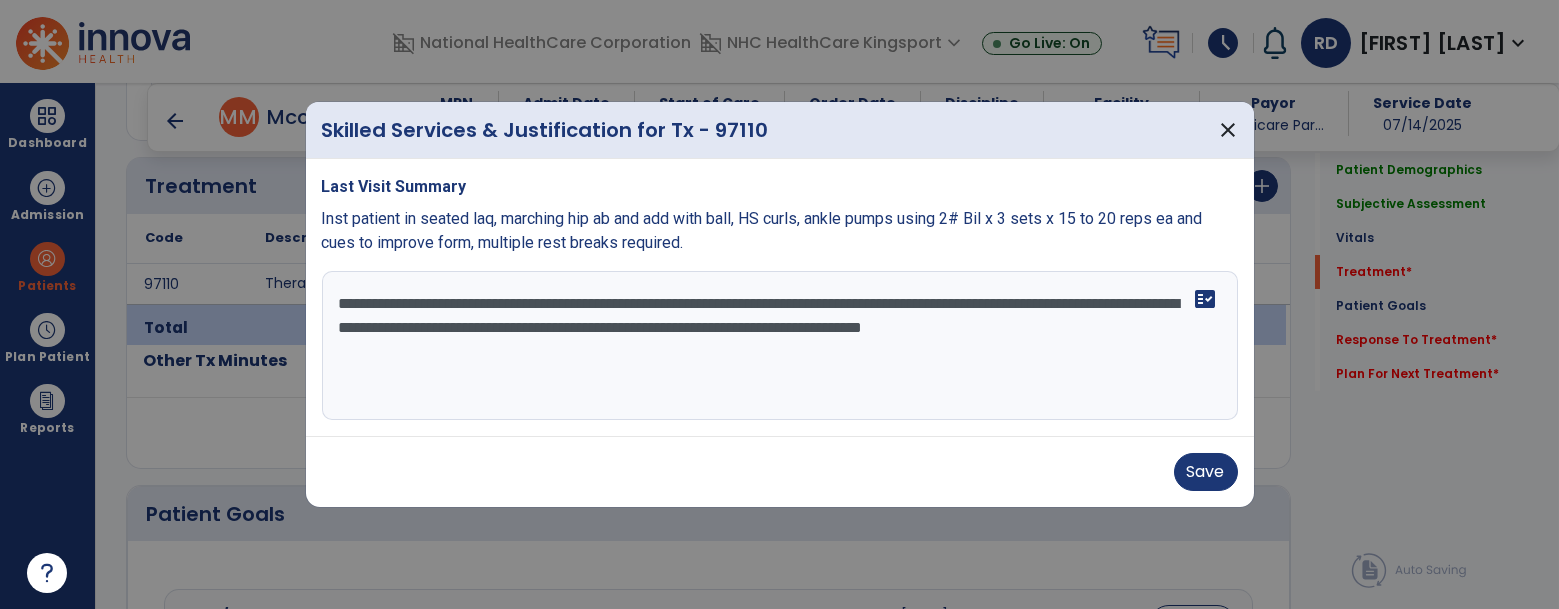 click on "**********" at bounding box center [780, 346] 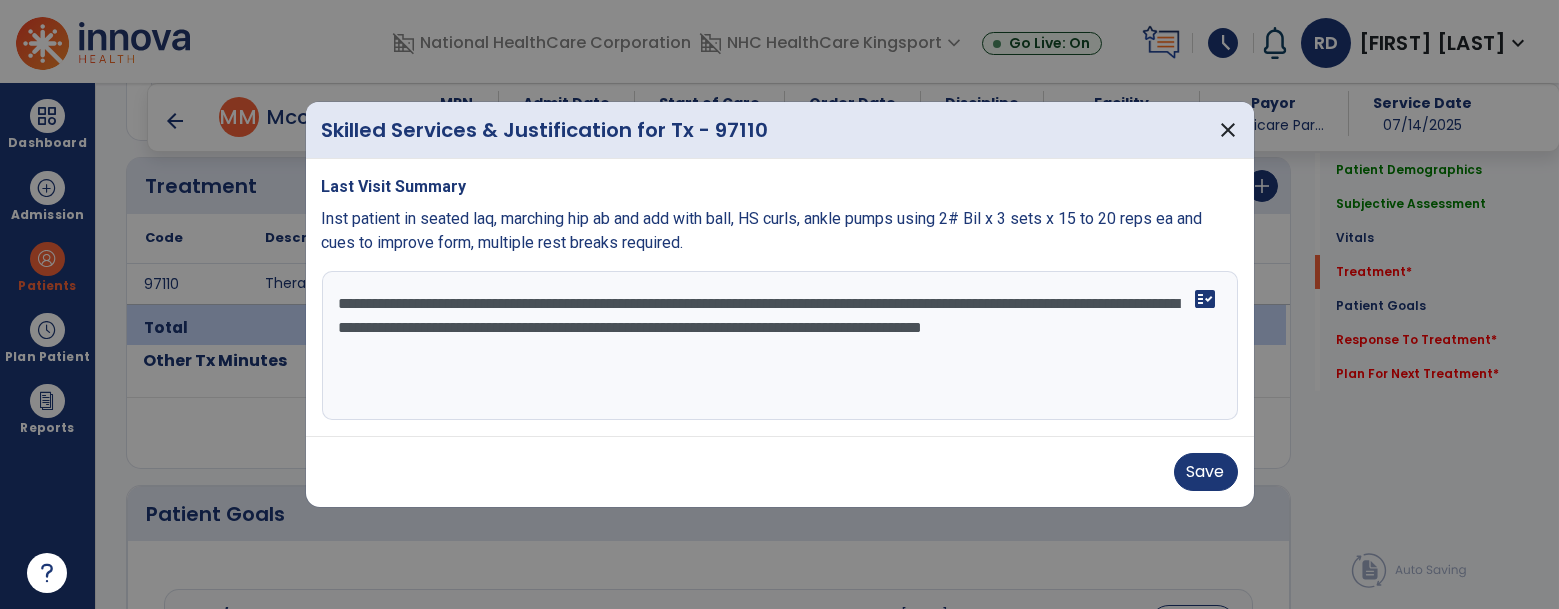 click on "**********" at bounding box center (780, 346) 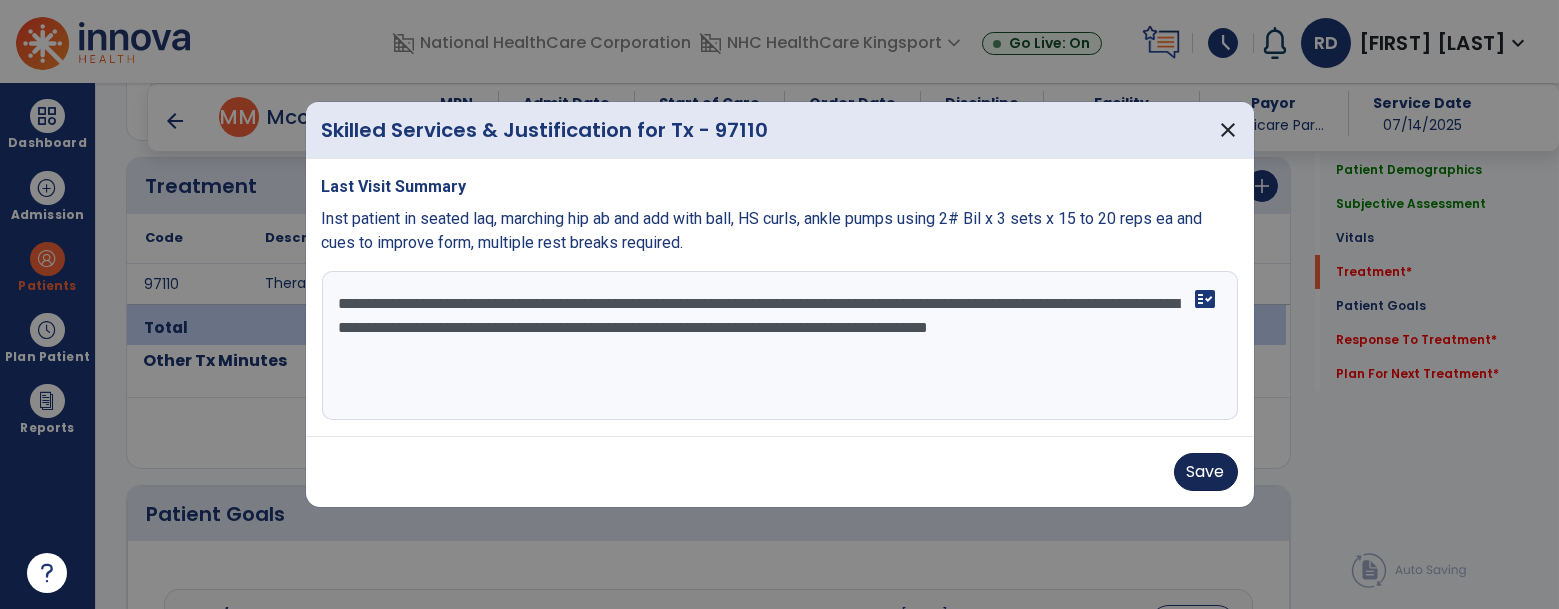 type on "**********" 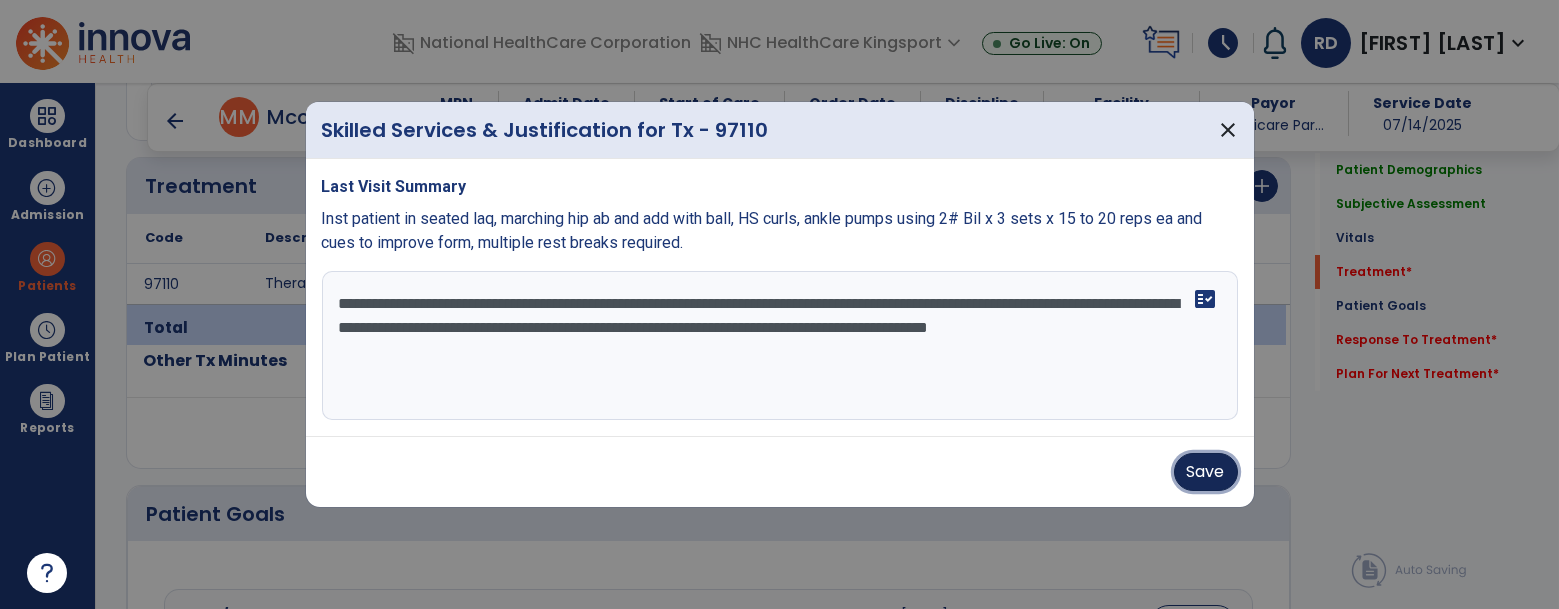 click on "Save" at bounding box center [1206, 472] 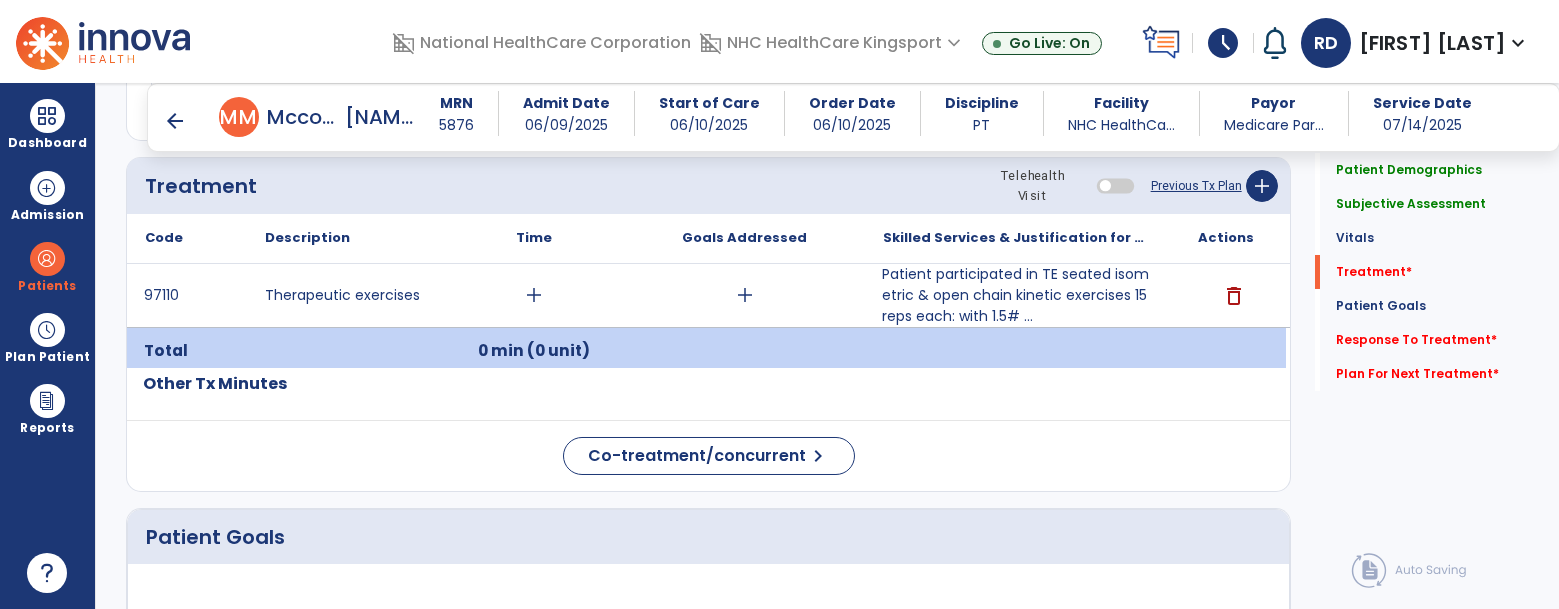 click on "Co-treatment/concurrent  chevron_right" 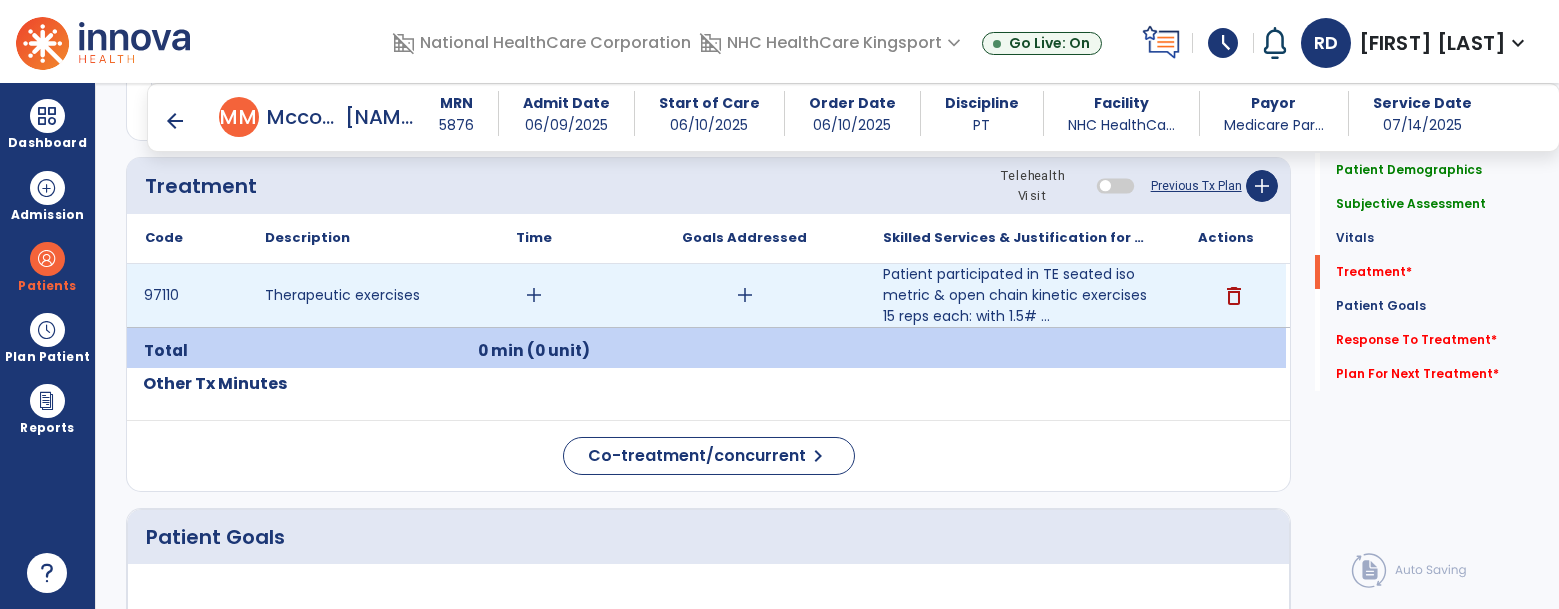 click on "add" at bounding box center [534, 295] 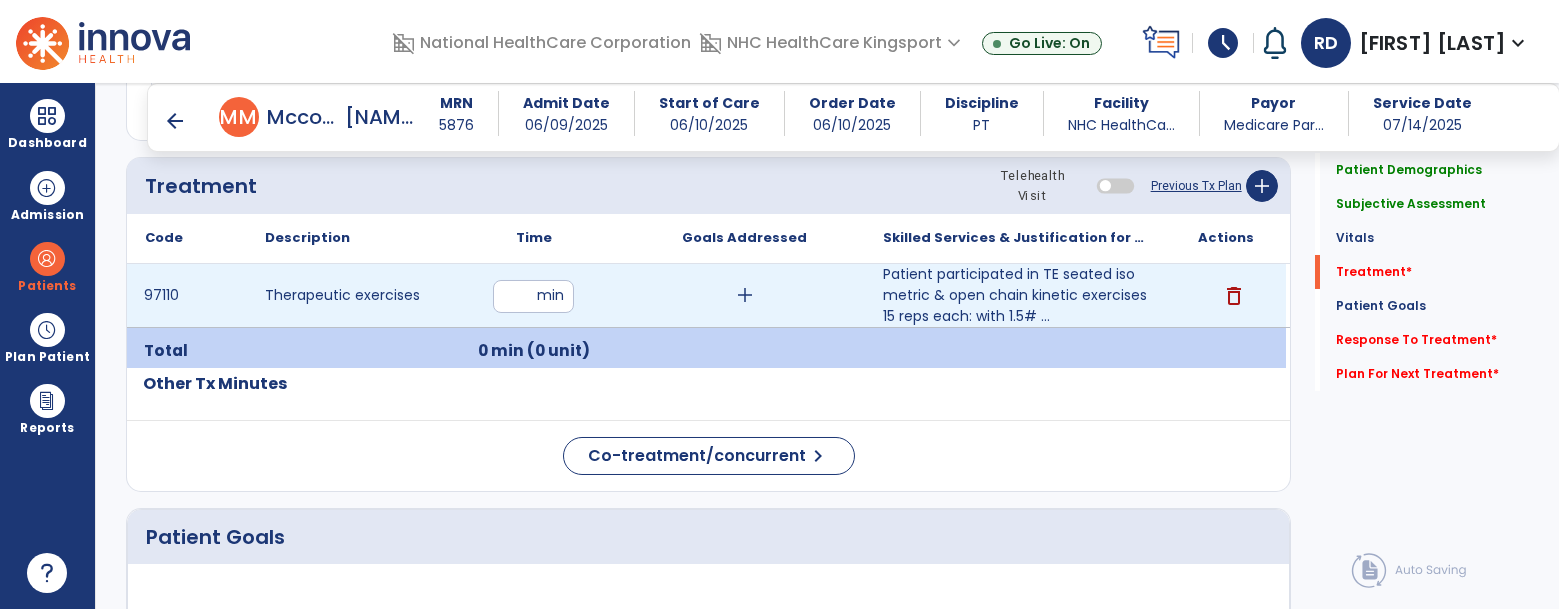 type on "**" 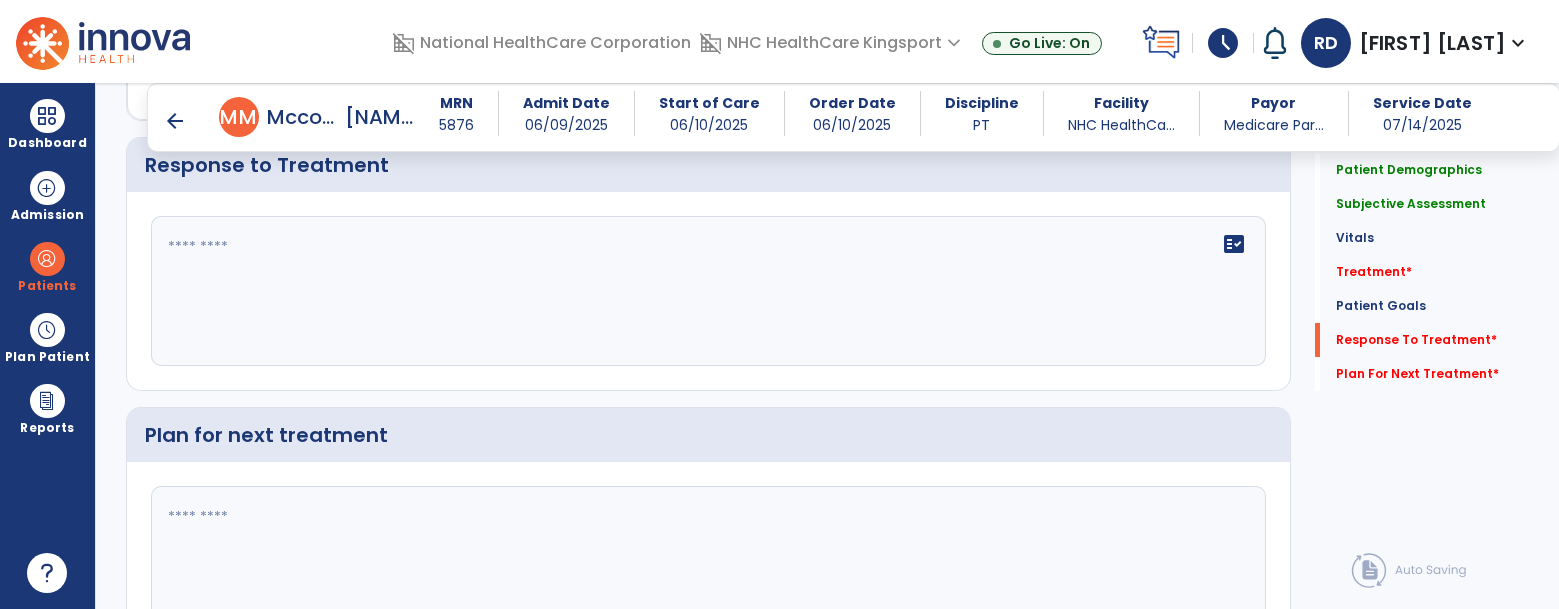 scroll, scrollTop: 2217, scrollLeft: 0, axis: vertical 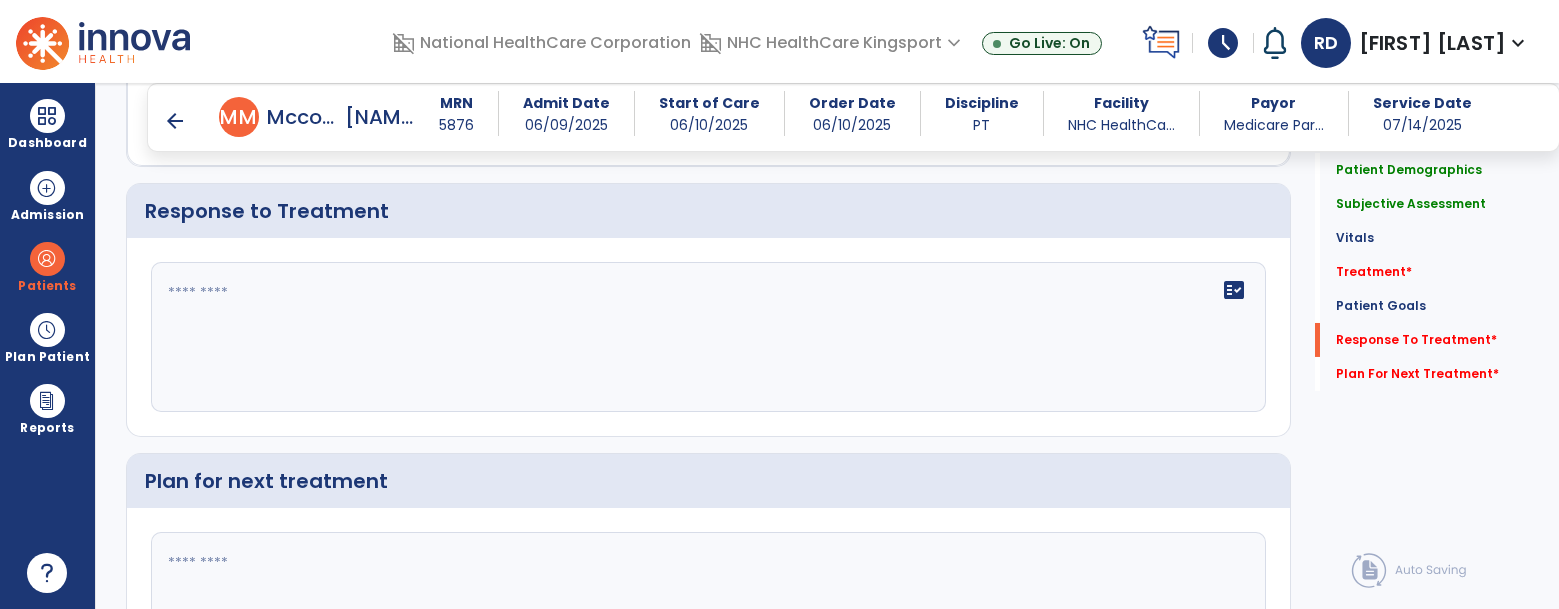 click on "fact_check" 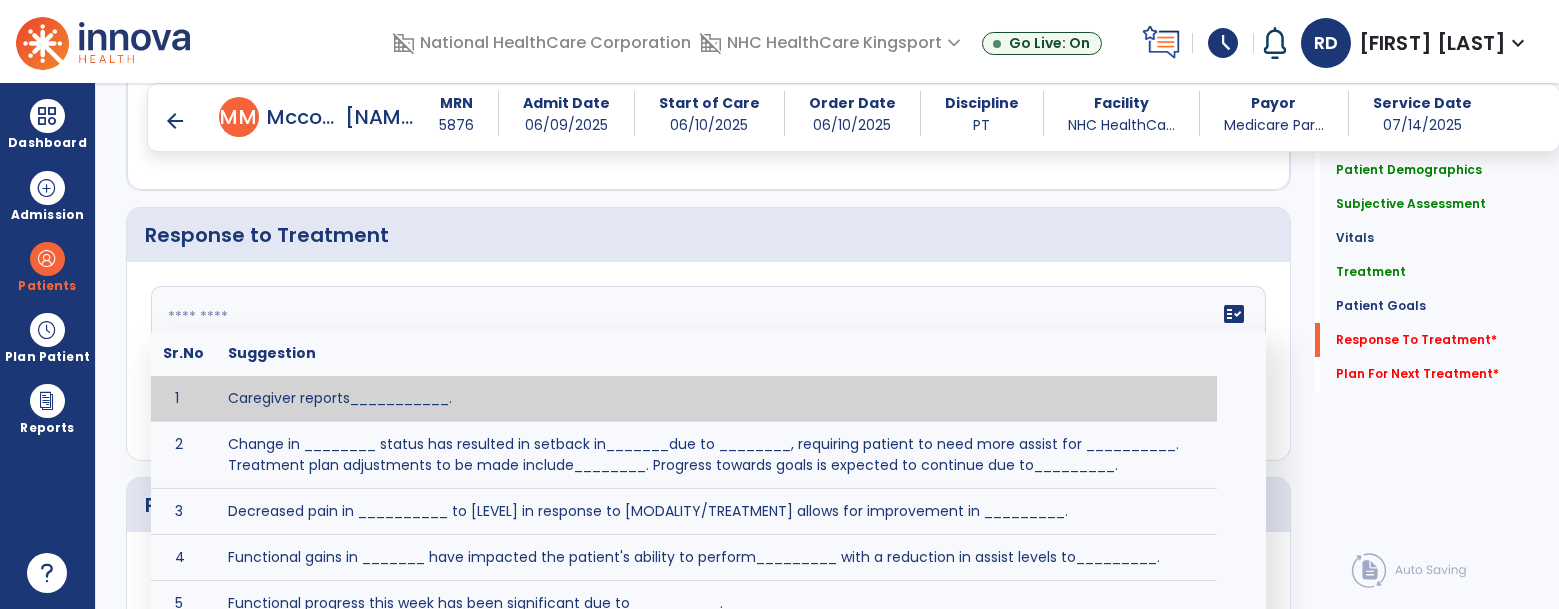 scroll, scrollTop: 2216, scrollLeft: 0, axis: vertical 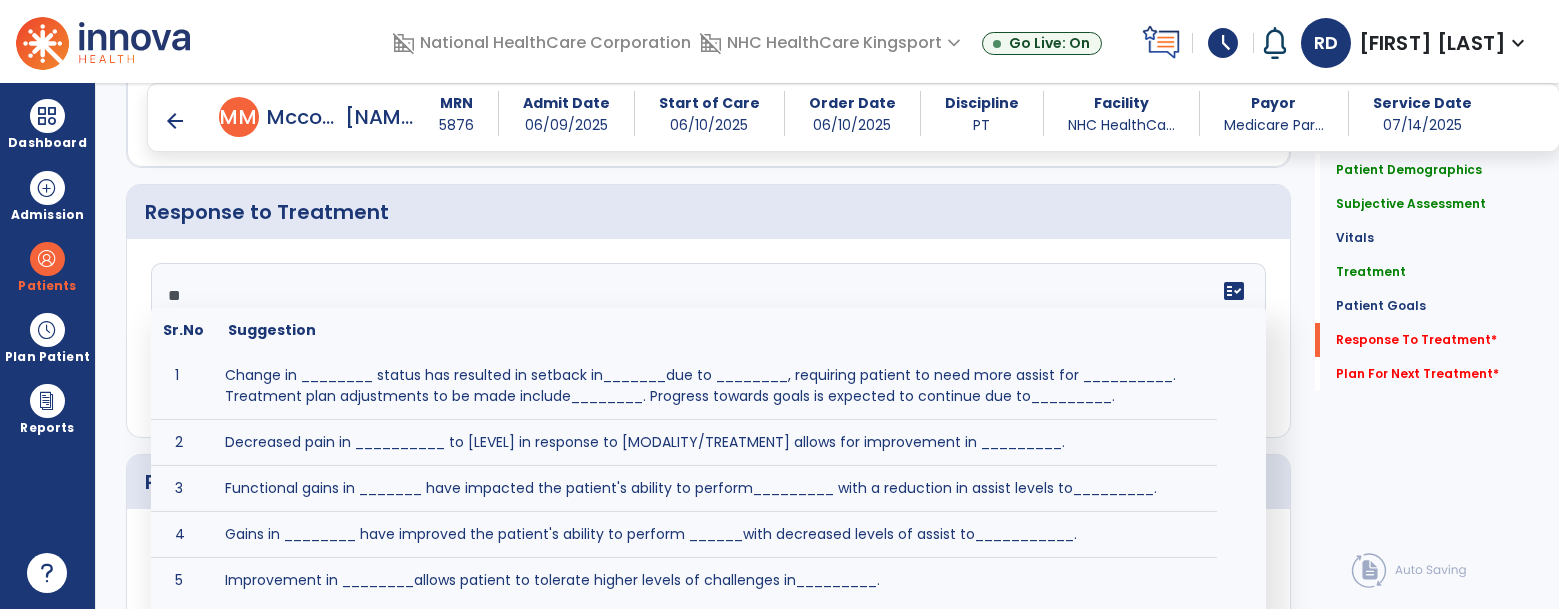 type on "*" 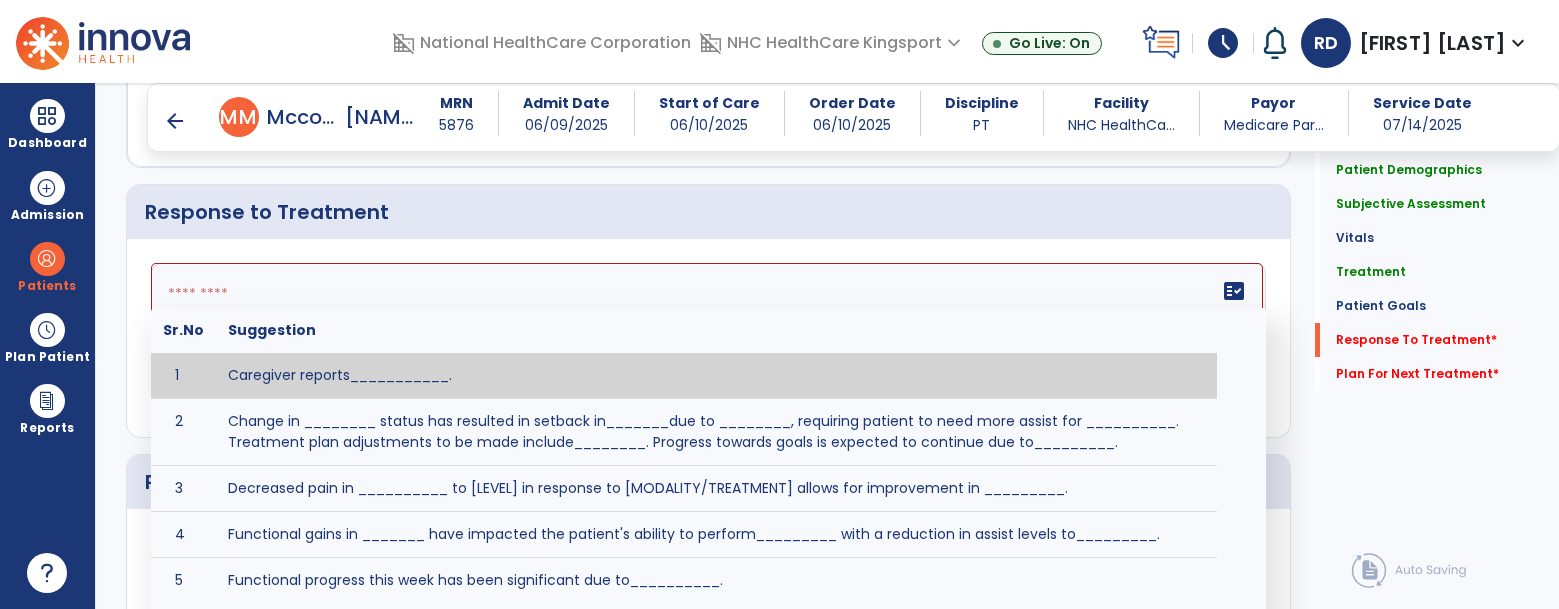 type on "*" 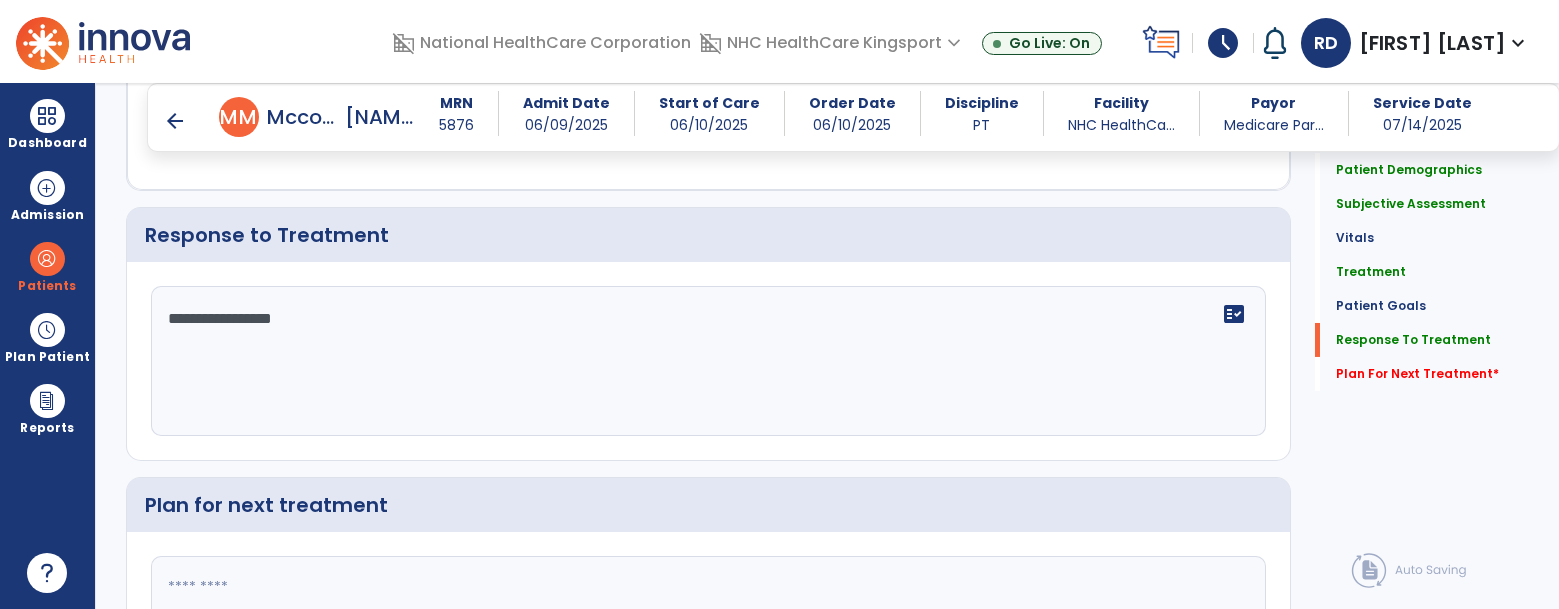scroll, scrollTop: 2216, scrollLeft: 0, axis: vertical 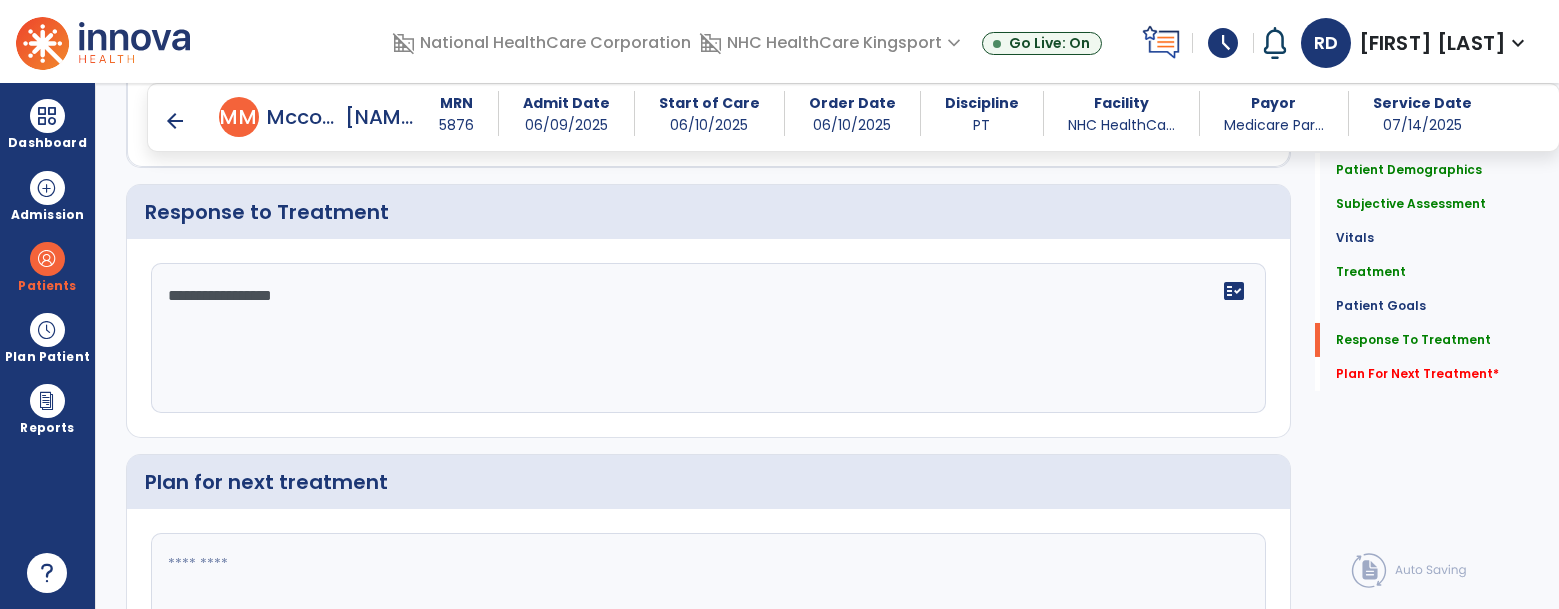 click on "**********" 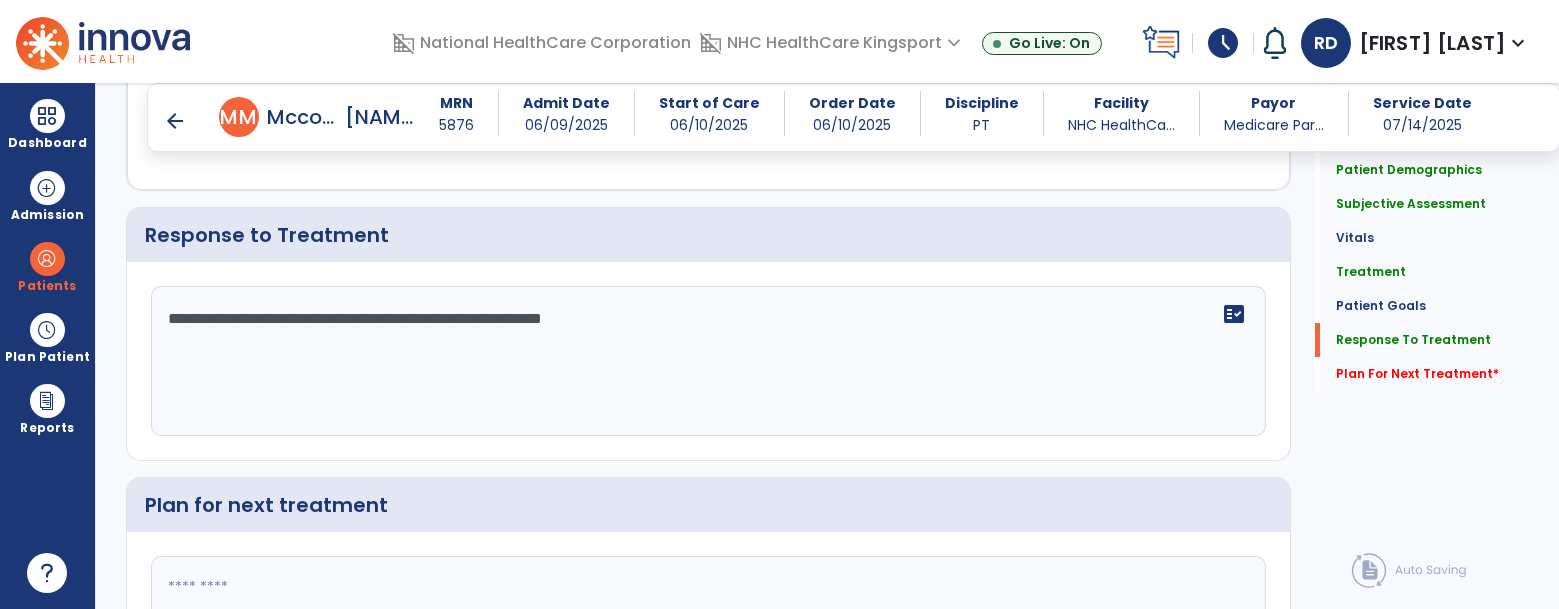 scroll, scrollTop: 2216, scrollLeft: 0, axis: vertical 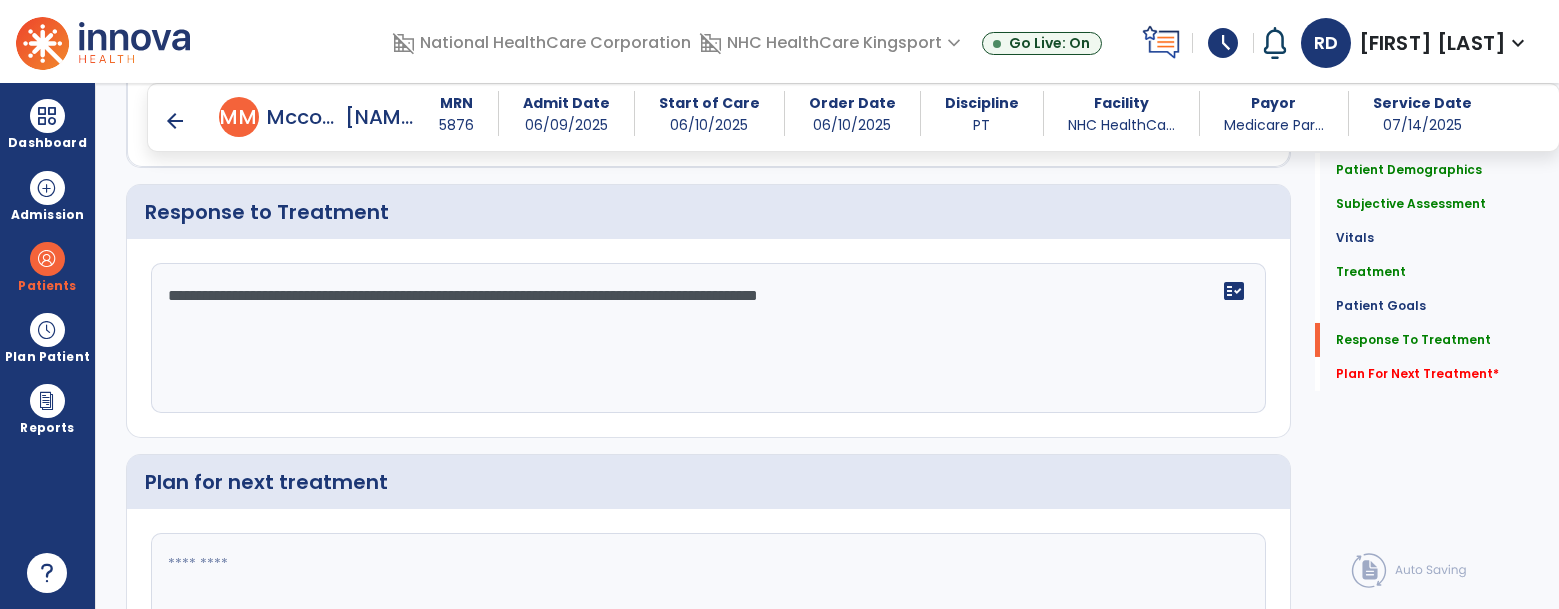 click on "**********" 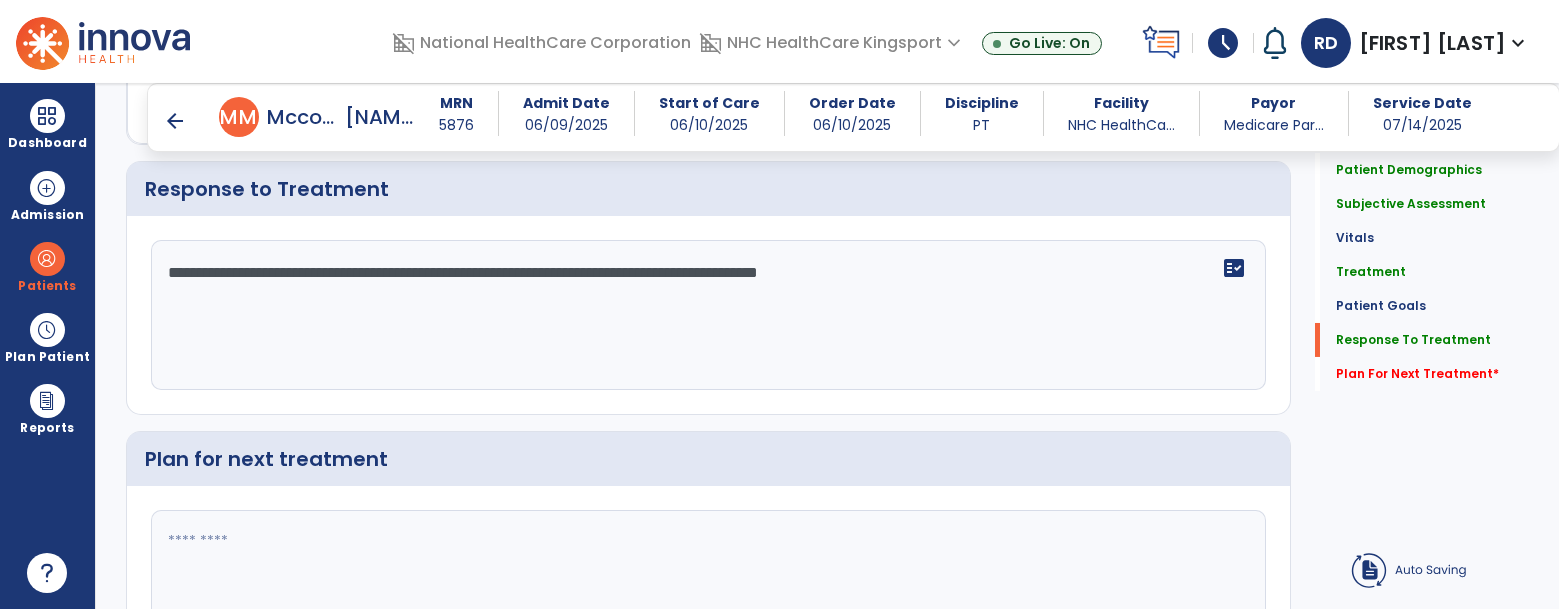 click on "**********" 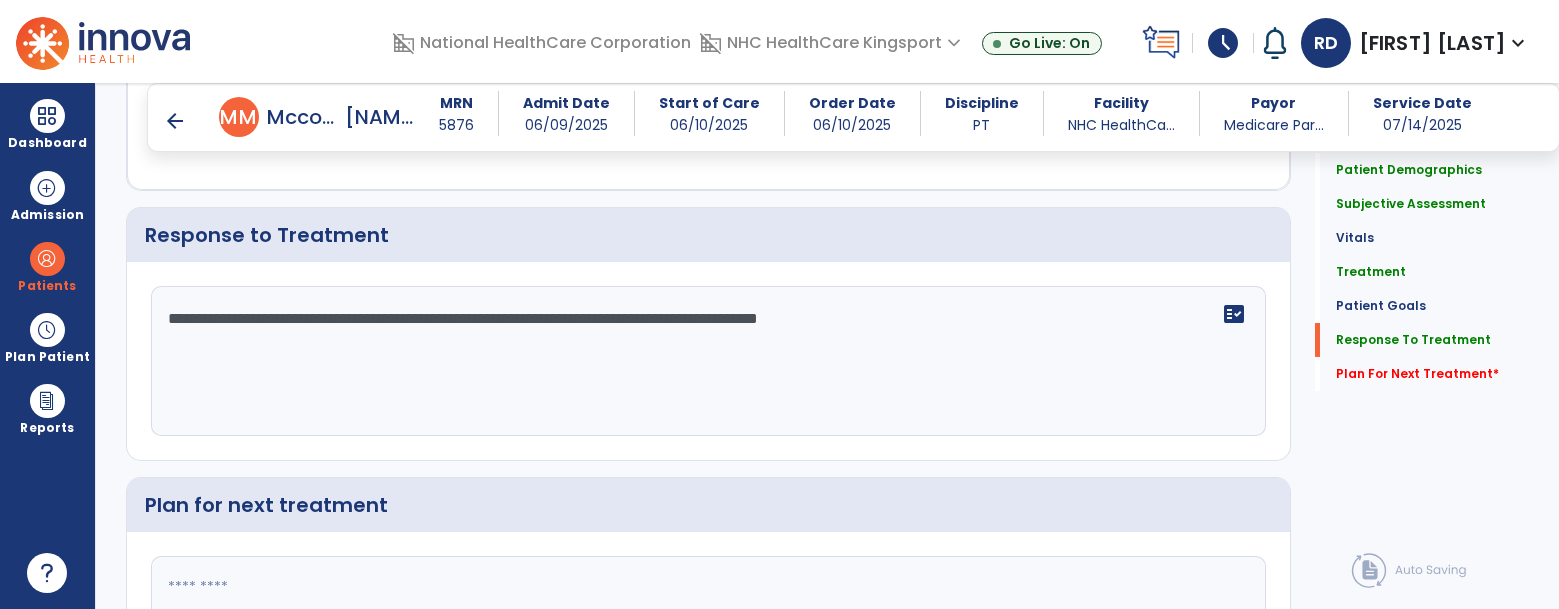 scroll, scrollTop: 2216, scrollLeft: 0, axis: vertical 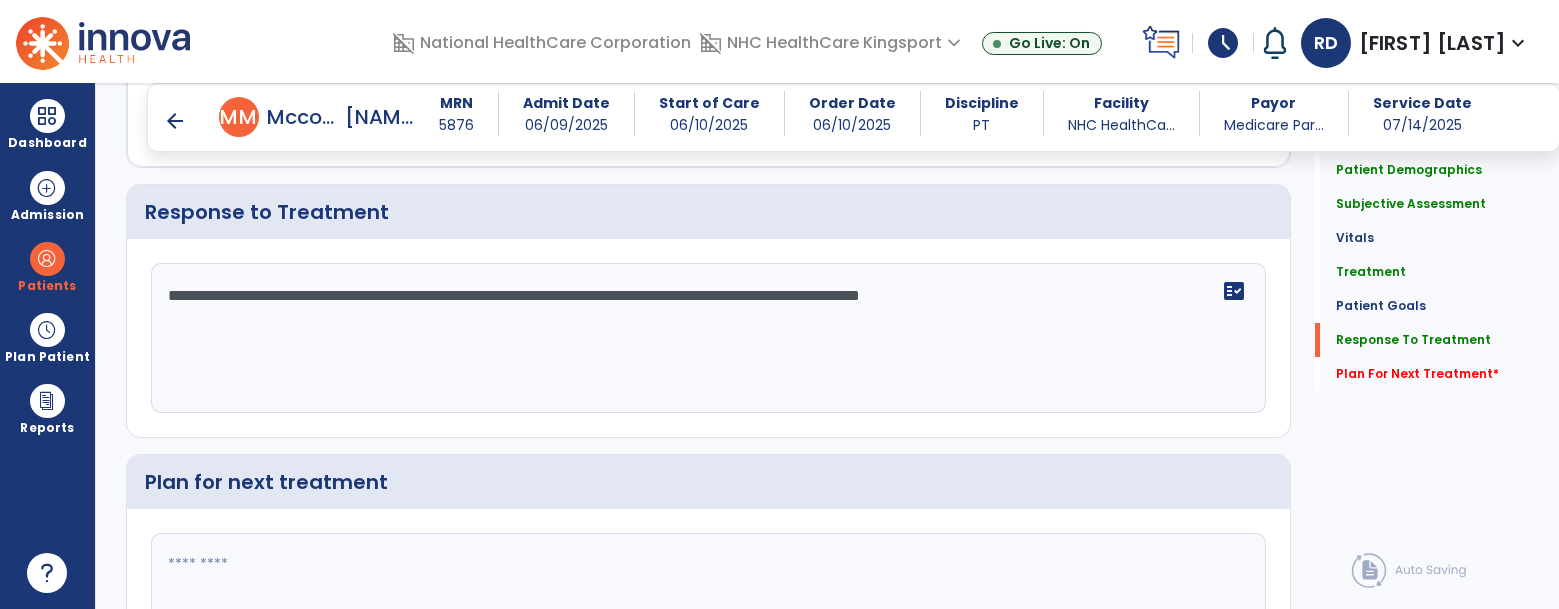 click on "**********" 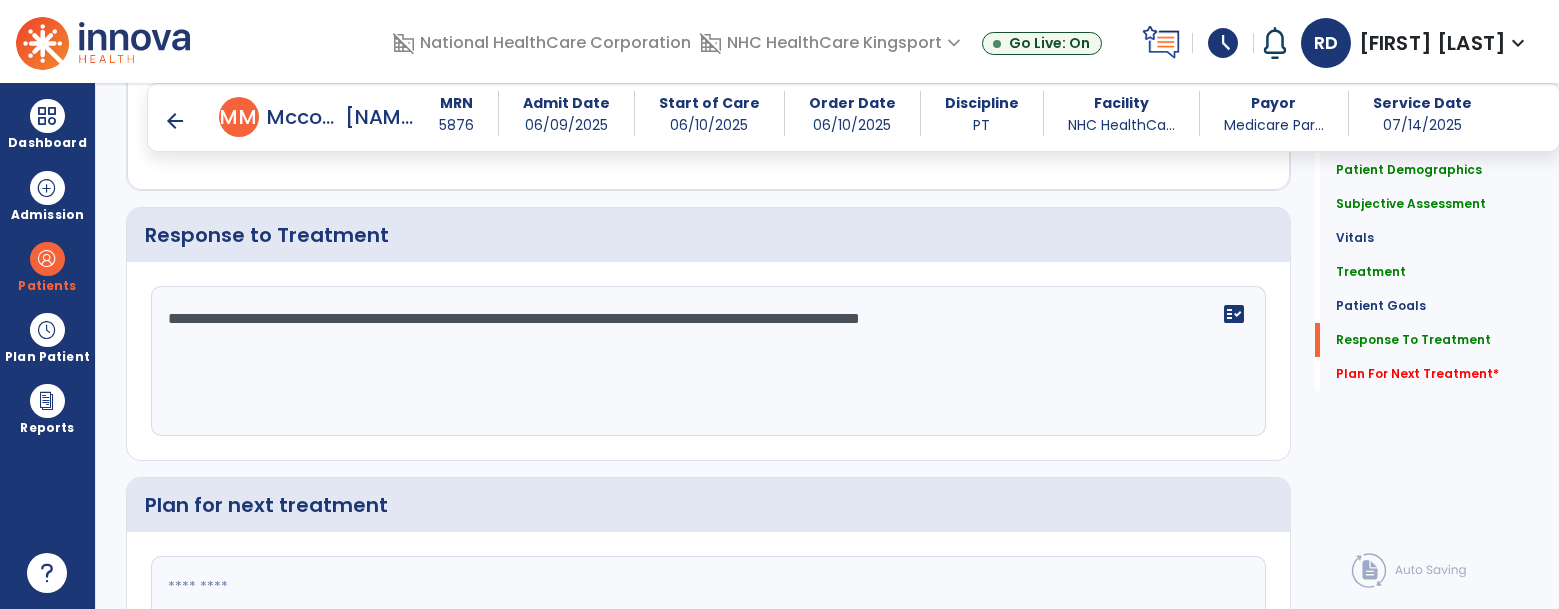 scroll, scrollTop: 2216, scrollLeft: 0, axis: vertical 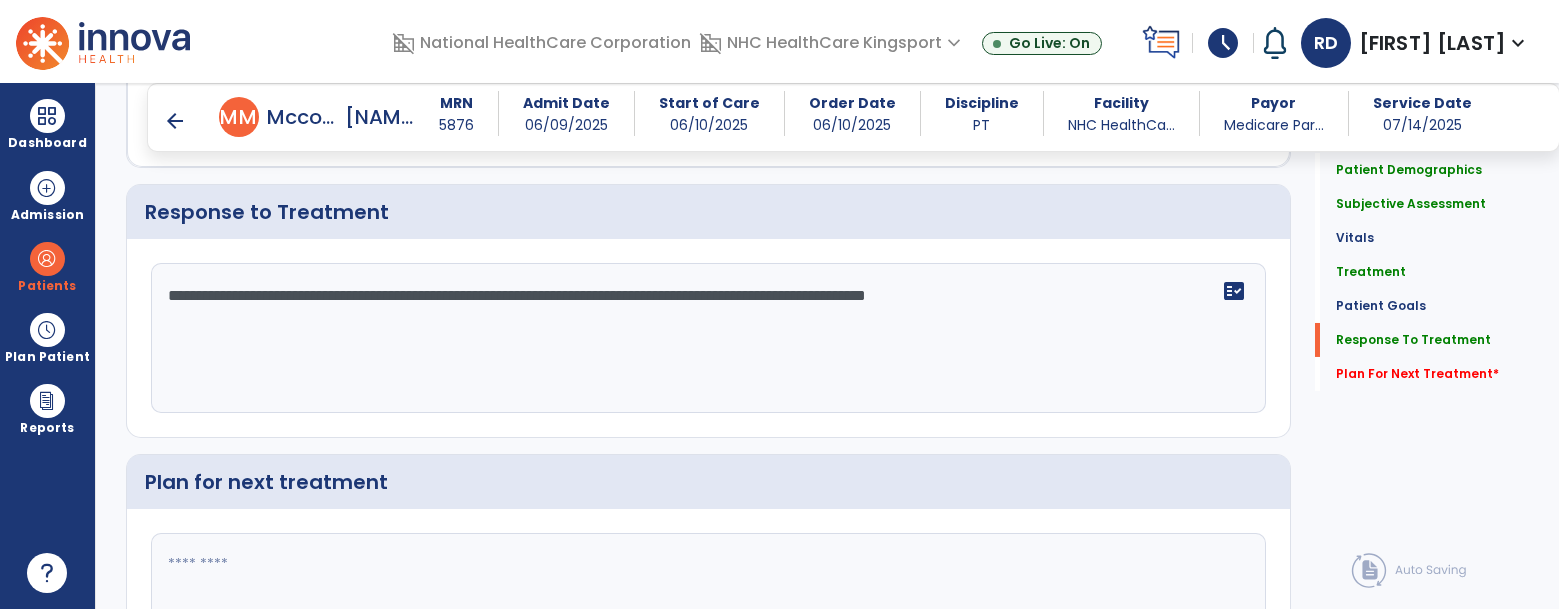 click on "**********" 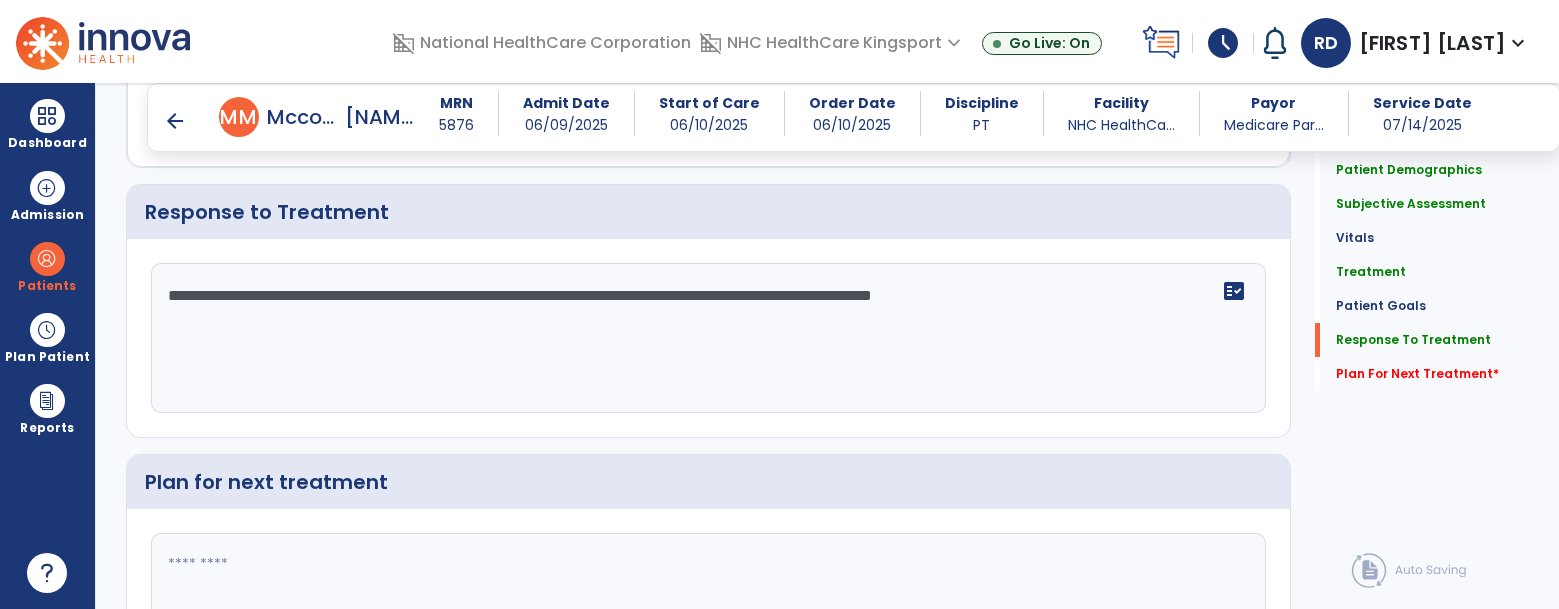 type on "**********" 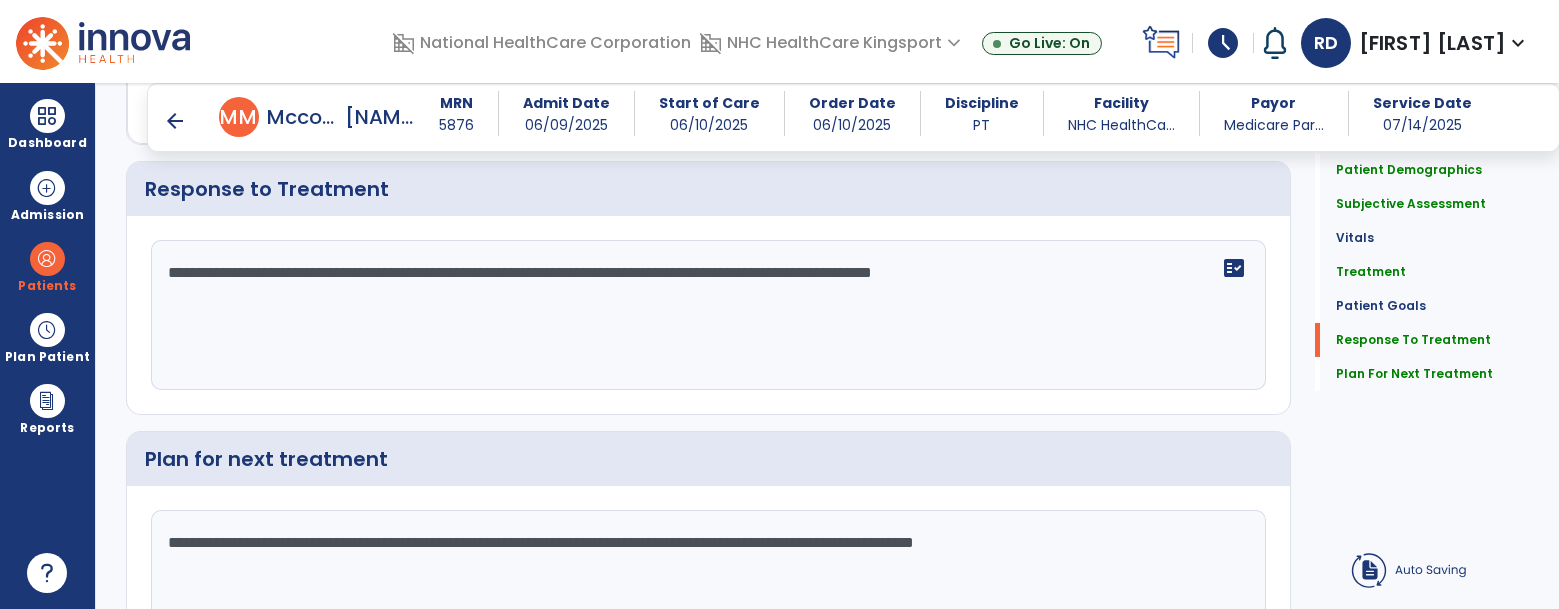 type on "**********" 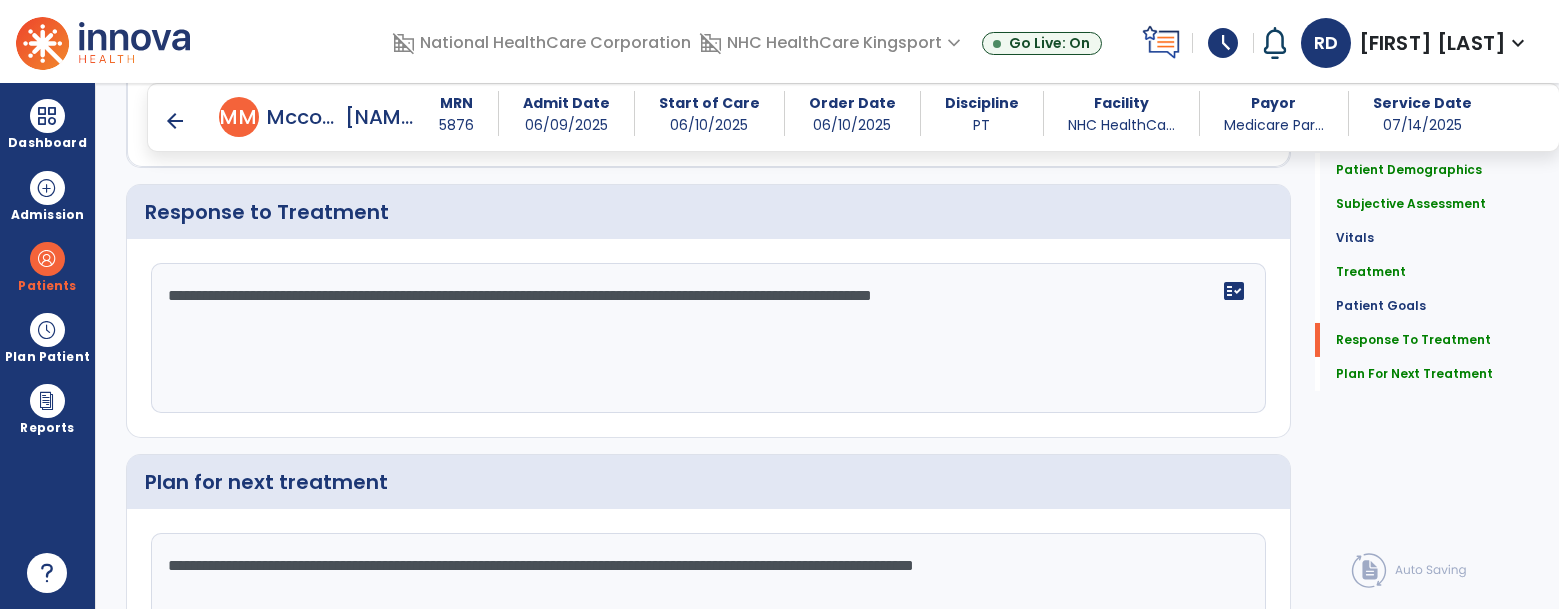 scroll, scrollTop: 1899, scrollLeft: 0, axis: vertical 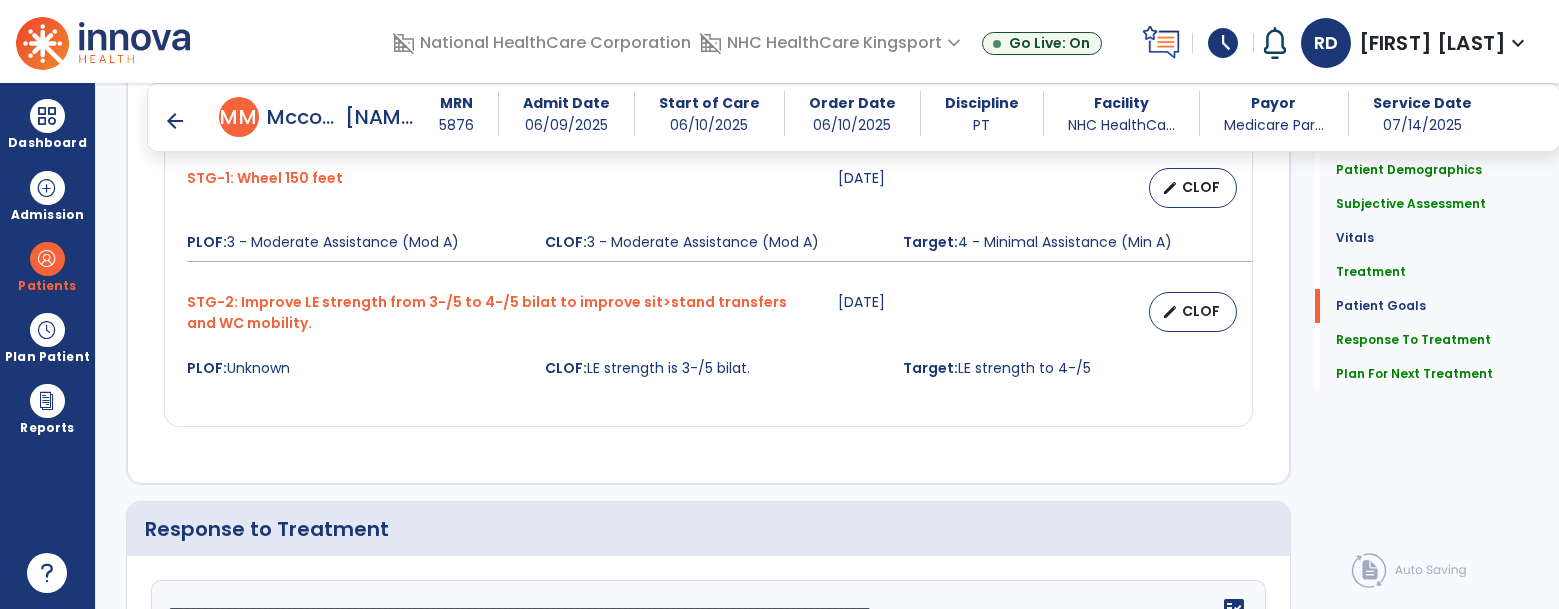 click on "arrow_back" at bounding box center [175, 121] 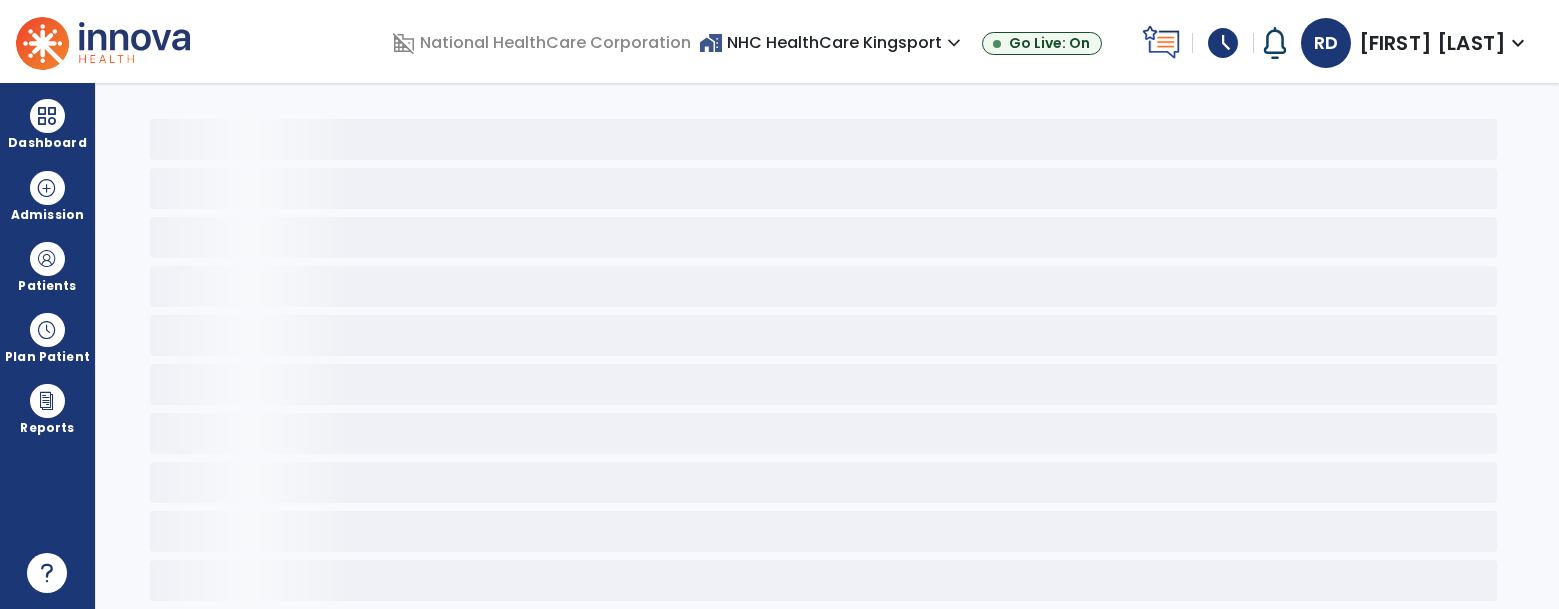 scroll, scrollTop: 67, scrollLeft: 0, axis: vertical 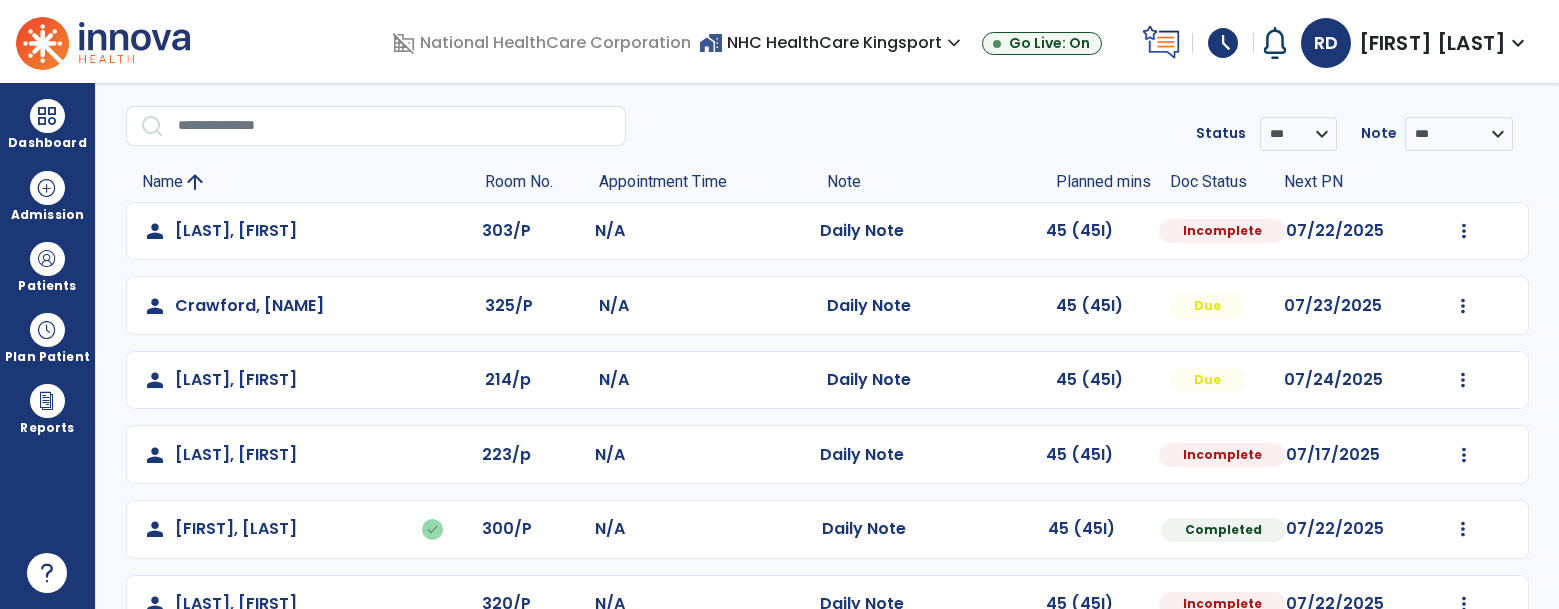 click on "Mark Visit As Complete   Reset Note   Open Document   G + C Mins" 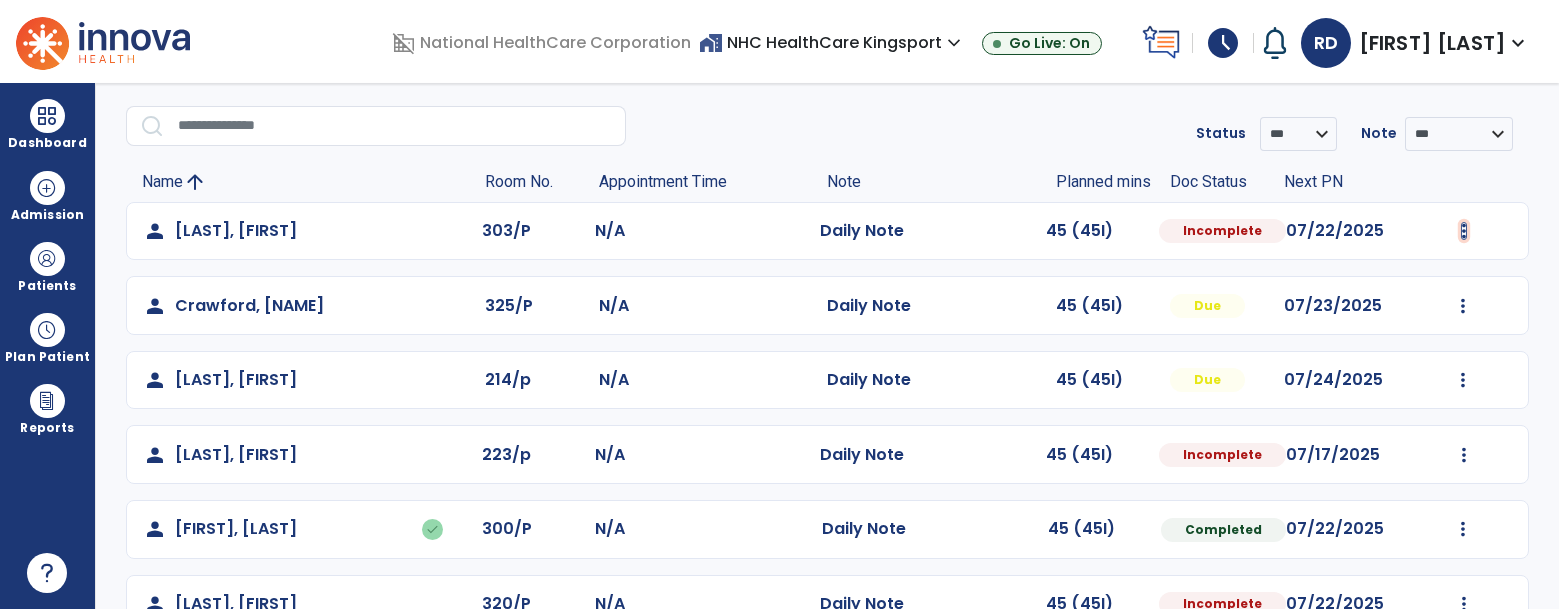 click at bounding box center [1464, 231] 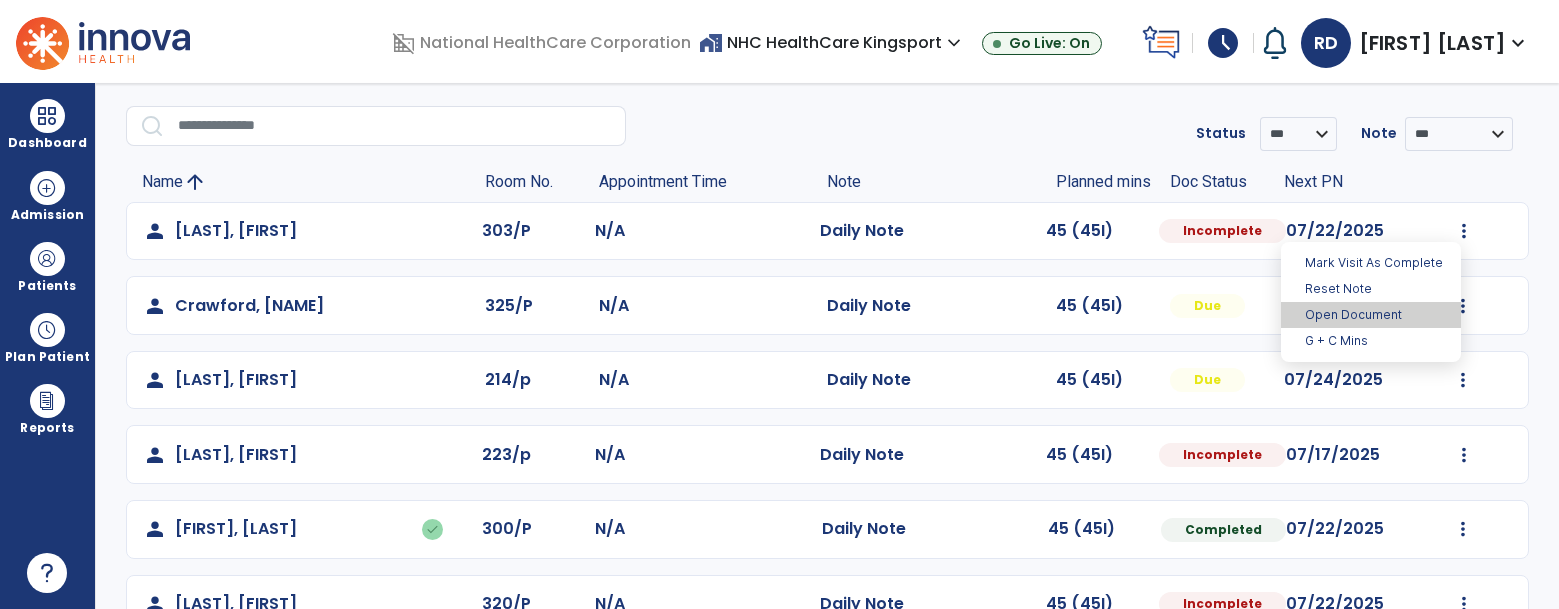 click on "Open Document" at bounding box center (1371, 315) 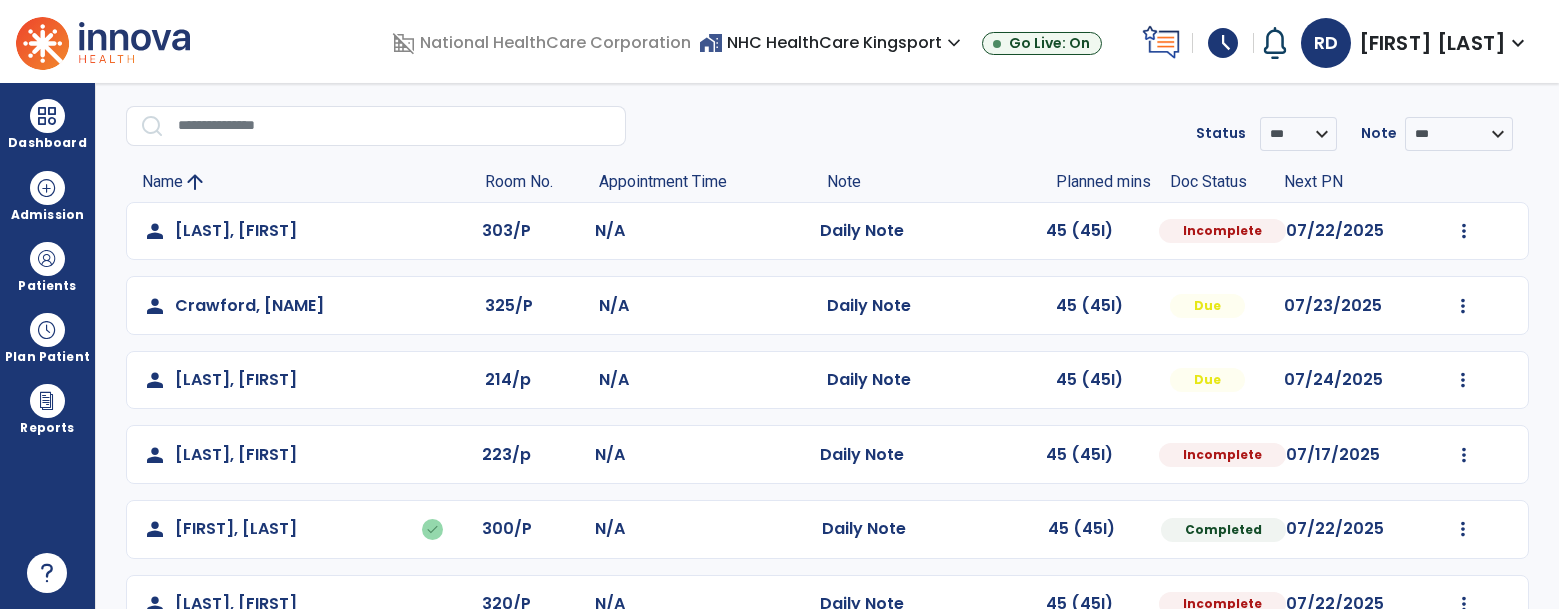select on "*" 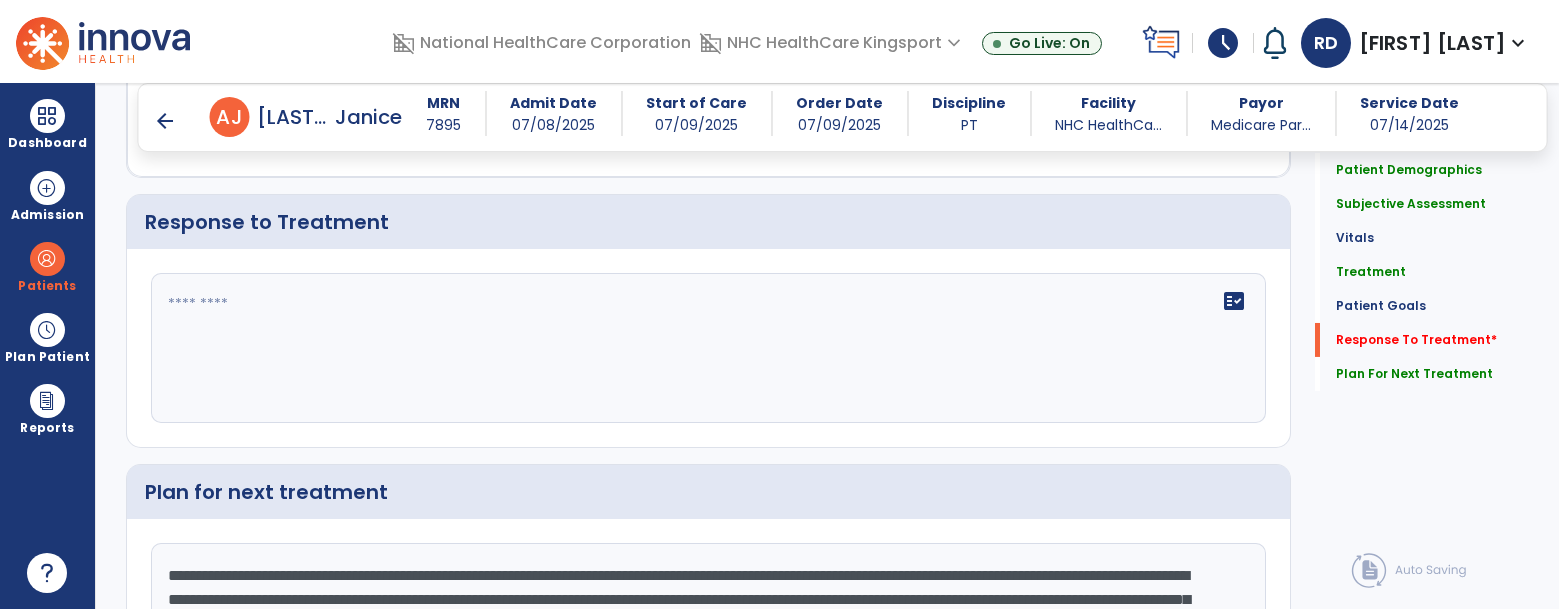 scroll, scrollTop: 3245, scrollLeft: 0, axis: vertical 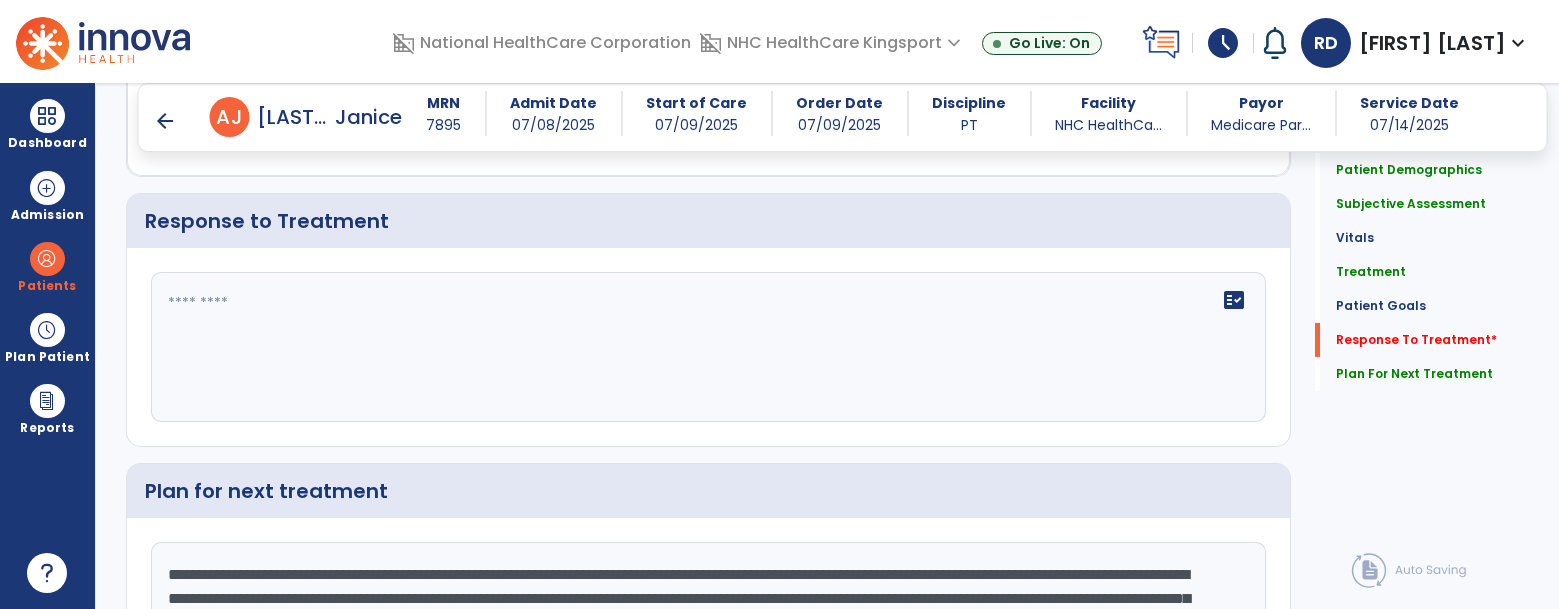 click on "fact_check" 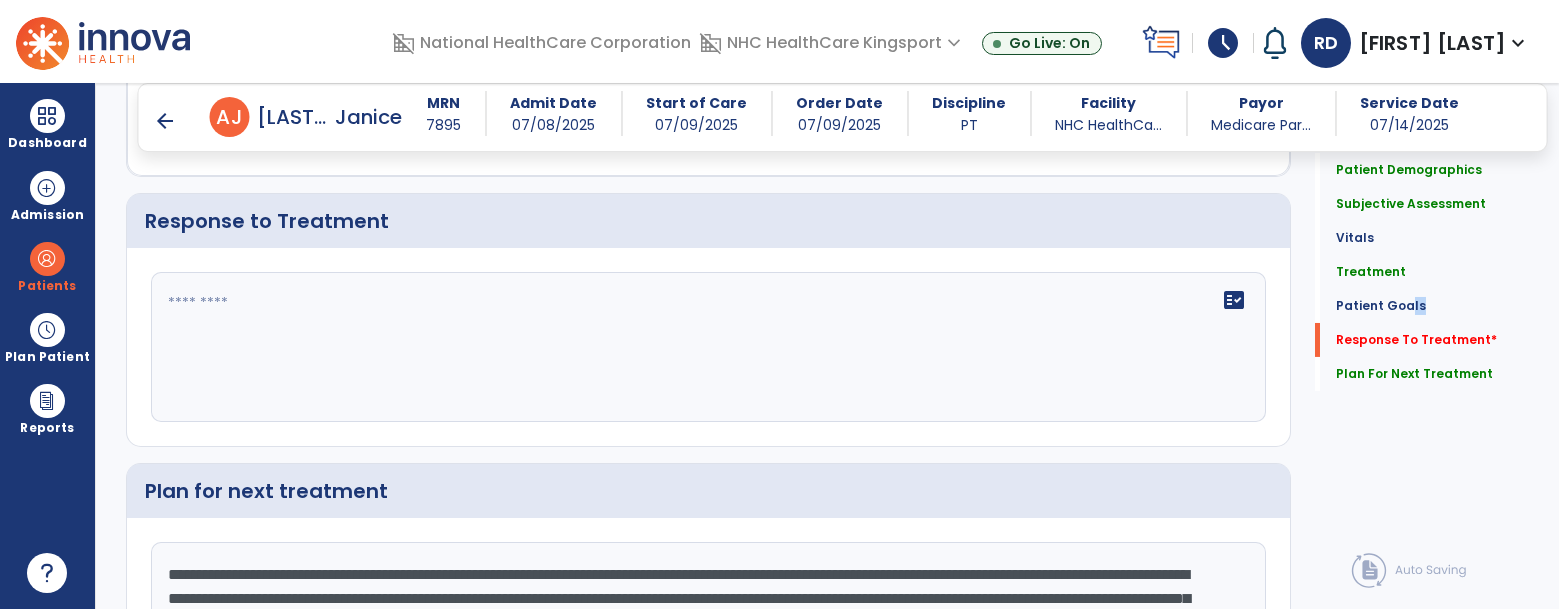 drag, startPoint x: 1410, startPoint y: 311, endPoint x: 1395, endPoint y: 316, distance: 15.811388 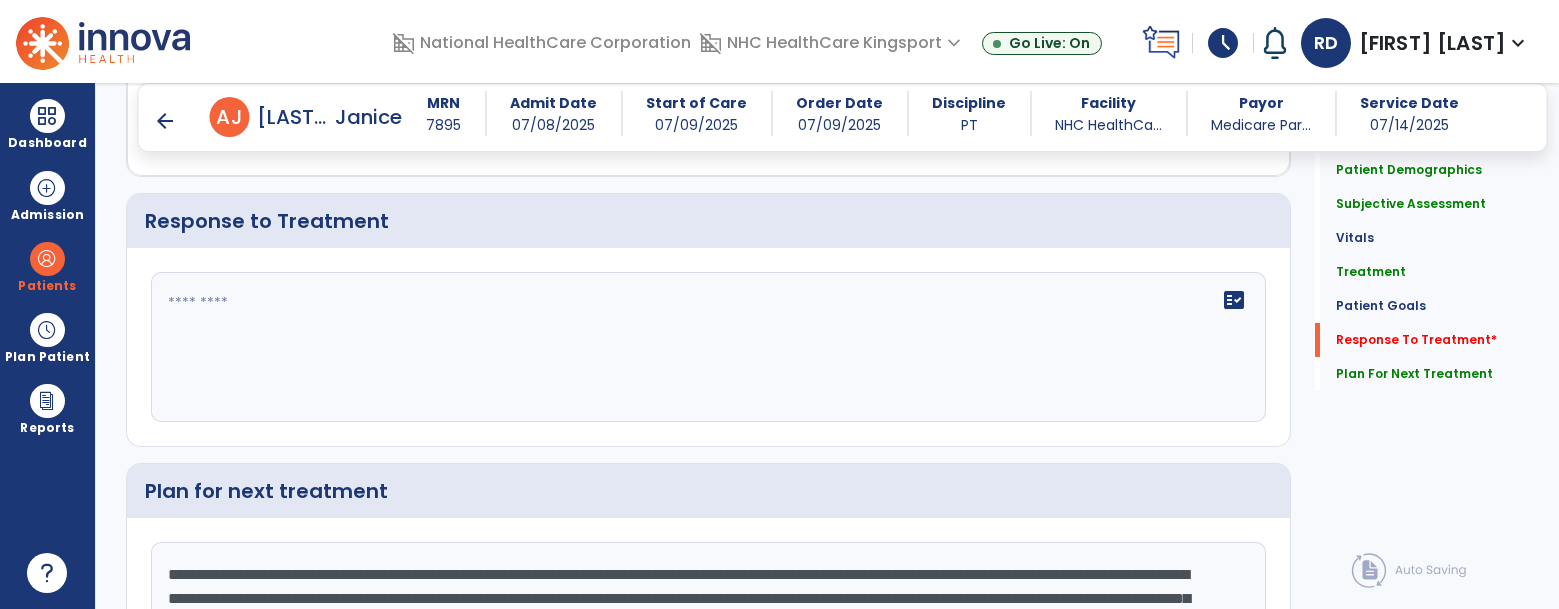 click 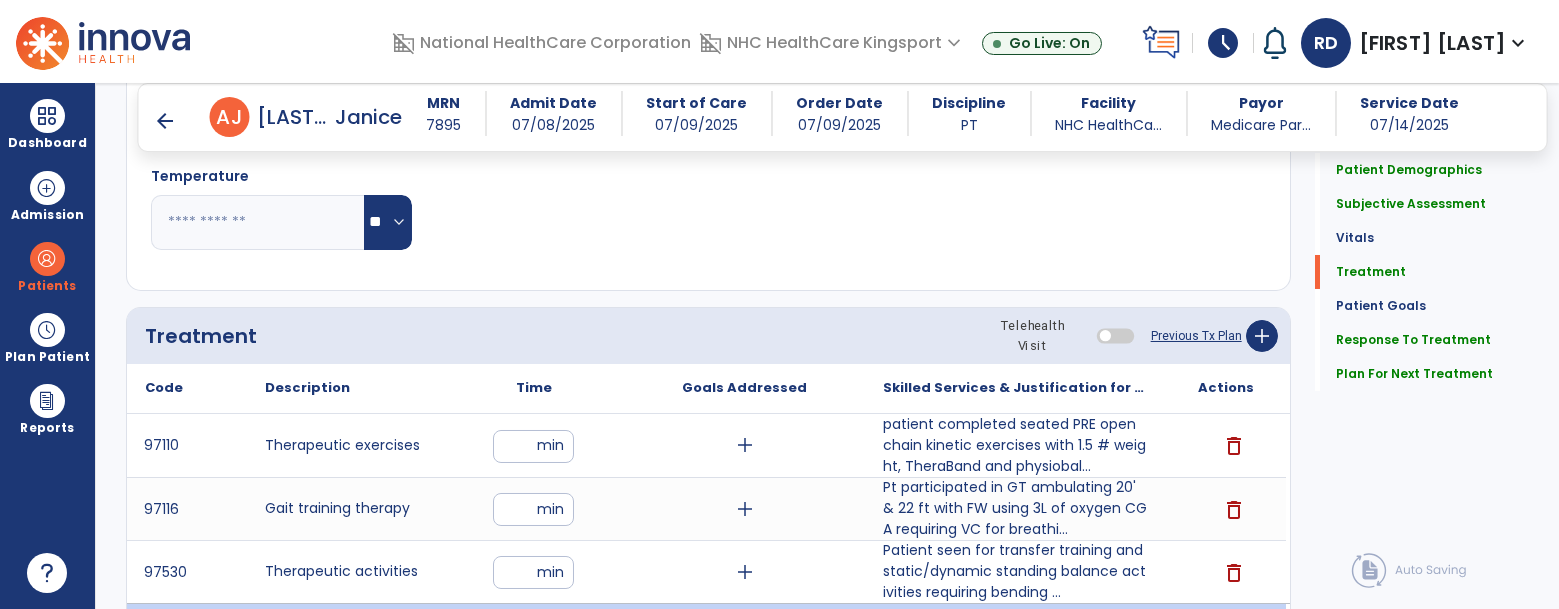 scroll, scrollTop: 1500, scrollLeft: 0, axis: vertical 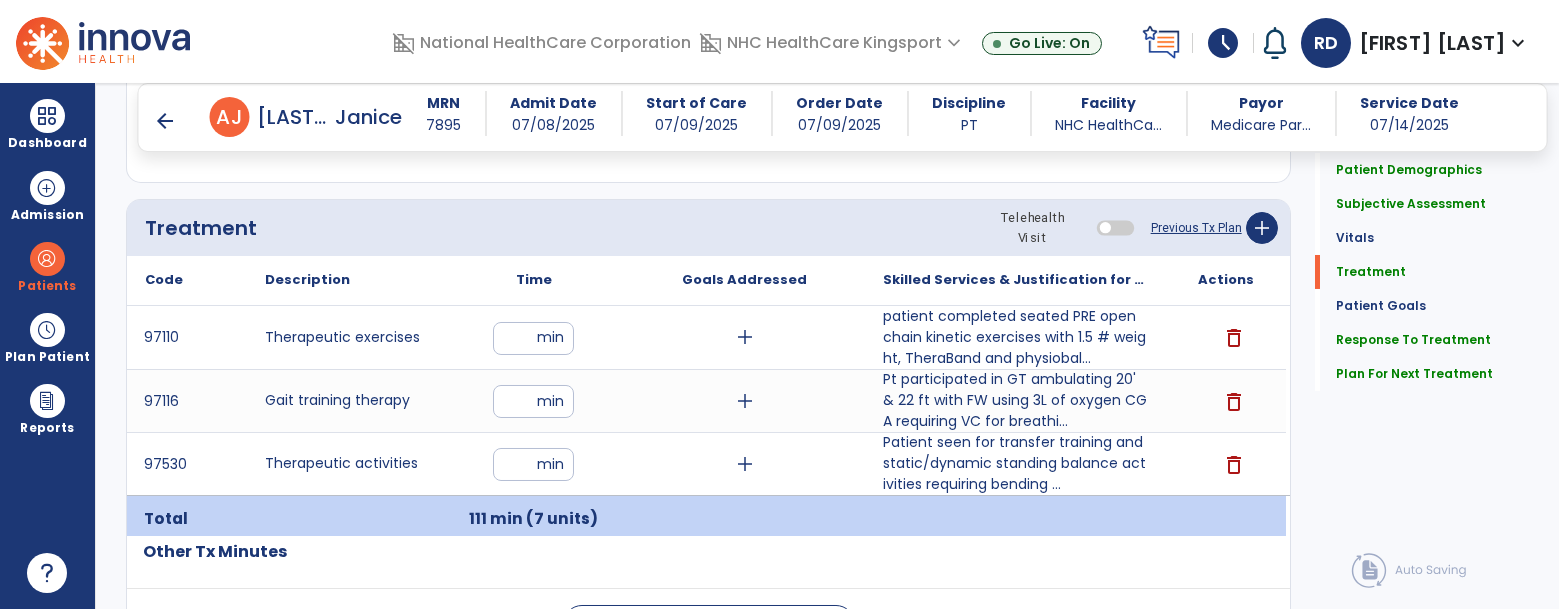 type on "**********" 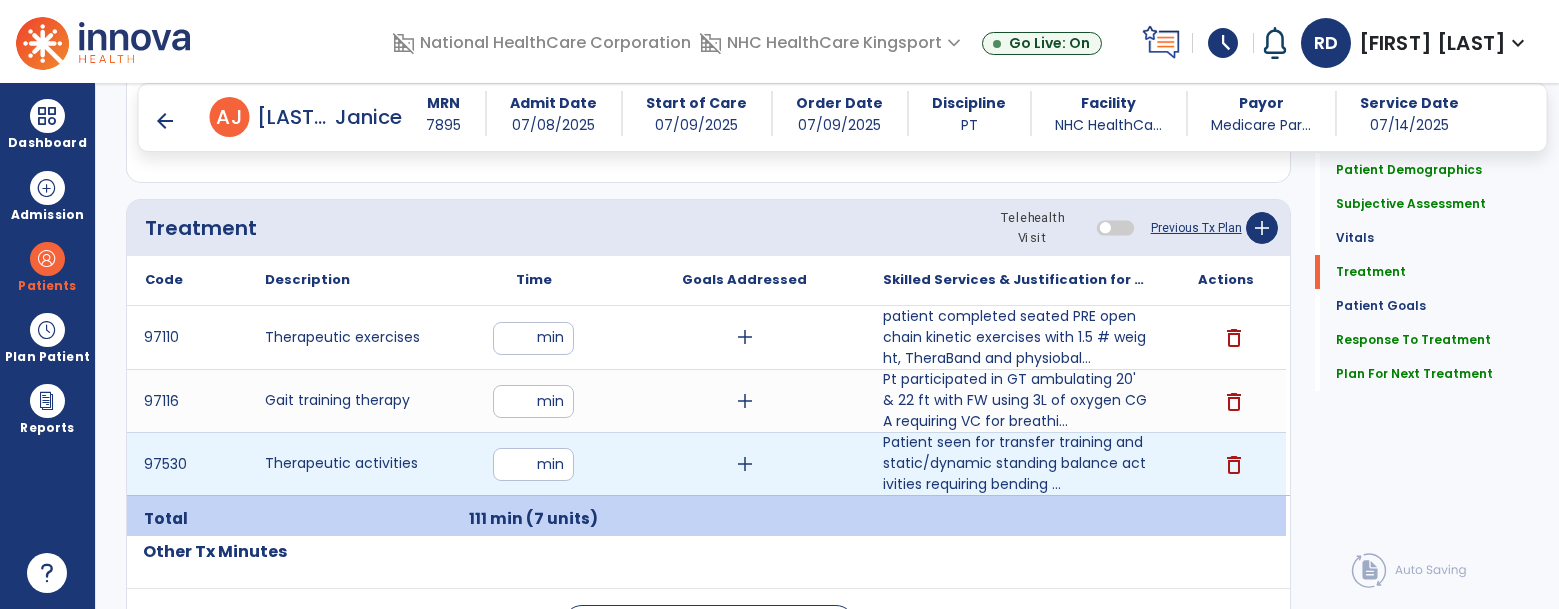 type on "*" 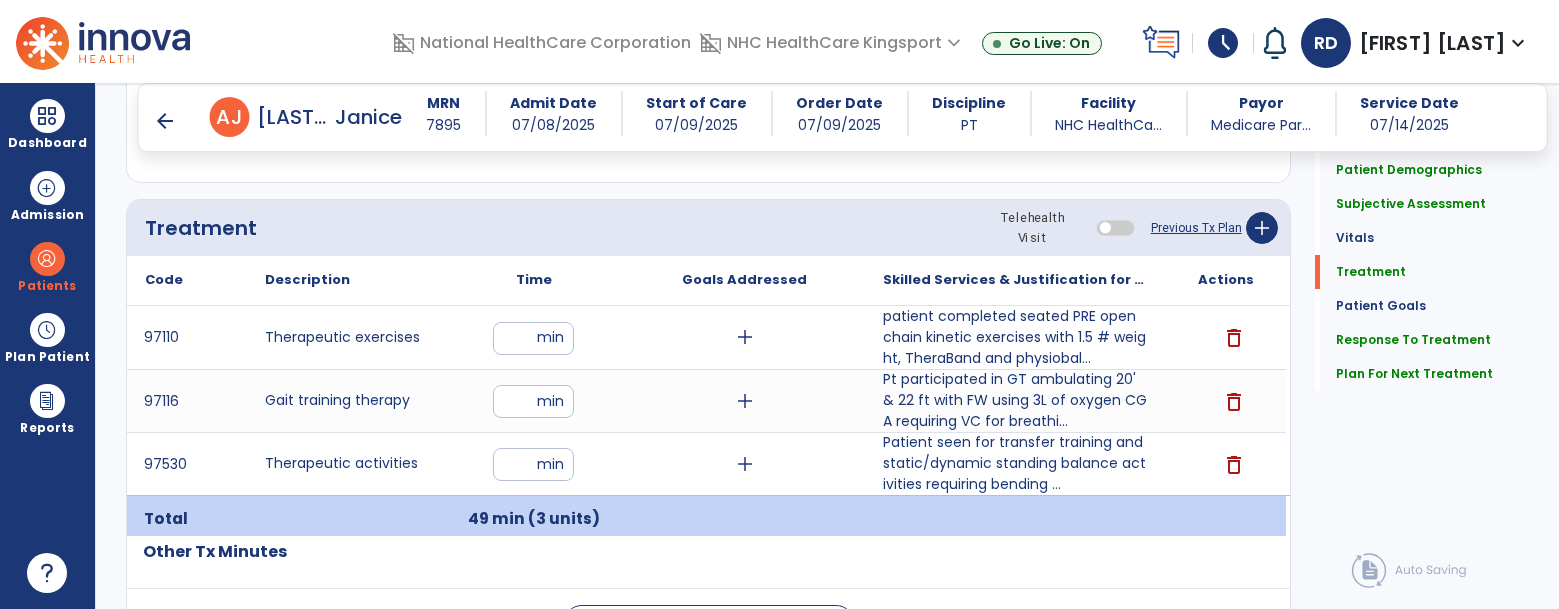 click on "**" at bounding box center [533, 338] 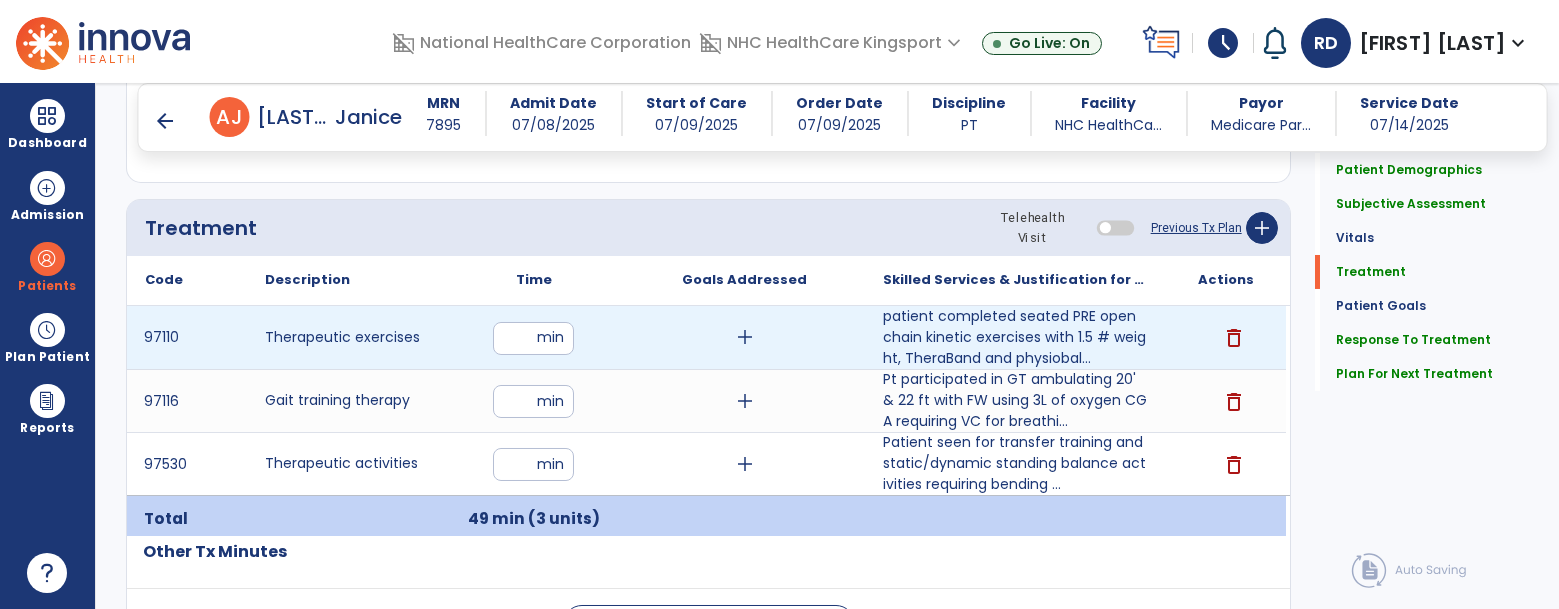 type on "*" 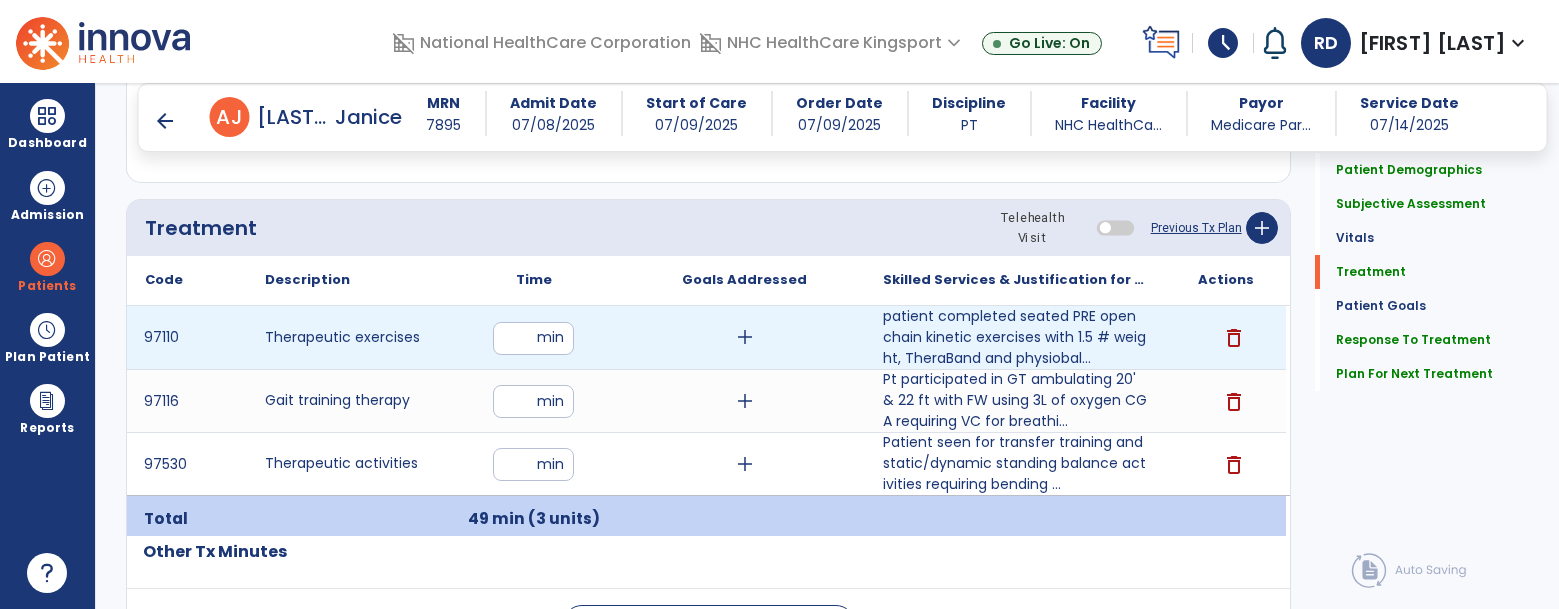 type on "**" 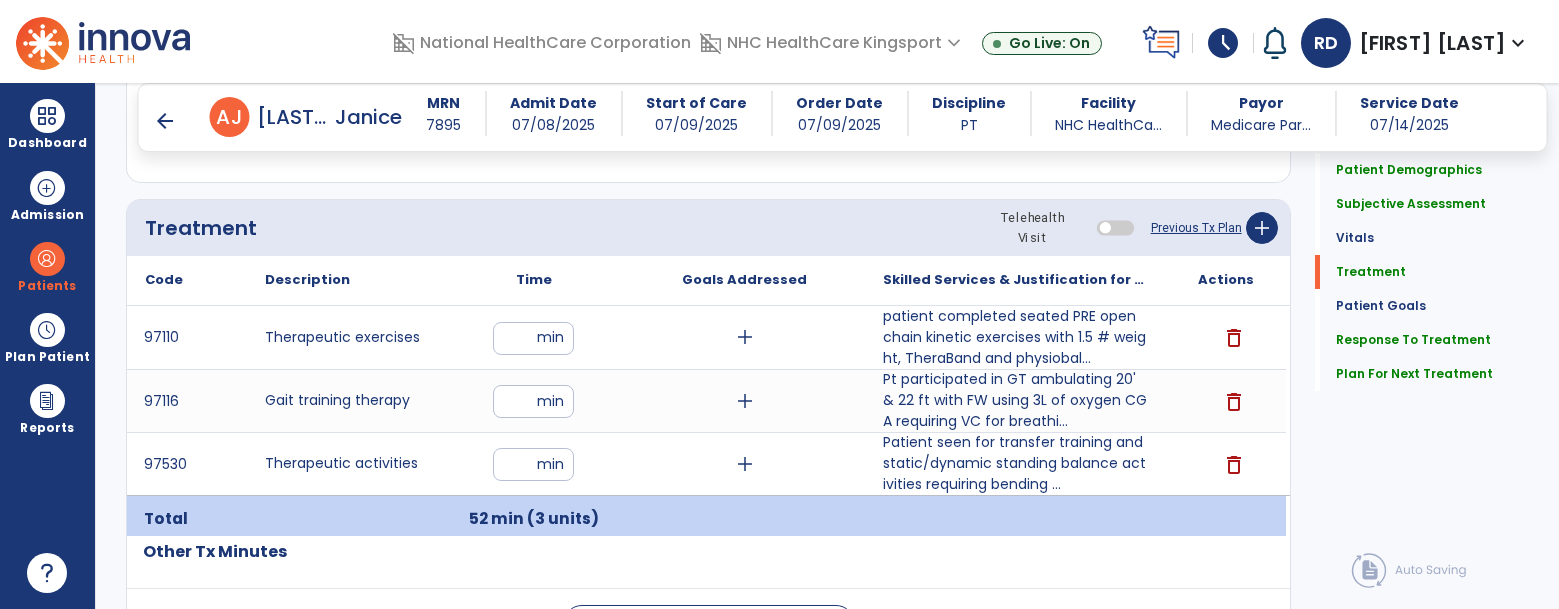 click on "**" at bounding box center [533, 401] 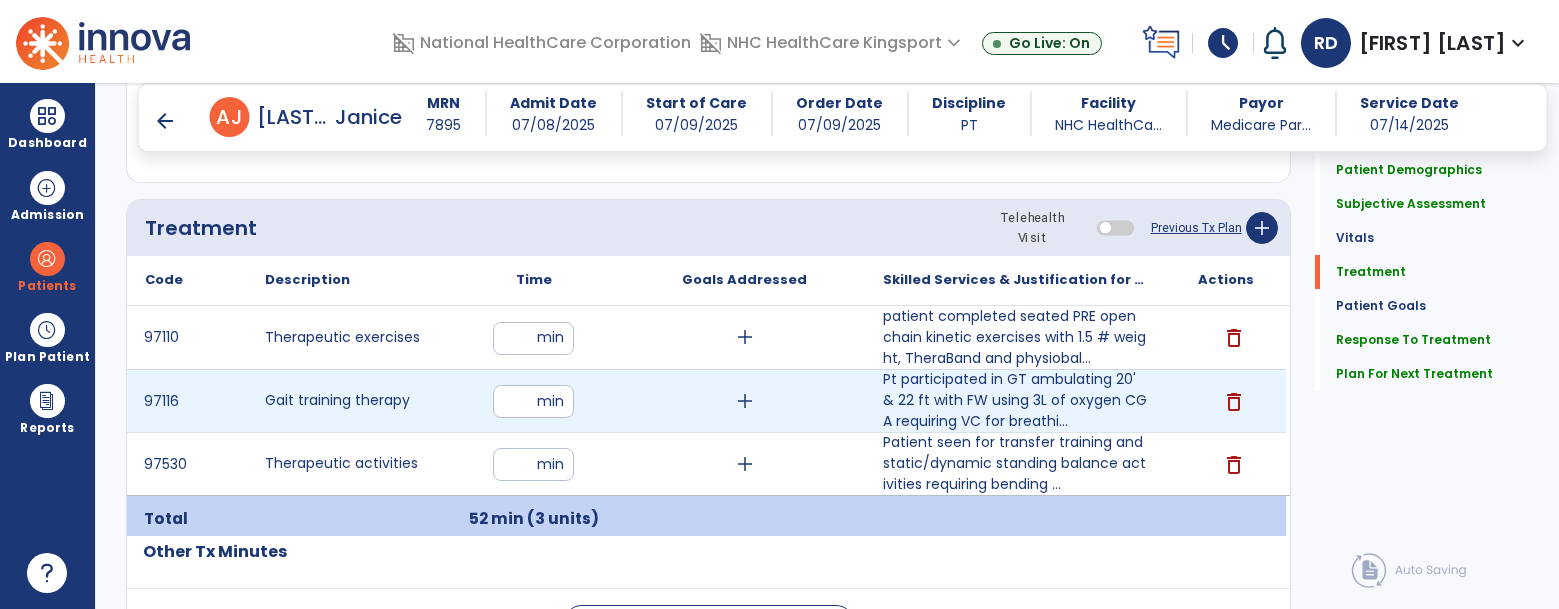 type on "**" 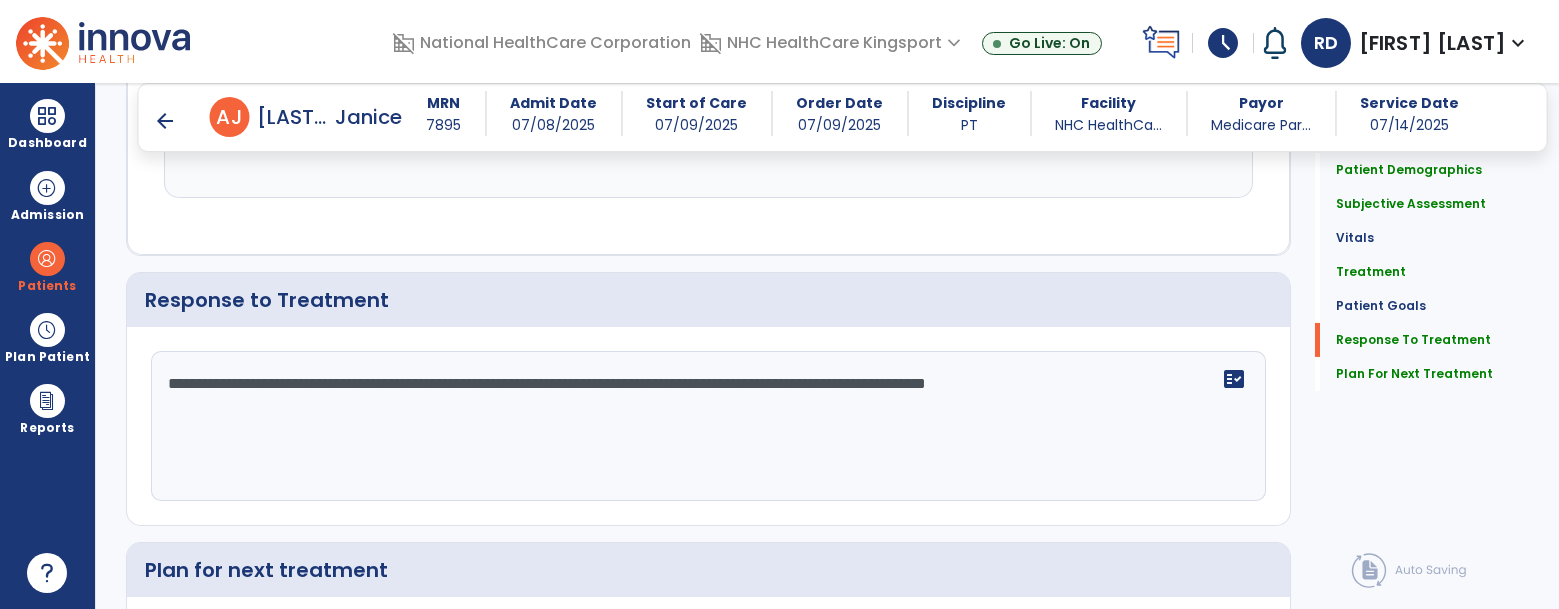 scroll, scrollTop: 3411, scrollLeft: 0, axis: vertical 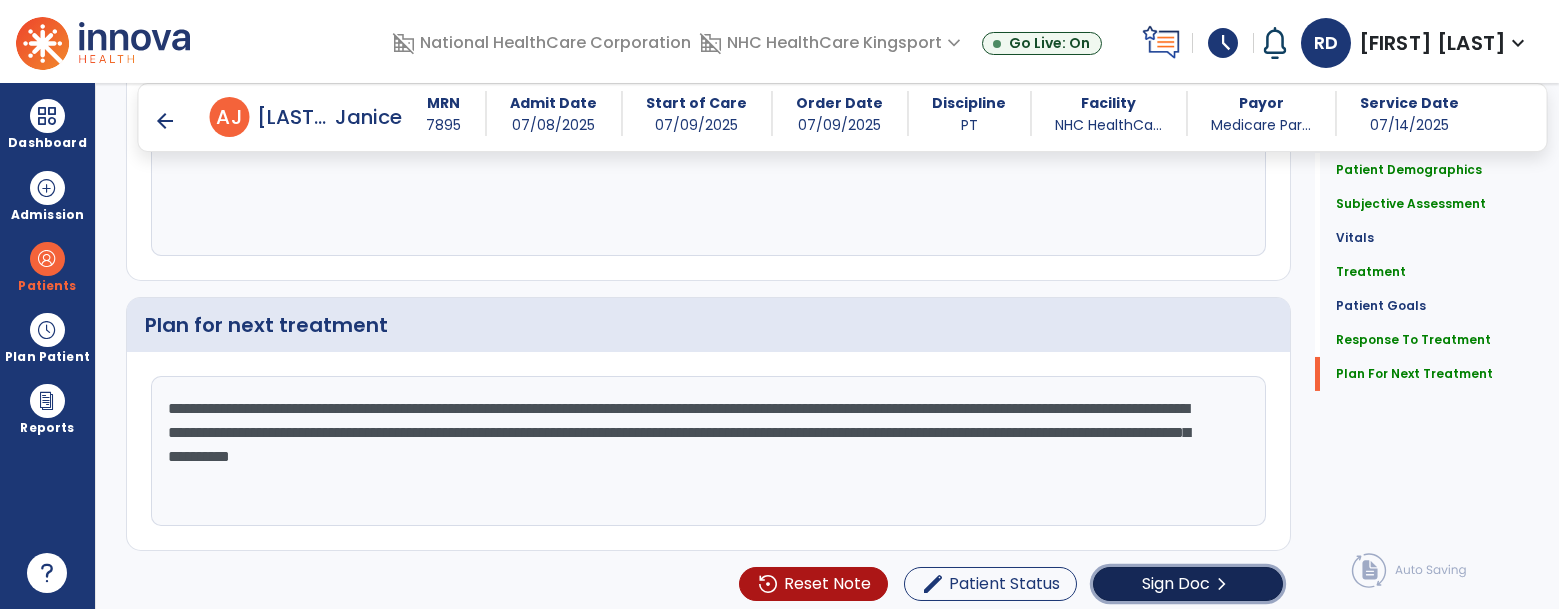 click on "Sign Doc" 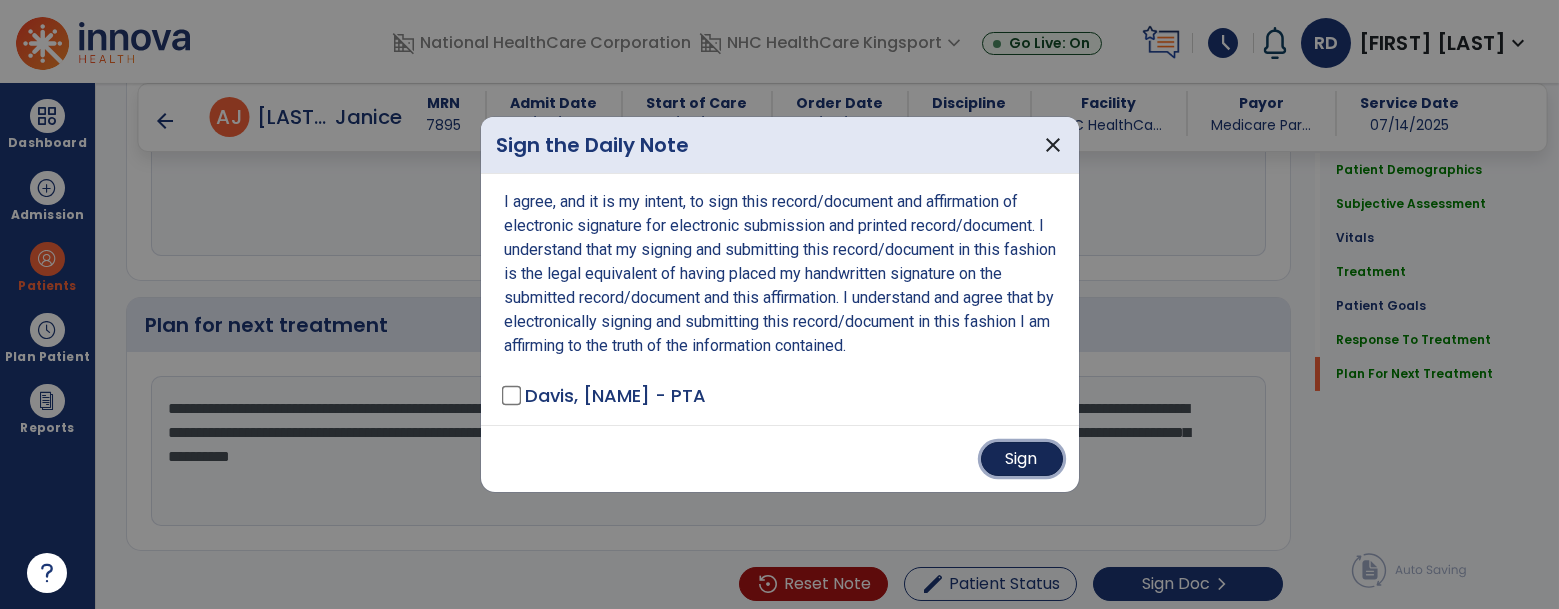 click on "Sign" at bounding box center (1022, 459) 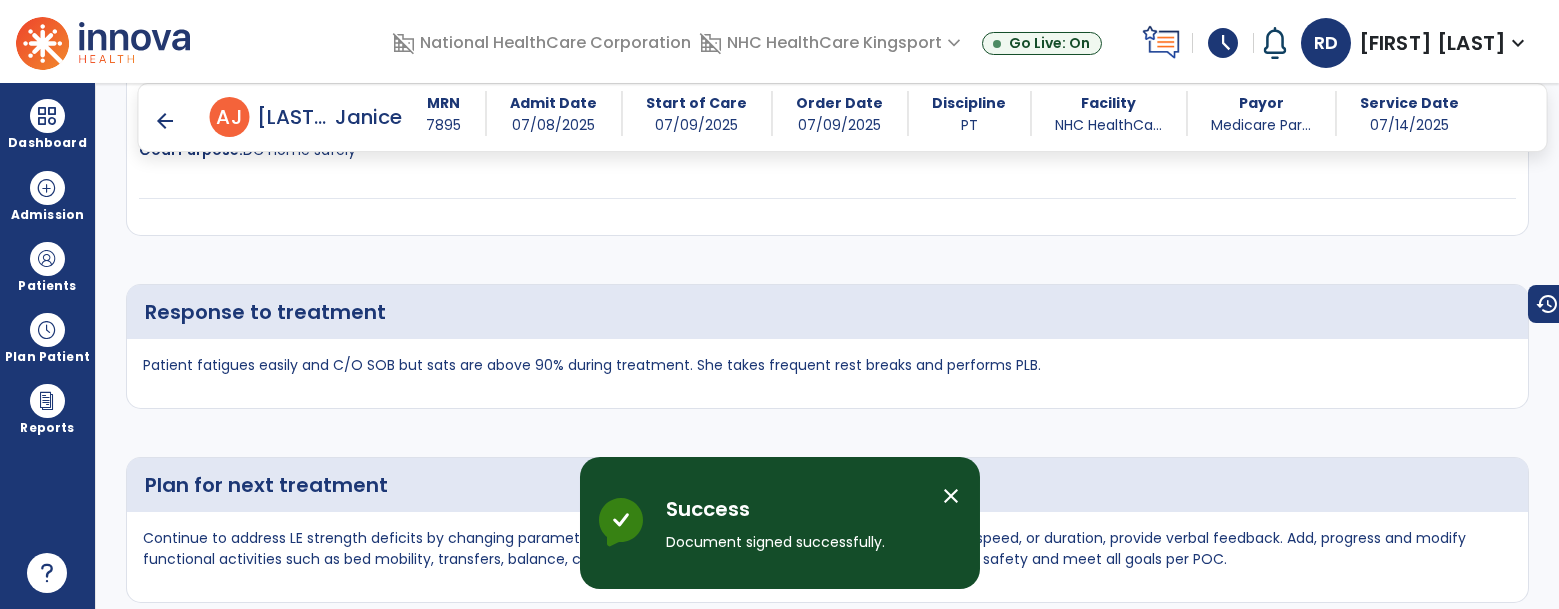 scroll, scrollTop: 4431, scrollLeft: 0, axis: vertical 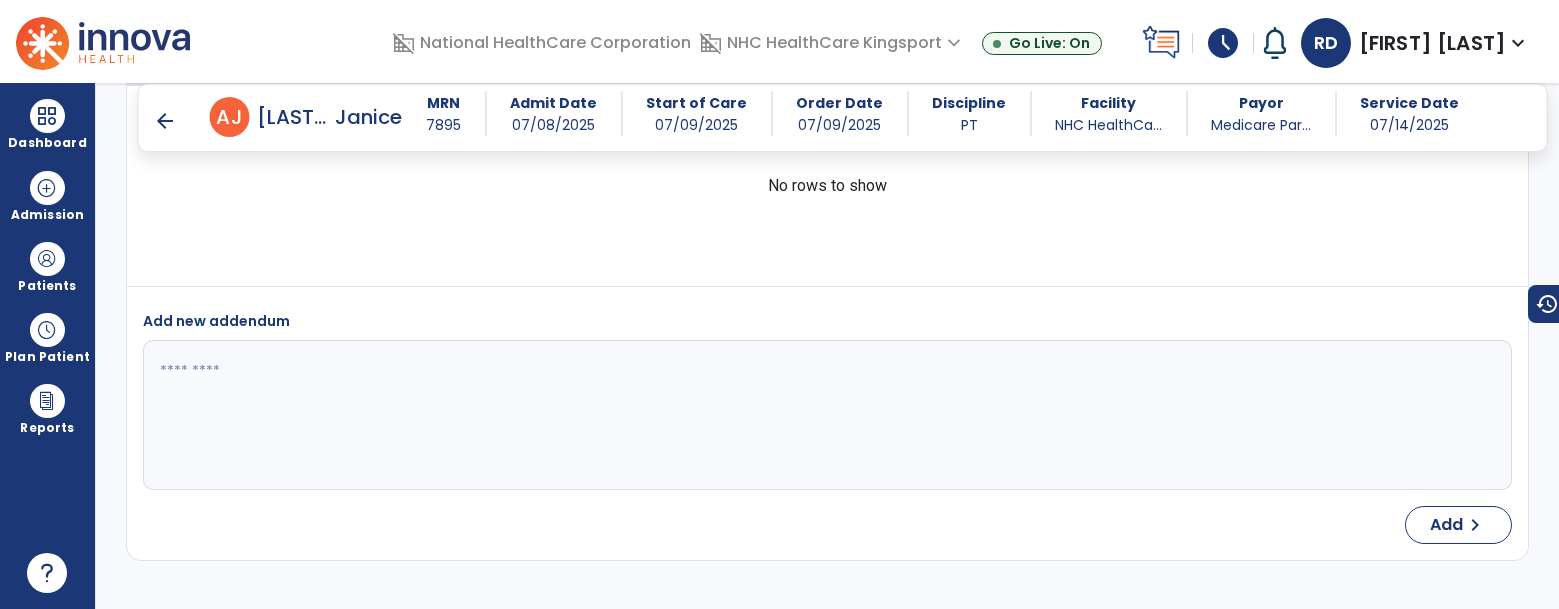 click on "arrow_back" at bounding box center [166, 121] 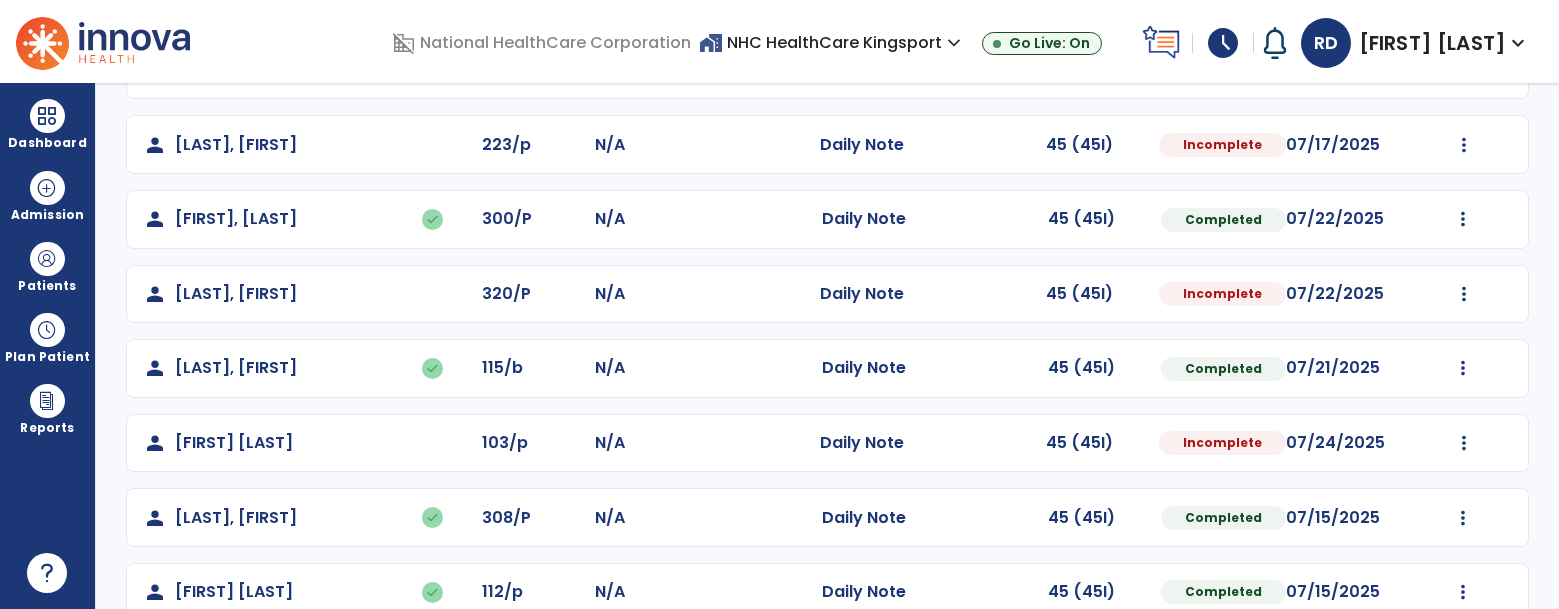 scroll, scrollTop: 382, scrollLeft: 0, axis: vertical 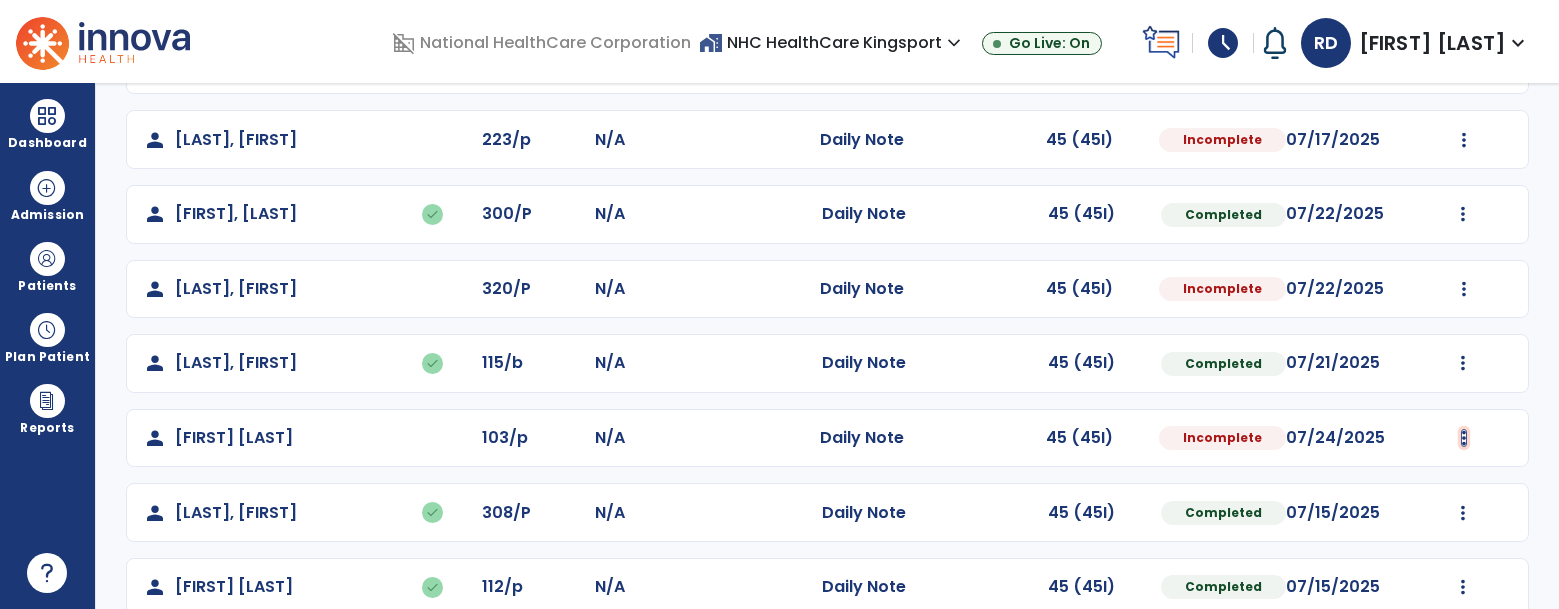 click at bounding box center (1463, -84) 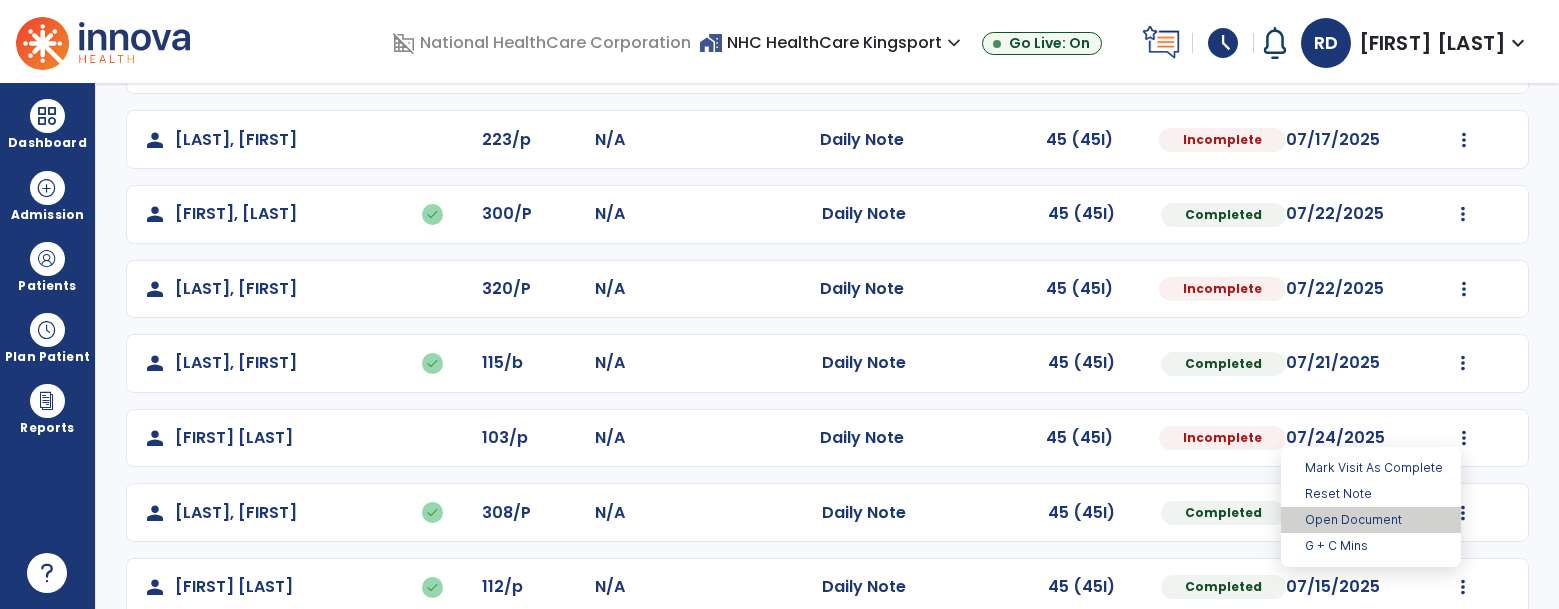 click on "Open Document" at bounding box center [1371, 520] 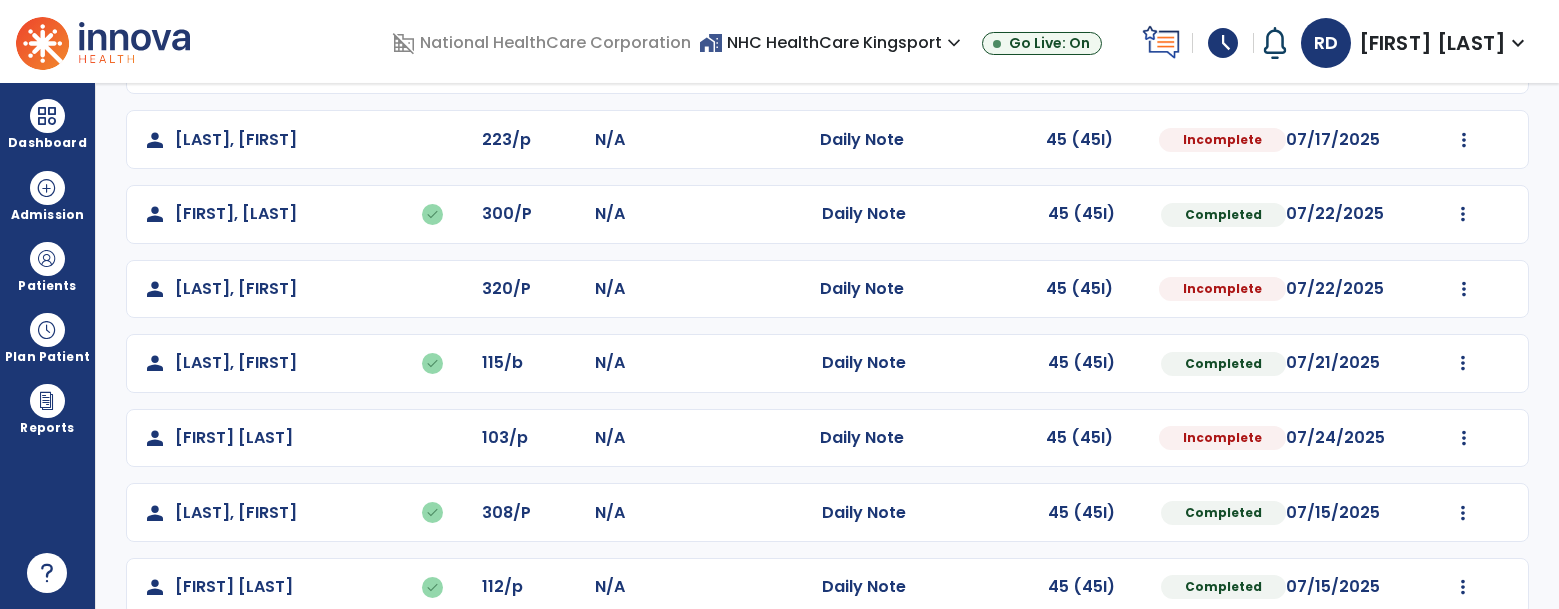 select on "*" 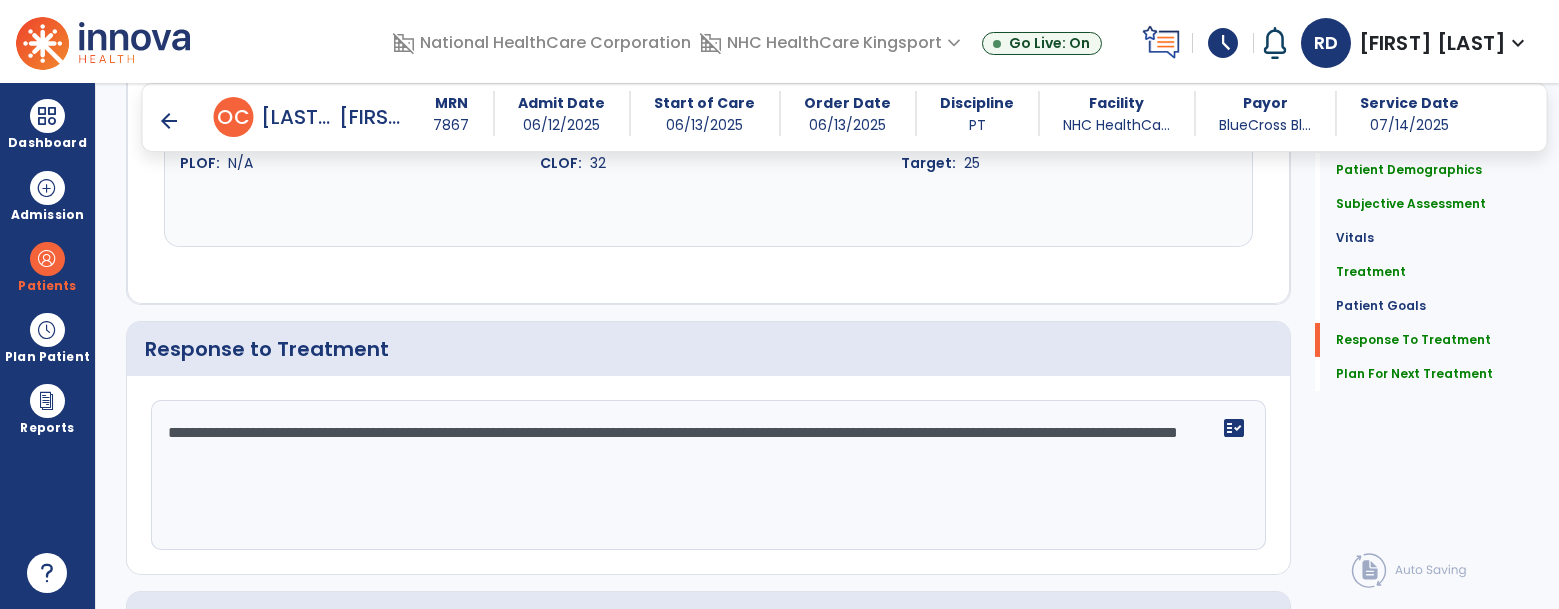 scroll, scrollTop: 3686, scrollLeft: 0, axis: vertical 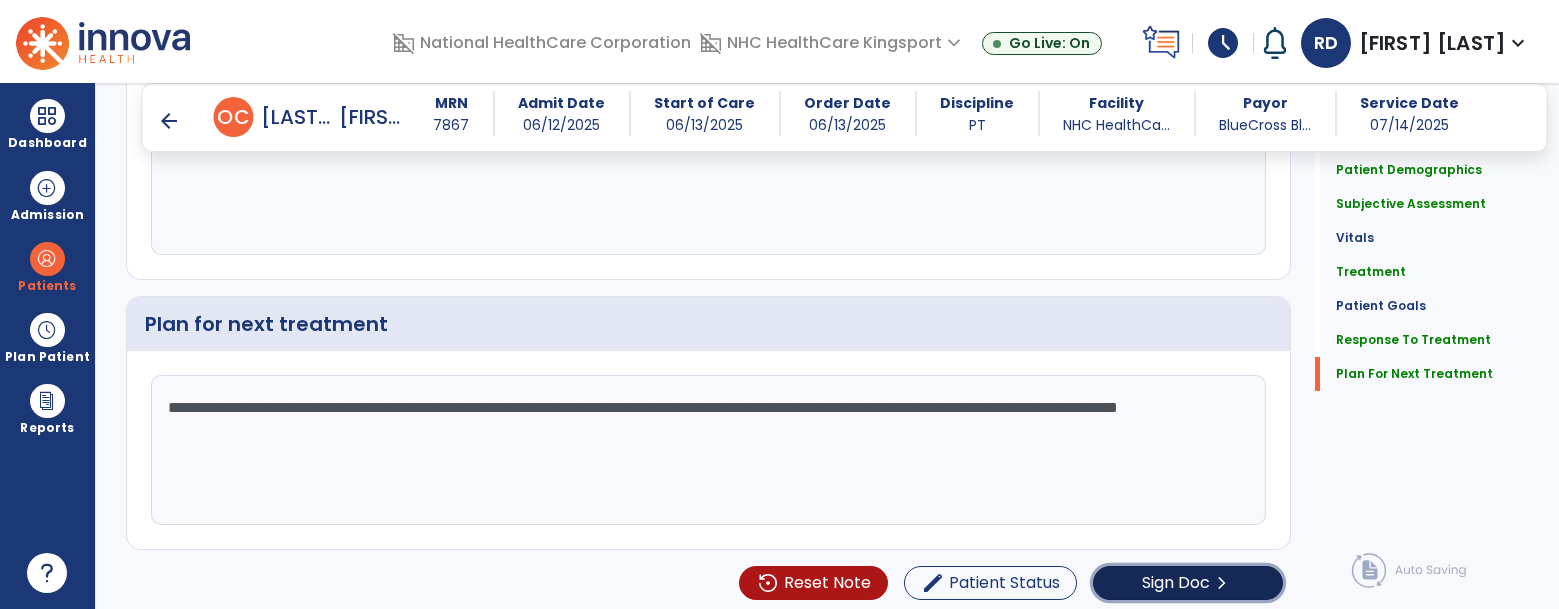 click on "Sign Doc" 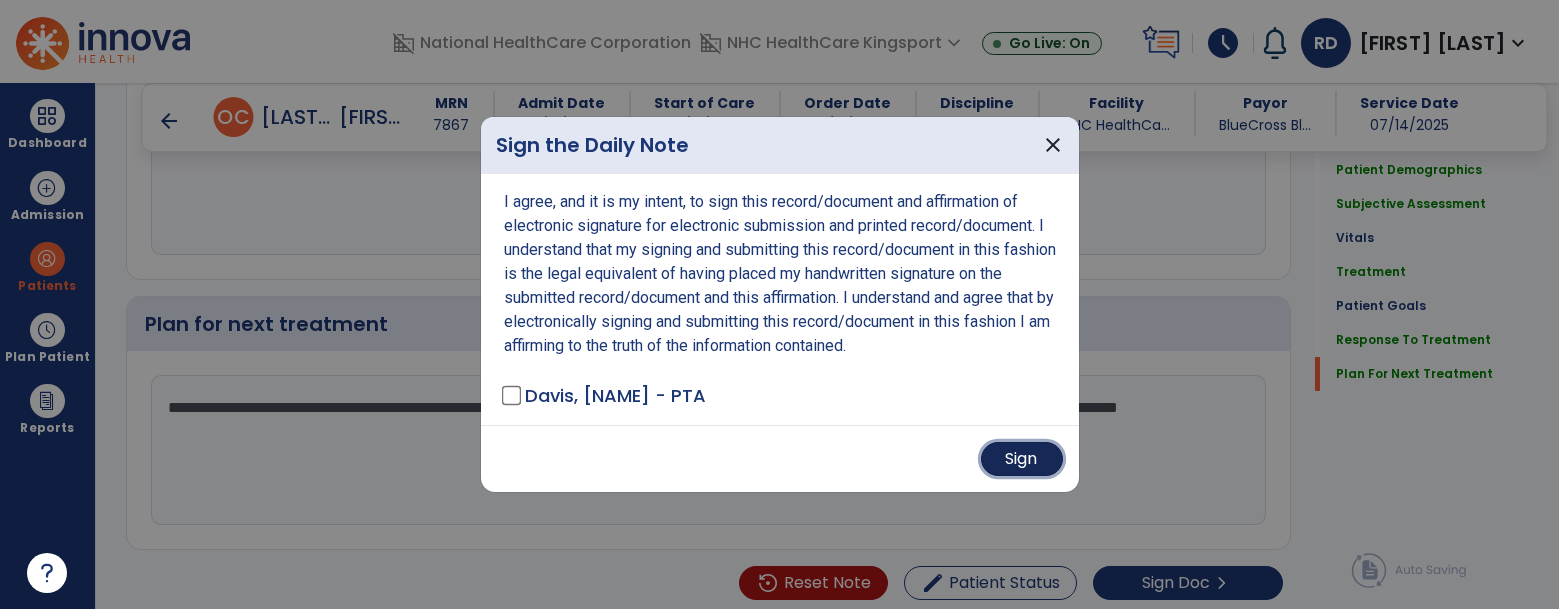 click on "Sign" at bounding box center (1022, 459) 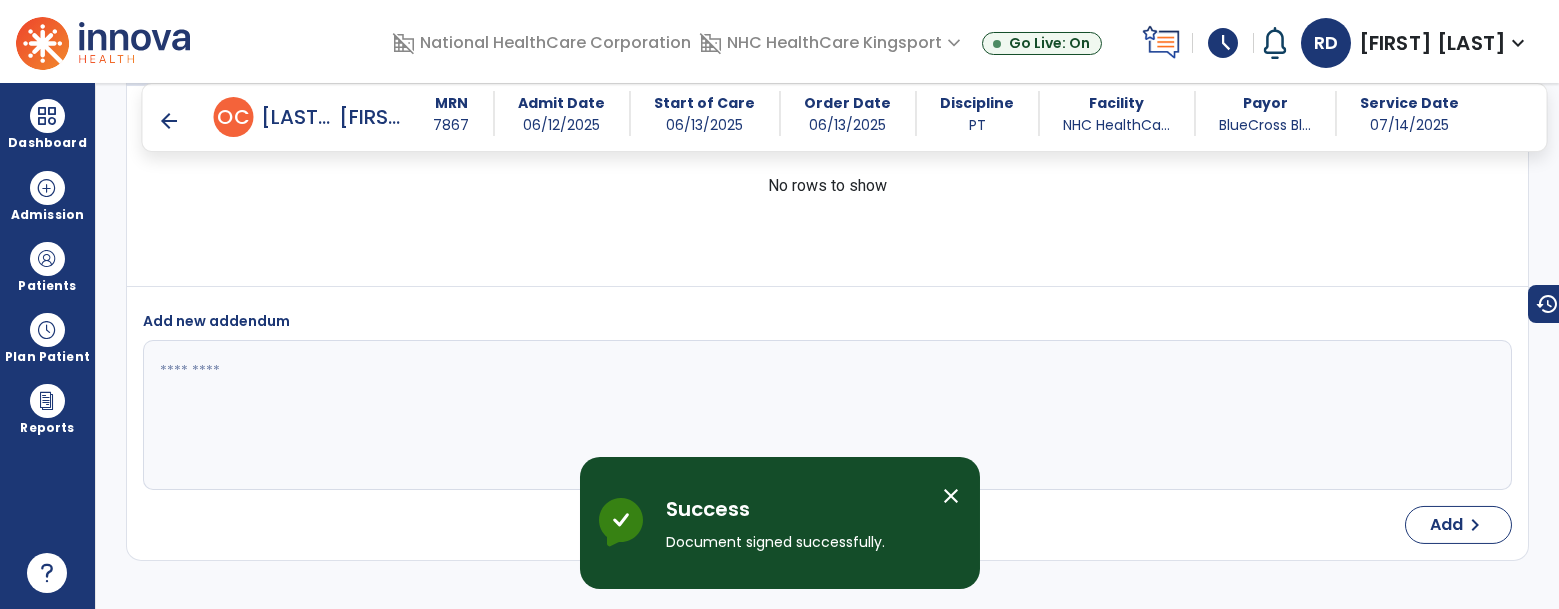 click on "arrow_back" at bounding box center [170, 121] 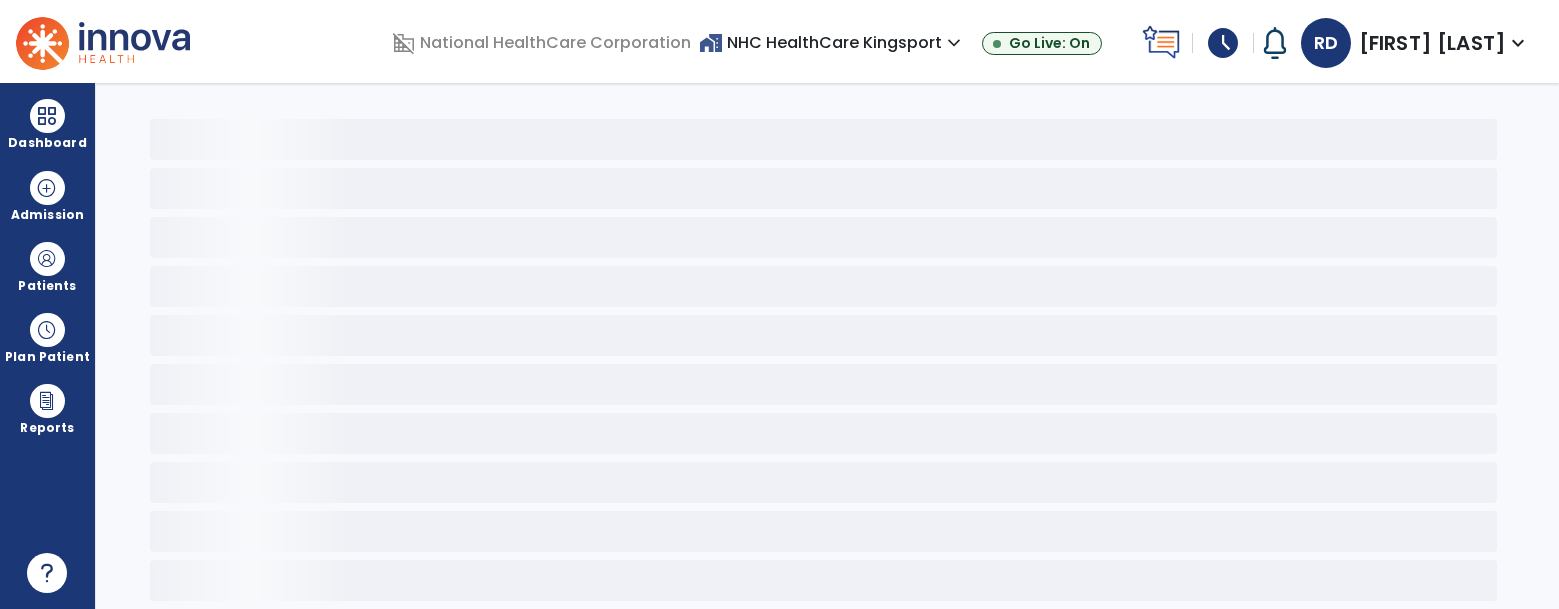 scroll, scrollTop: 67, scrollLeft: 0, axis: vertical 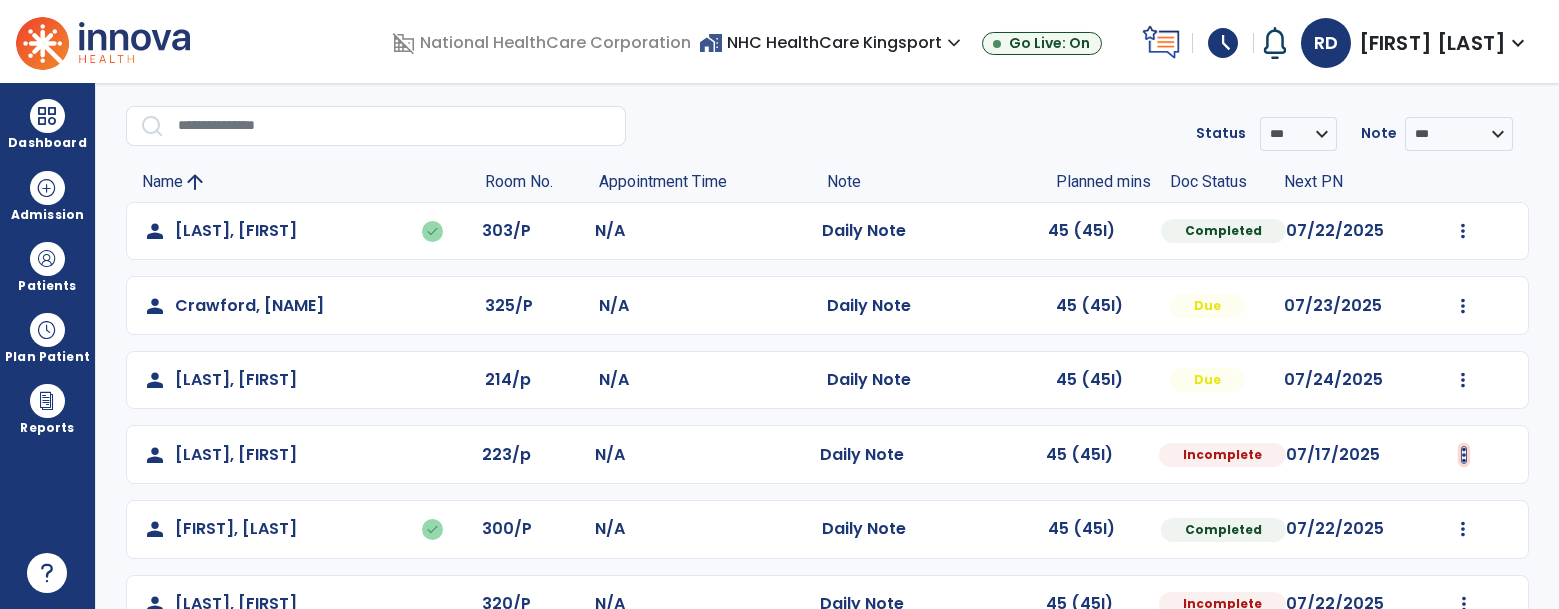 click at bounding box center (1463, 231) 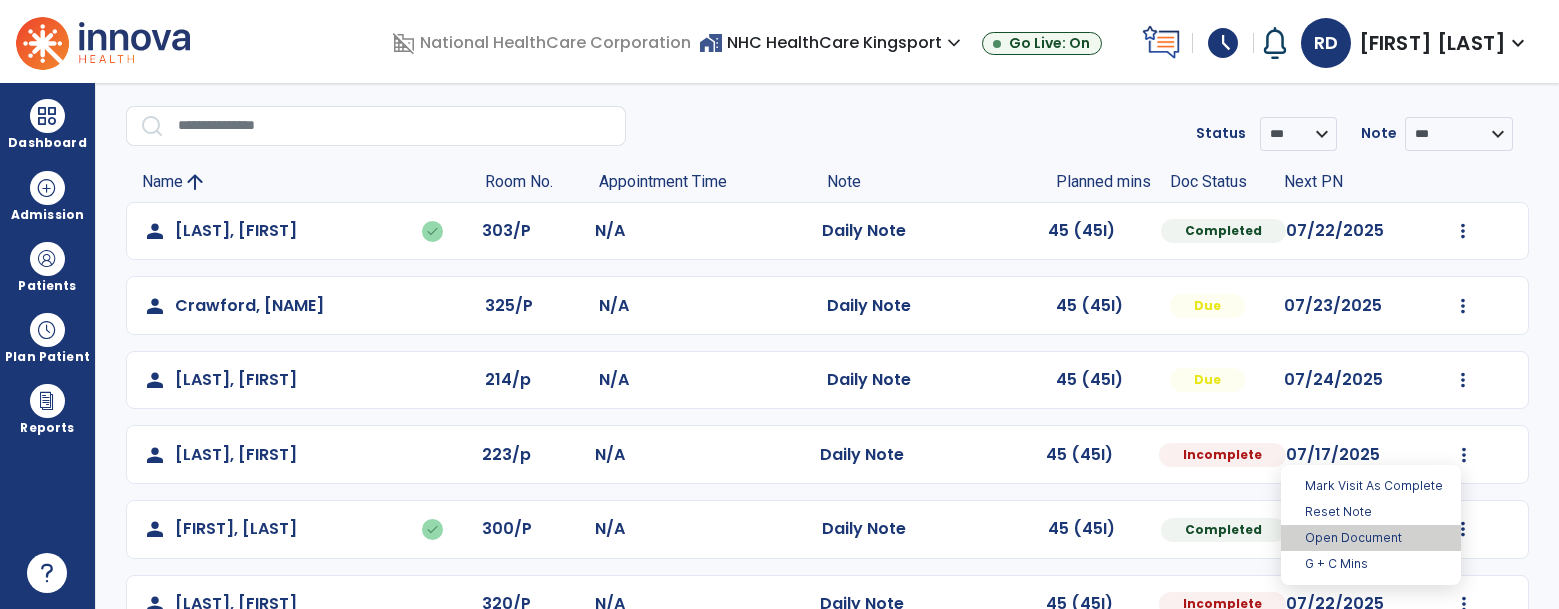 click on "Open Document" at bounding box center [1371, 538] 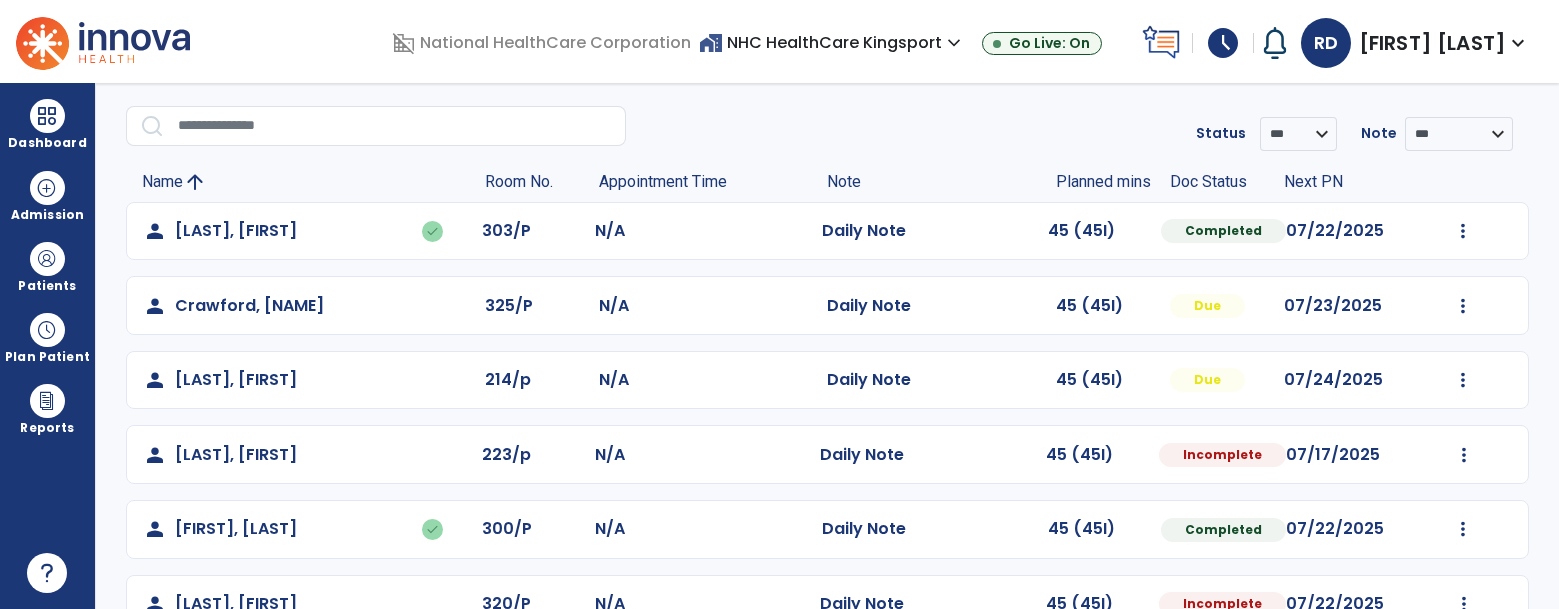 select on "*" 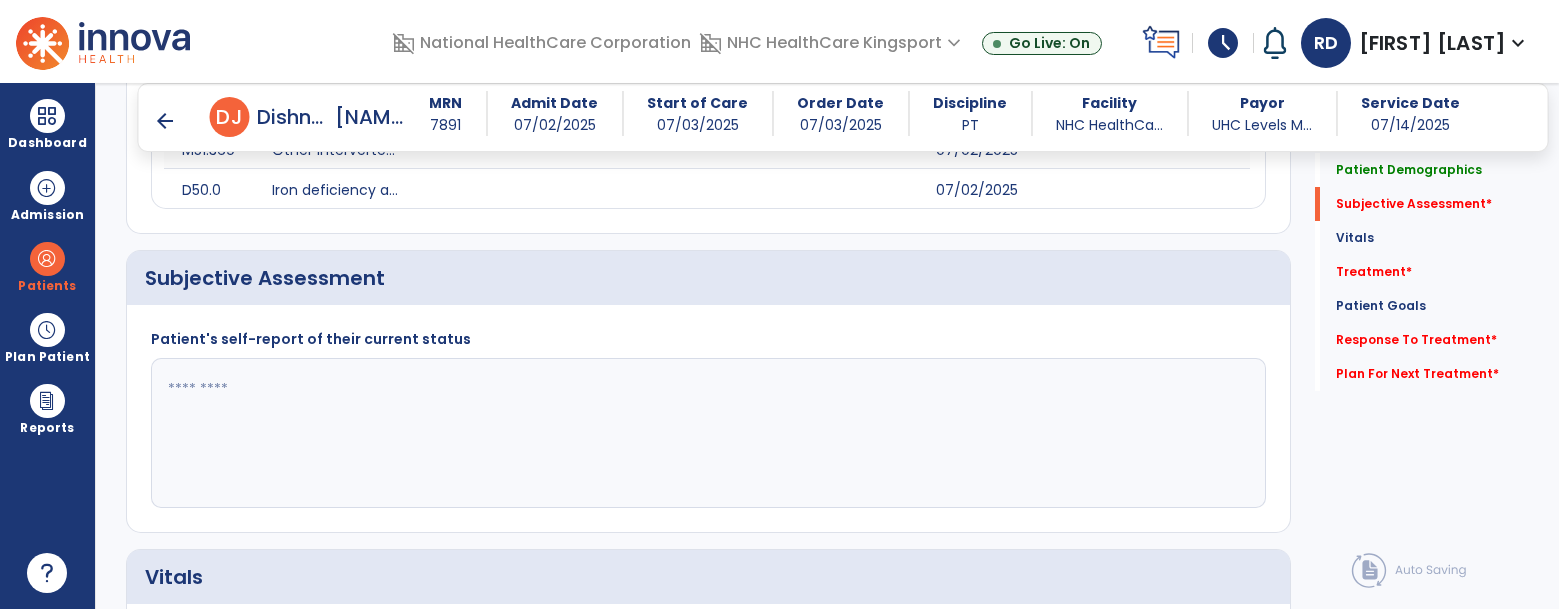scroll, scrollTop: 696, scrollLeft: 0, axis: vertical 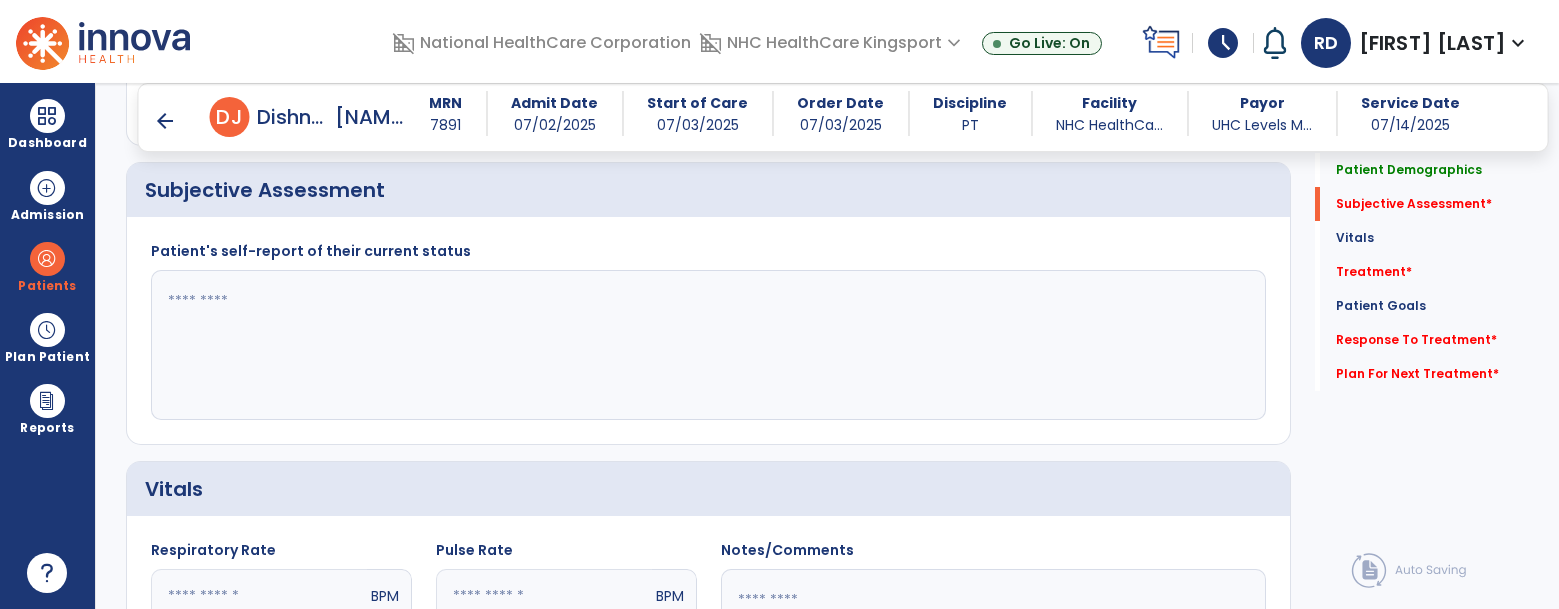 click 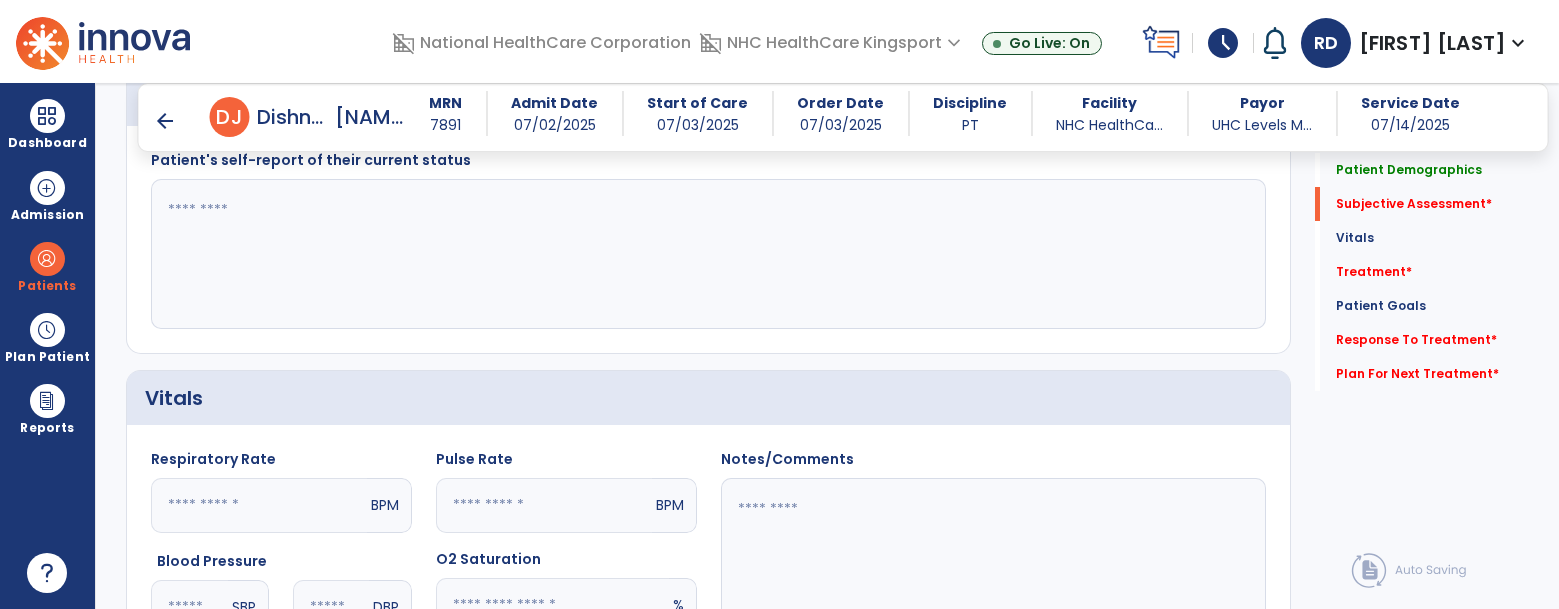 scroll, scrollTop: 790, scrollLeft: 0, axis: vertical 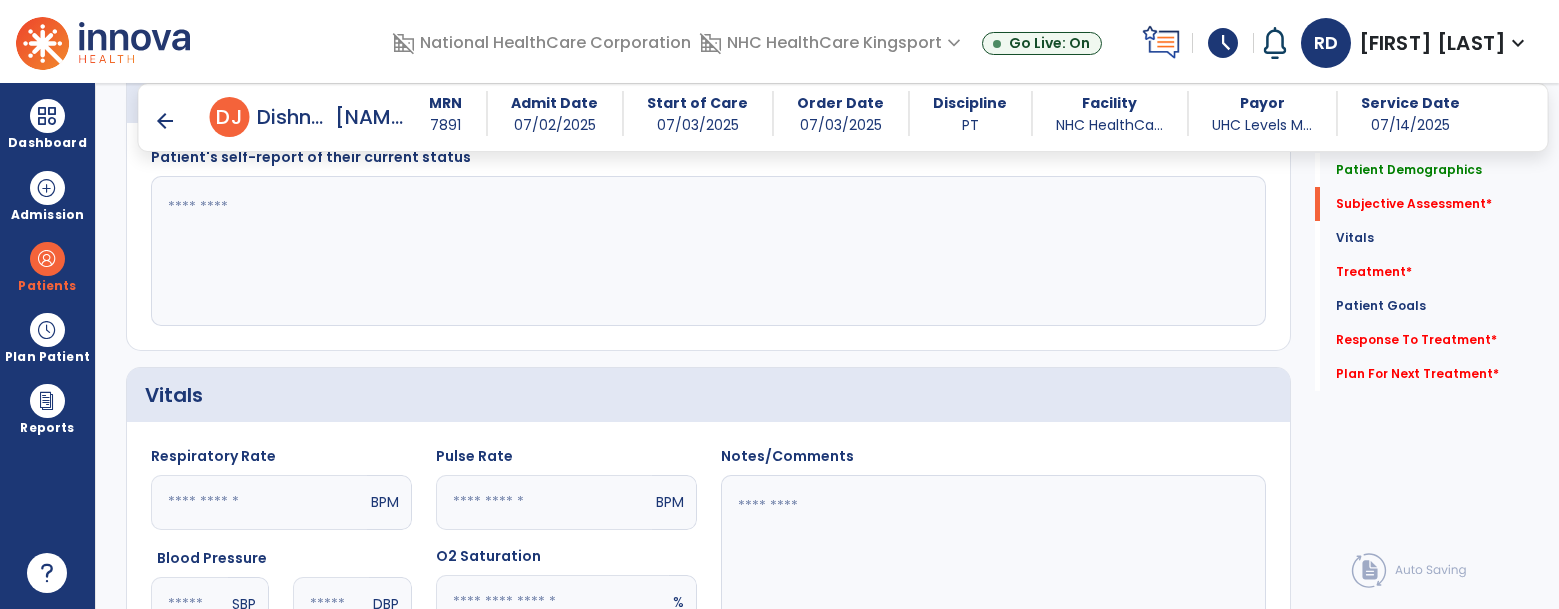 click 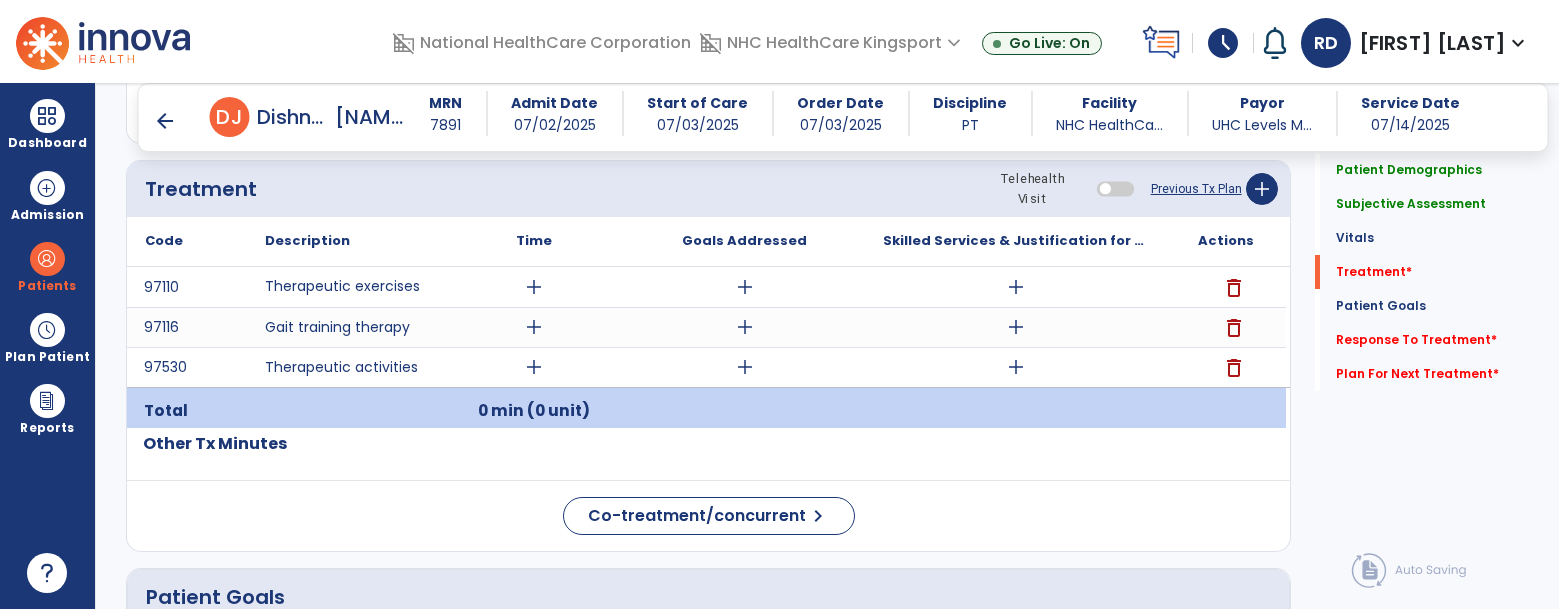 scroll, scrollTop: 1351, scrollLeft: 0, axis: vertical 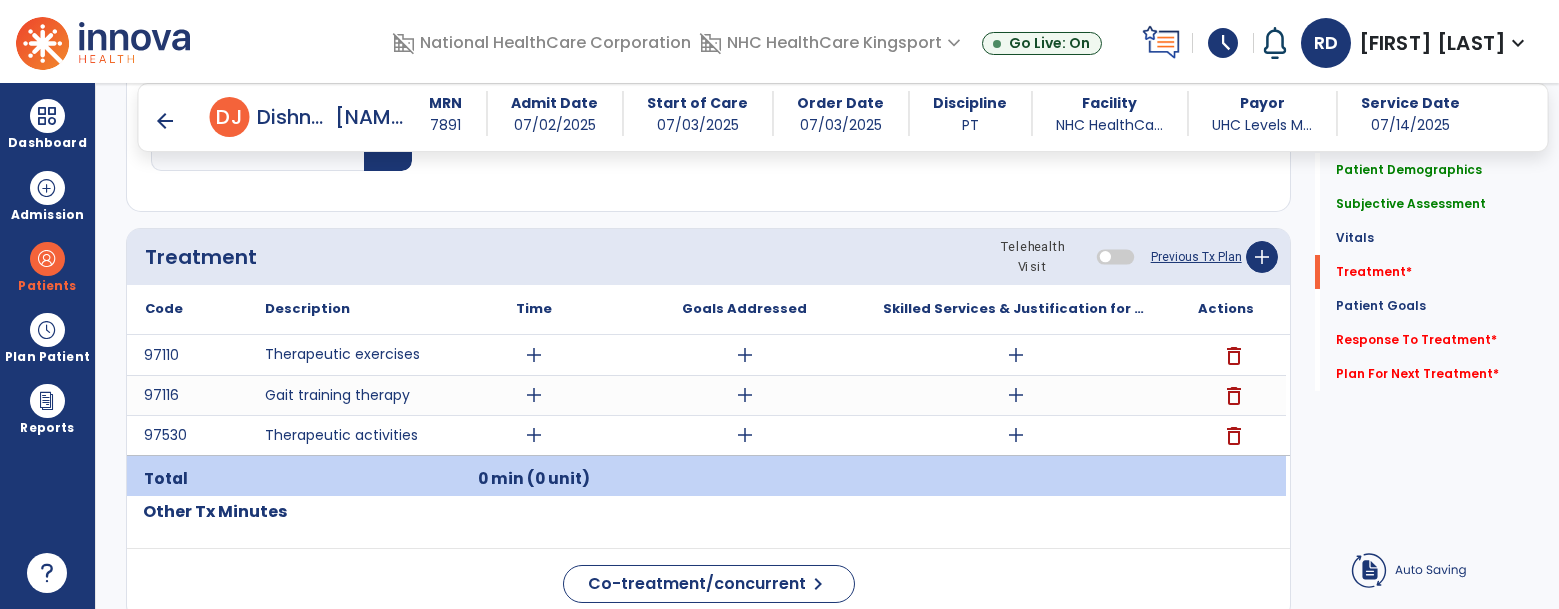 type on "**********" 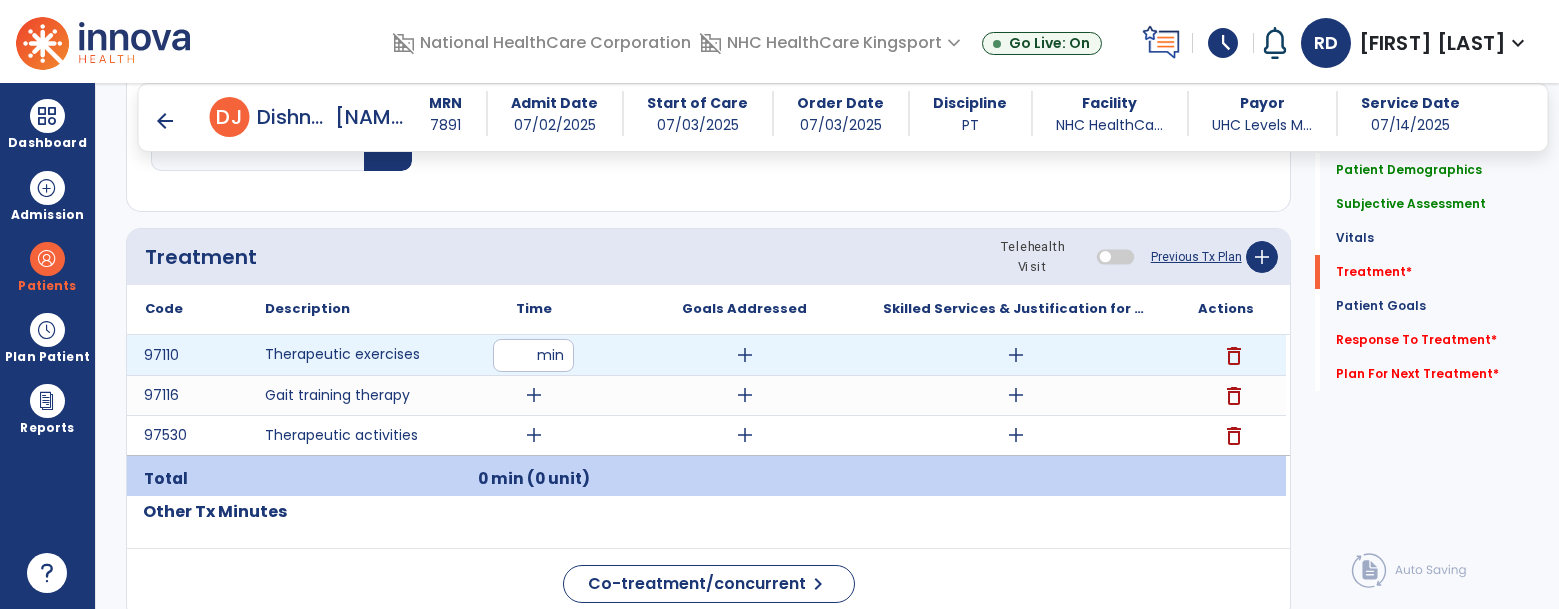 type on "**" 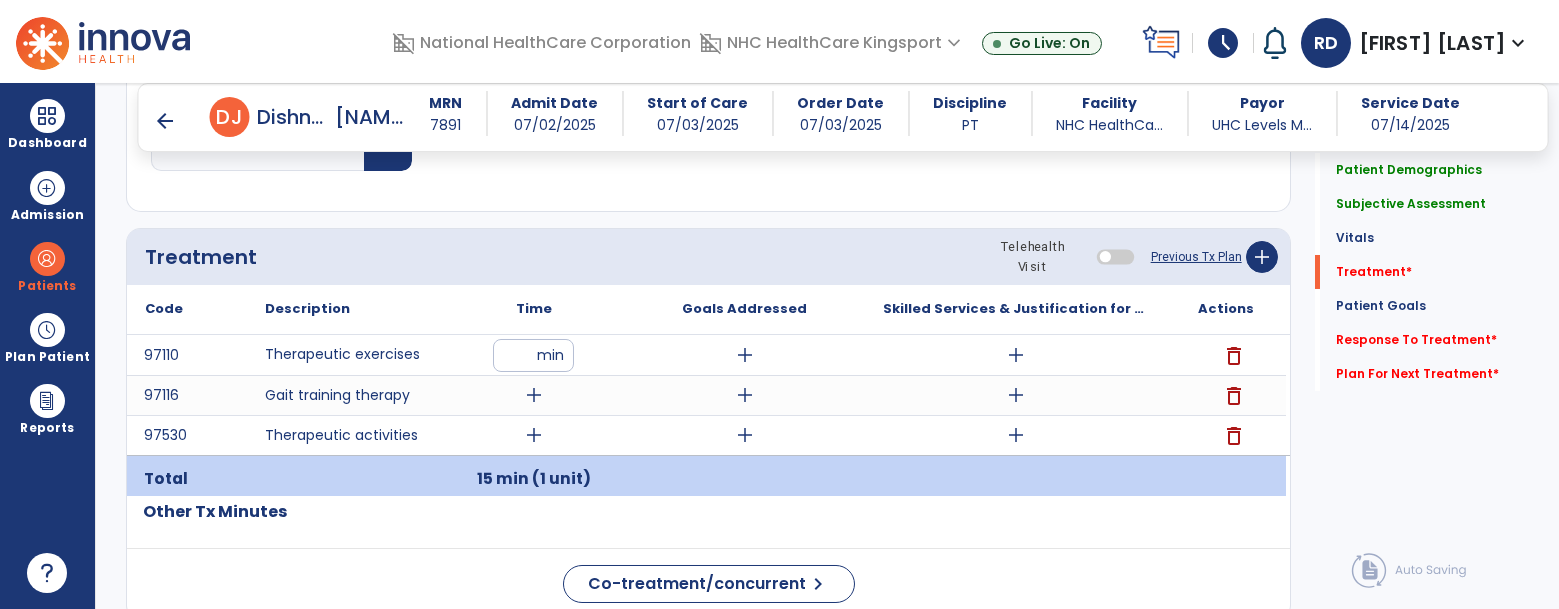 click on "add" at bounding box center [534, 395] 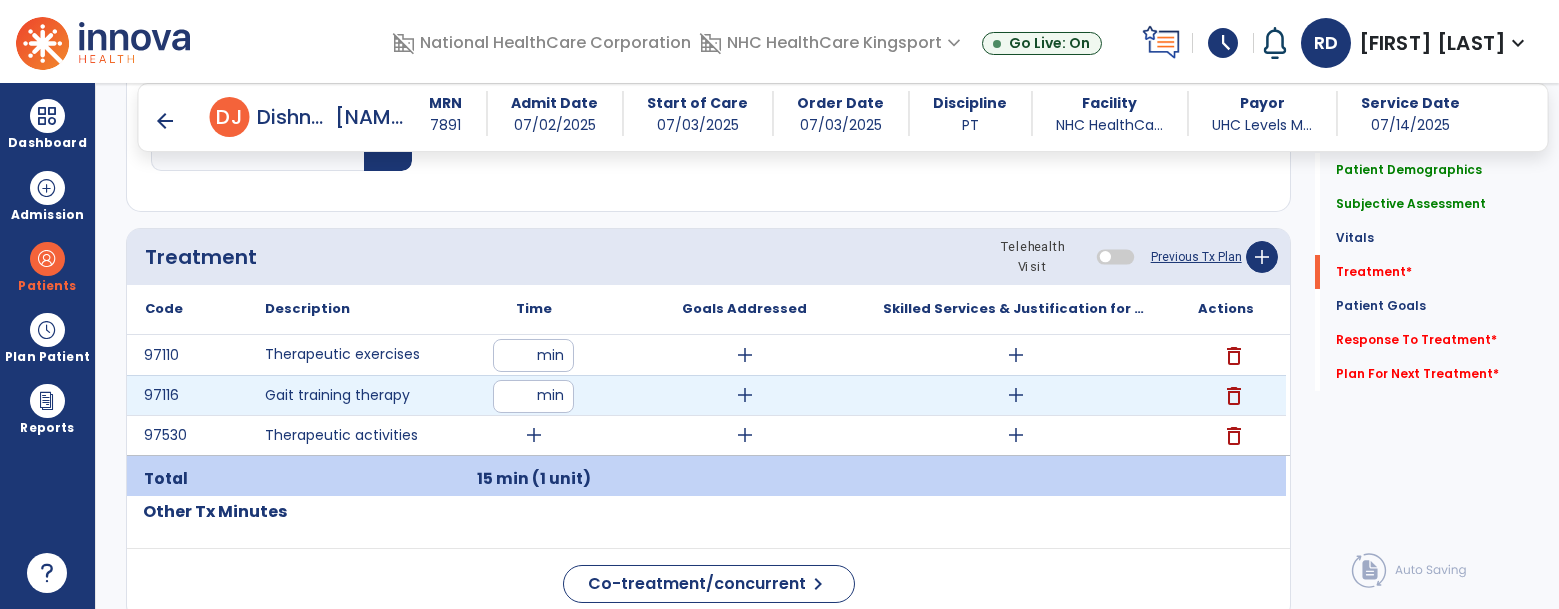 type on "*" 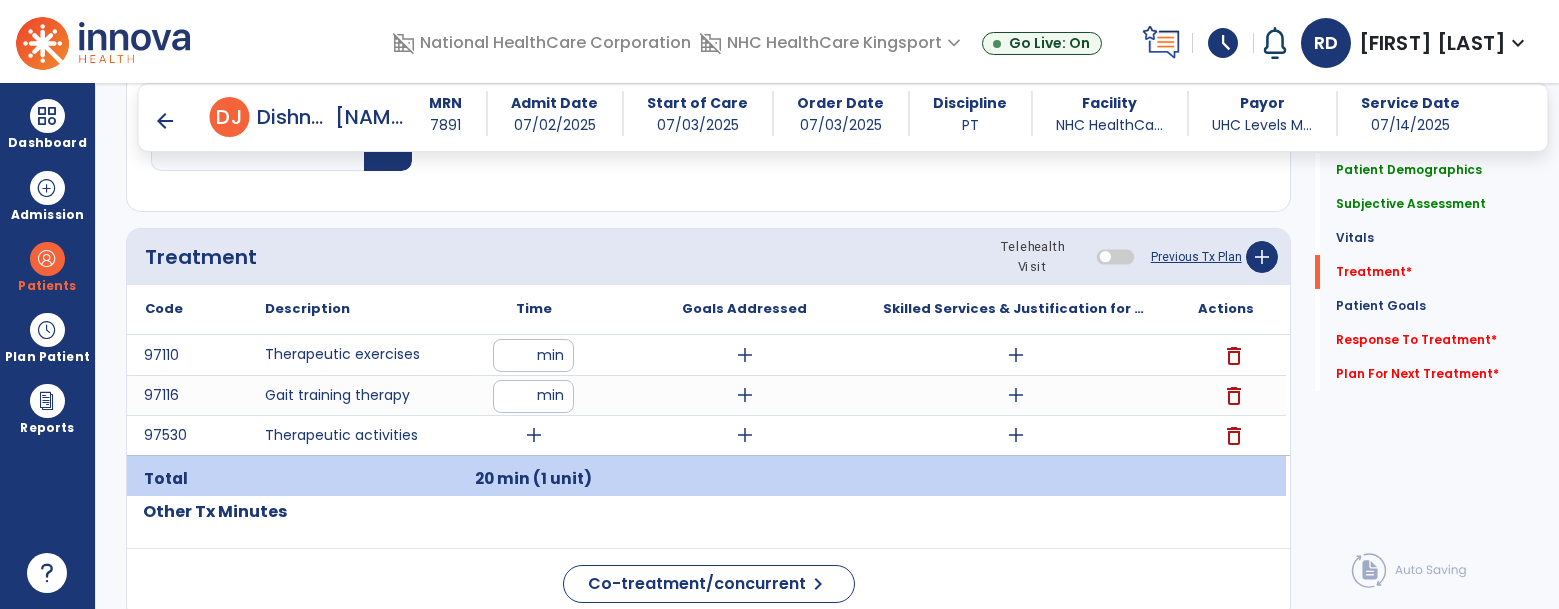 click on "add" at bounding box center [534, 435] 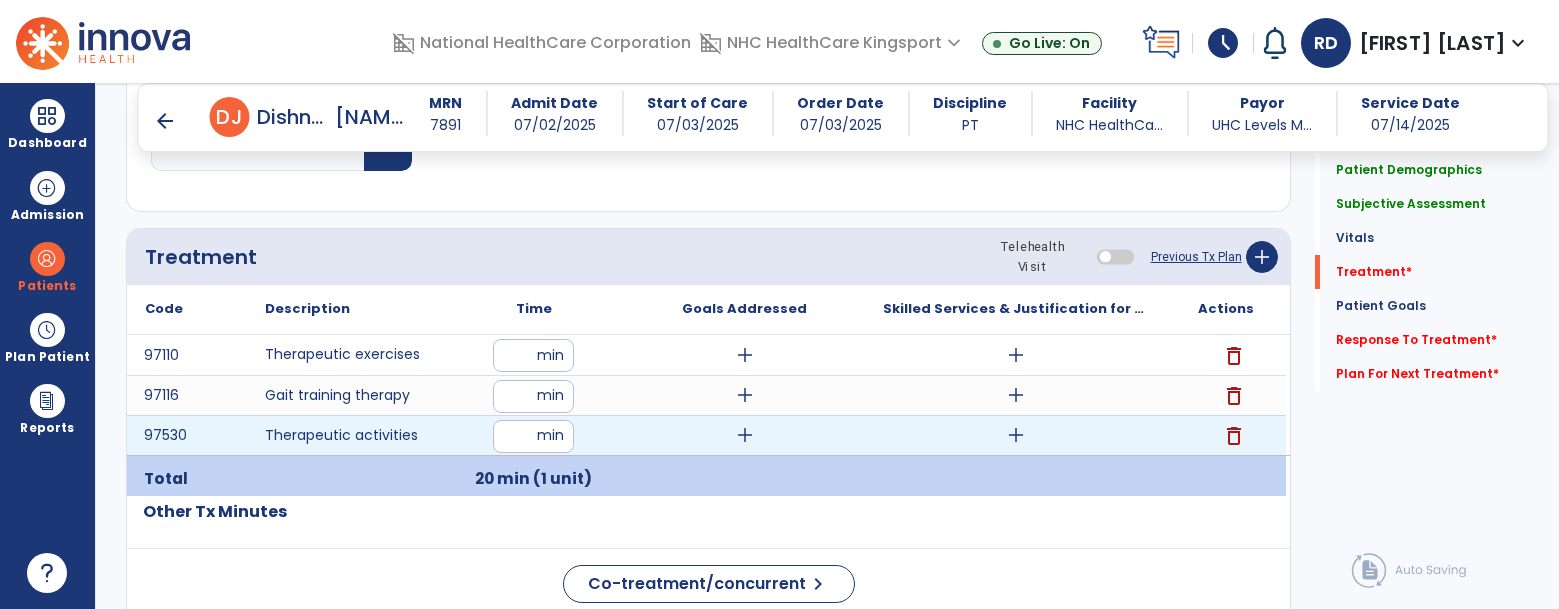 type on "**" 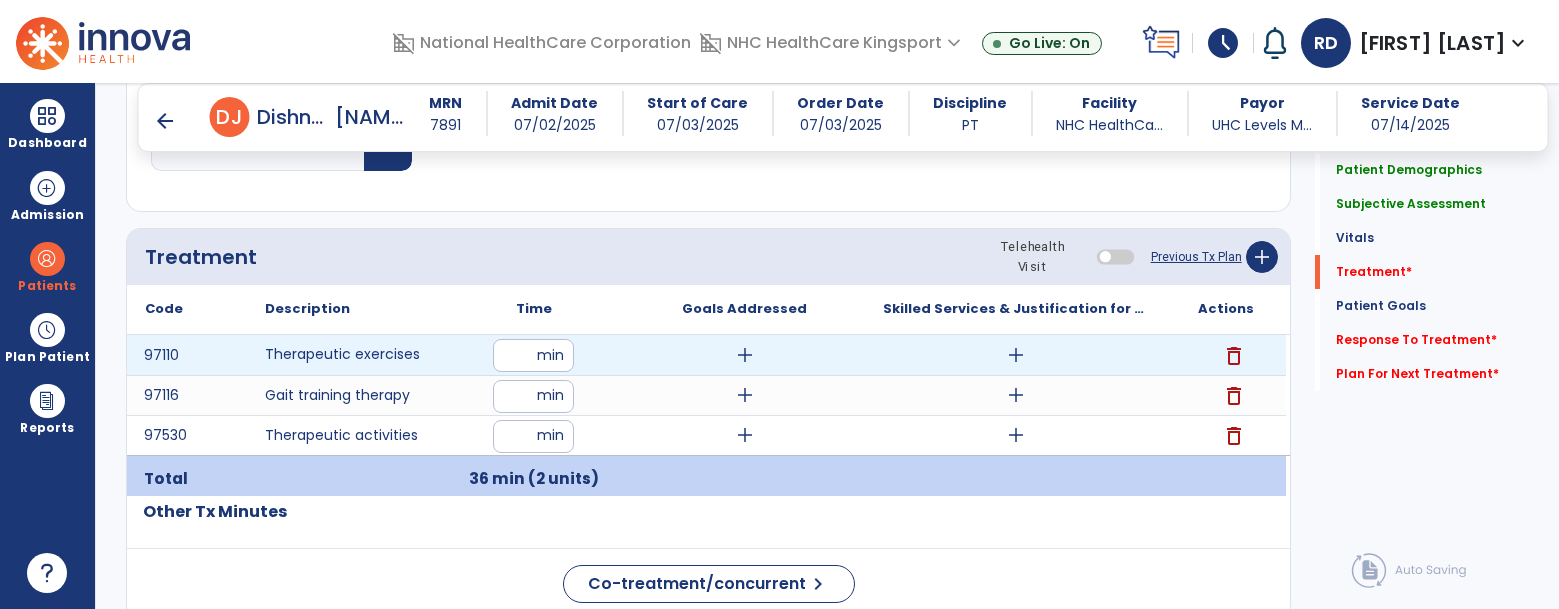 click on "add" at bounding box center (1016, 355) 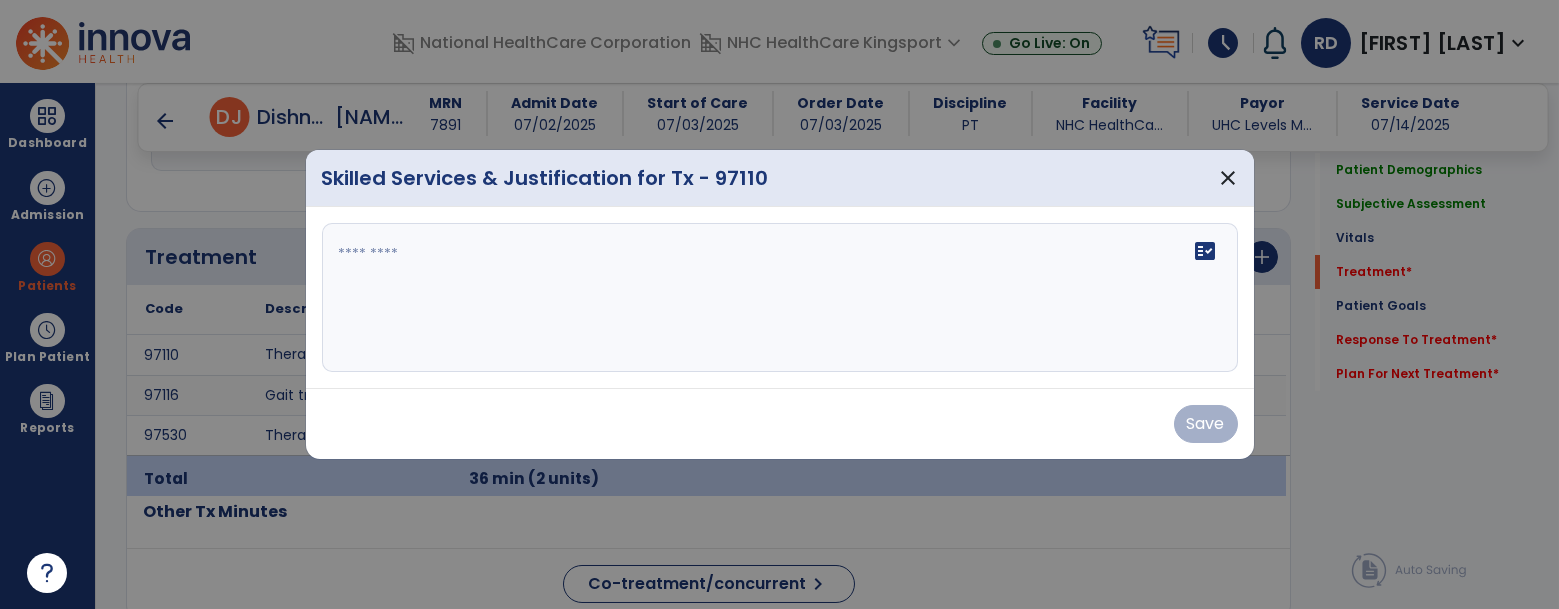 click at bounding box center [779, 304] 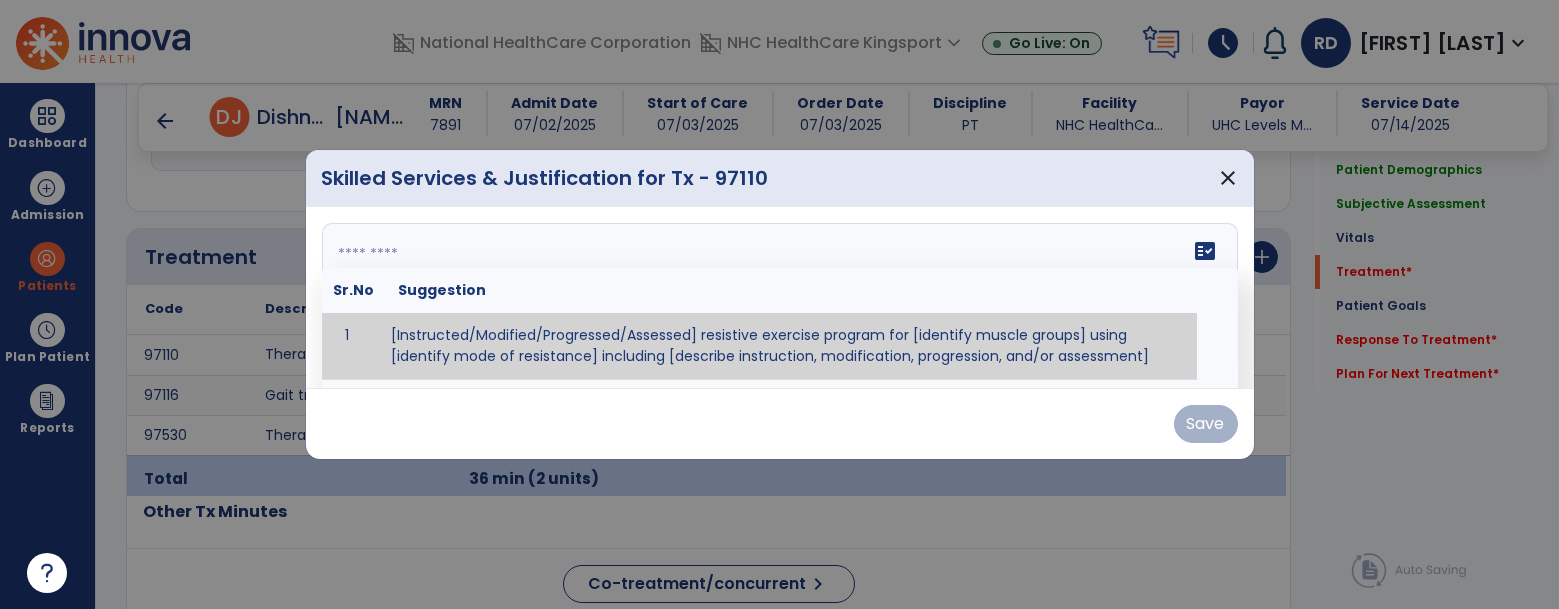 click at bounding box center (778, 298) 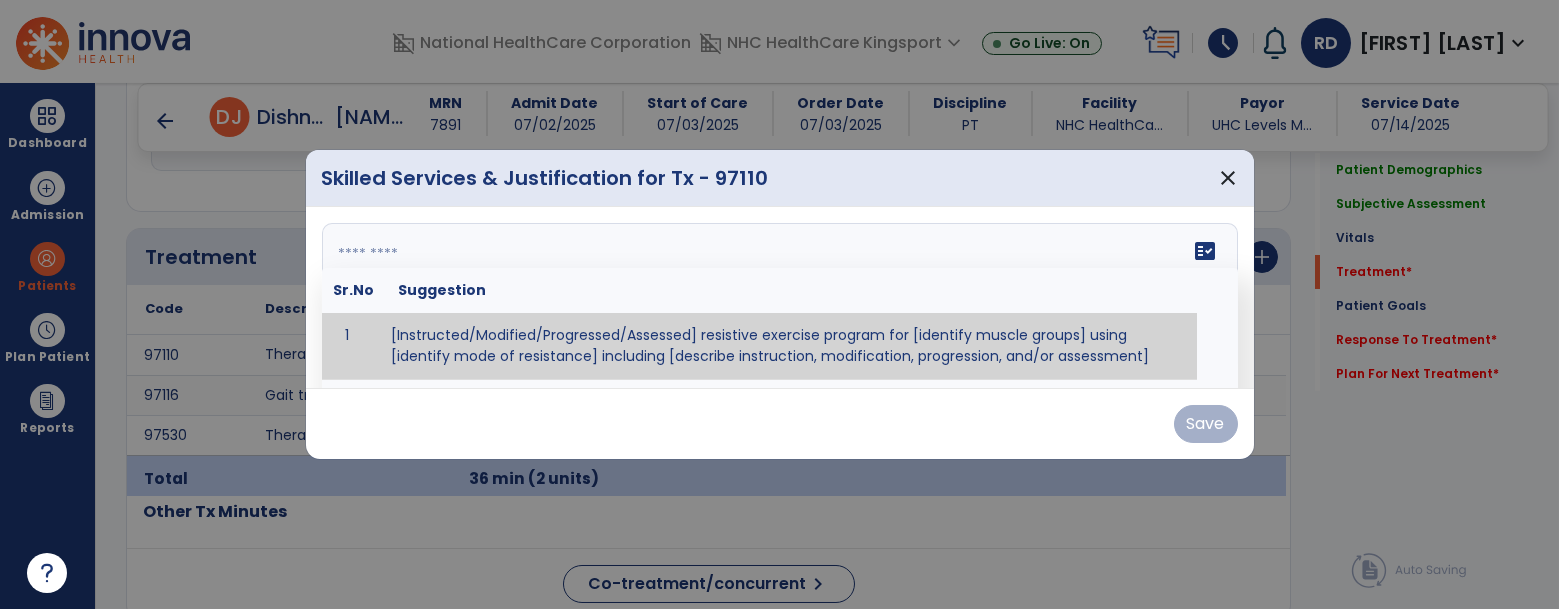 paste on "**********" 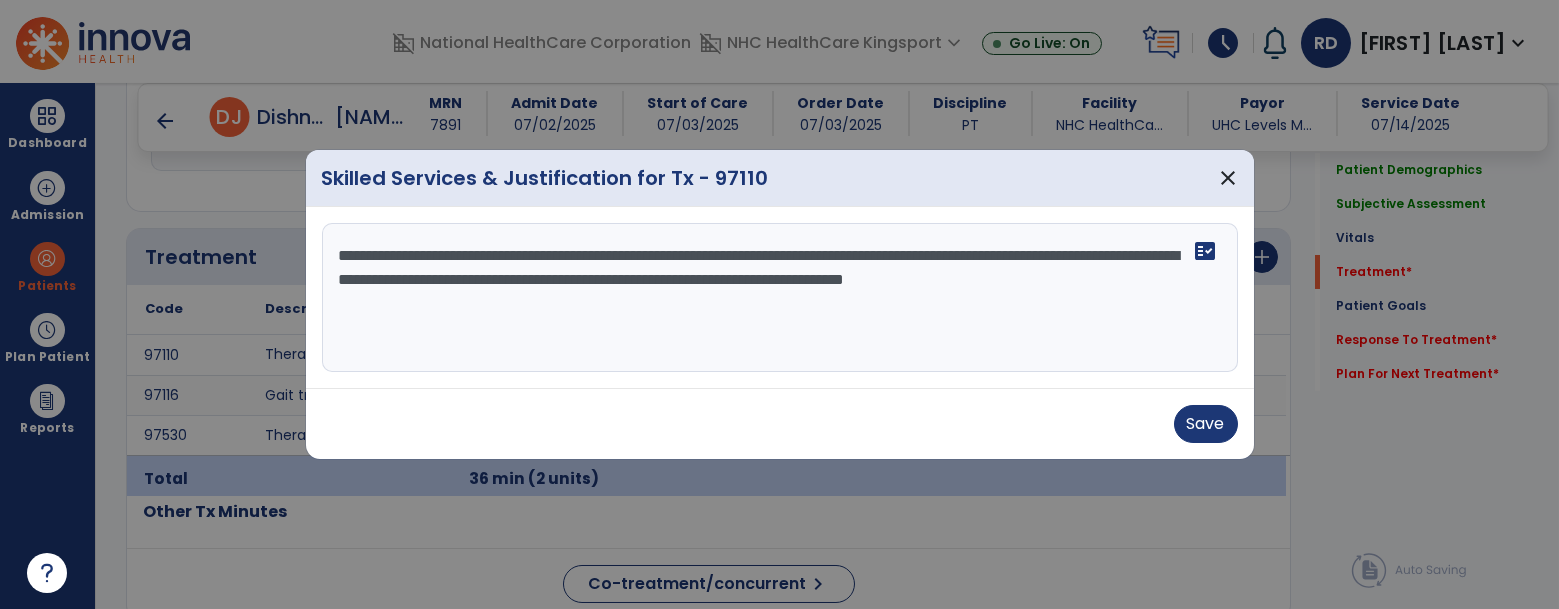 click on "**********" at bounding box center [780, 298] 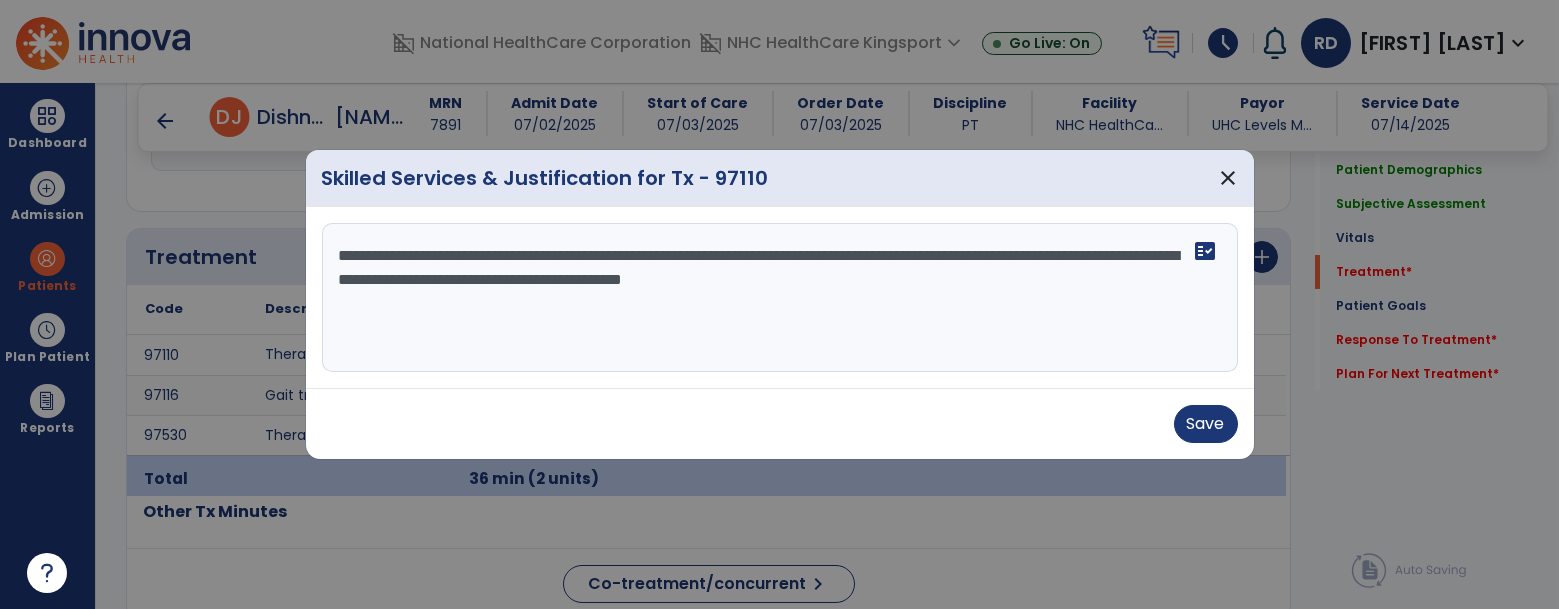 click on "**********" at bounding box center [780, 298] 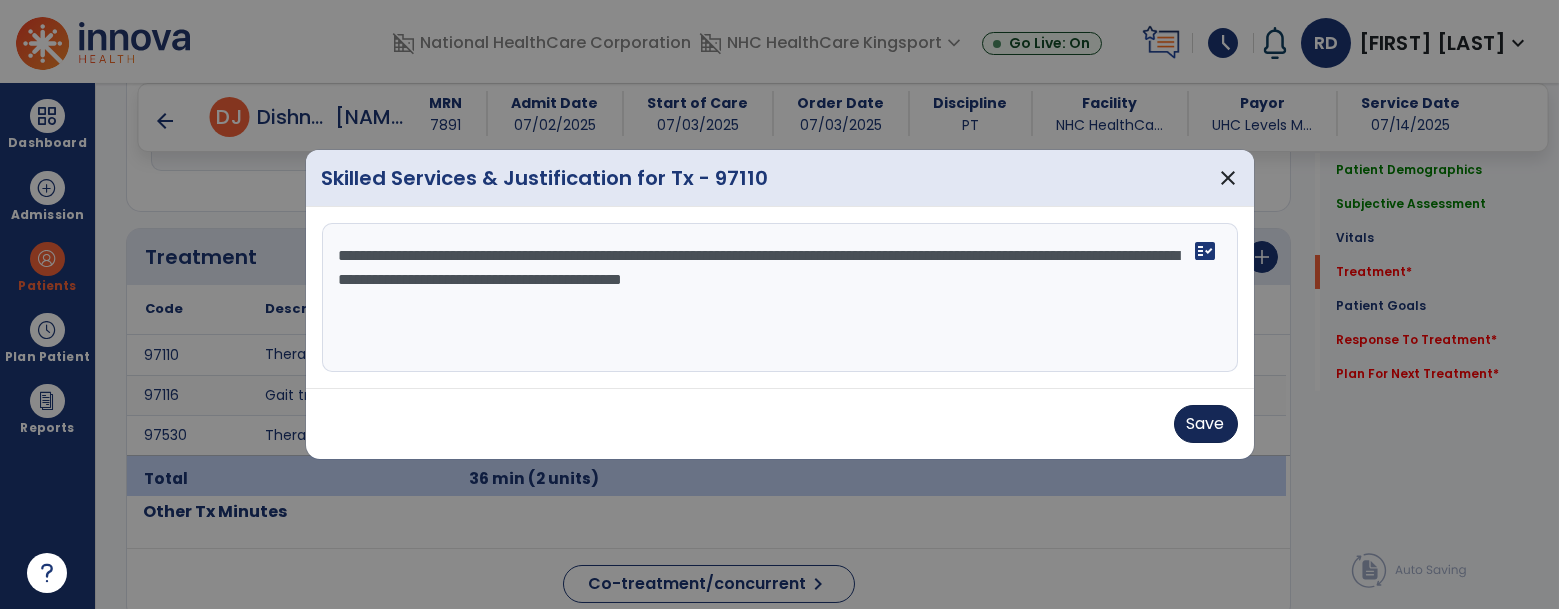 type on "**********" 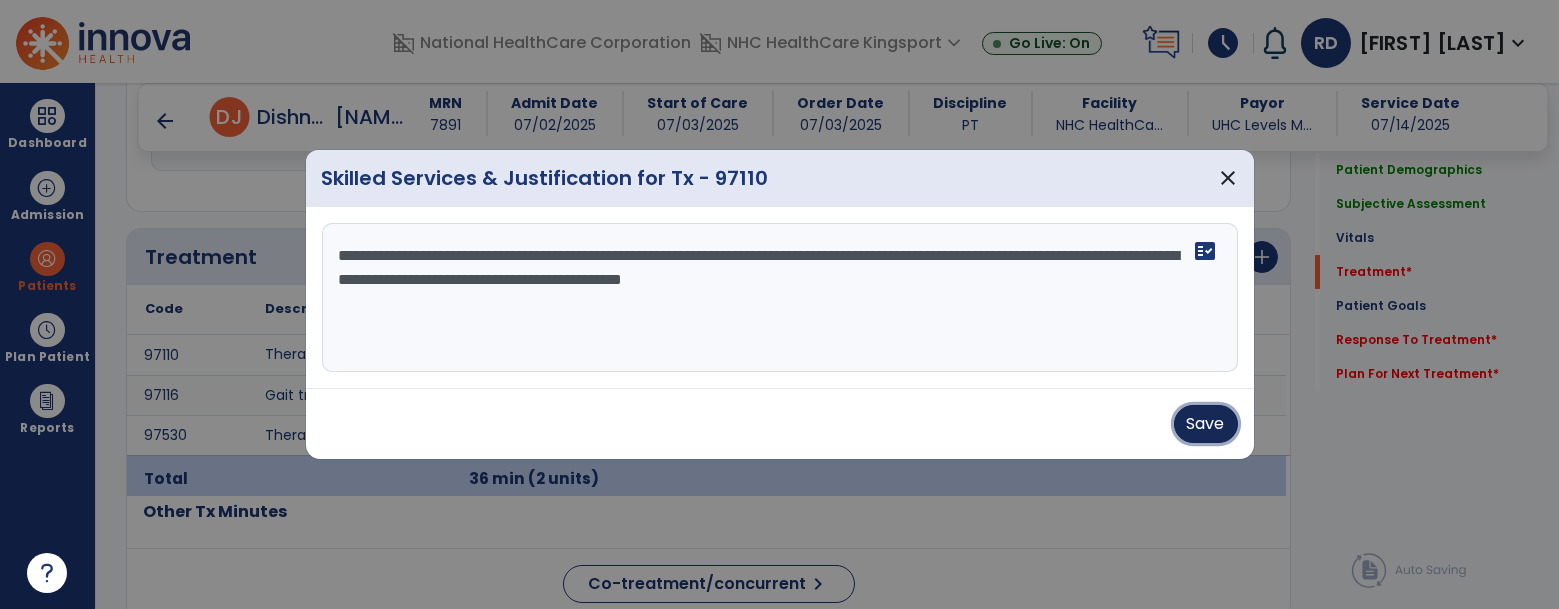 click on "Save" at bounding box center [1206, 424] 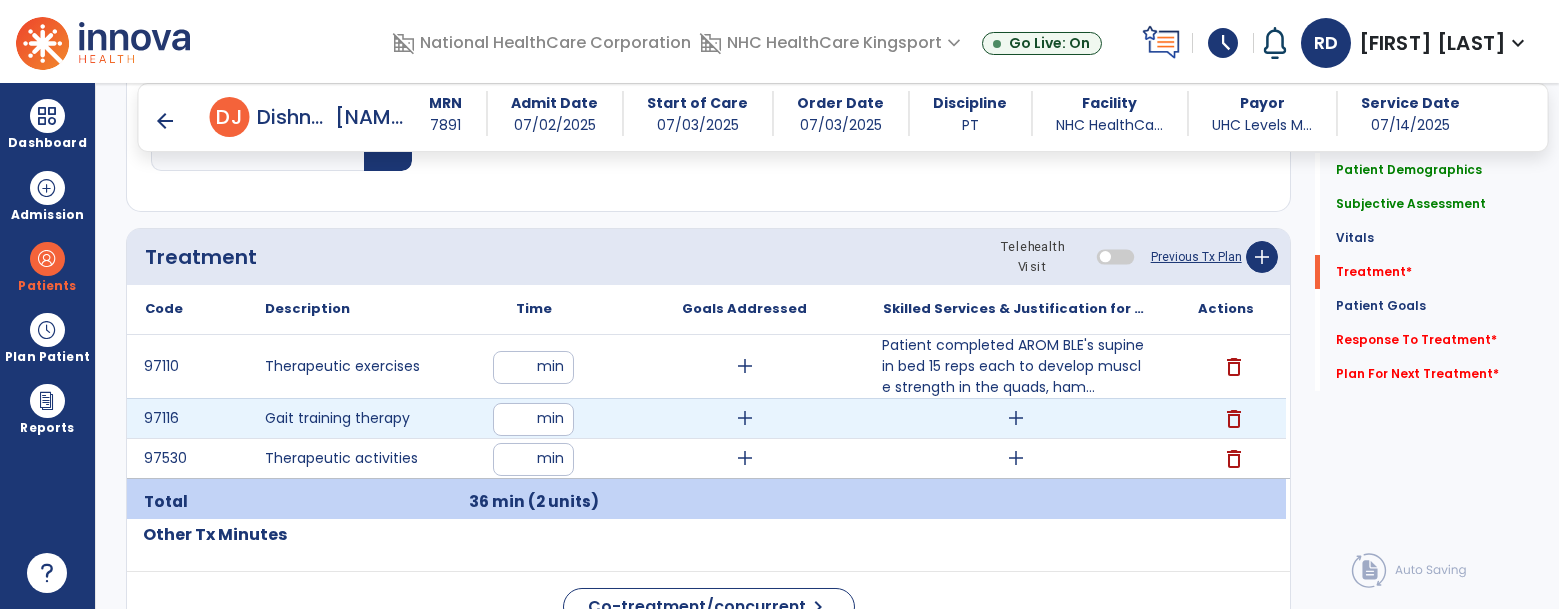 click on "add" at bounding box center (1016, 418) 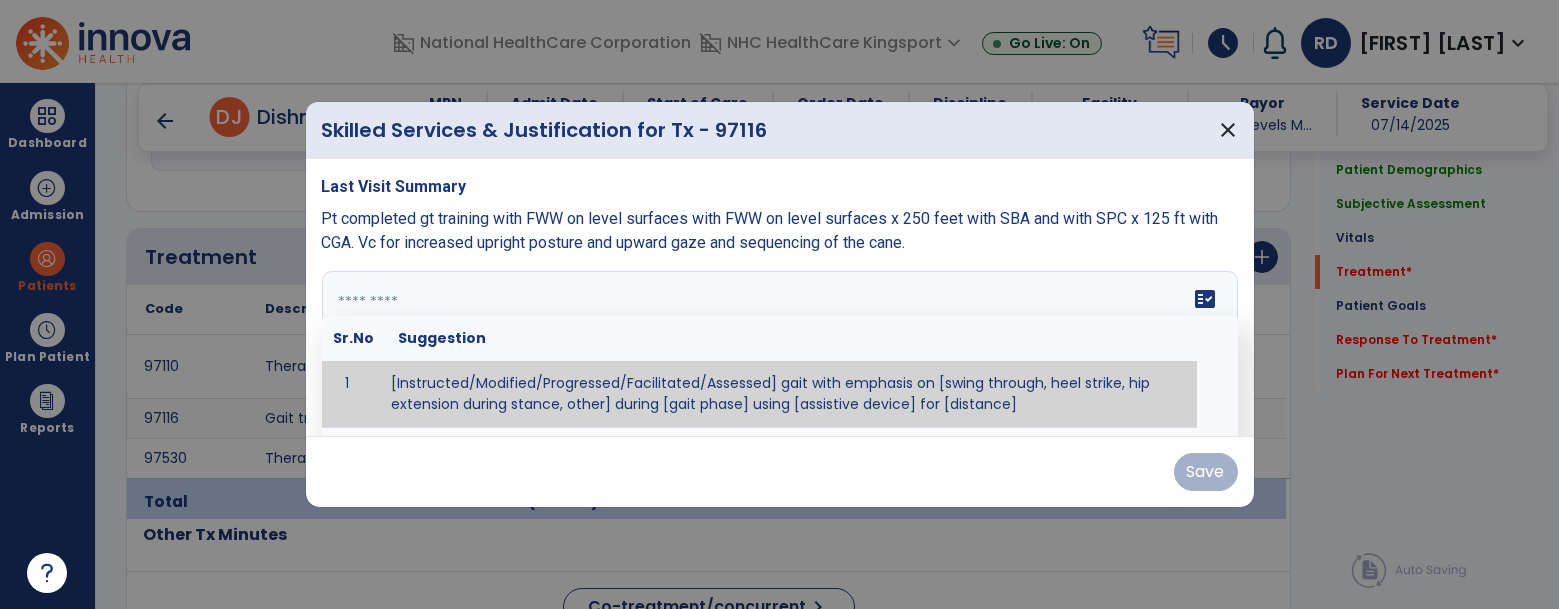 click on "fact_check  Sr.No Suggestion 1 [Instructed/Modified/Progressed/Facilitated/Assessed] gait with emphasis on [swing through, heel strike, hip extension during stance, other] during [gait phase] using [assistive device] for [distance] 2 [Instructed/Modified/Progressed/Facilitated/Assessed] use of [assistive device] and [NWB, PWB, step-to gait pattern, step through gait pattern] 3 [Instructed/Modified/Progressed/Facilitated/Assessed] patient's ability to [ascend/descend # of steps, perform directional changes, walk on even/uneven surfaces, pick-up objects off floor, velocity changes, other] using [assistive device]. 4 [Instructed/Modified/Progressed/Facilitated/Assessed] pre-gait activities including [identify exercise] in order to prepare for gait training. 5" at bounding box center (780, 346) 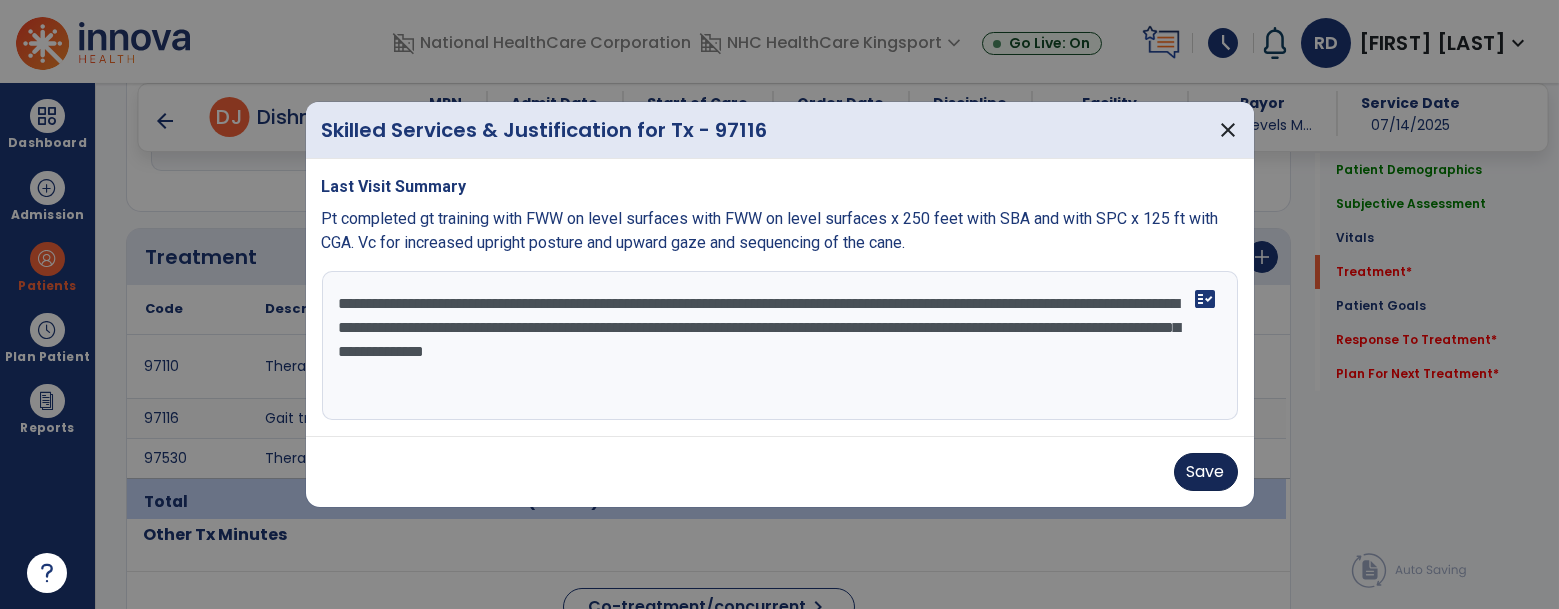 type on "**********" 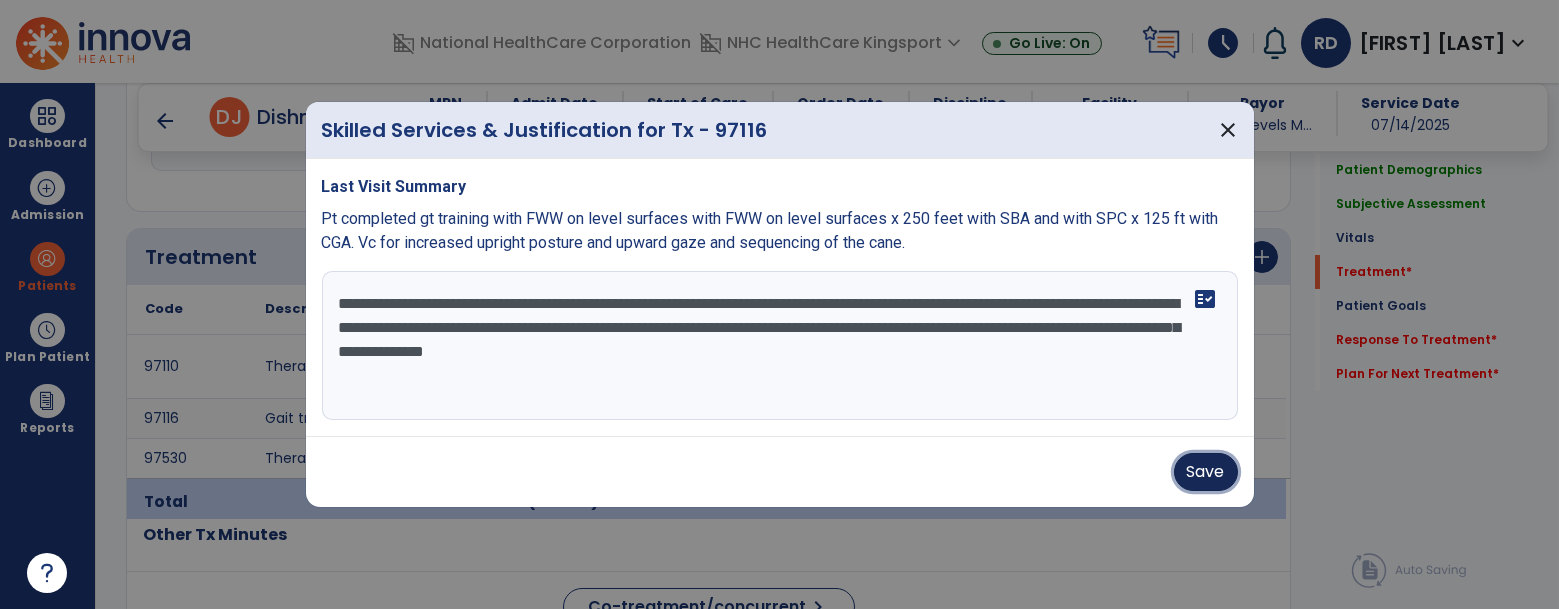 click on "Save" at bounding box center [1206, 472] 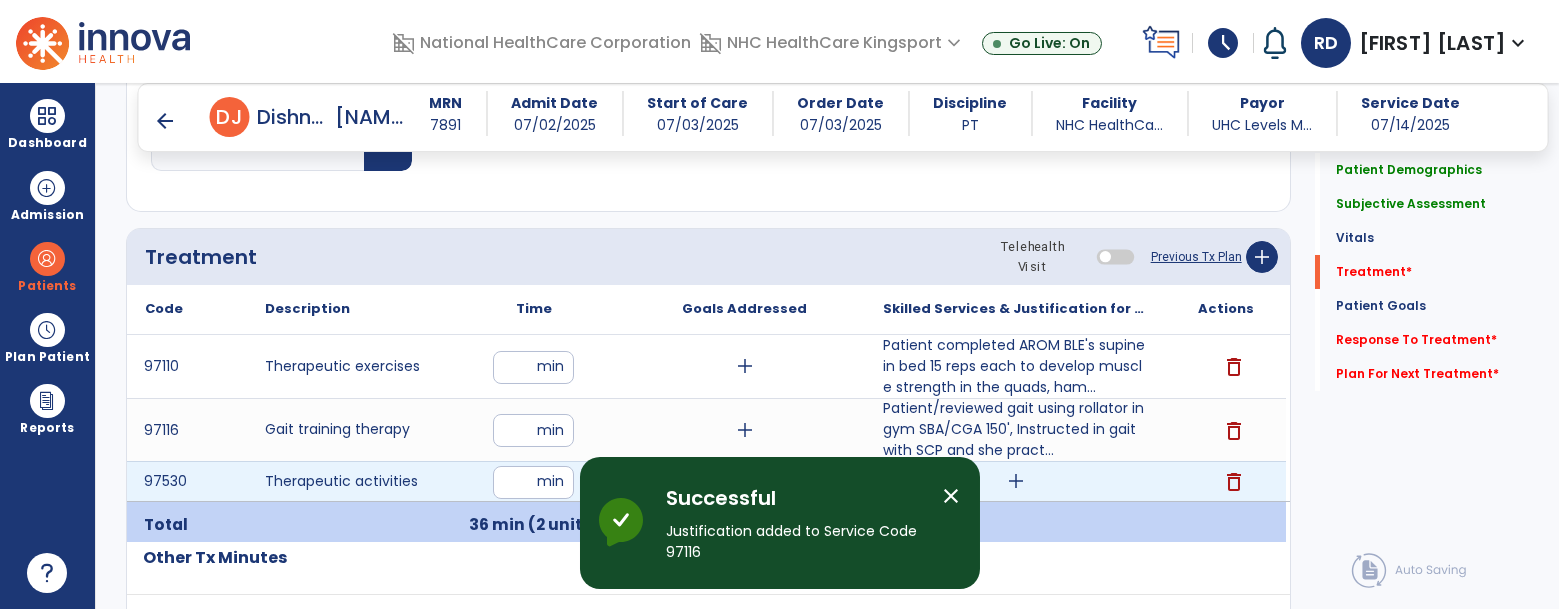 click on "add" at bounding box center (1016, 481) 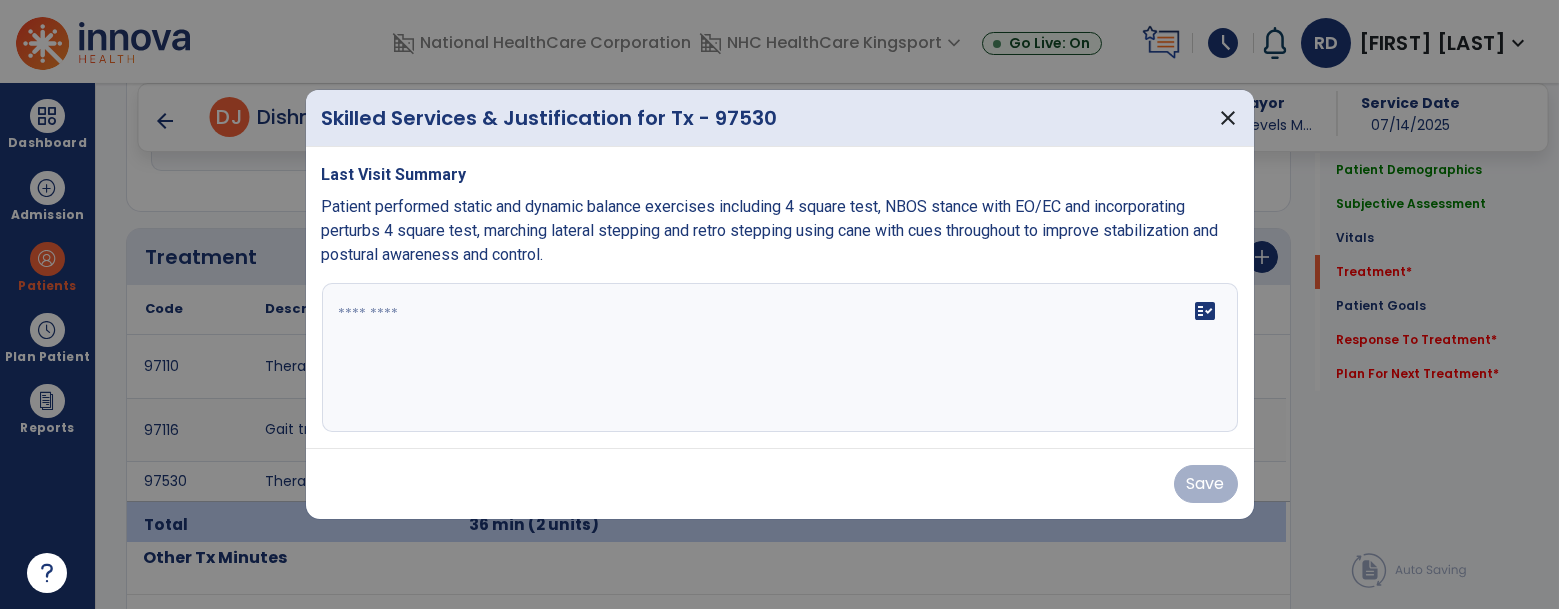 click on "fact_check" at bounding box center (780, 358) 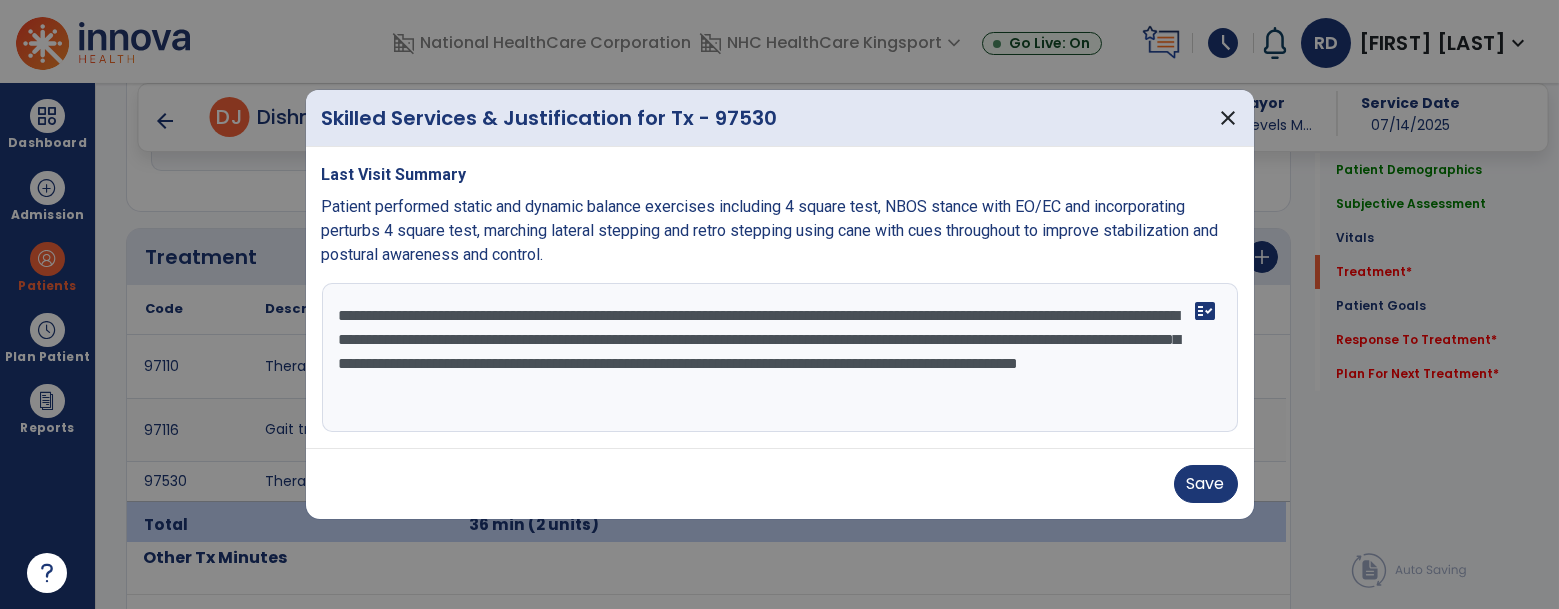 click on "**********" at bounding box center [780, 358] 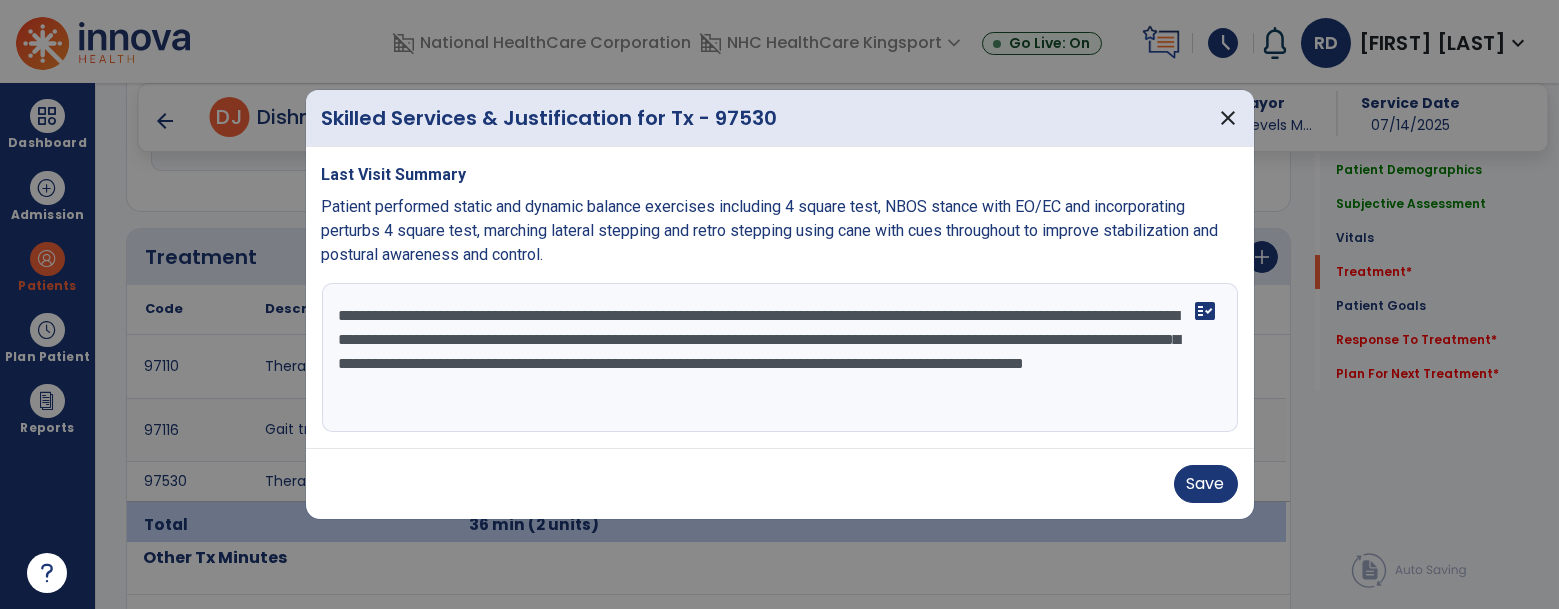 click on "**********" at bounding box center [780, 358] 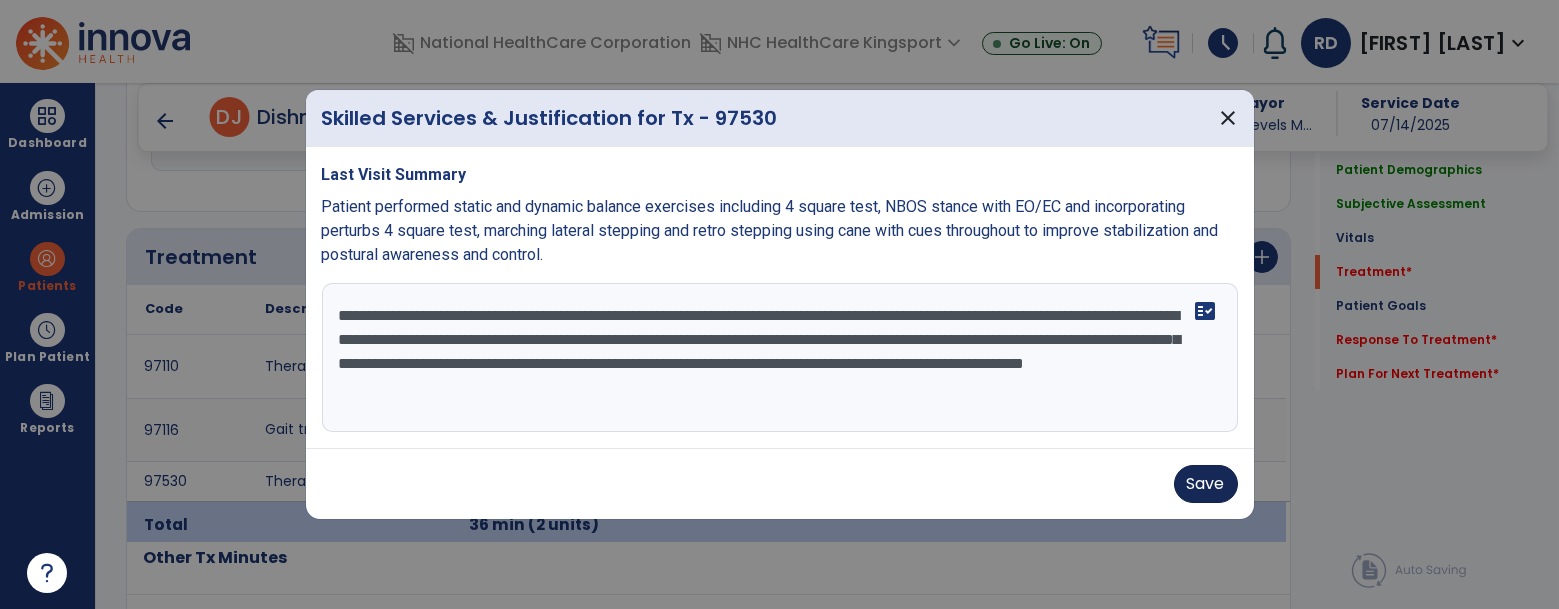 type on "**********" 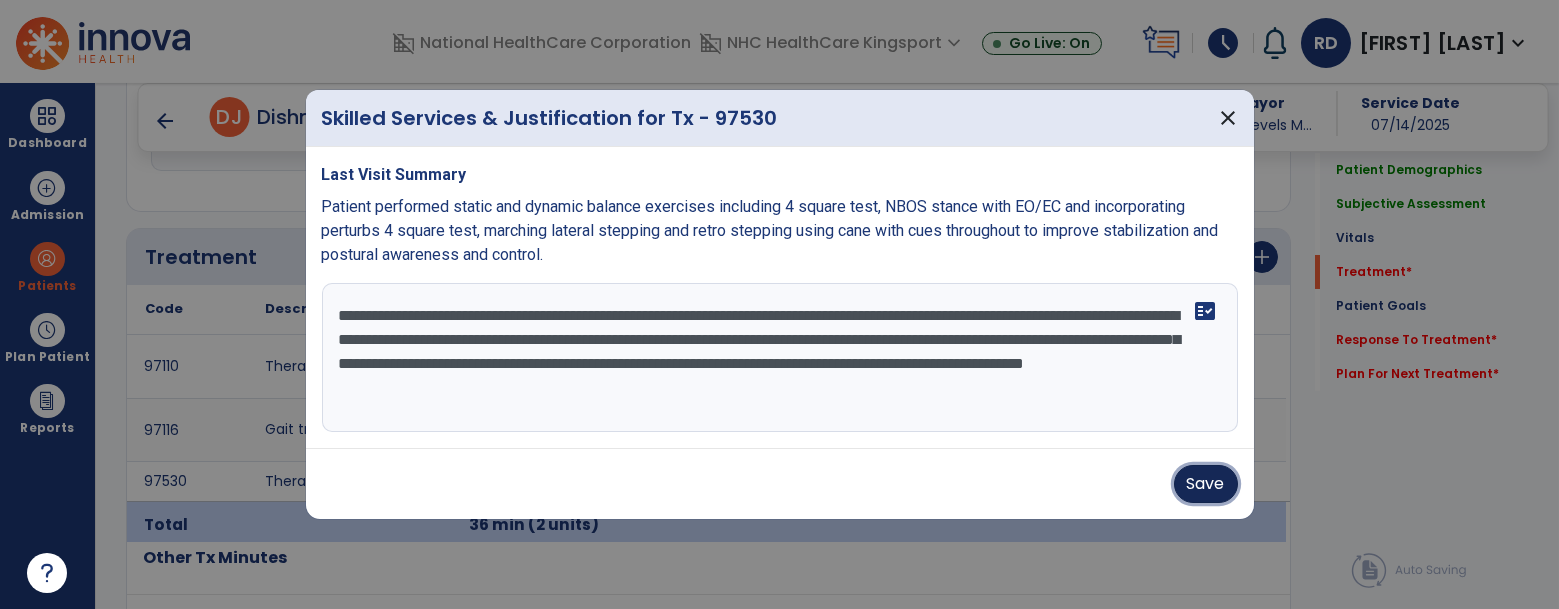 click on "Save" at bounding box center [1206, 484] 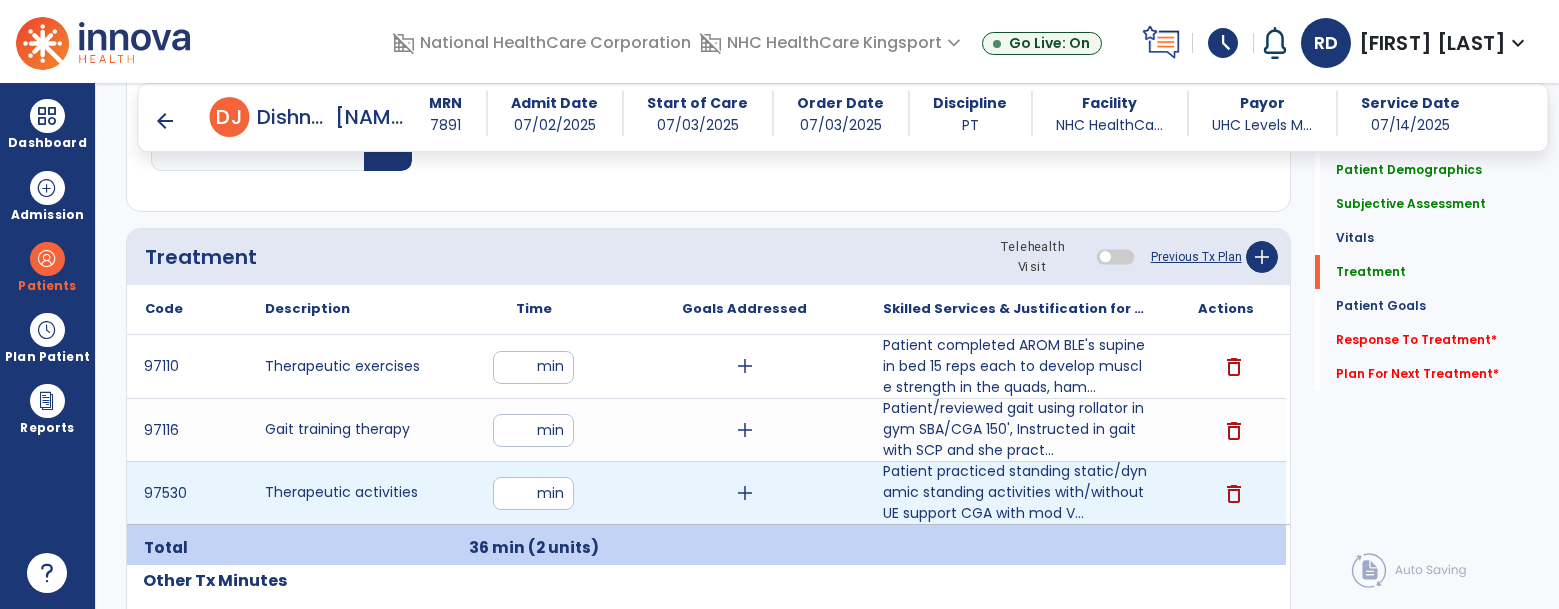 click on "**" at bounding box center (533, 493) 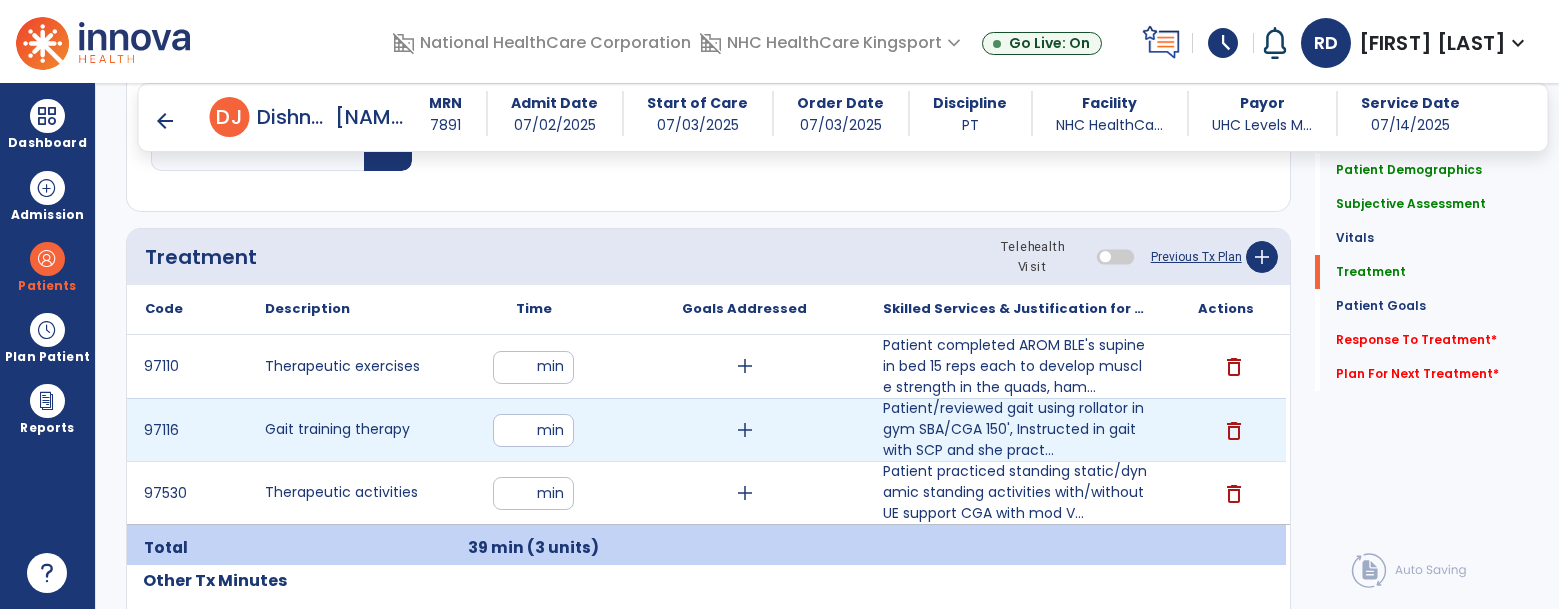 click on "*" at bounding box center [533, 430] 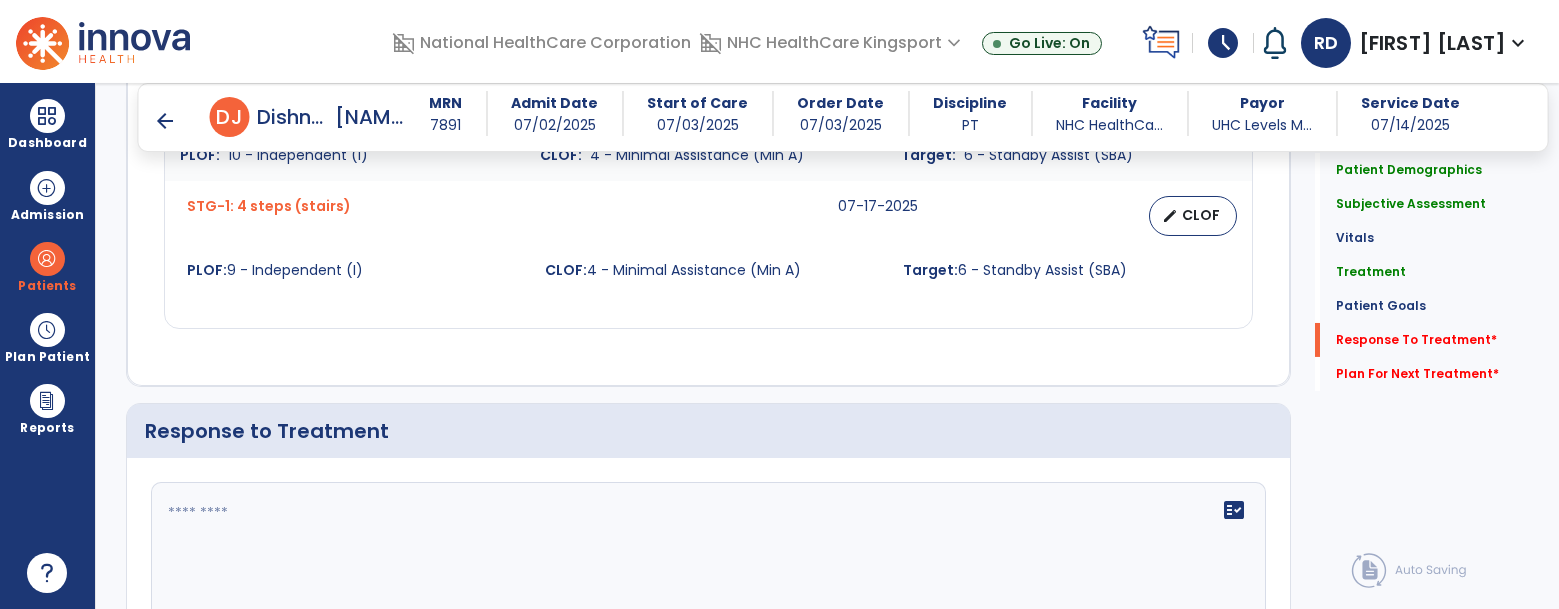 scroll, scrollTop: 3512, scrollLeft: 0, axis: vertical 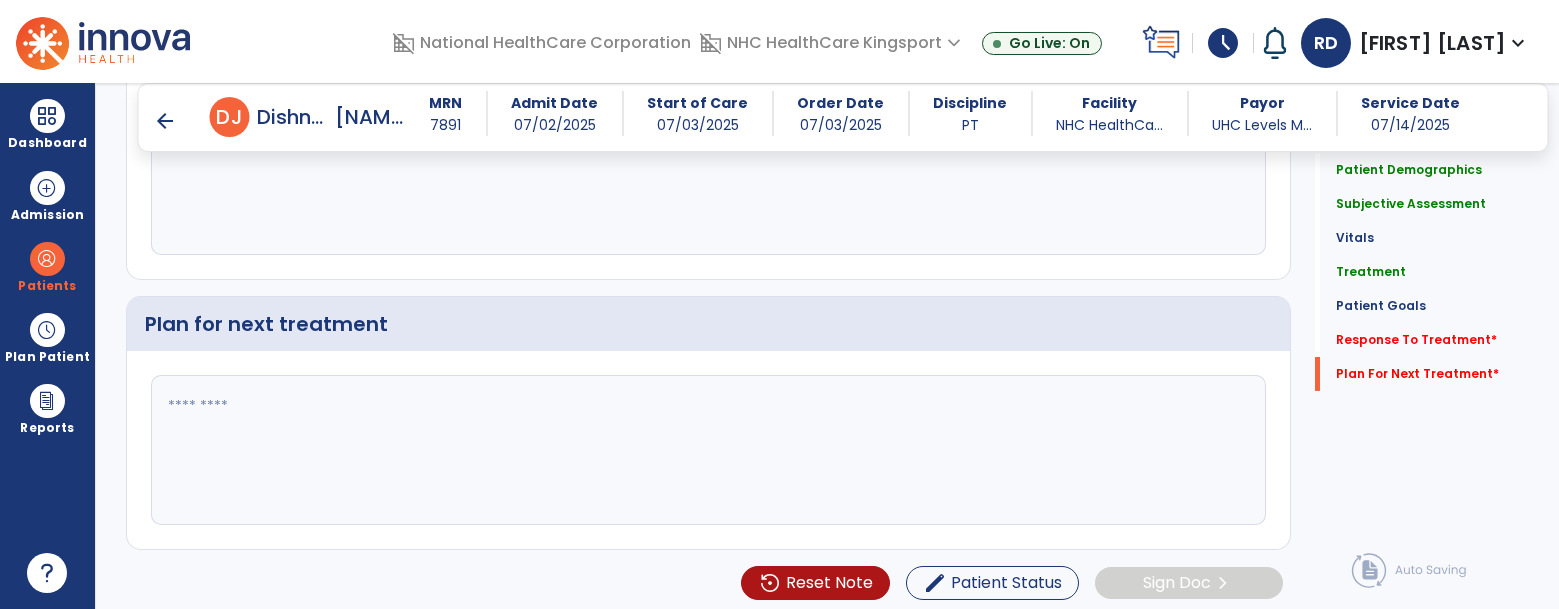 click 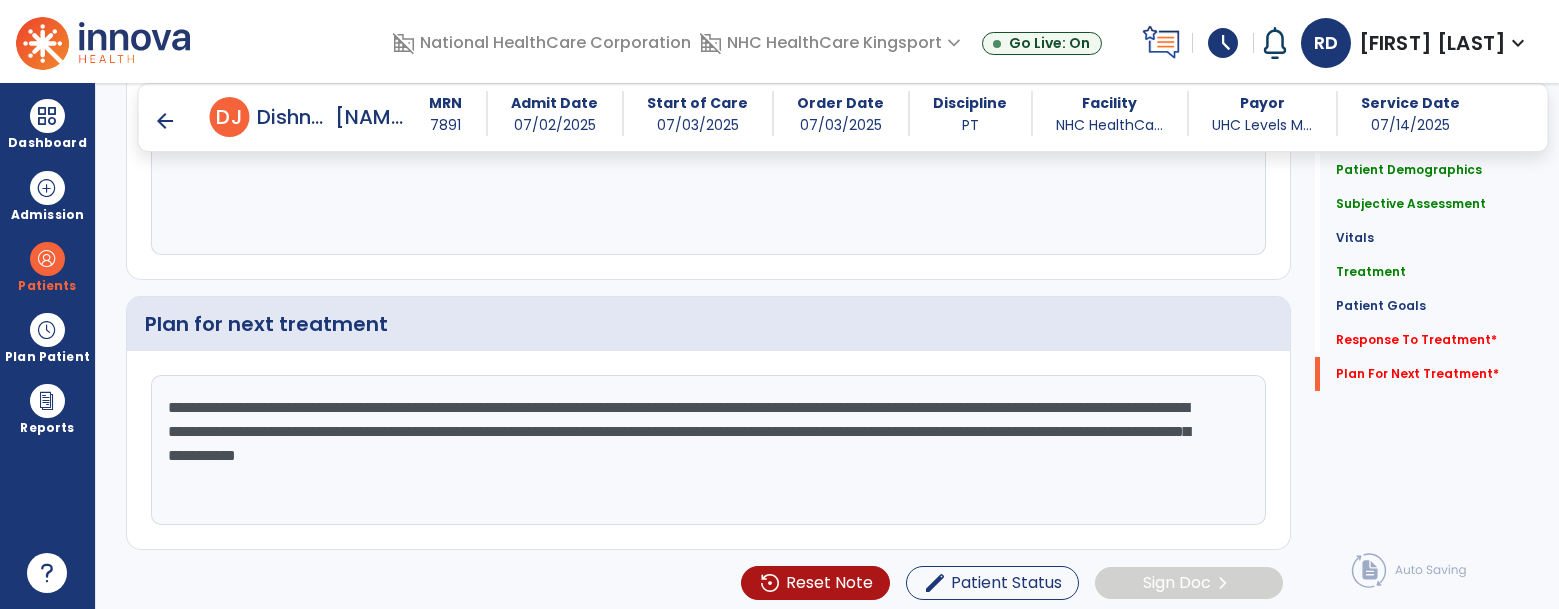 click on "**********" 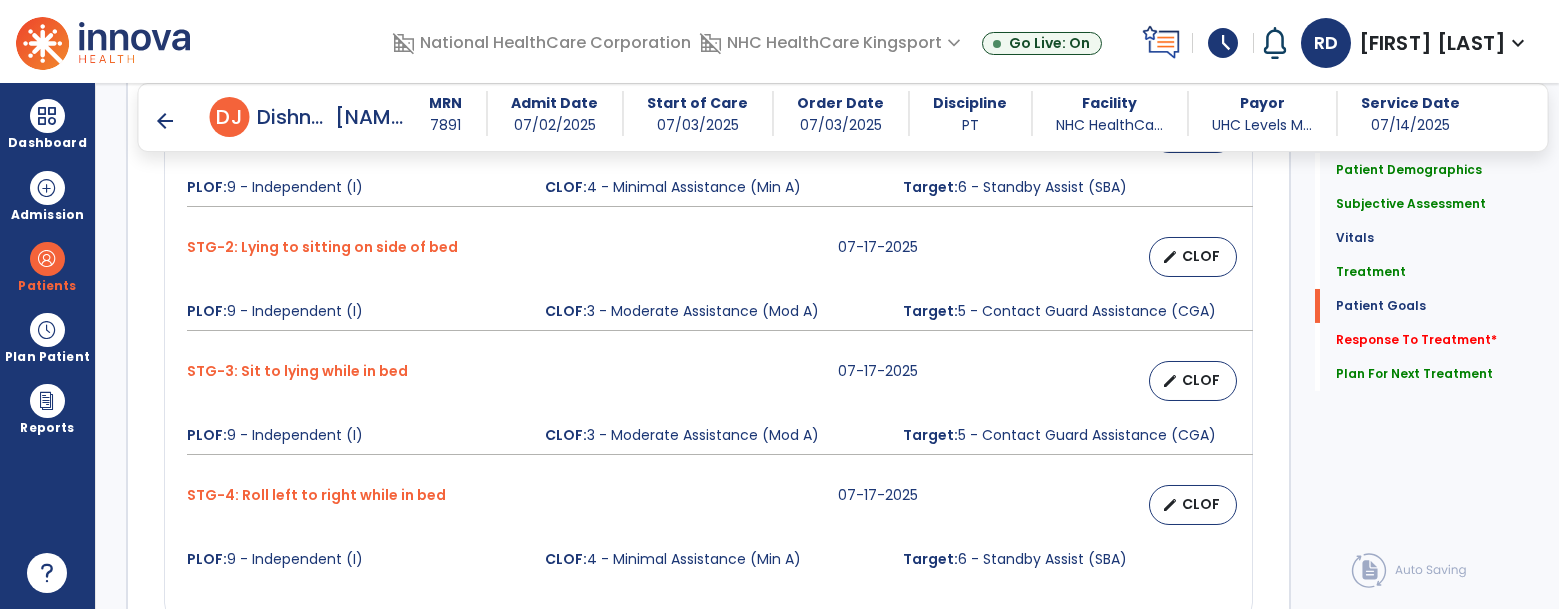 scroll, scrollTop: 2568, scrollLeft: 0, axis: vertical 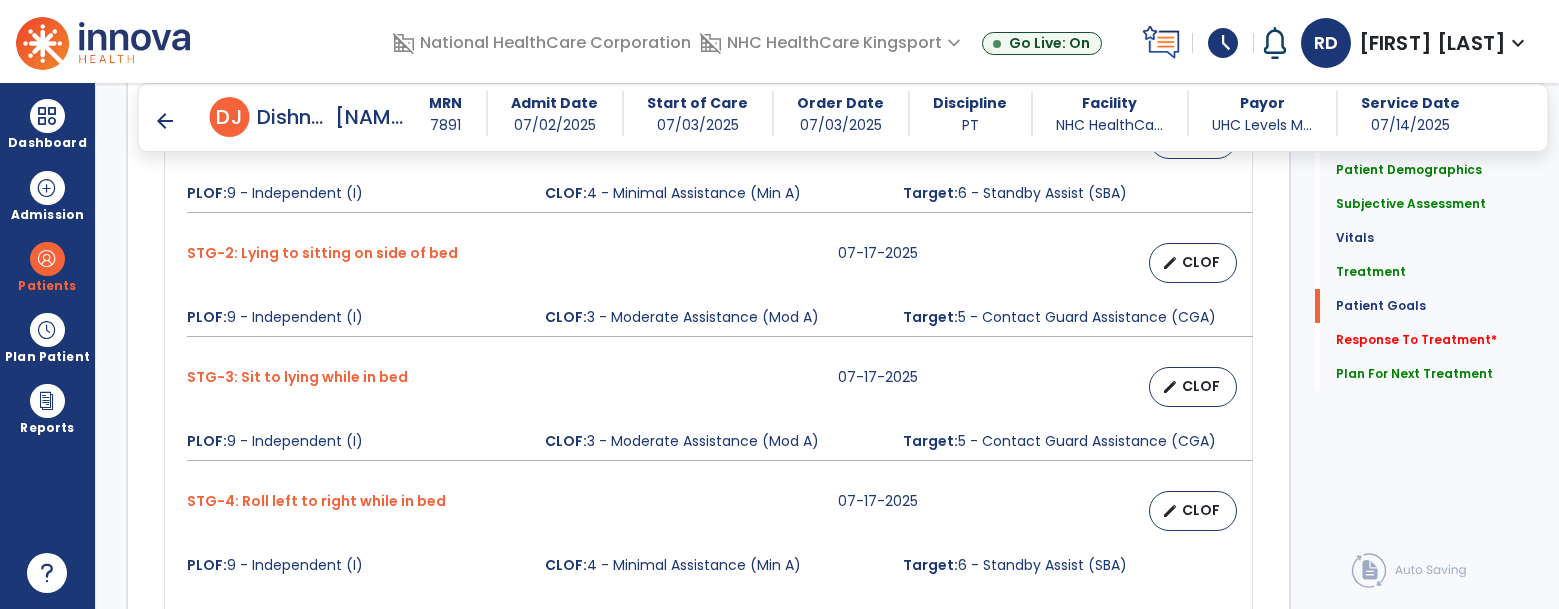 type on "**********" 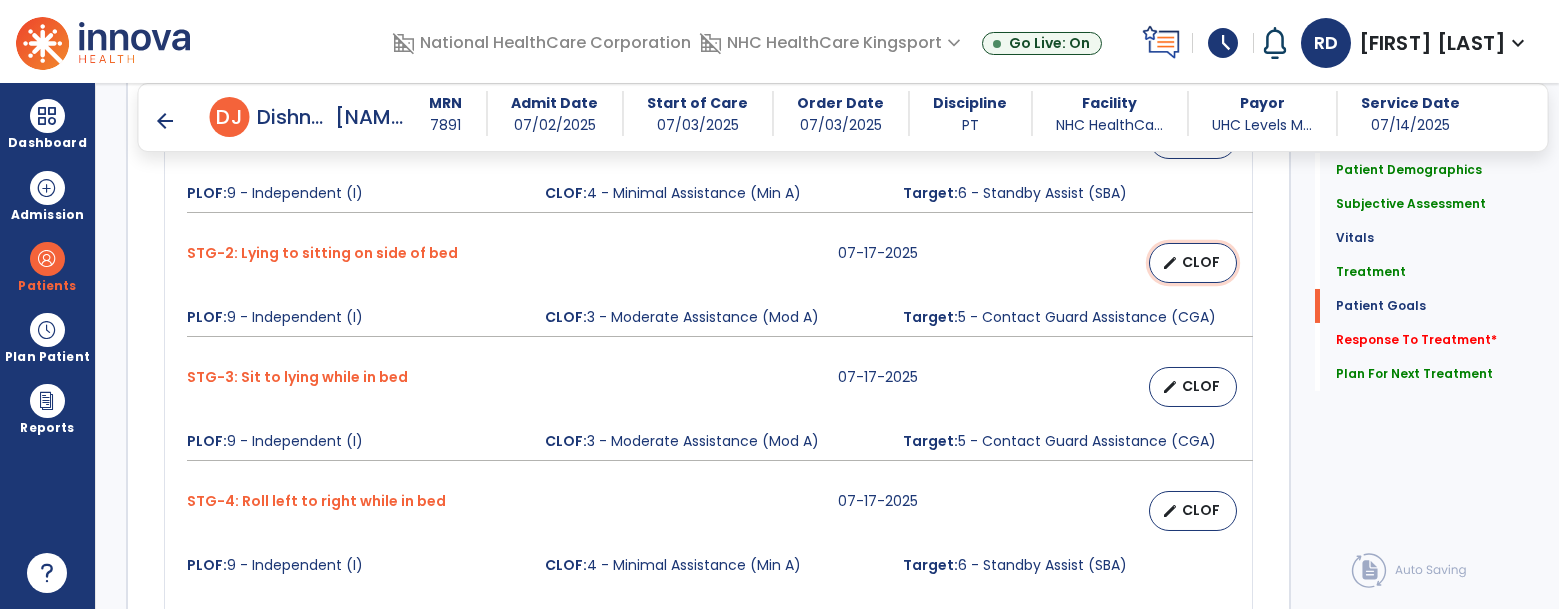 click on "CLOF" at bounding box center (1201, 262) 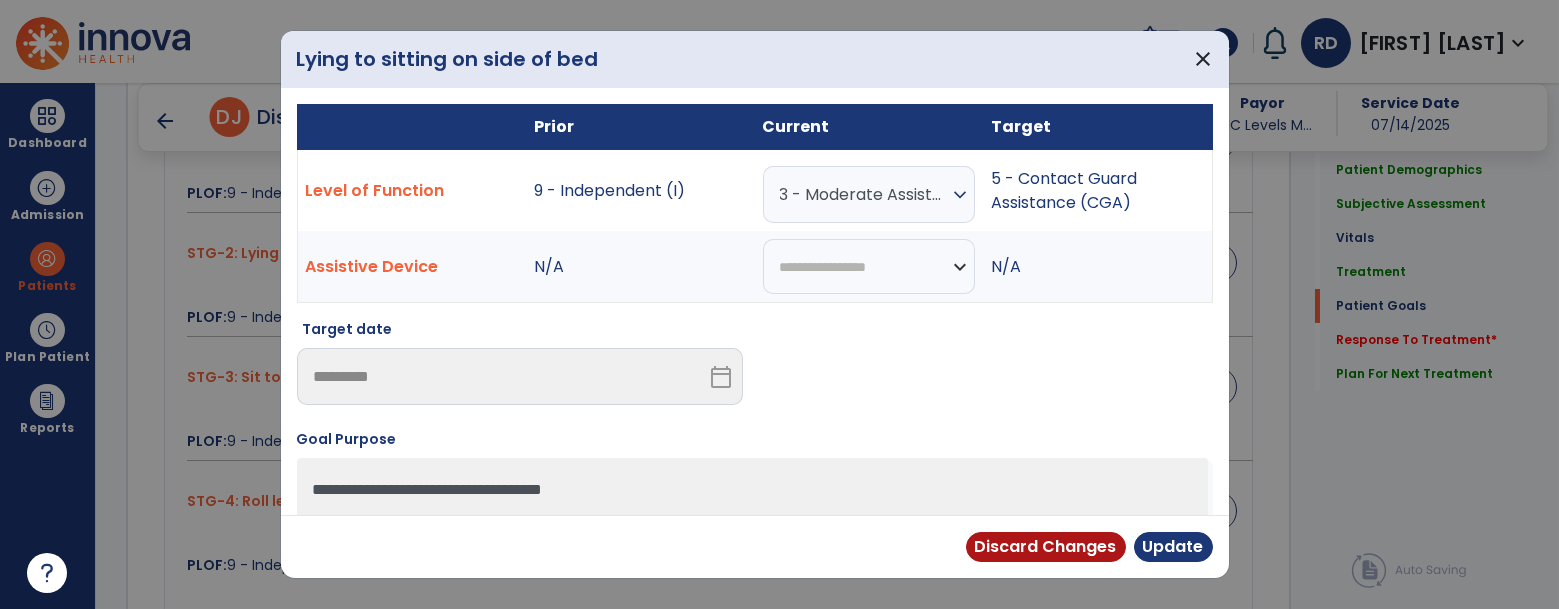 click on "expand_more" at bounding box center (960, 195) 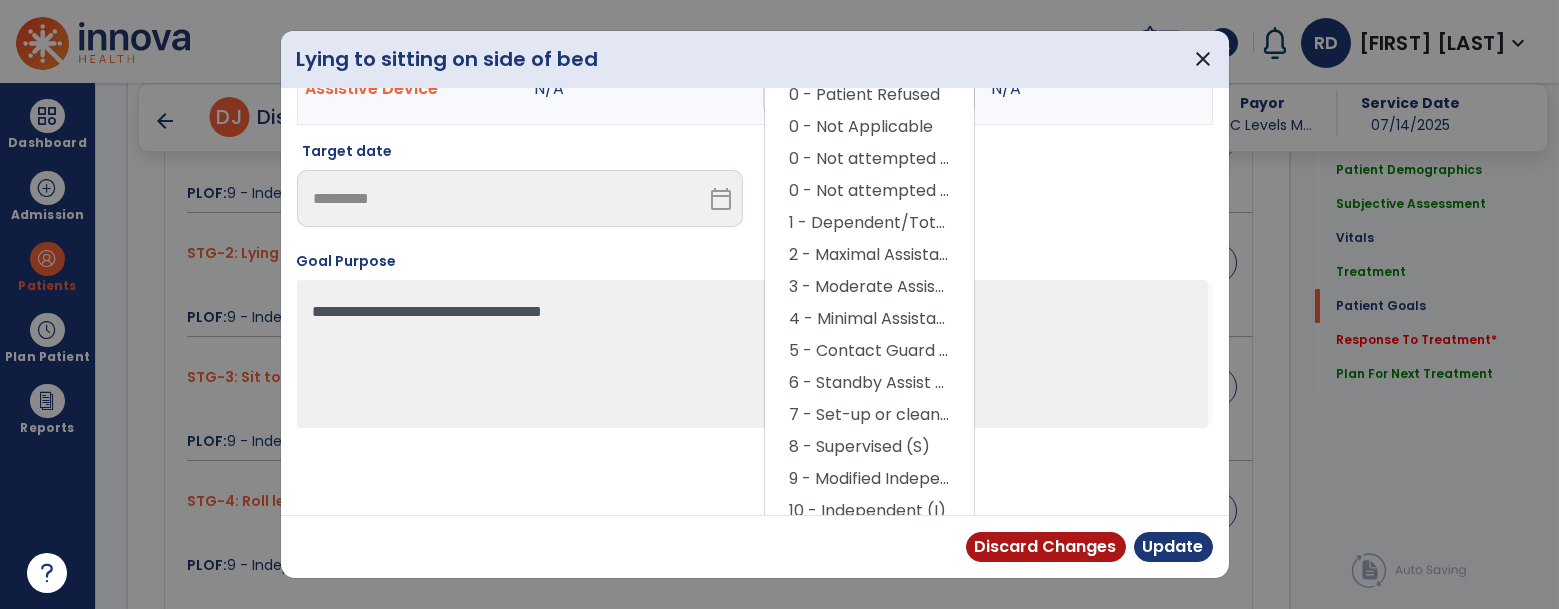scroll, scrollTop: 189, scrollLeft: 0, axis: vertical 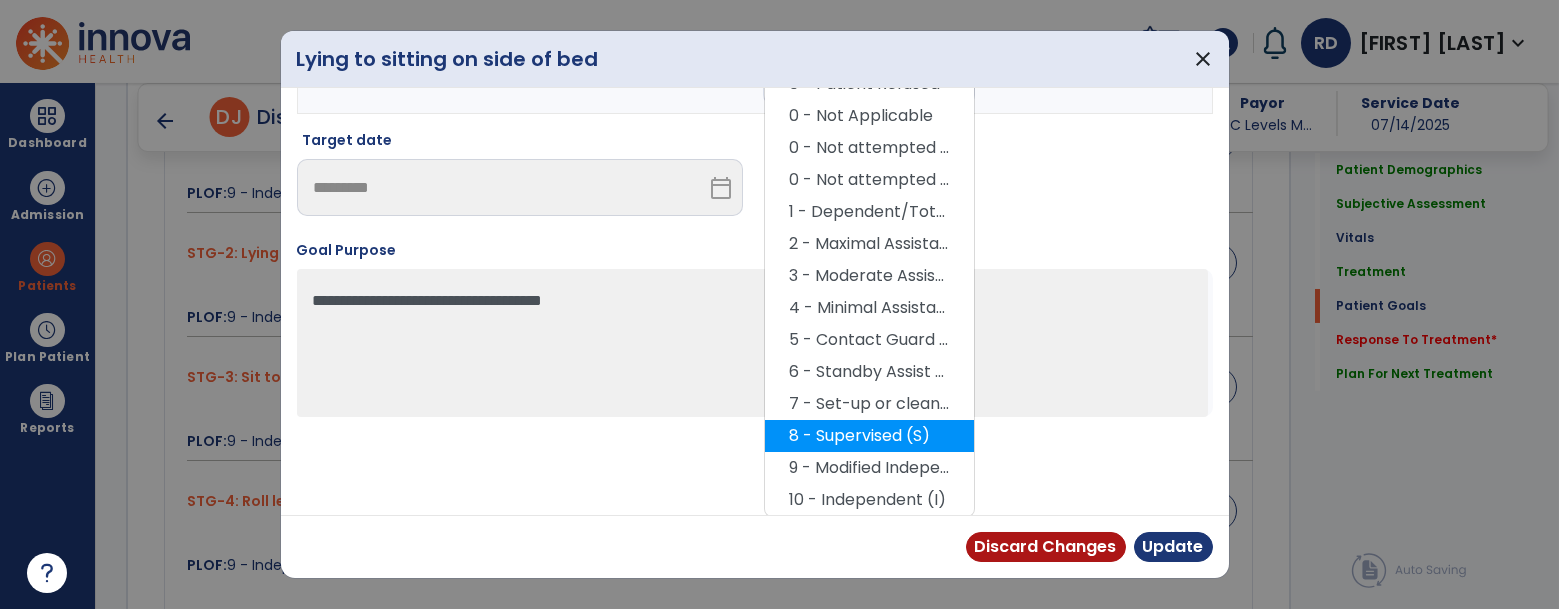 click on "8 - Supervised (S)" at bounding box center [869, 436] 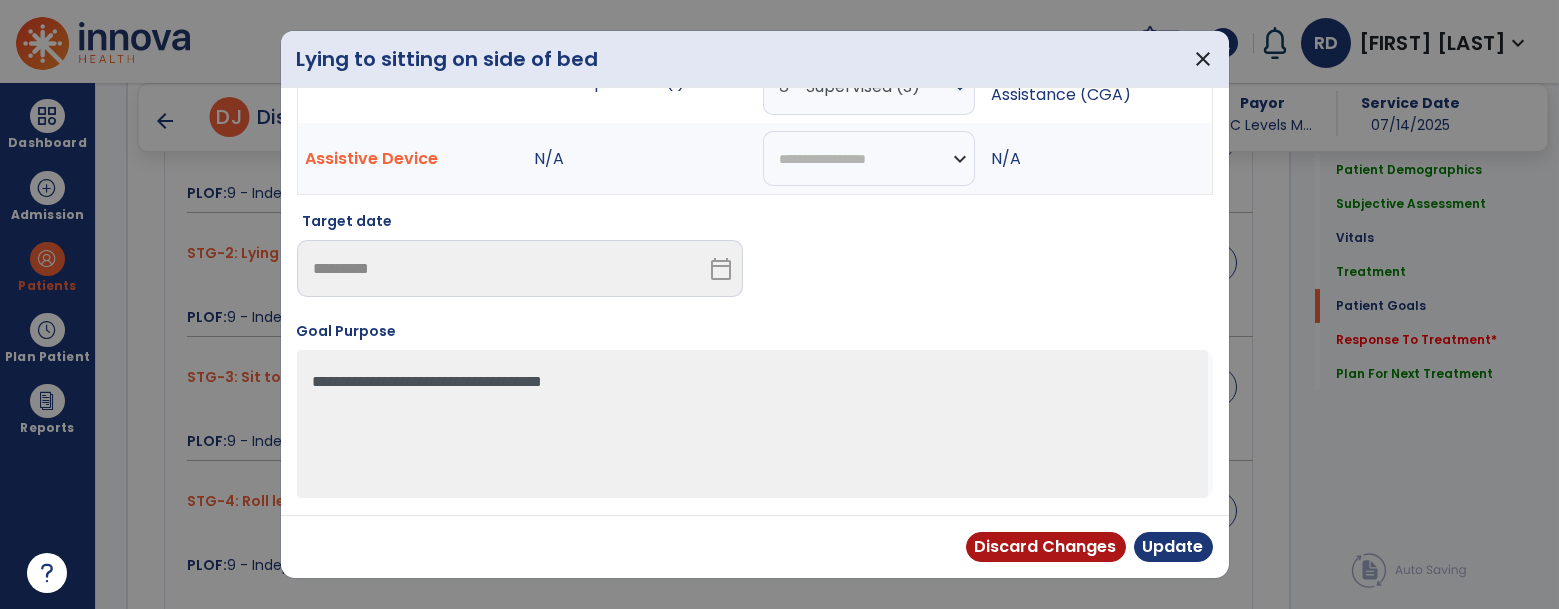 scroll, scrollTop: 105, scrollLeft: 0, axis: vertical 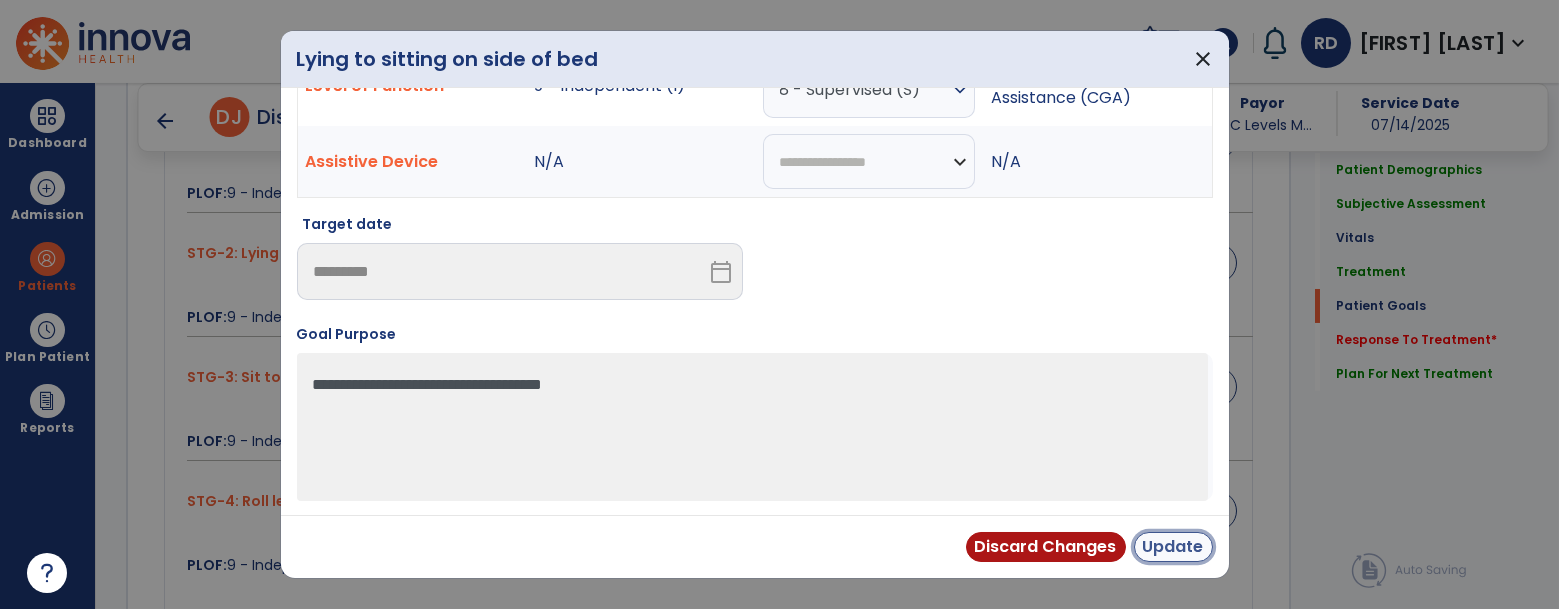 click on "Update" at bounding box center (1173, 547) 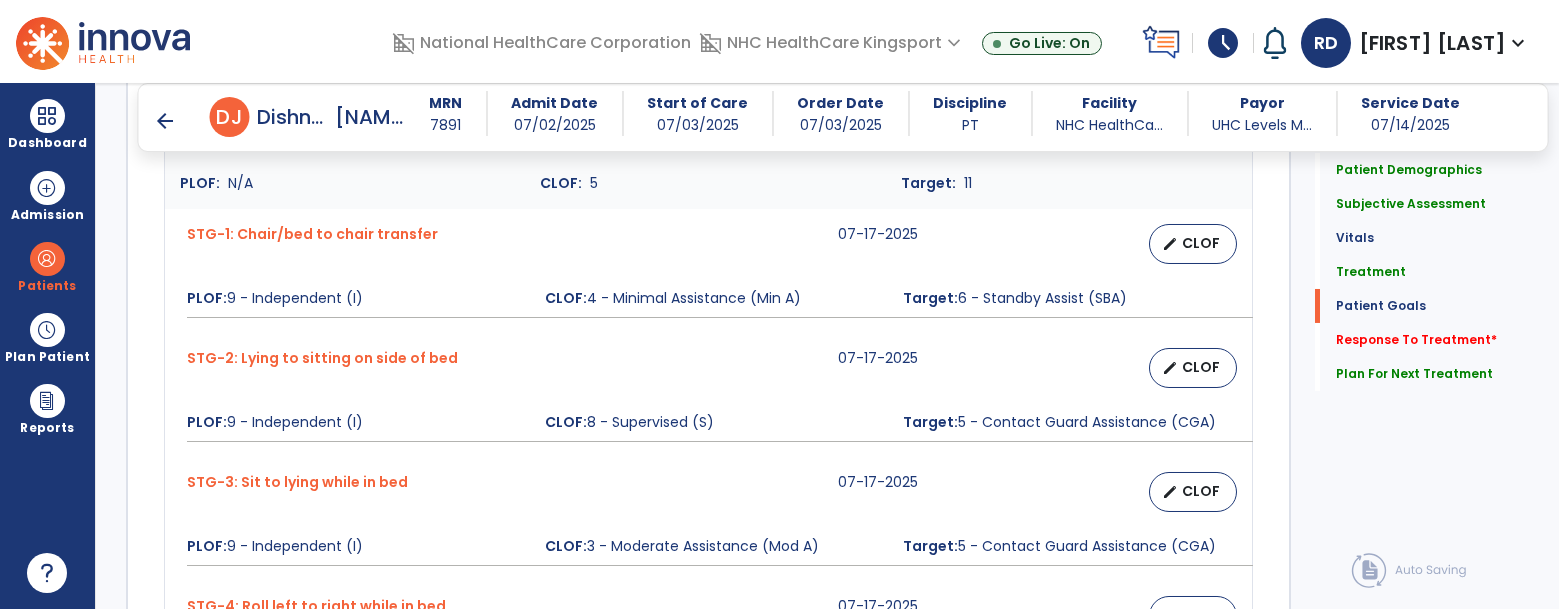 scroll, scrollTop: 2462, scrollLeft: 0, axis: vertical 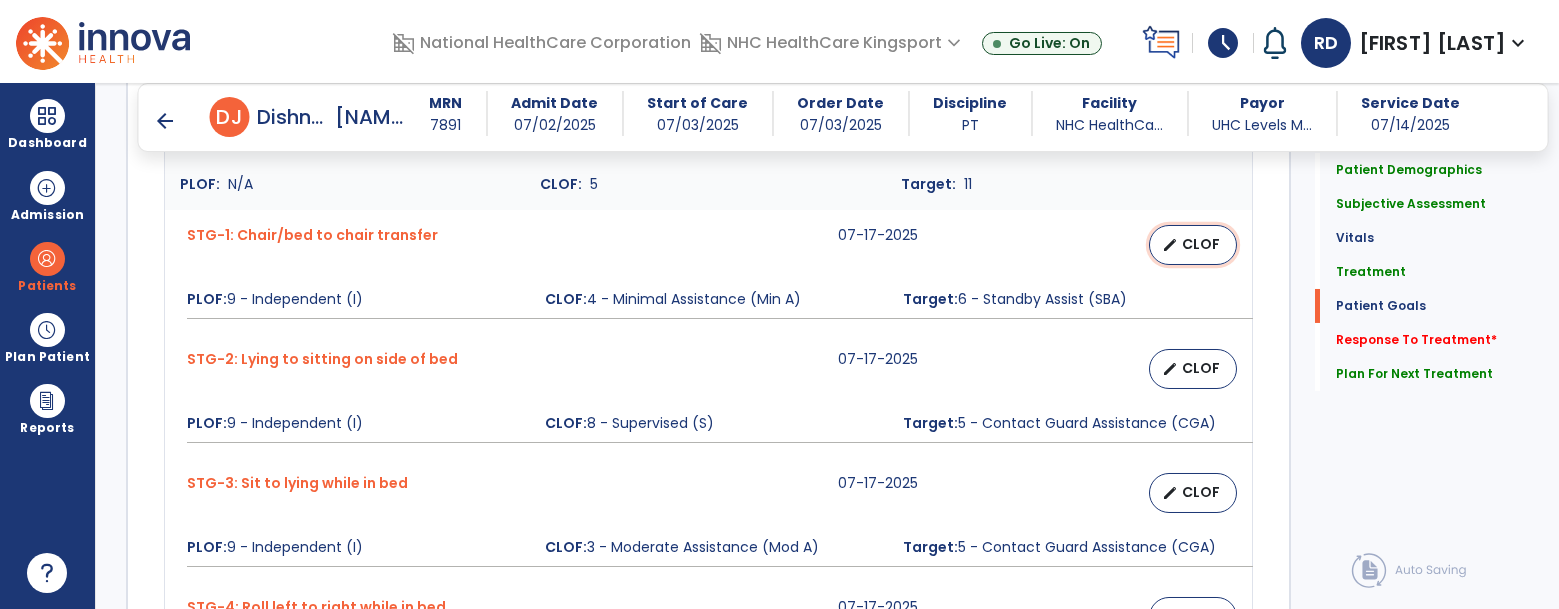 click on "edit   CLOF" at bounding box center [1193, 245] 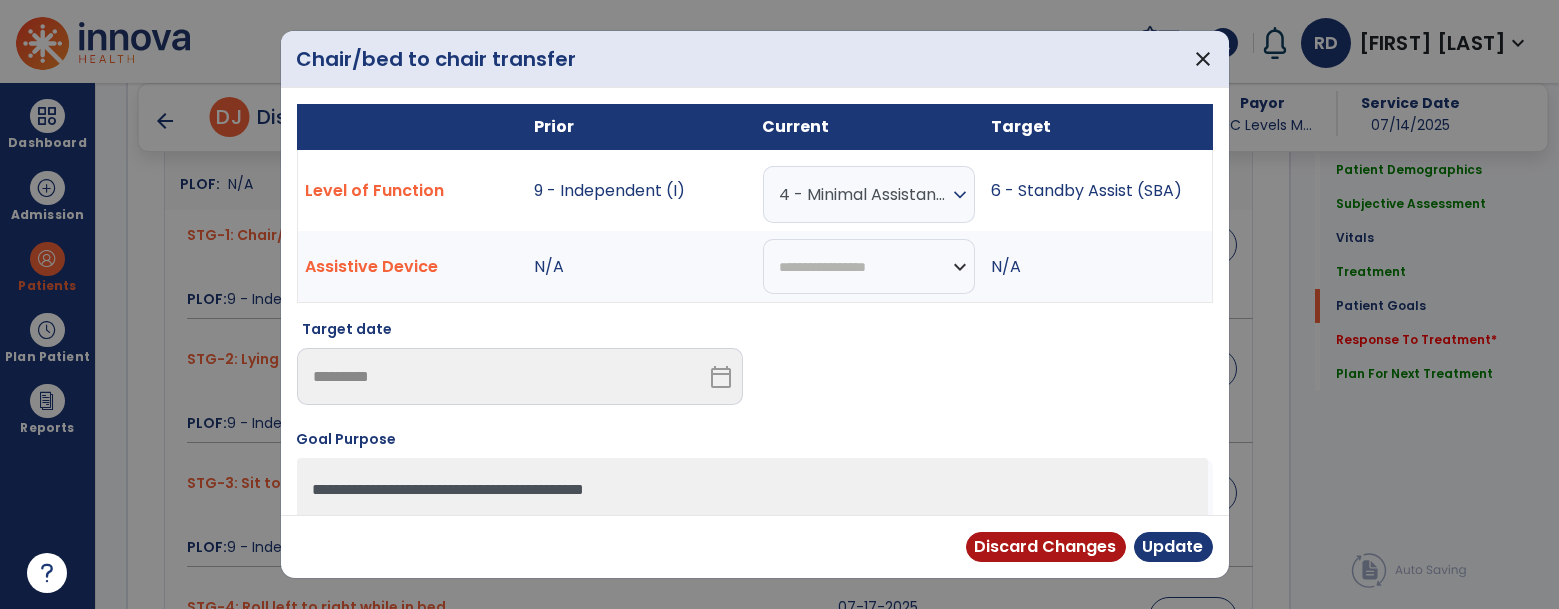 click on "expand_more" at bounding box center [960, 195] 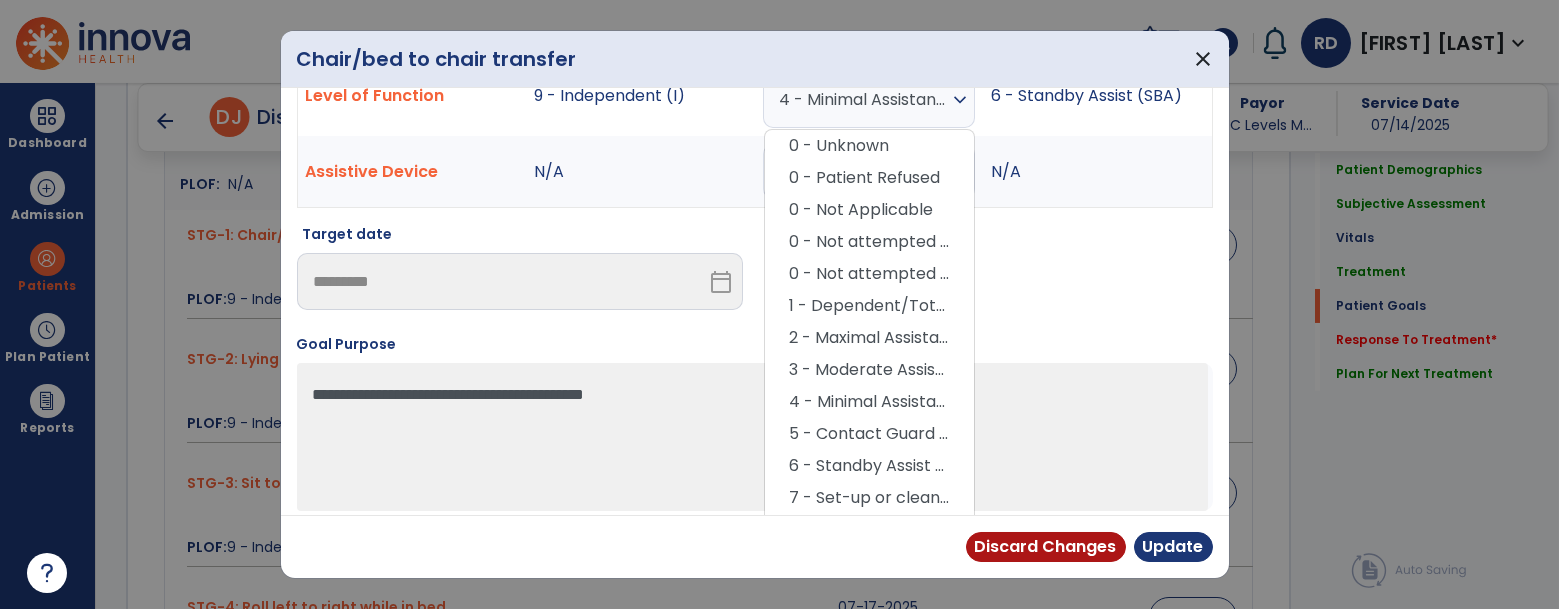 scroll, scrollTop: 103, scrollLeft: 0, axis: vertical 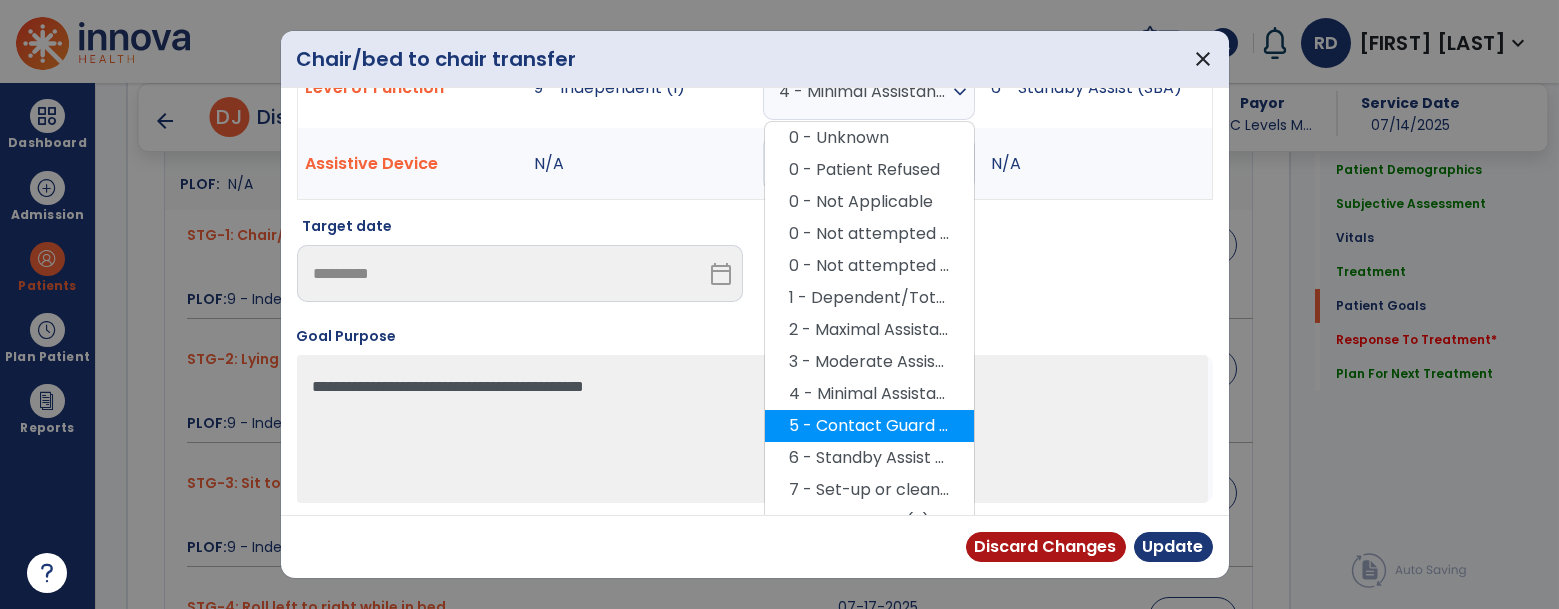 click on "5 - Contact Guard Assistance (CGA)" at bounding box center (869, 426) 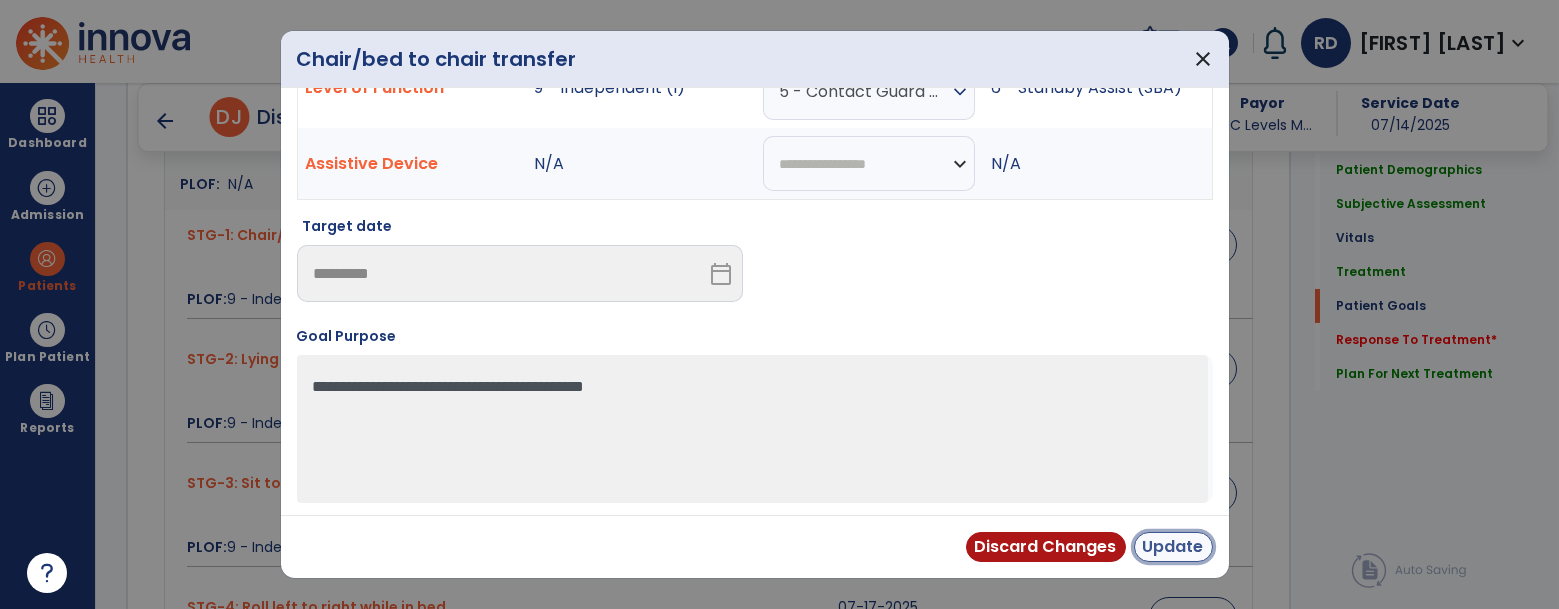 click on "Update" at bounding box center [1173, 547] 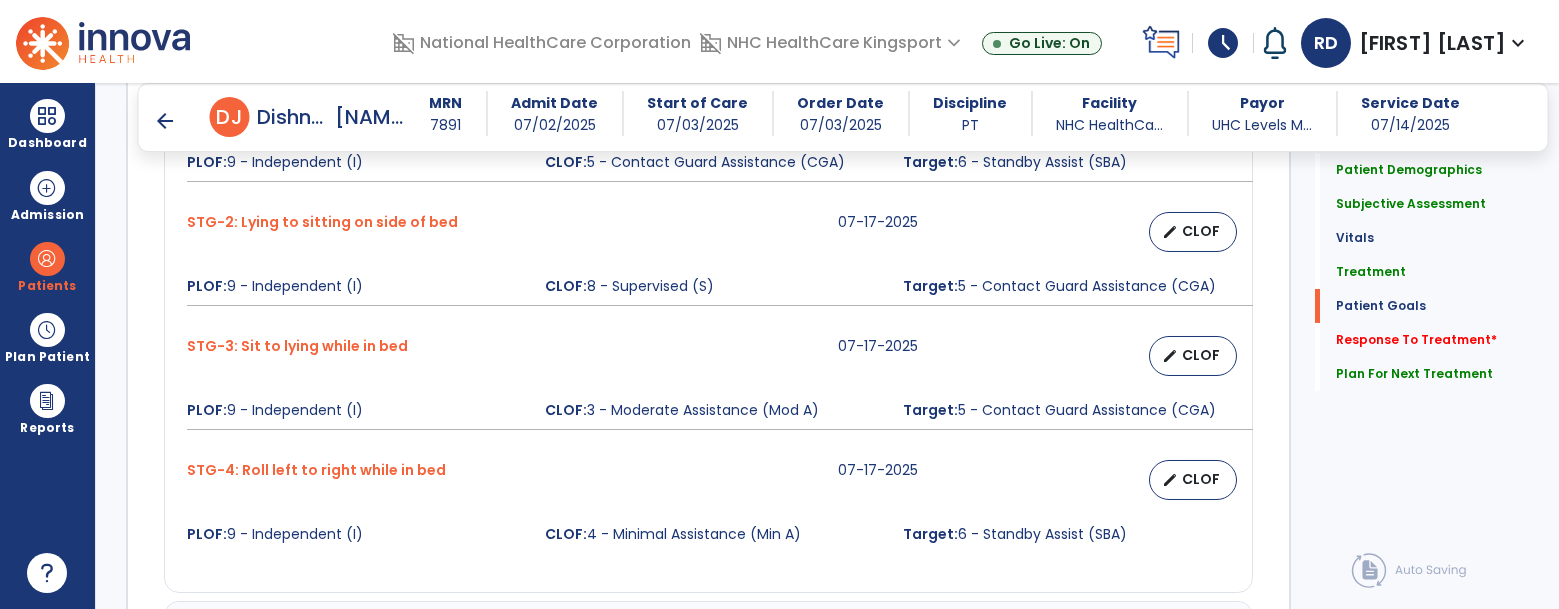 scroll, scrollTop: 2593, scrollLeft: 0, axis: vertical 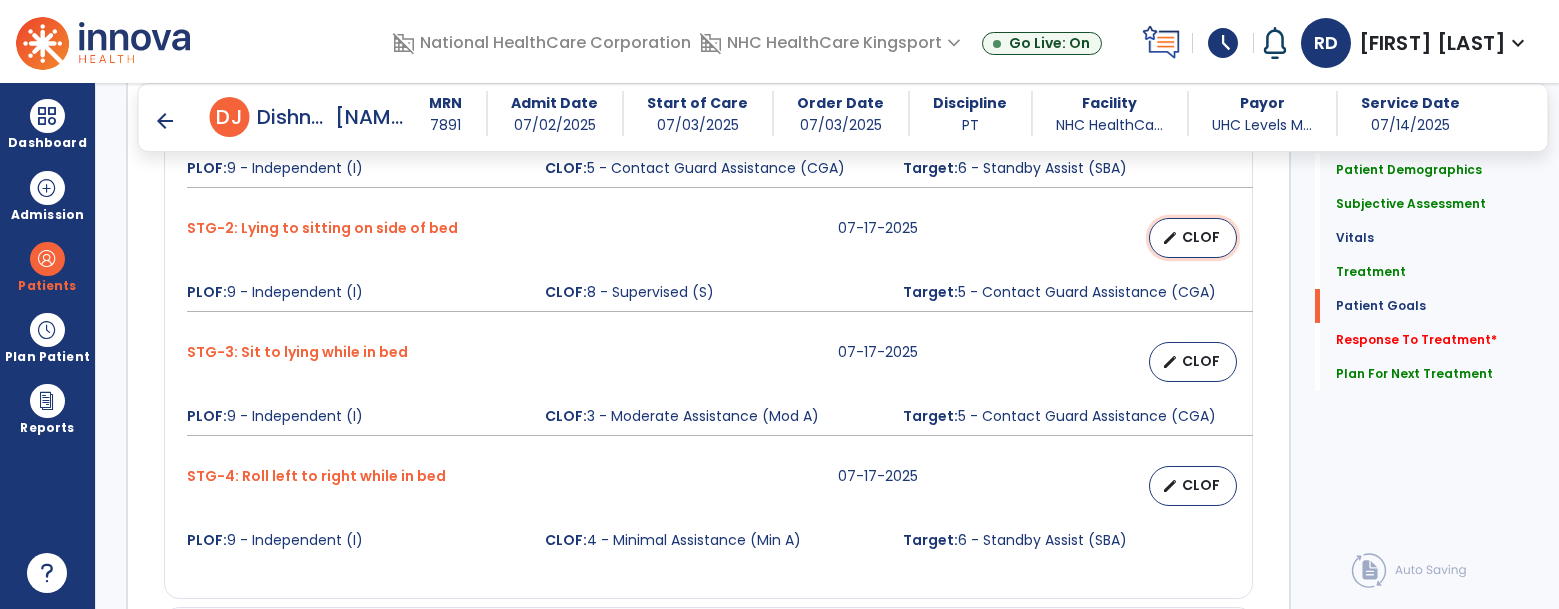 click on "CLOF" at bounding box center (1201, 237) 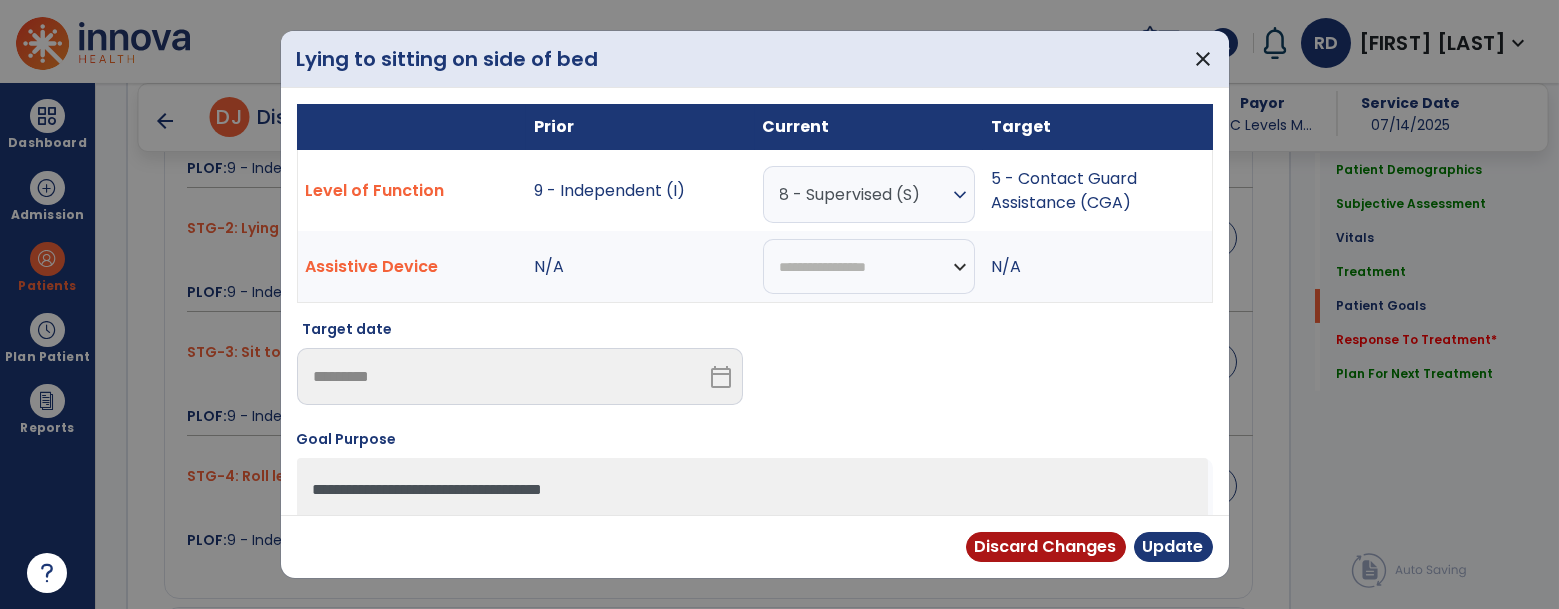 click on "expand_more" at bounding box center [960, 195] 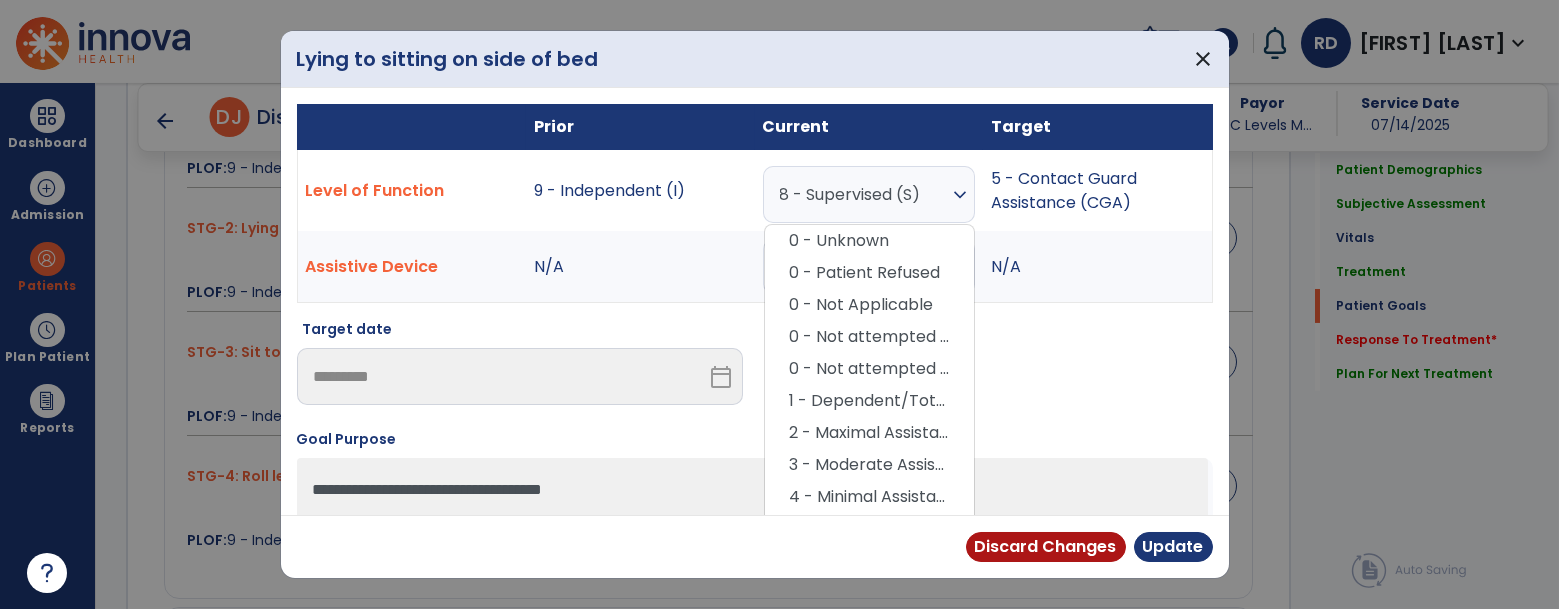 scroll, scrollTop: 176, scrollLeft: 0, axis: vertical 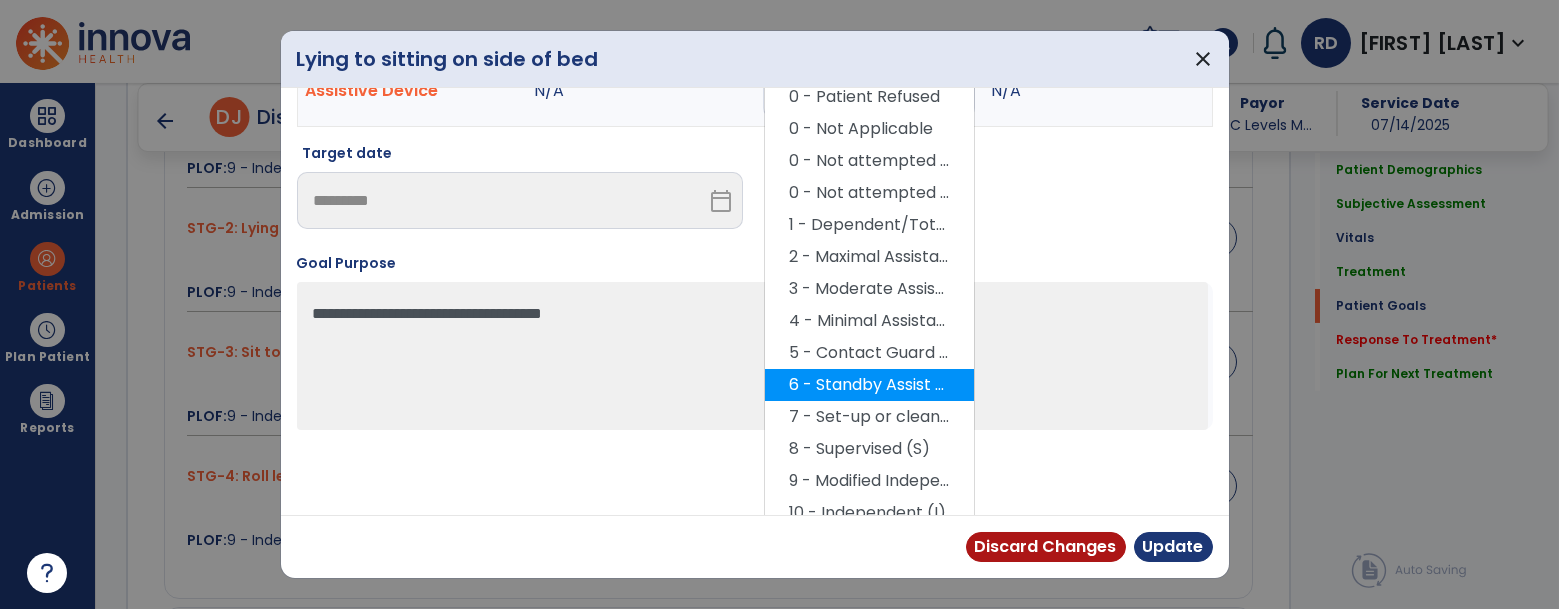 click on "6 - Standby Assist (SBA)" at bounding box center (869, 385) 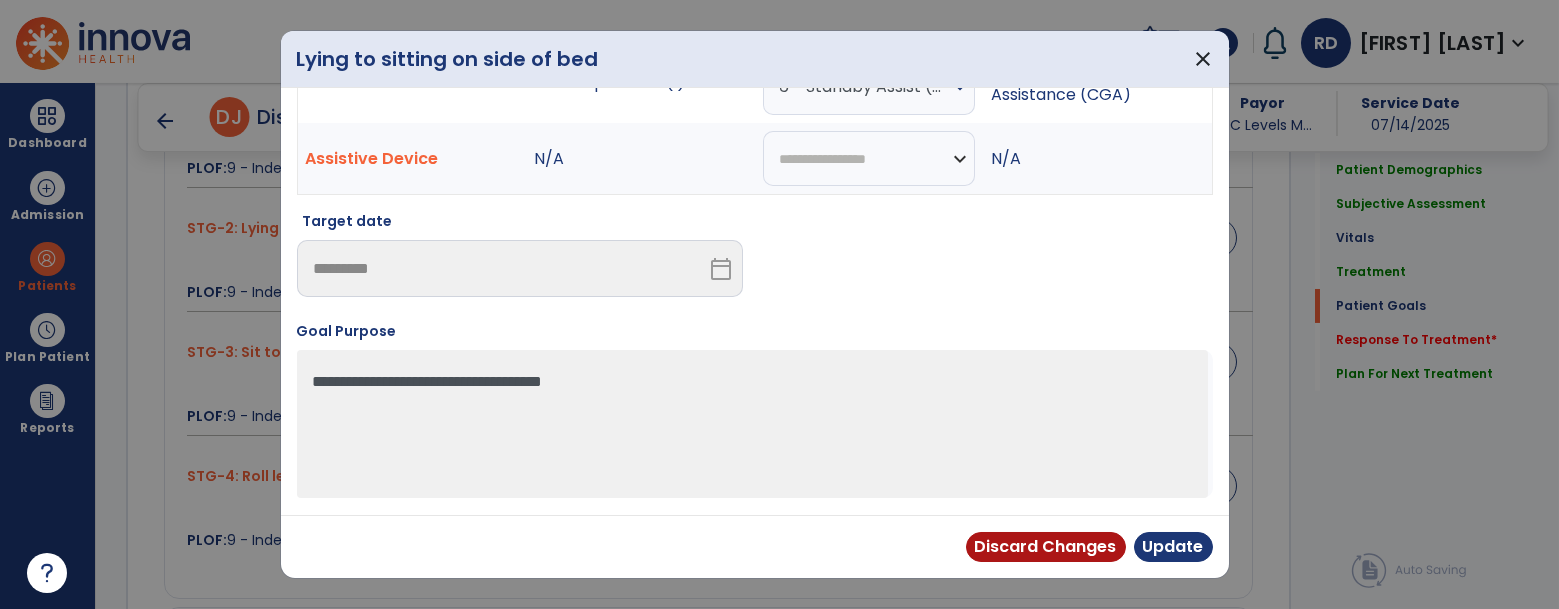 scroll, scrollTop: 105, scrollLeft: 0, axis: vertical 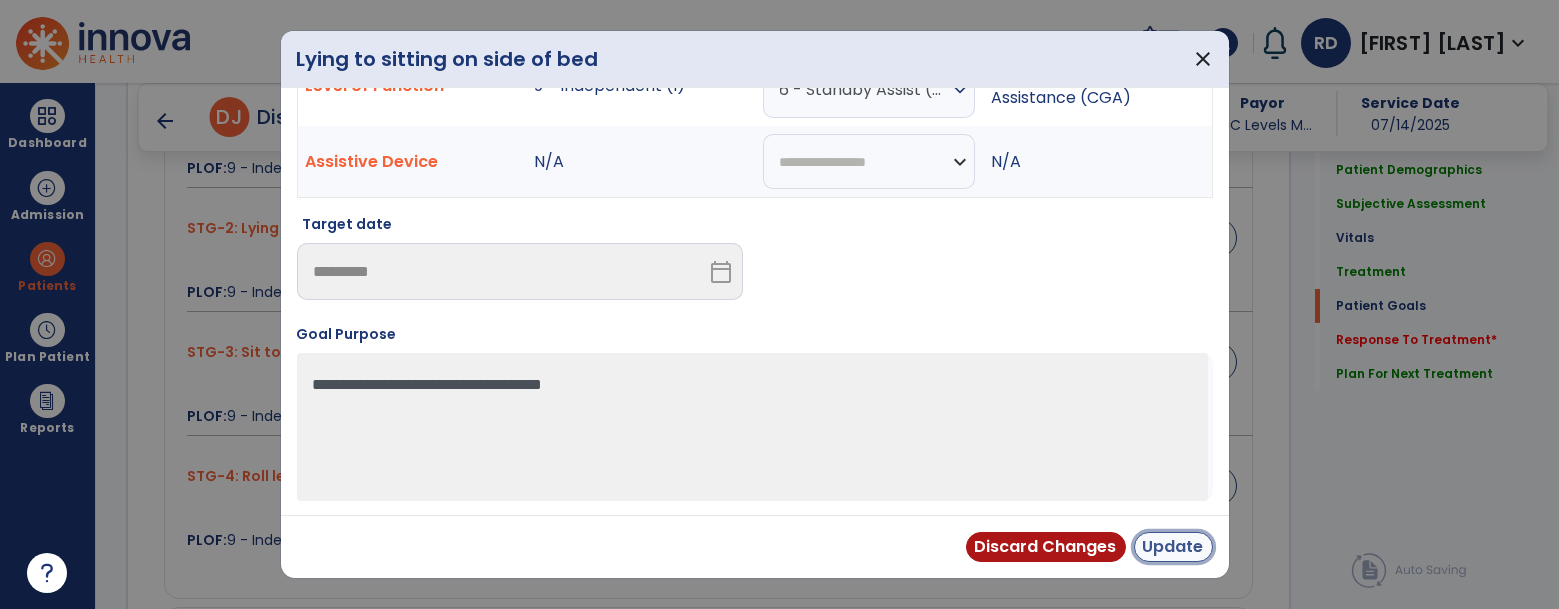 click on "Update" at bounding box center (1173, 547) 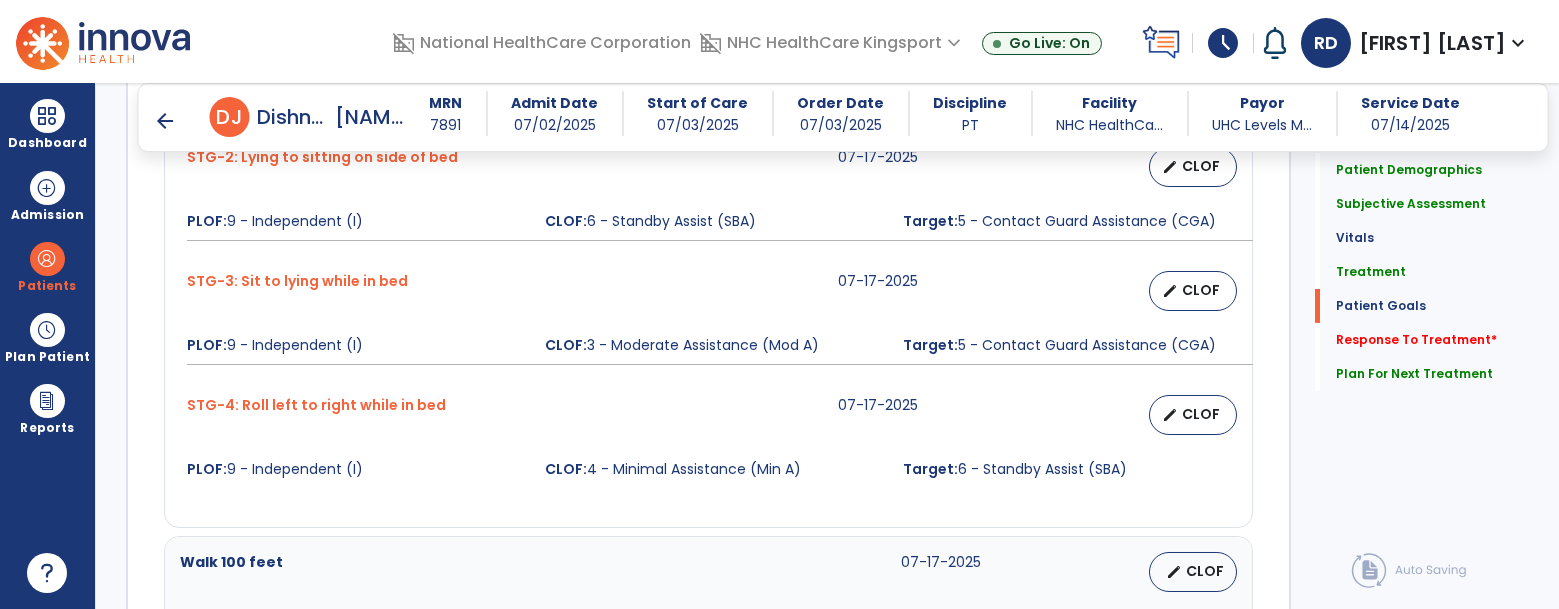 scroll, scrollTop: 2679, scrollLeft: 0, axis: vertical 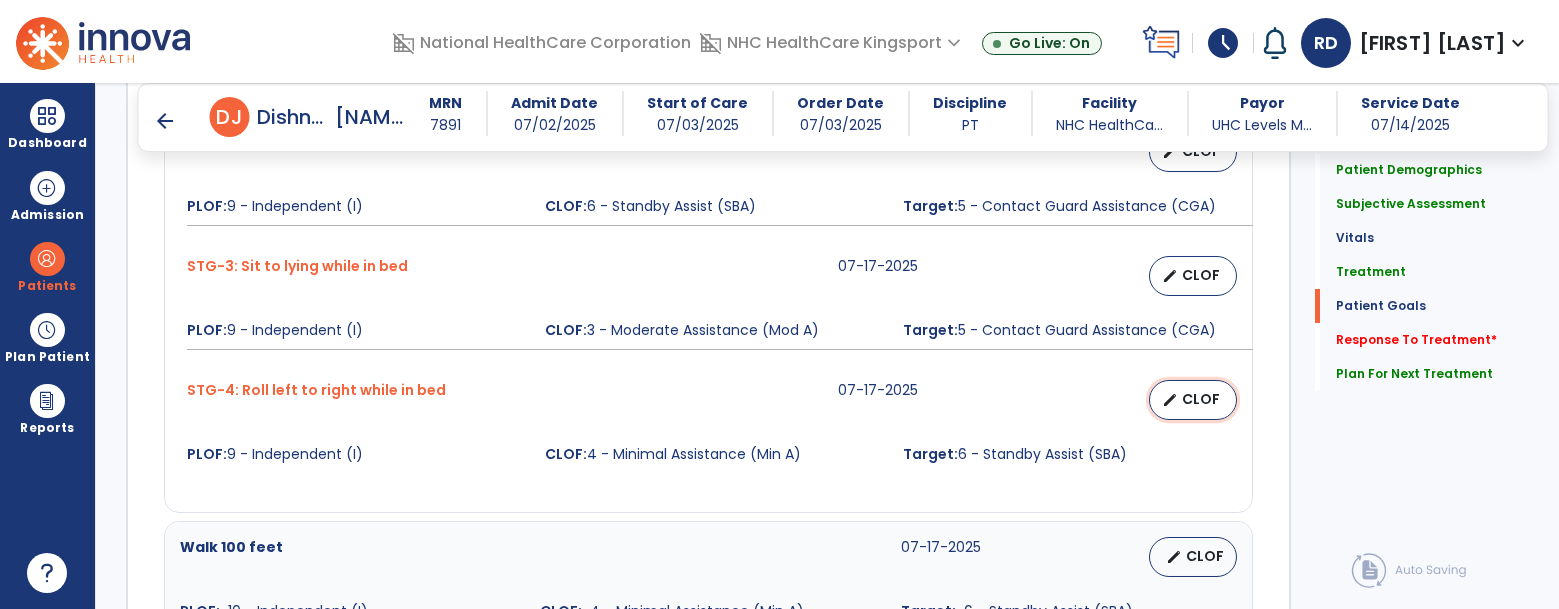 click on "CLOF" at bounding box center [1201, 399] 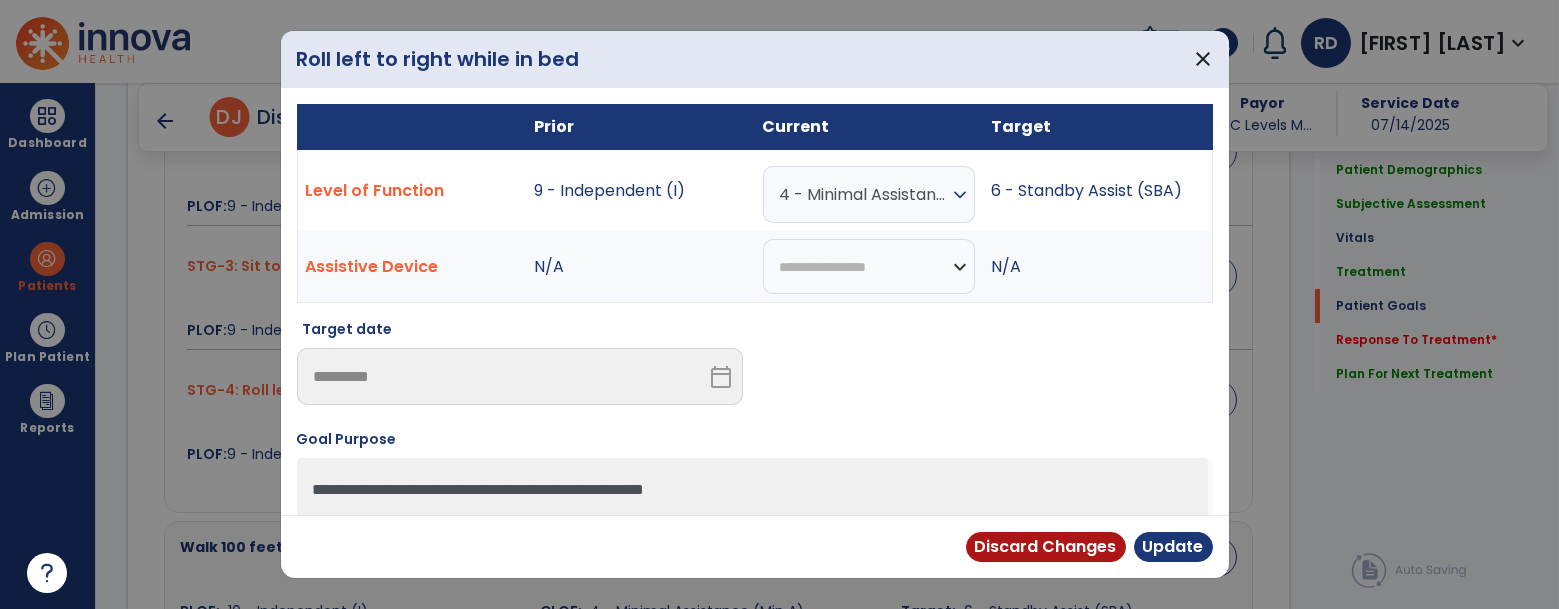 click on "4 - Minimal Assistance (Min A)   expand_more" at bounding box center [869, 194] 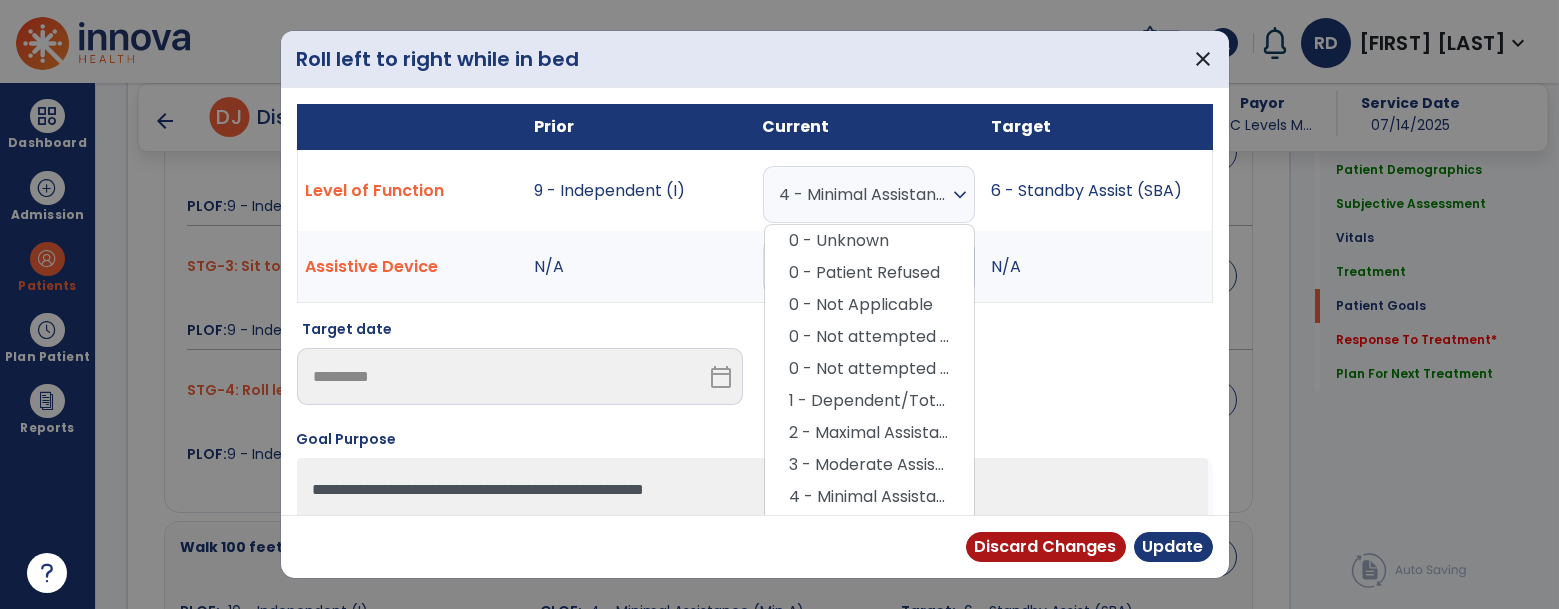 scroll, scrollTop: 189, scrollLeft: 0, axis: vertical 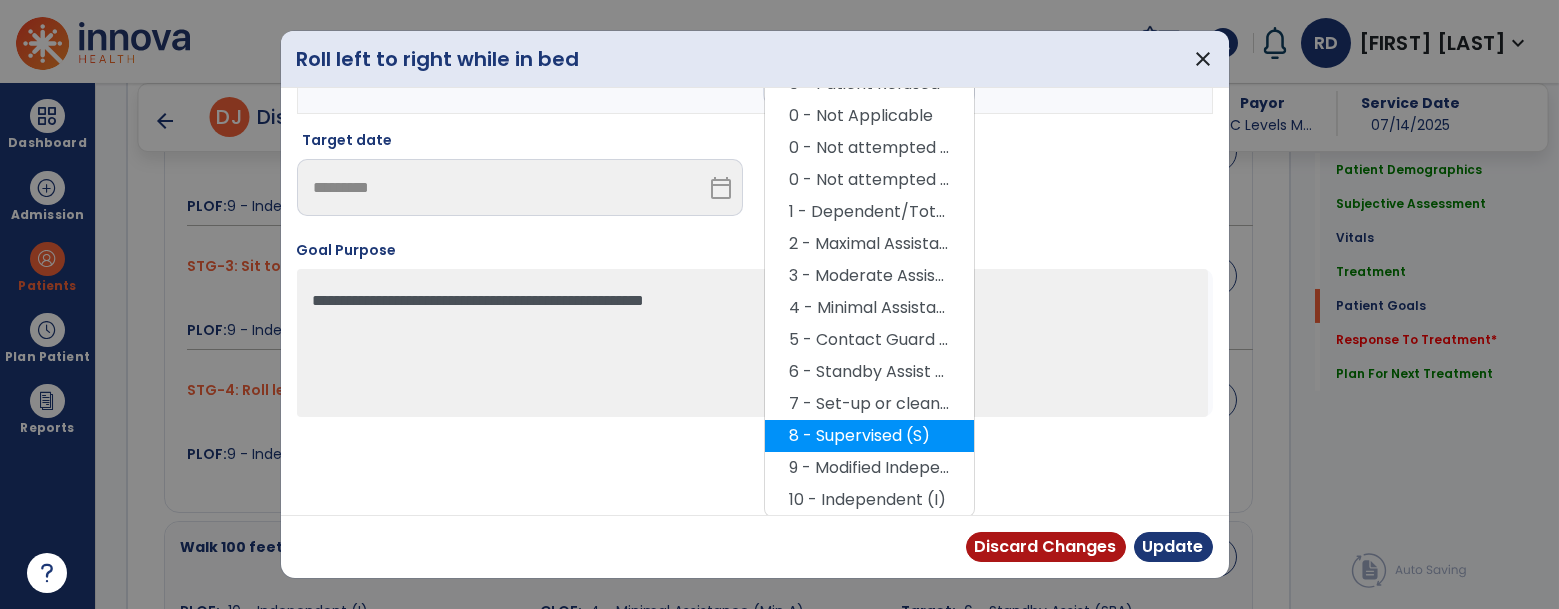 click on "8 - Supervised (S)" at bounding box center (869, 436) 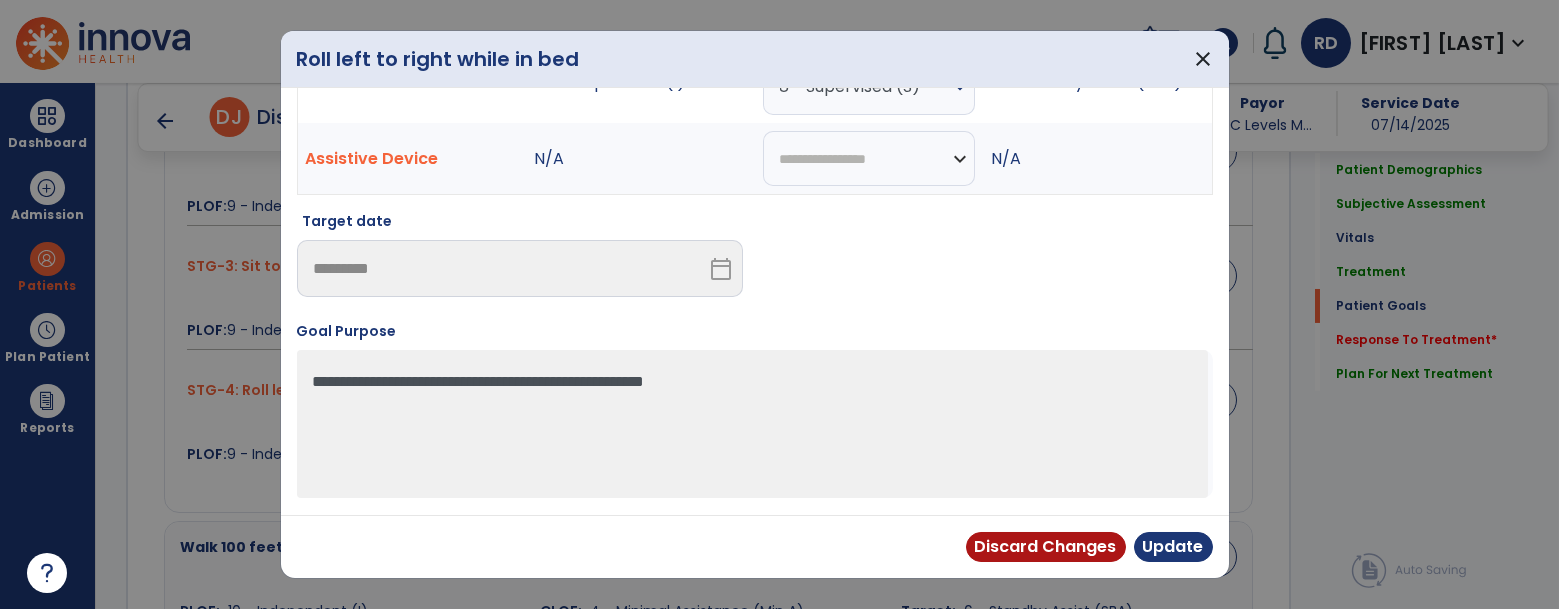 scroll, scrollTop: 105, scrollLeft: 0, axis: vertical 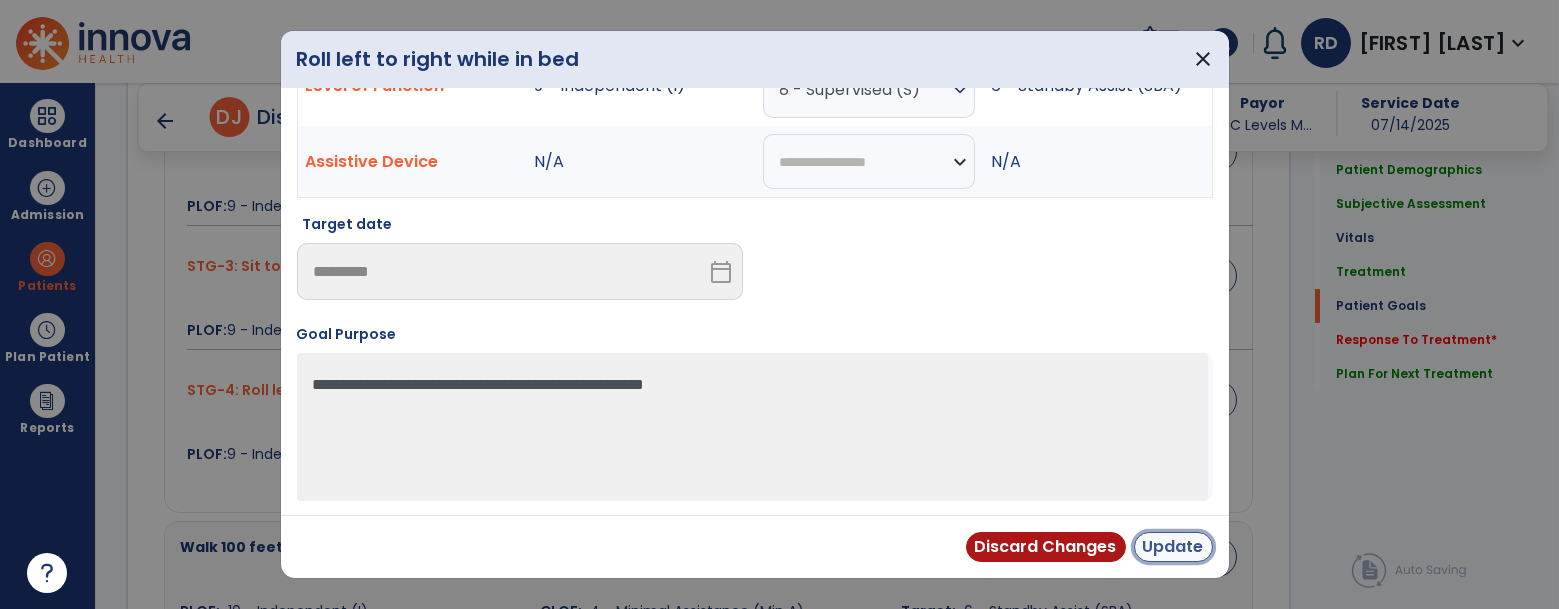 click on "Update" at bounding box center (1173, 547) 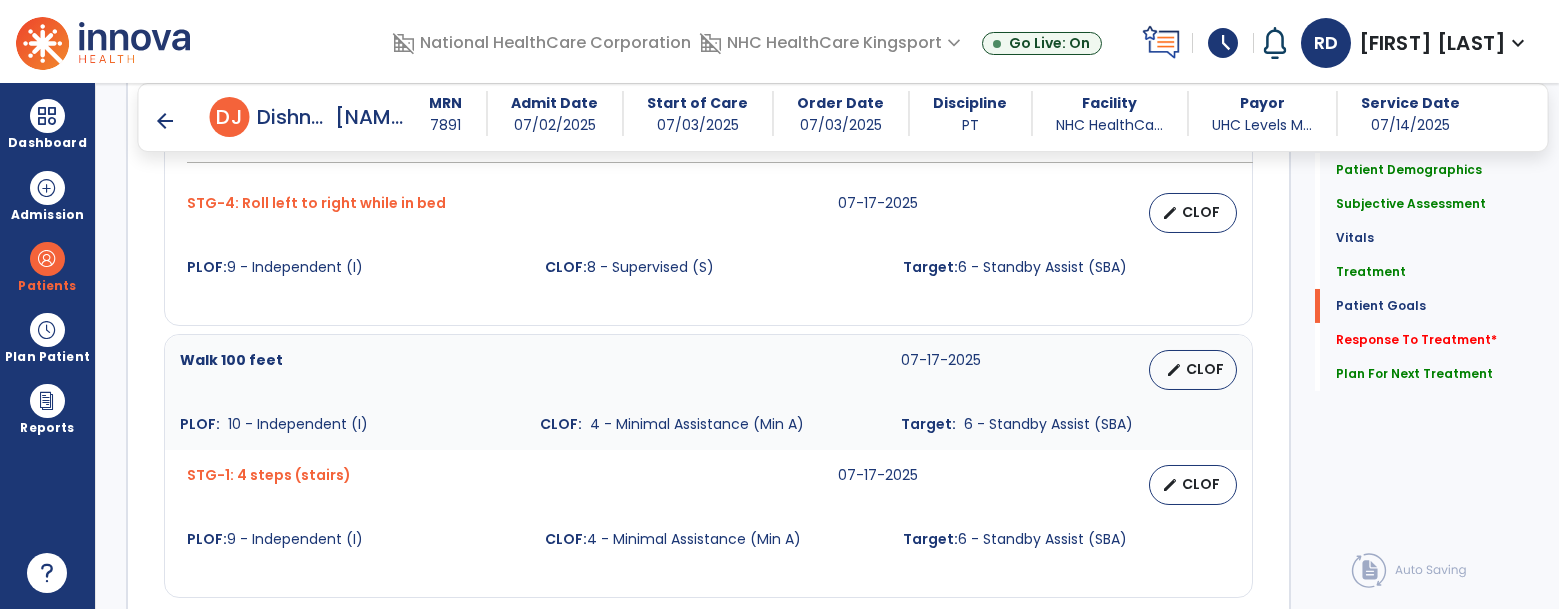 scroll, scrollTop: 2906, scrollLeft: 0, axis: vertical 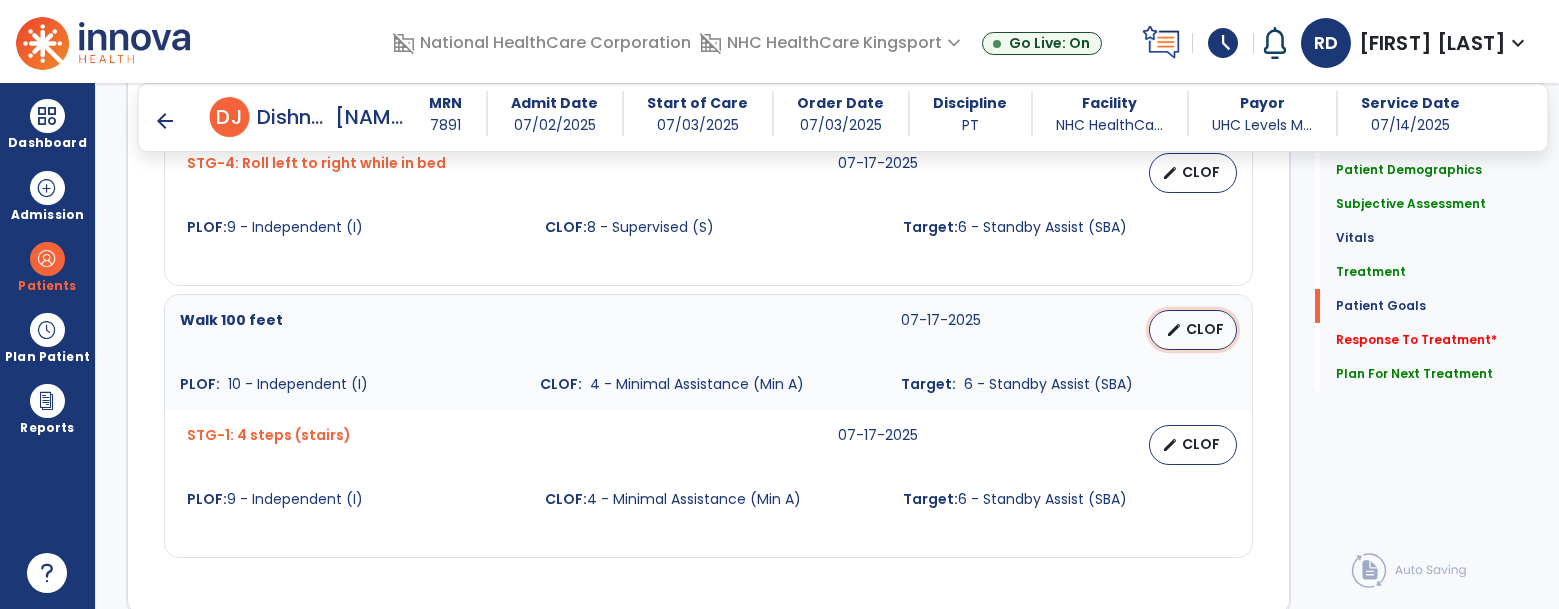 click on "edit   CLOF" at bounding box center [1193, 330] 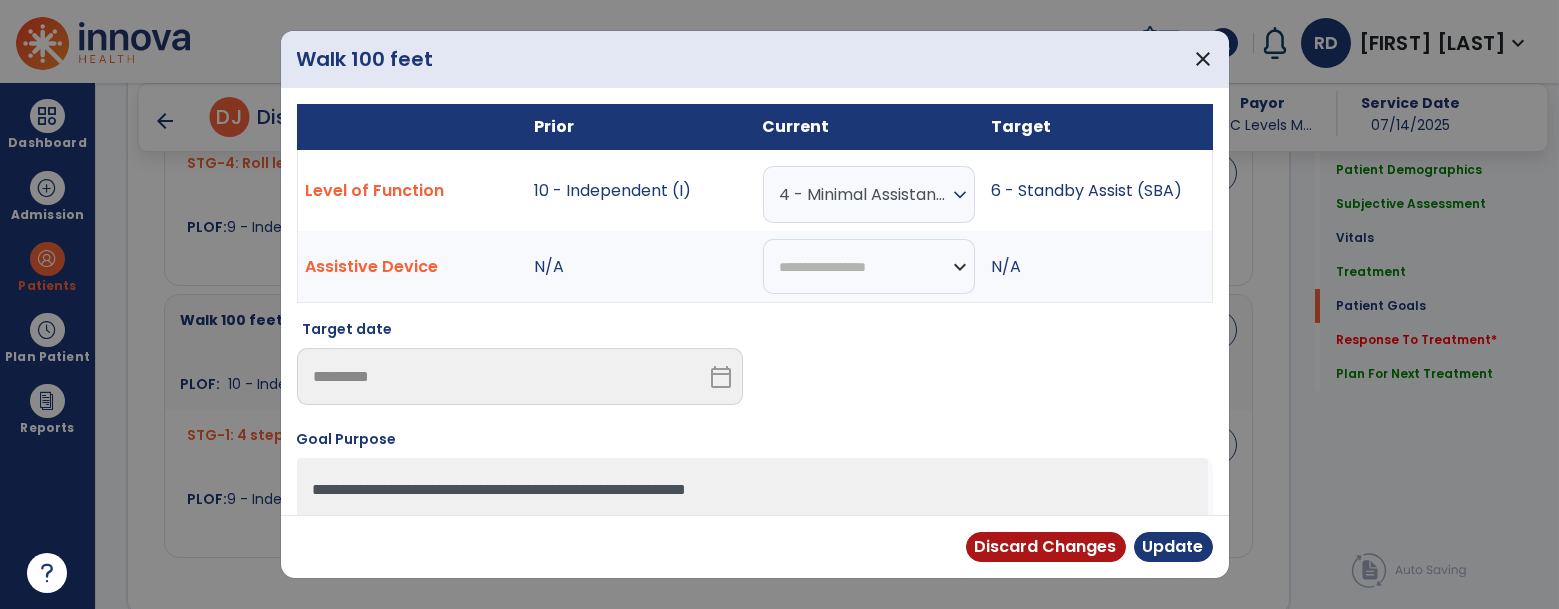 click on "4 - Minimal Assistance (Min A)   expand_more" at bounding box center (869, 194) 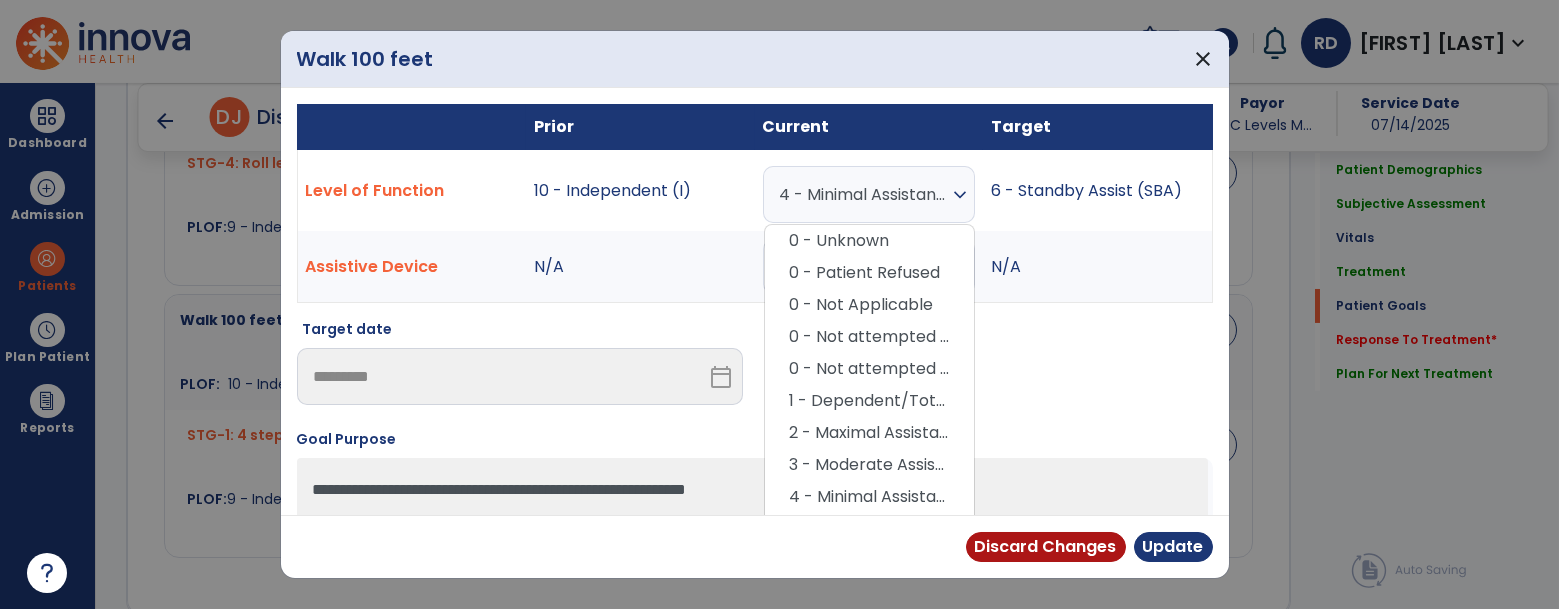 scroll, scrollTop: 188, scrollLeft: 0, axis: vertical 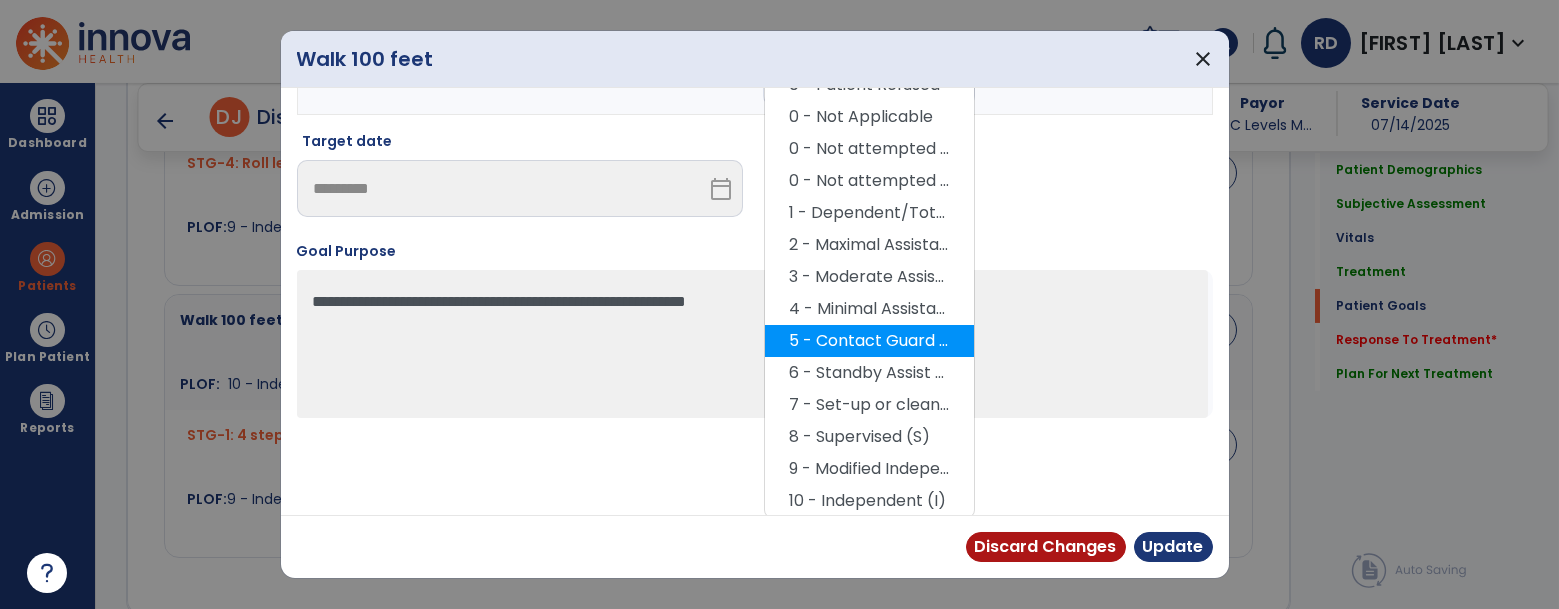 click on "5 - Contact Guard Assistance (CGA)" at bounding box center [869, 341] 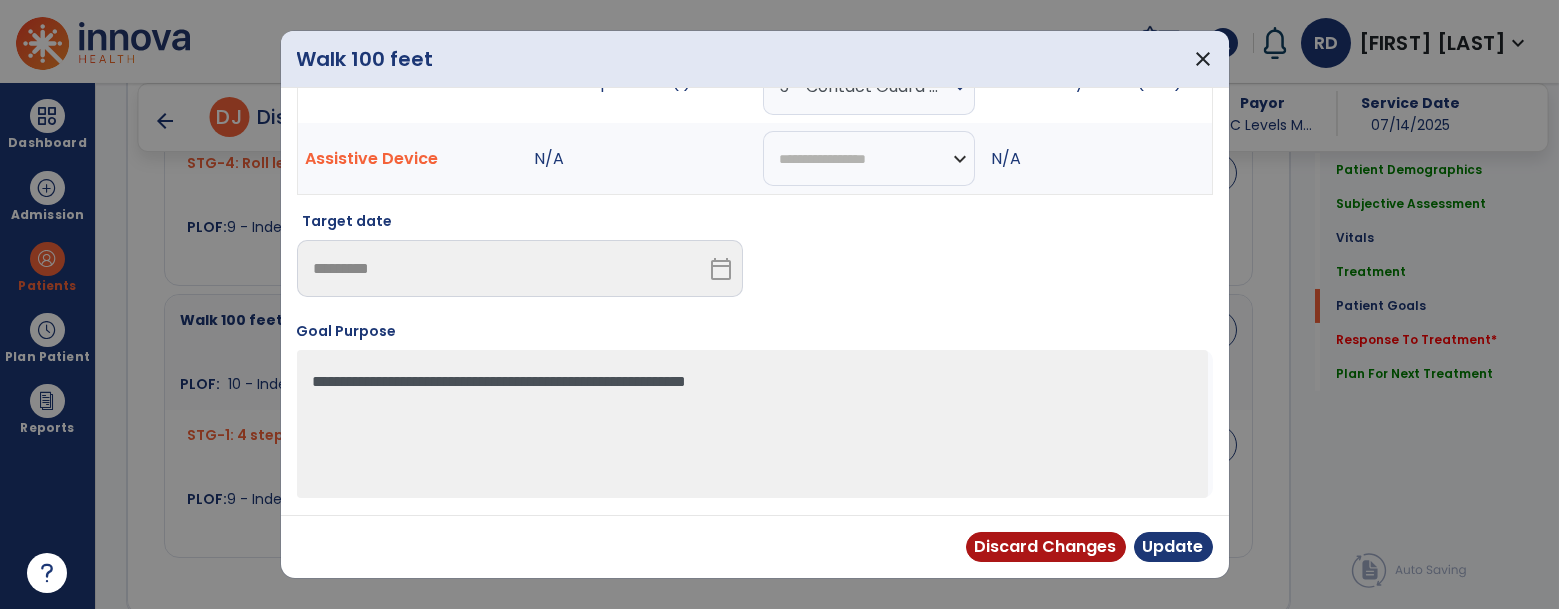 scroll, scrollTop: 105, scrollLeft: 0, axis: vertical 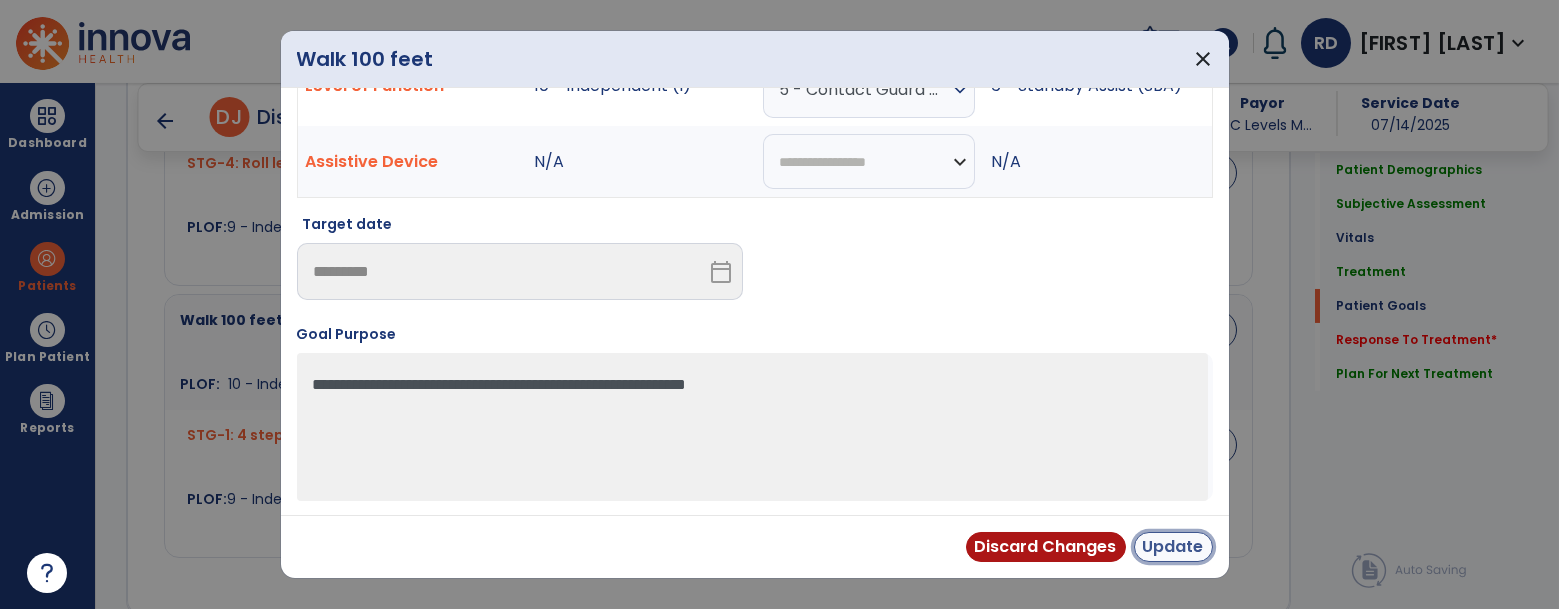 click on "Update" at bounding box center [1173, 547] 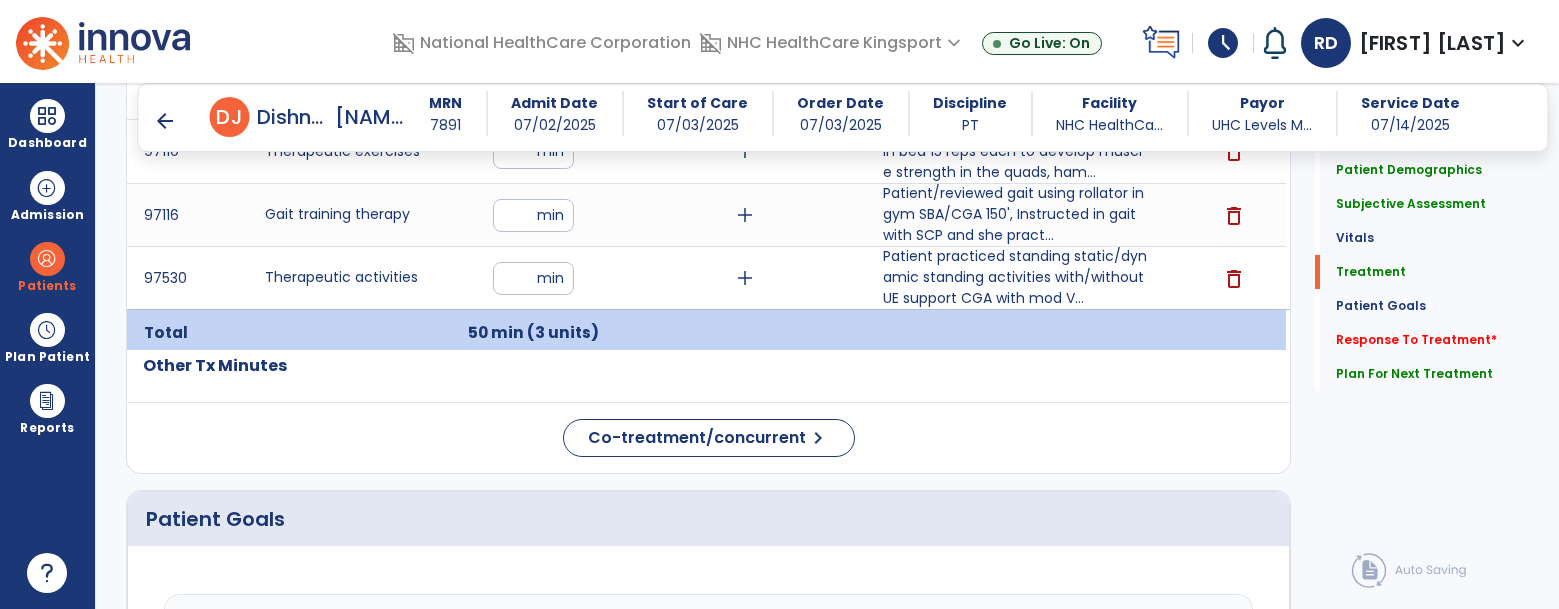 scroll, scrollTop: 1558, scrollLeft: 0, axis: vertical 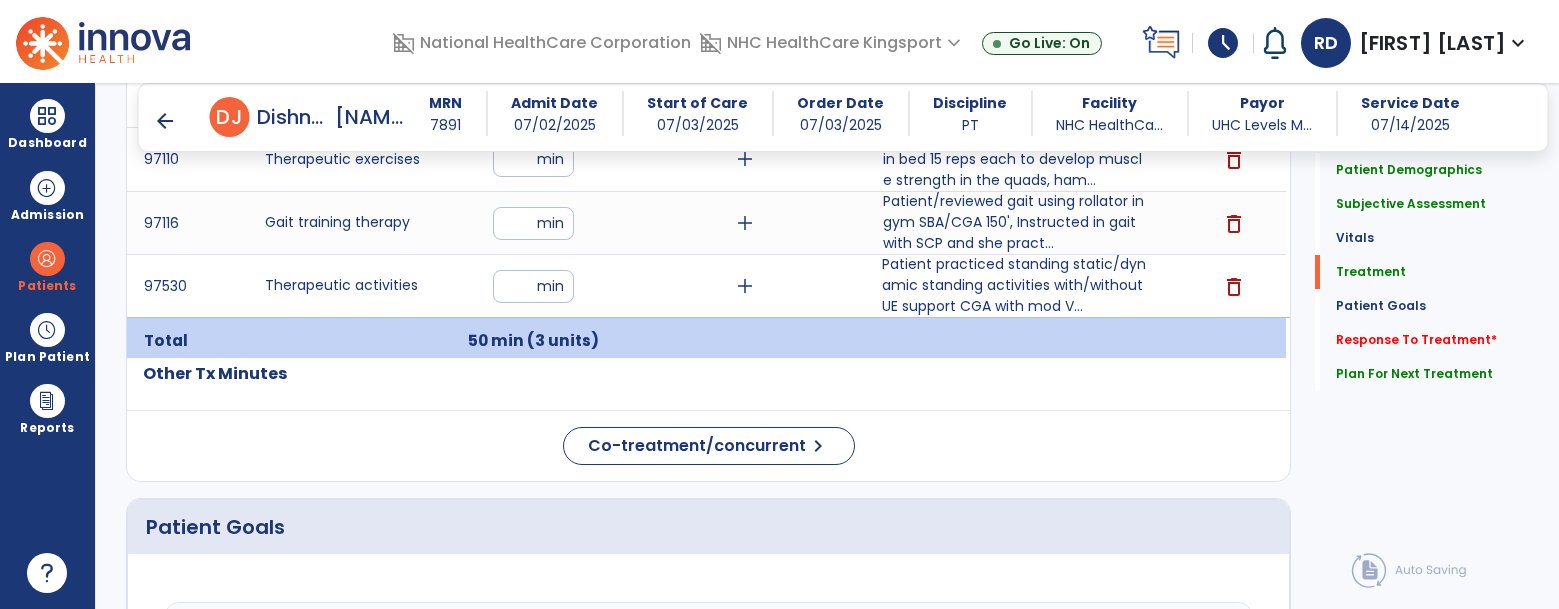 click on "Patient practiced standing static/dynamic standing activities with/without UE support CGA with mod V..." at bounding box center [1015, 285] 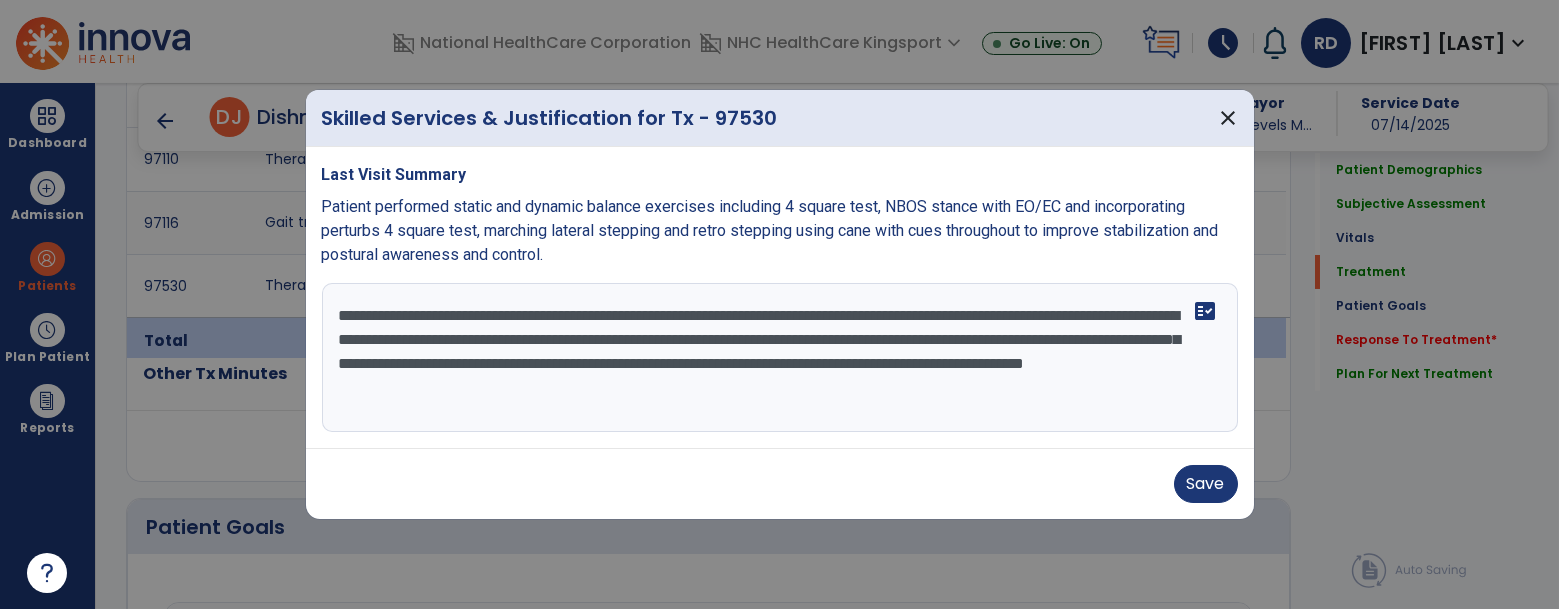 click on "**********" at bounding box center (780, 358) 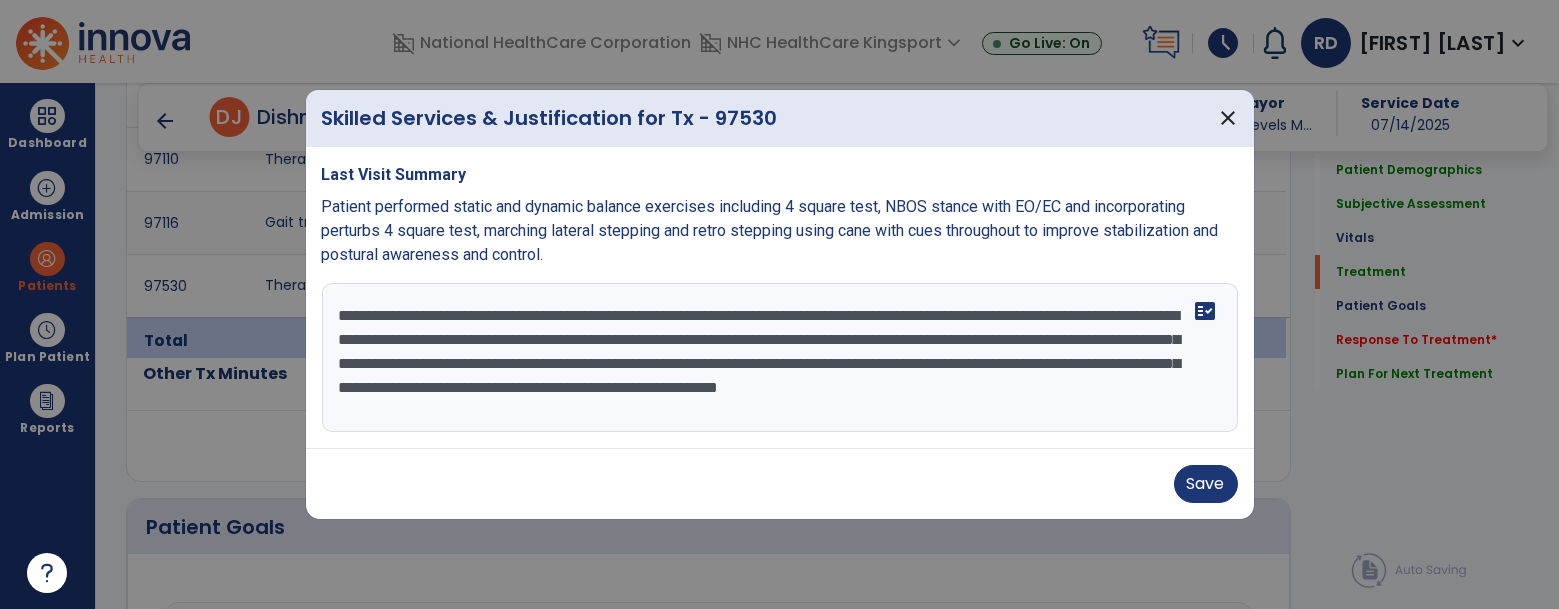 click on "**********" at bounding box center (780, 358) 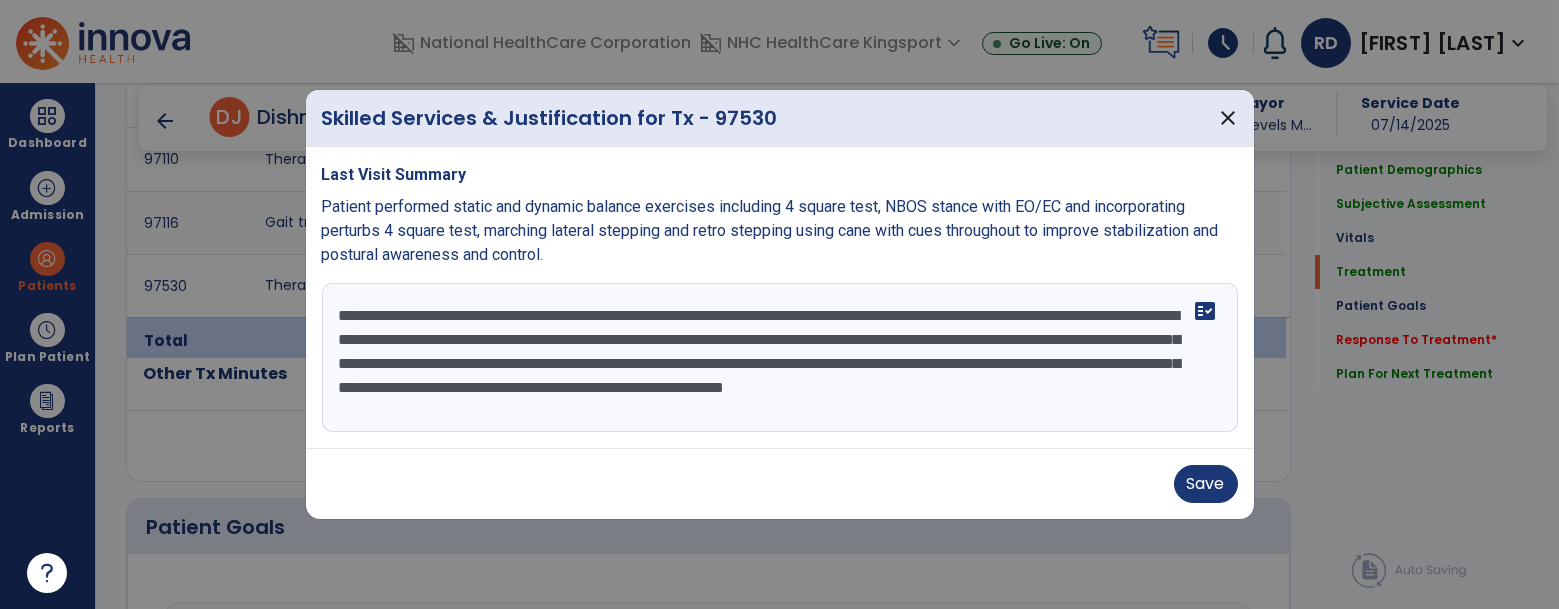 click on "**********" at bounding box center (780, 358) 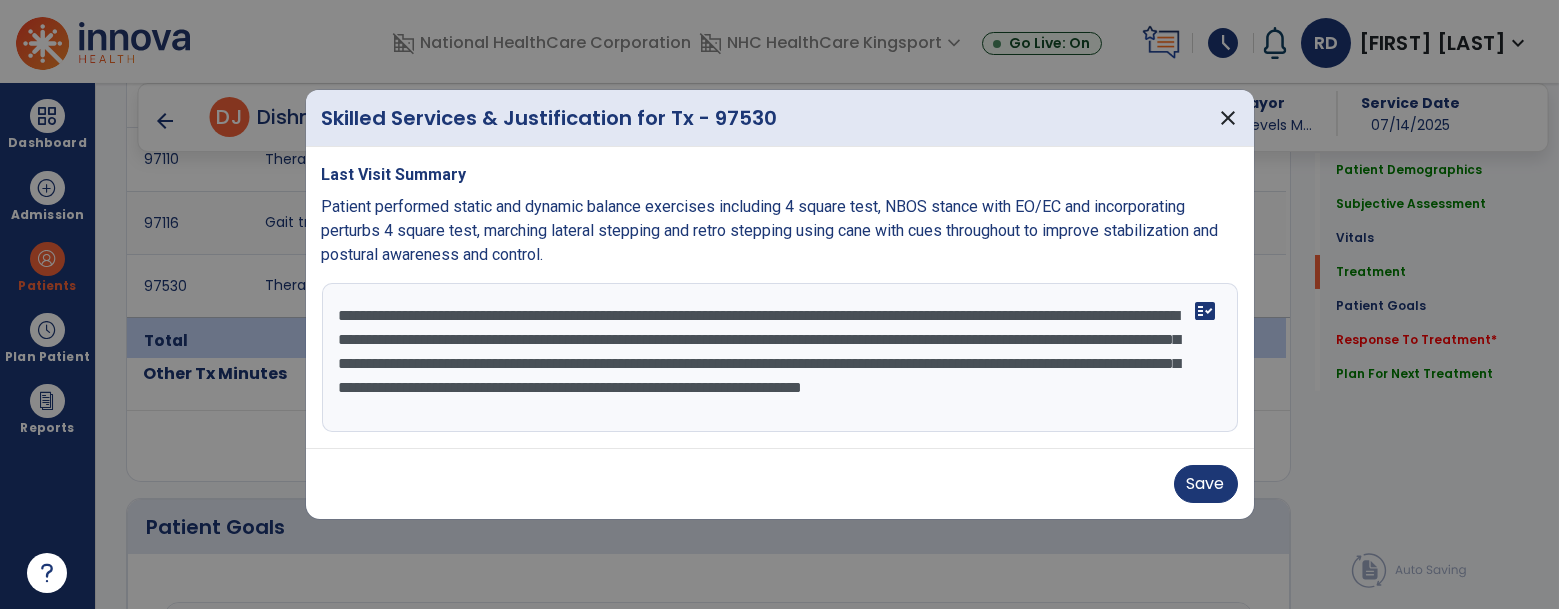 click on "Last Visit Summary Patient performed static and dynamic balance exercises including 4 square test, NBOS stance with EO/EC and incorporating perturbs 4 square test, marching lateral stepping and retro stepping using cane with cues throughout to improve stabilization and postural awareness and control.    Patient practiced rolling in bed using bed rails supervision, supine to EOB SBA with cues for sequencing.  standing, static/dynamic standing activities with/without UE support CGA in  // bars  with mod VC for completing activities:  mod tandem with nuges, mini lunges, toe taps on 4" step, forward/backward gait, side stepping both ways, cones on step focusing on squatting and preventing bending over at the waist.  and ball toss to improve stability and reduce risk of falls performing ADL task.  fact_check" at bounding box center (780, 298) 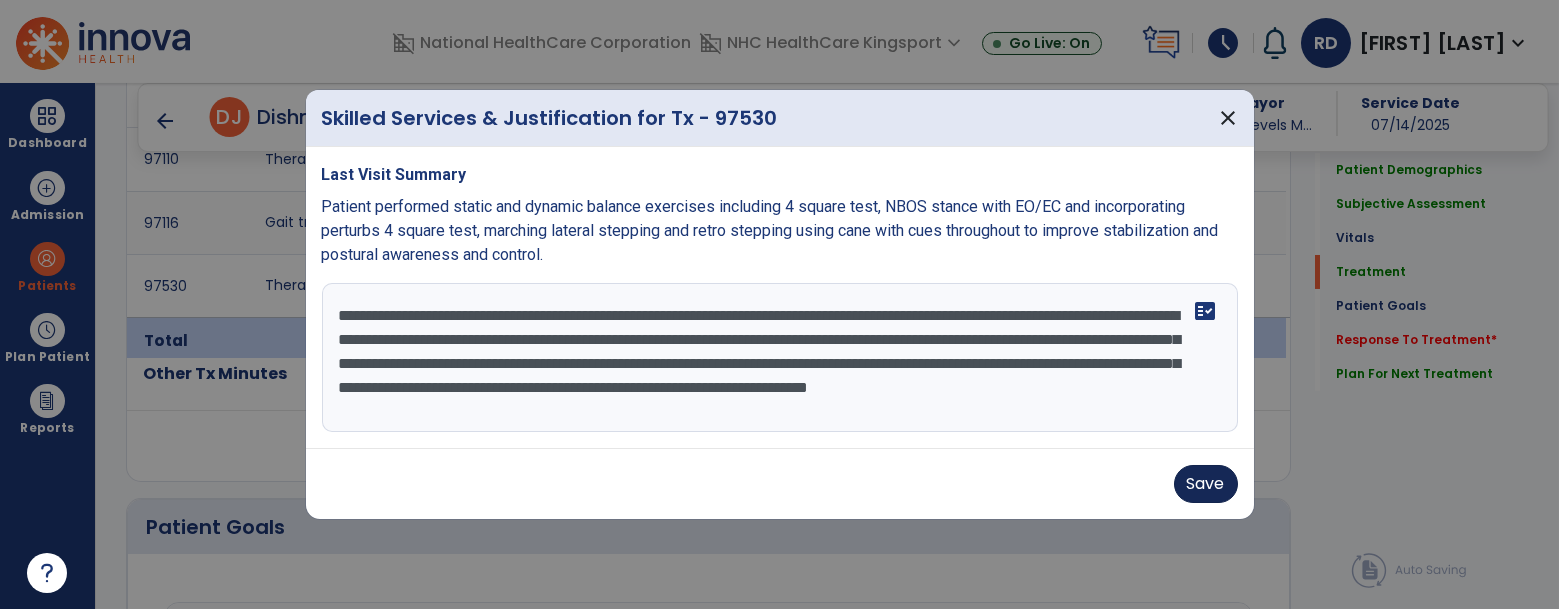 type on "**********" 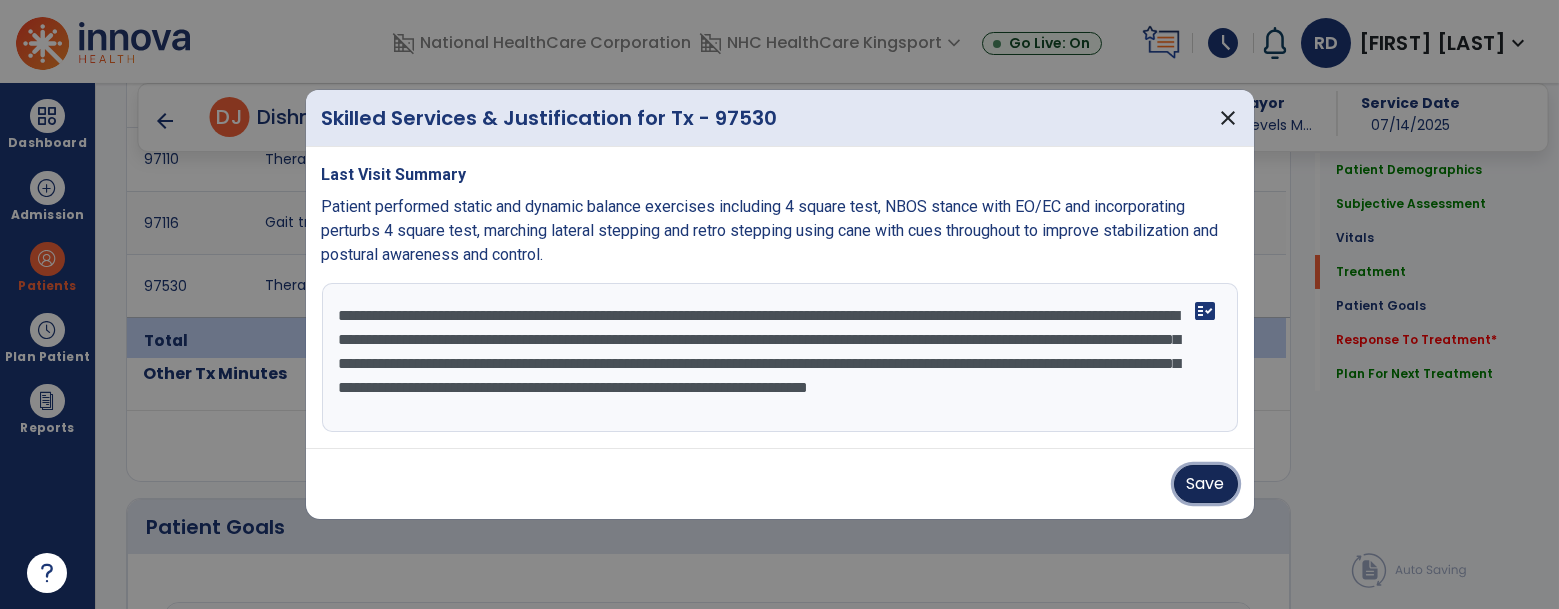 click on "Save" at bounding box center (1206, 484) 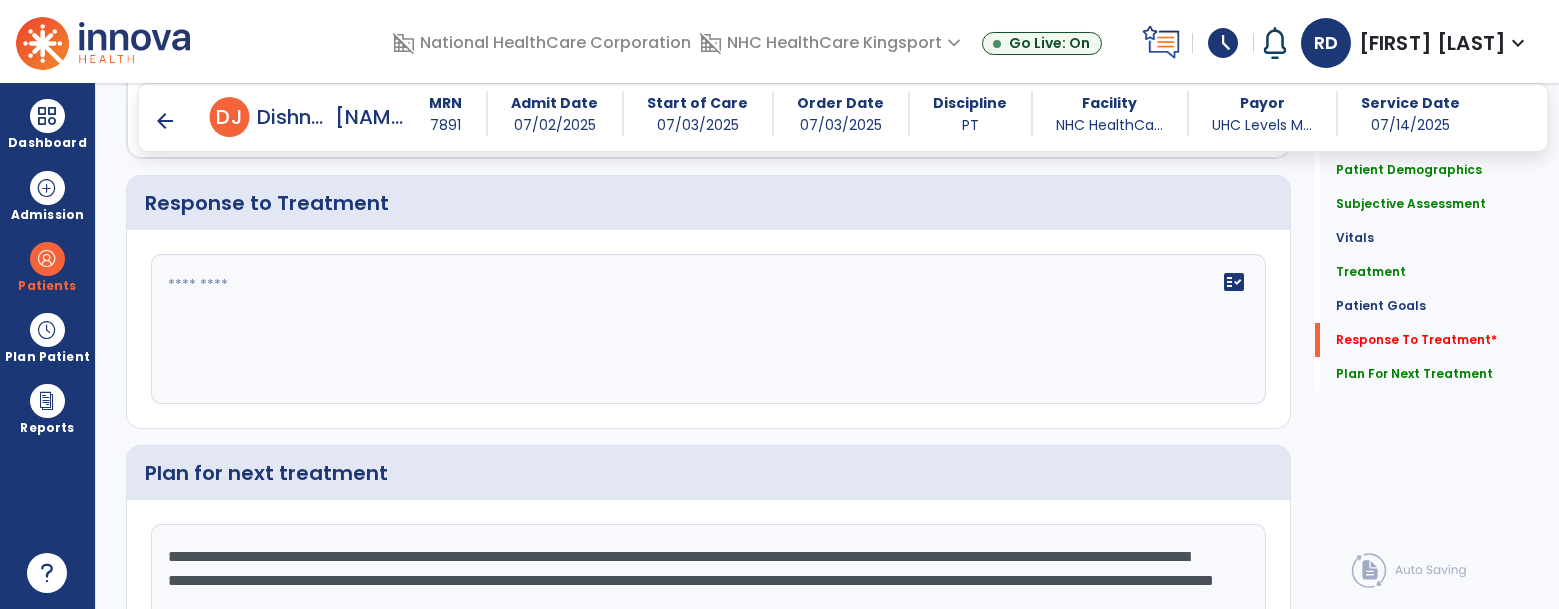 scroll, scrollTop: 3361, scrollLeft: 0, axis: vertical 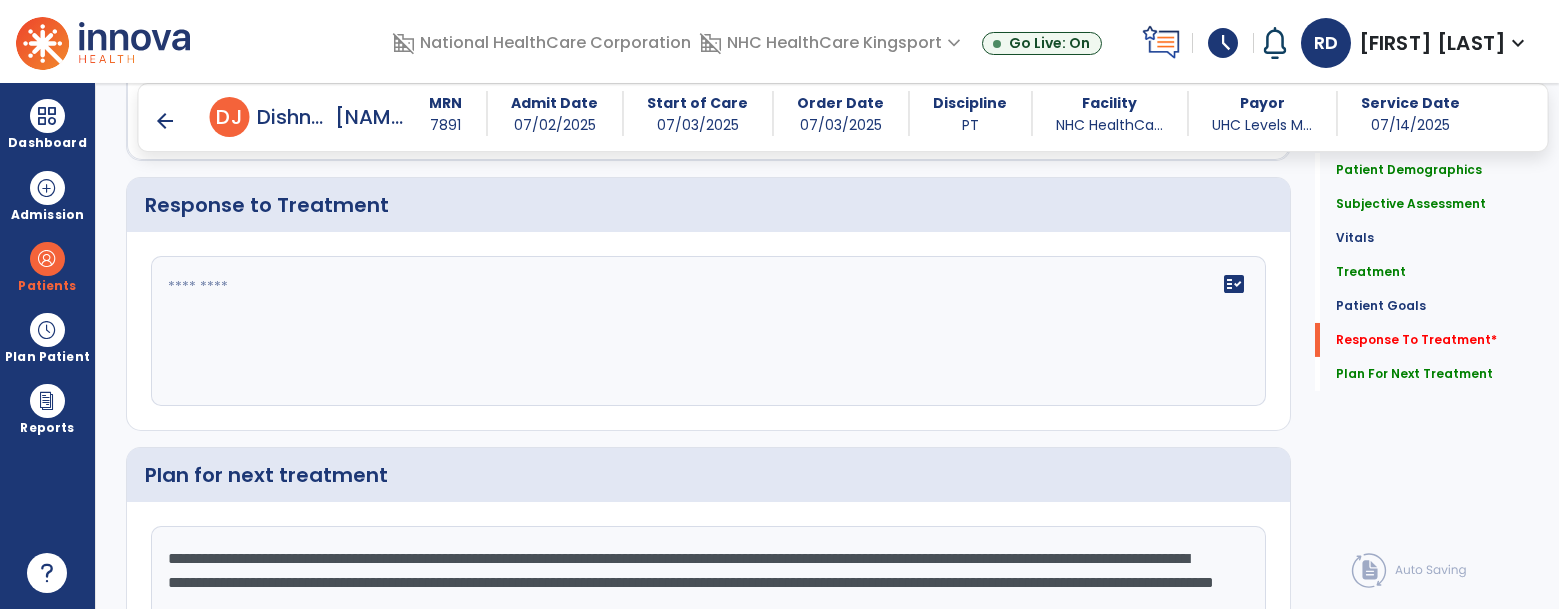 click on "fact_check" 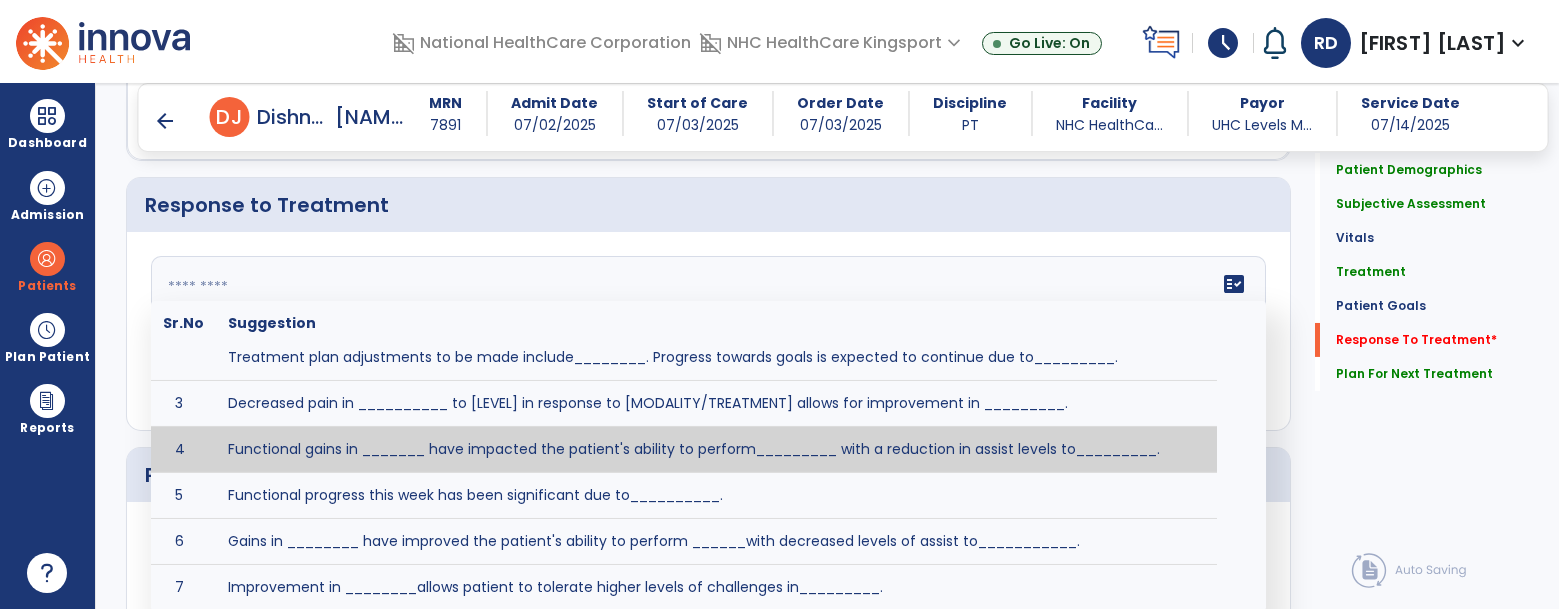 scroll, scrollTop: 90, scrollLeft: 0, axis: vertical 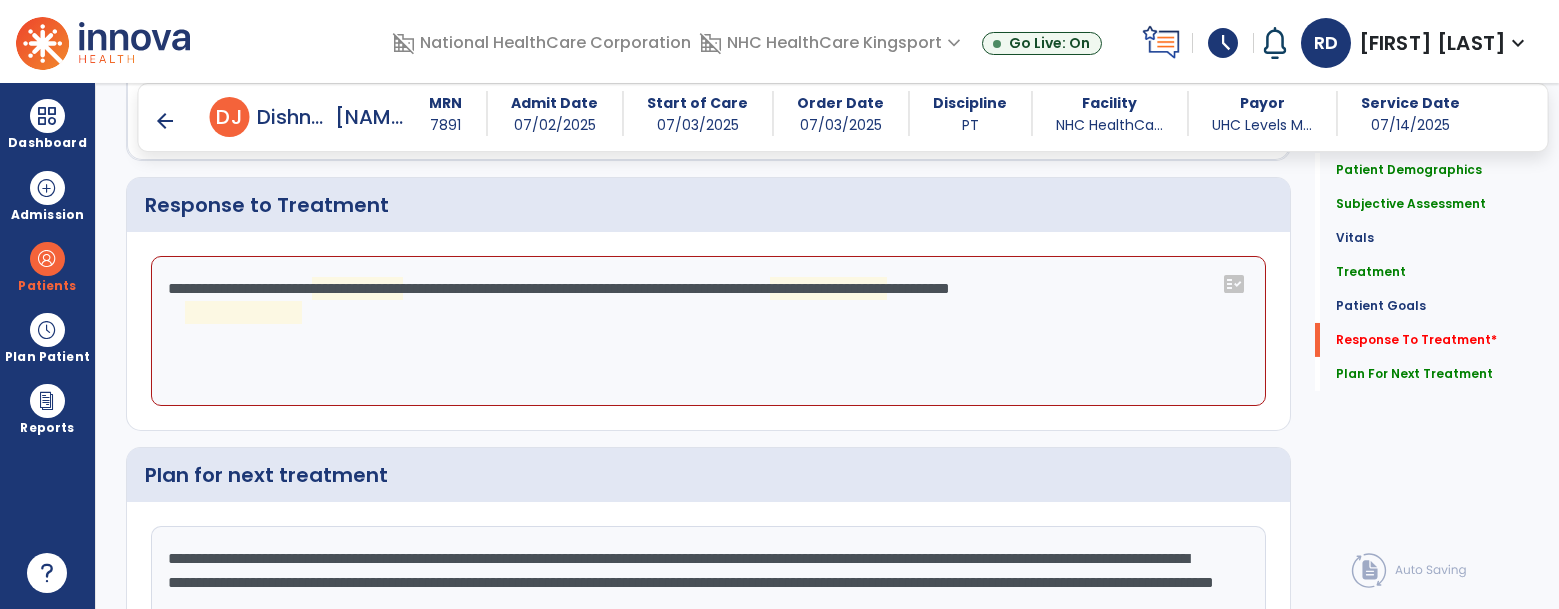 click on "**********" 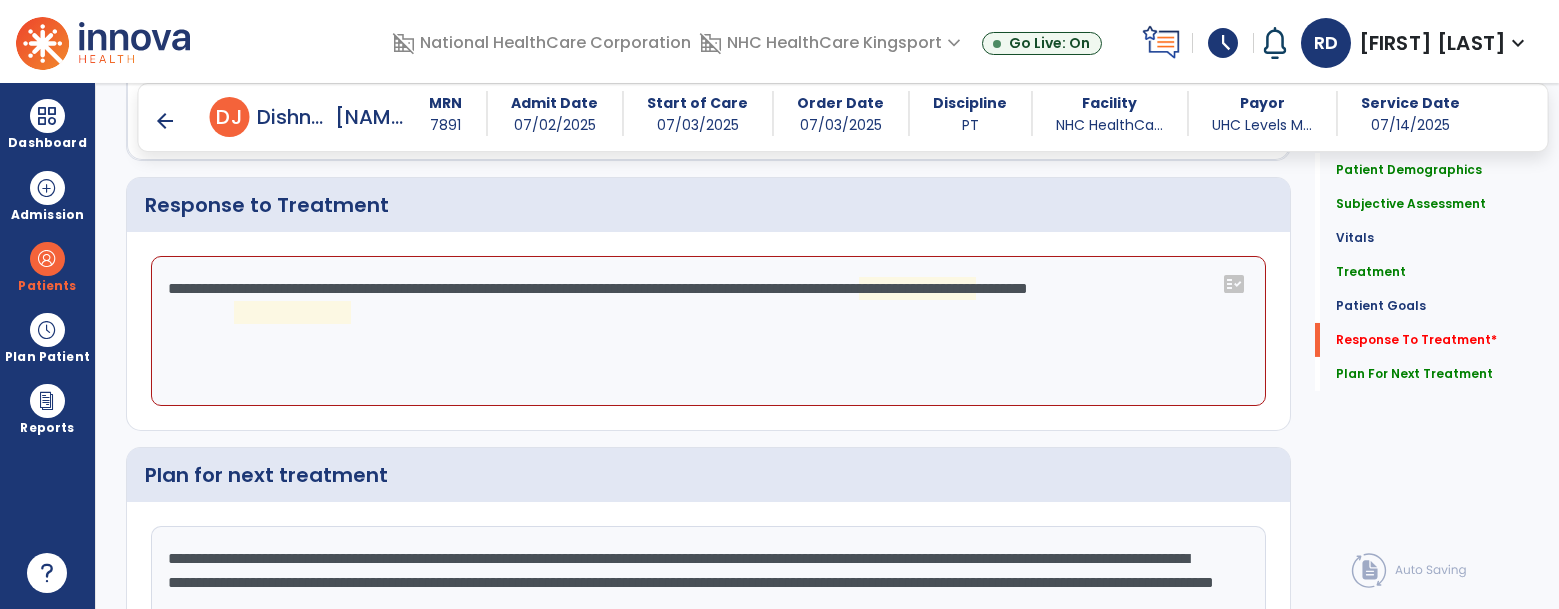 click on "**********" 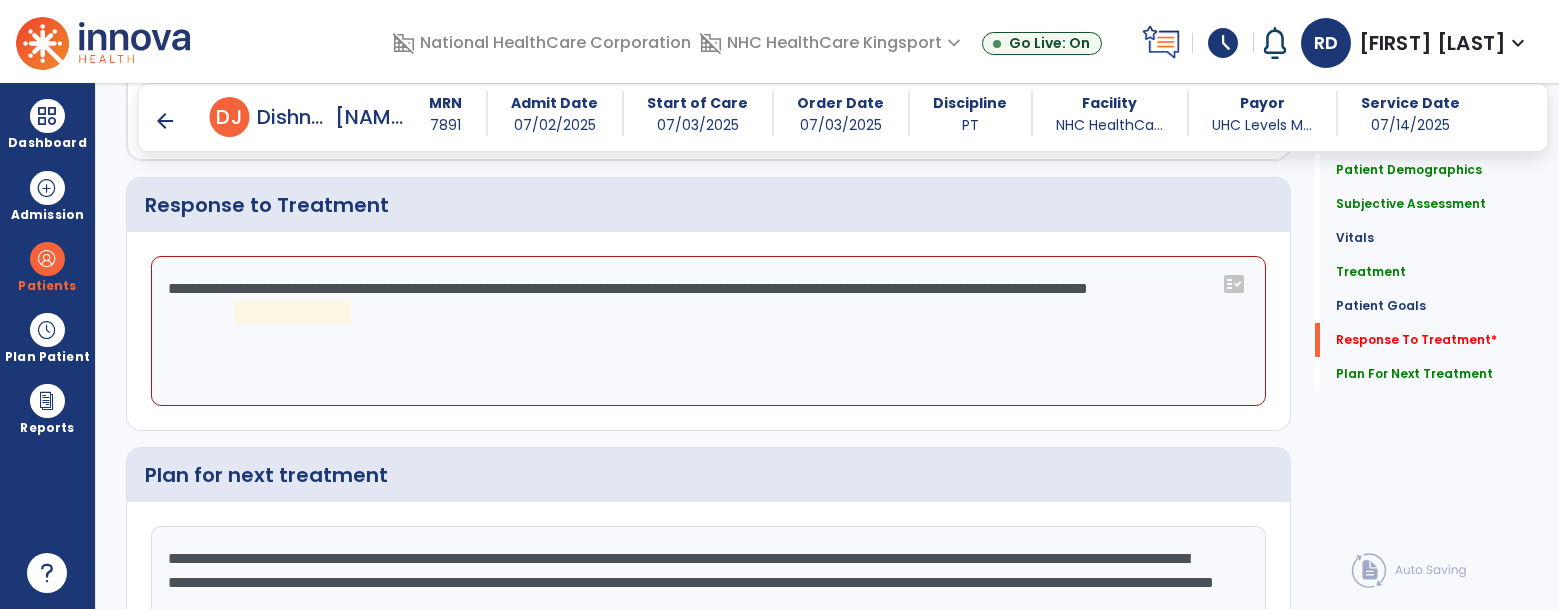 click on "**********" 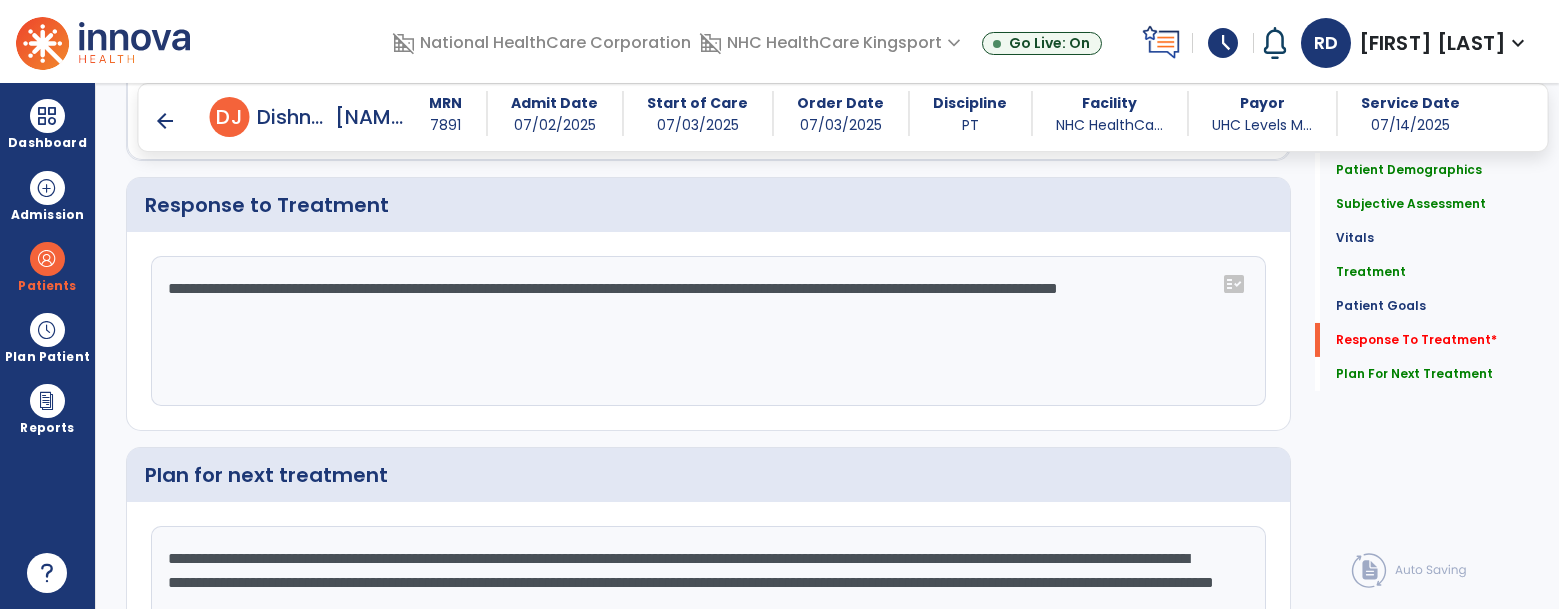click on "**********" 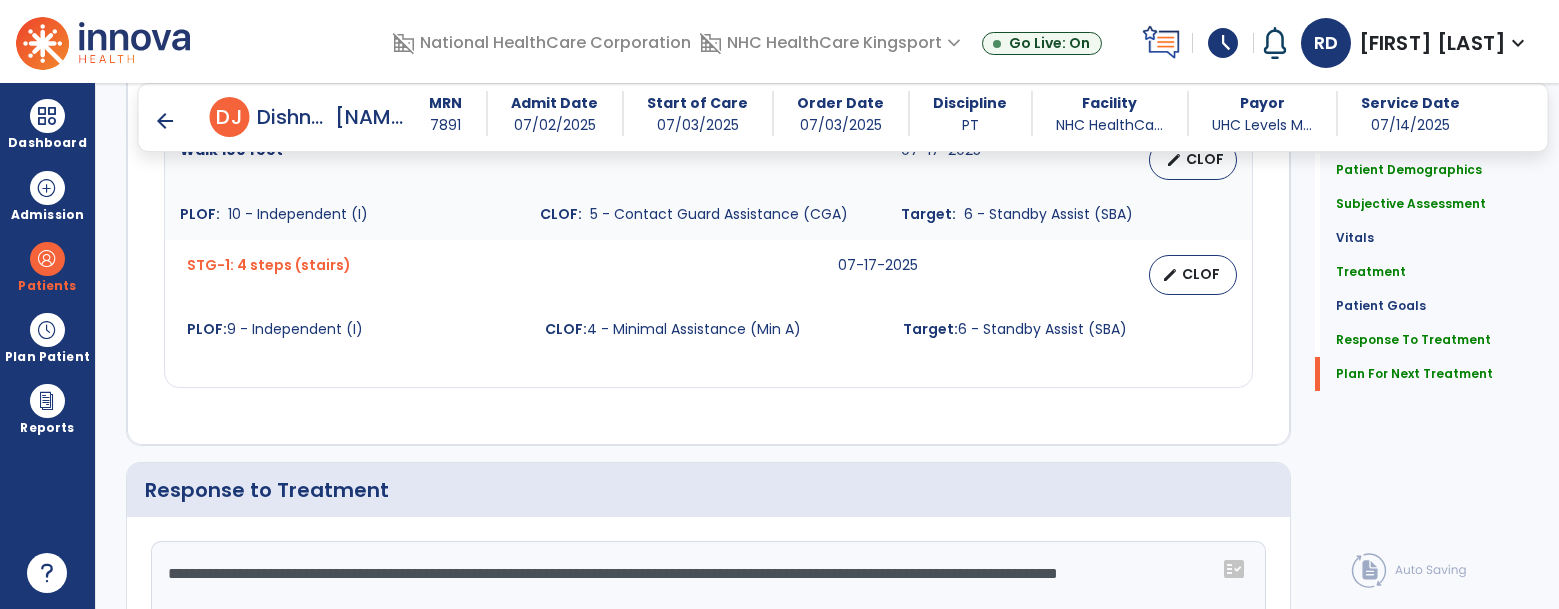 scroll, scrollTop: 3512, scrollLeft: 0, axis: vertical 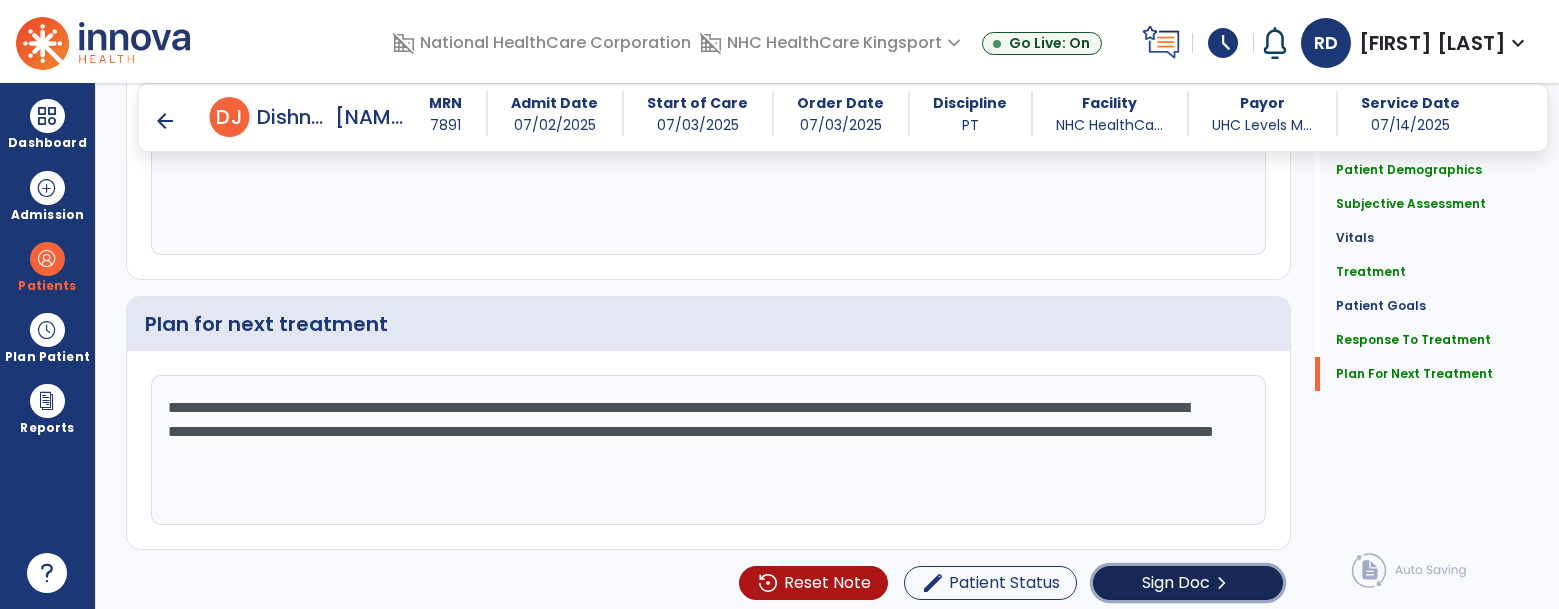 click on "Sign Doc" 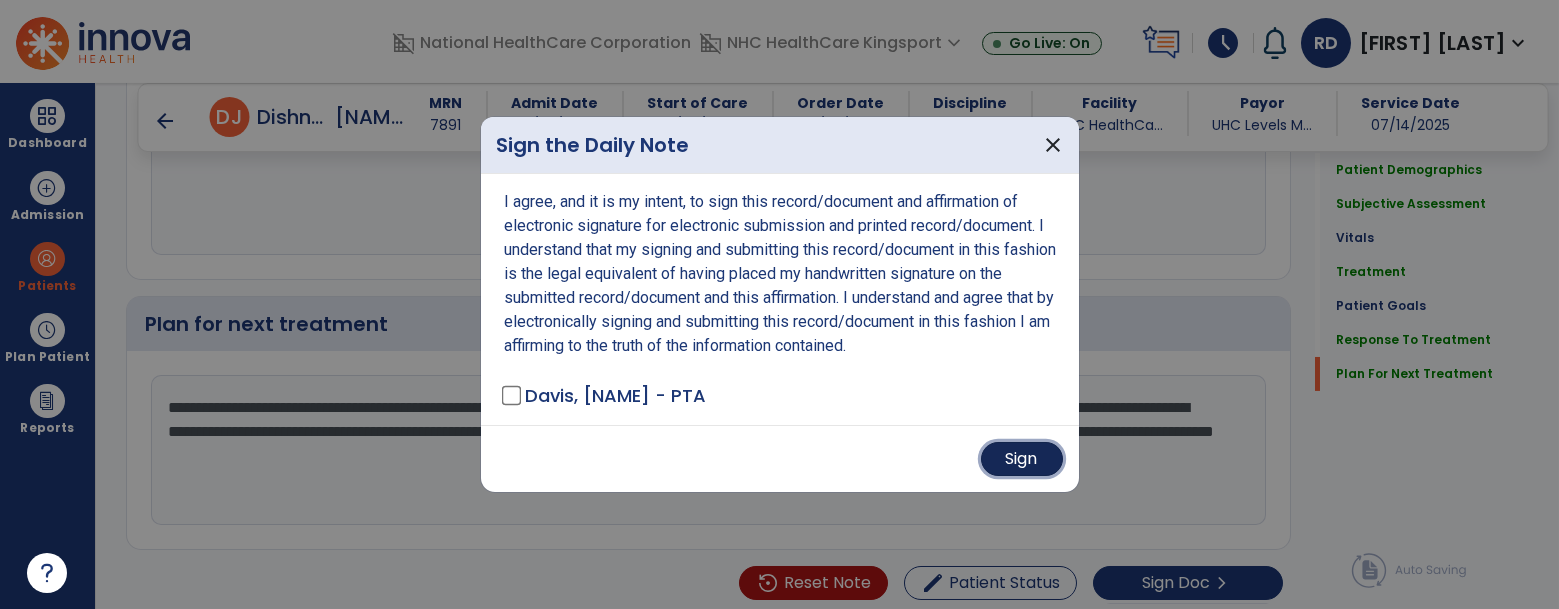 click on "Sign" at bounding box center (1022, 459) 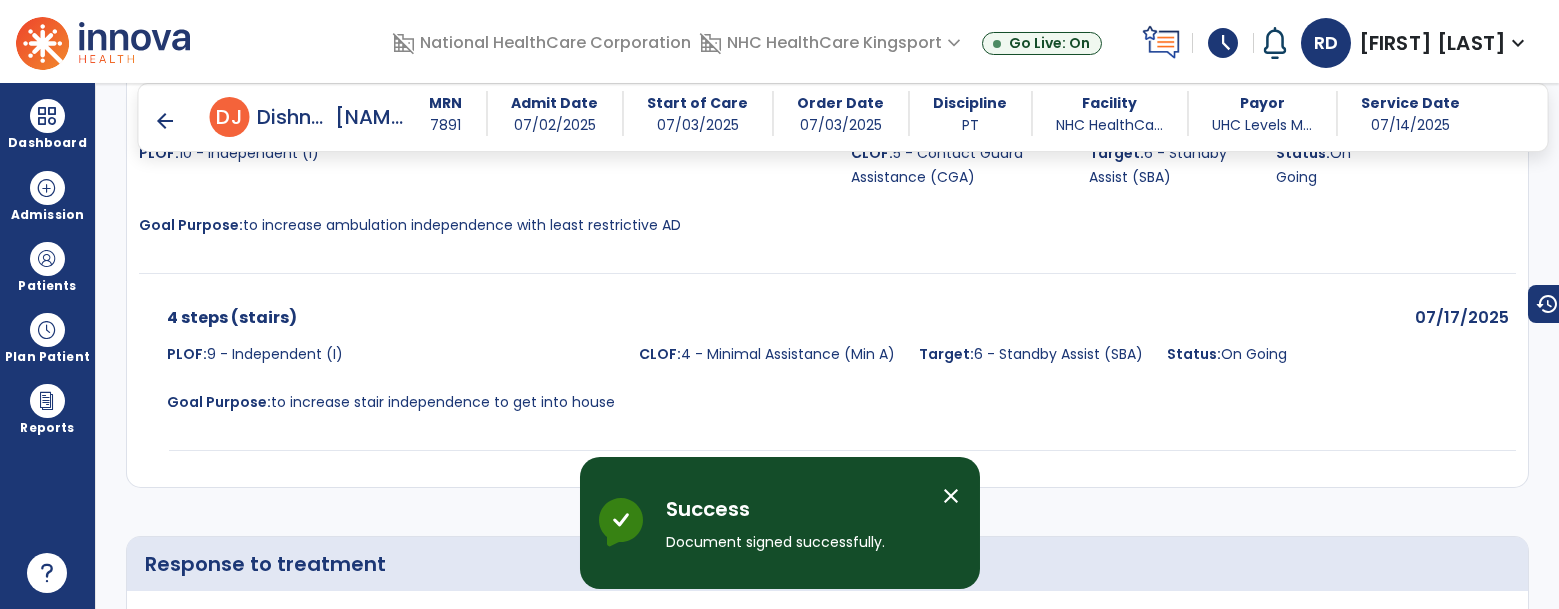 scroll, scrollTop: 4391, scrollLeft: 0, axis: vertical 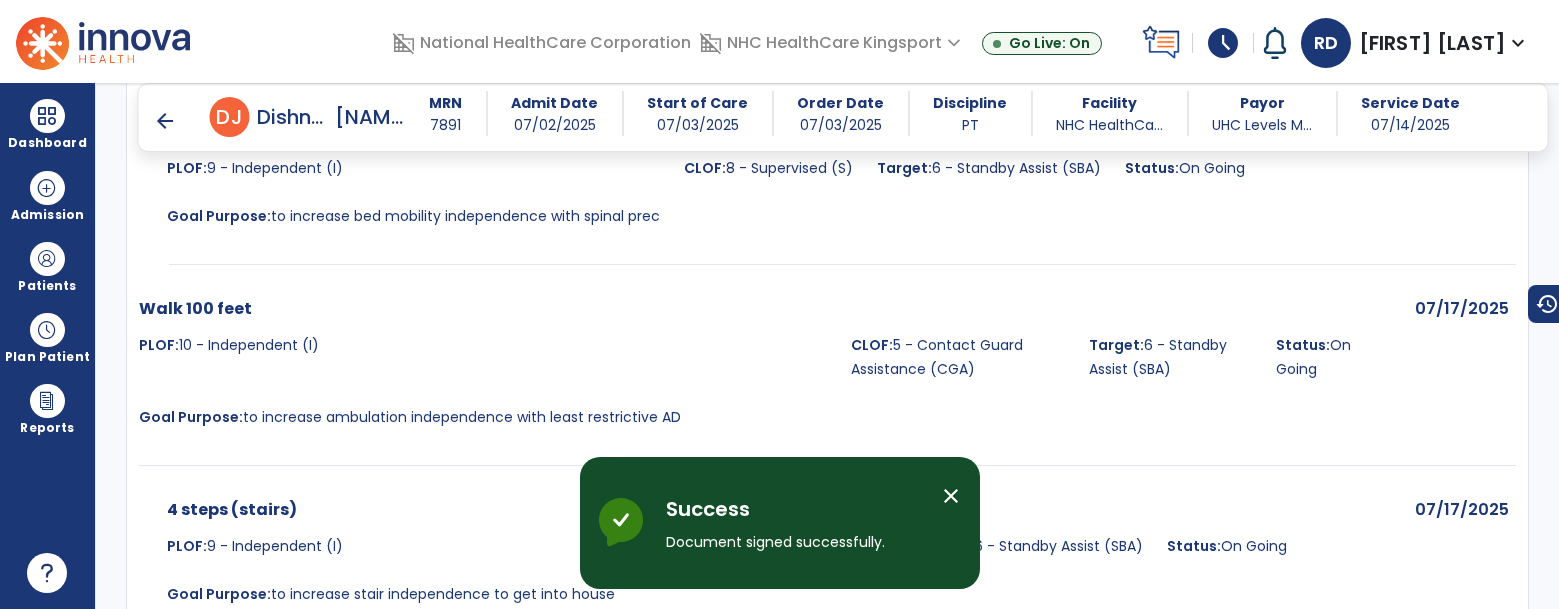 click on "arrow_back" at bounding box center [166, 121] 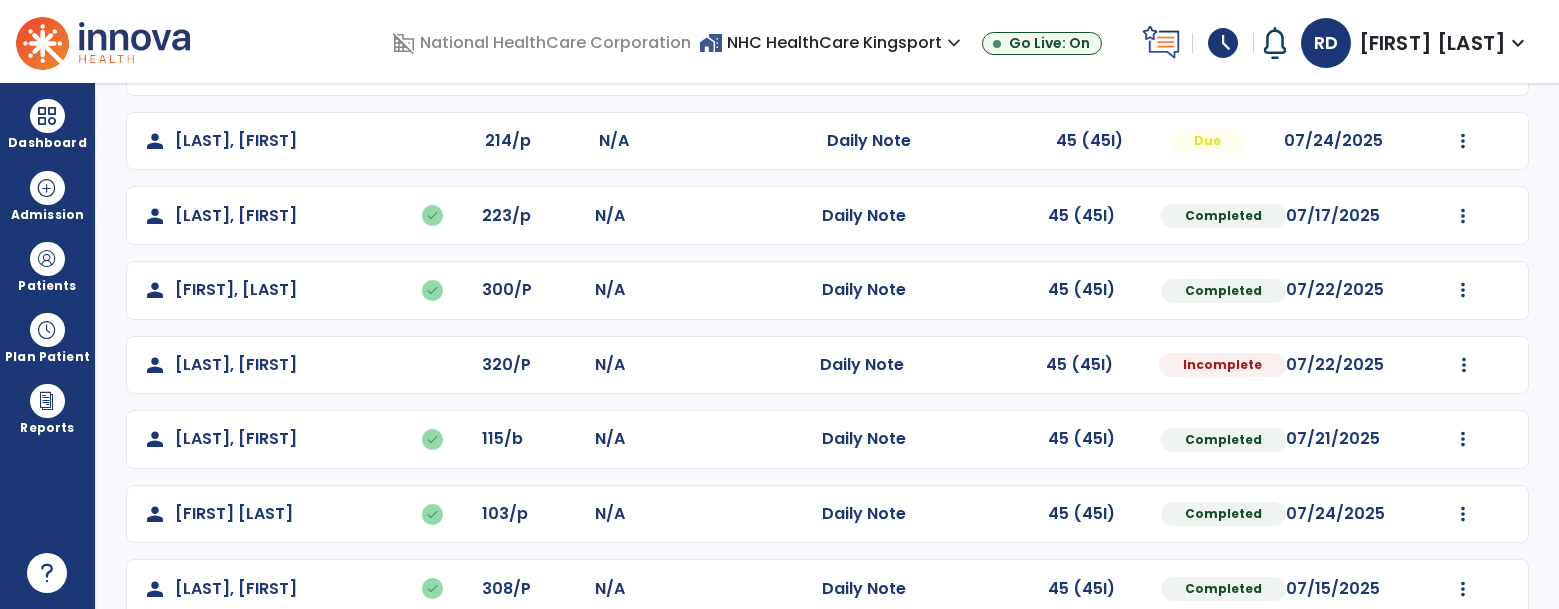 scroll, scrollTop: 309, scrollLeft: 0, axis: vertical 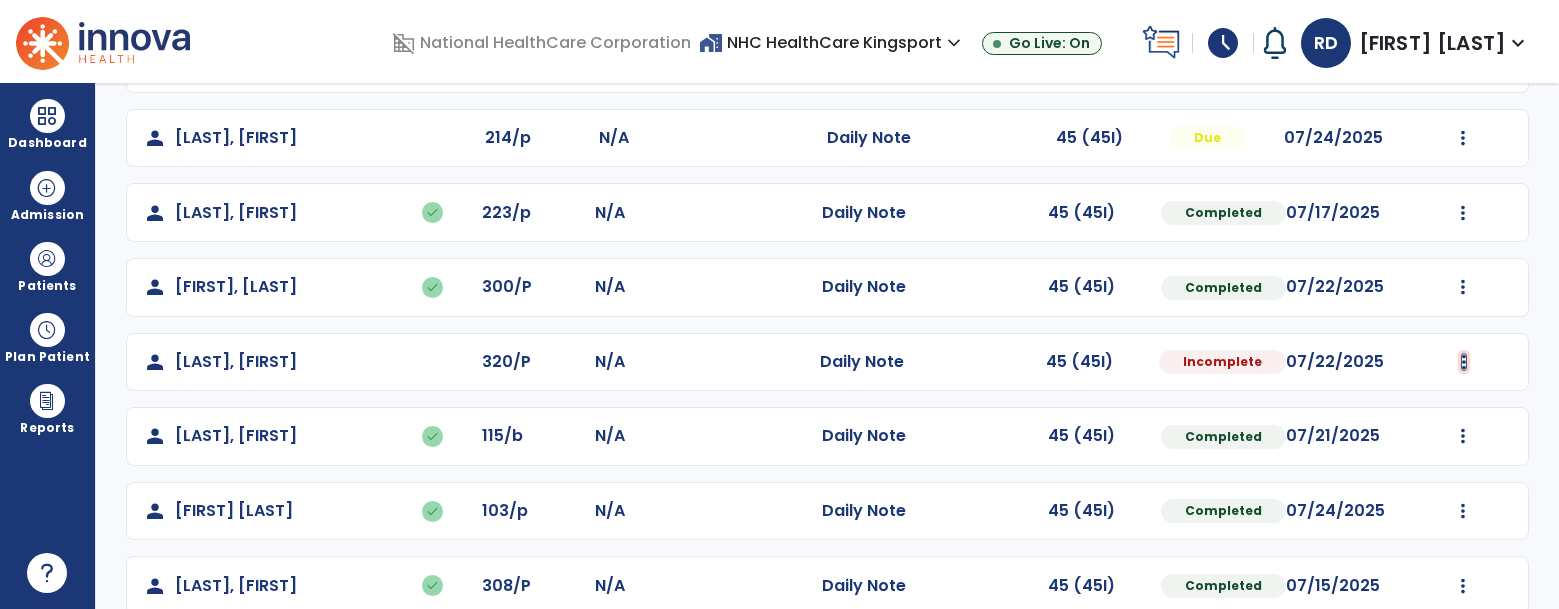 click at bounding box center (1463, -11) 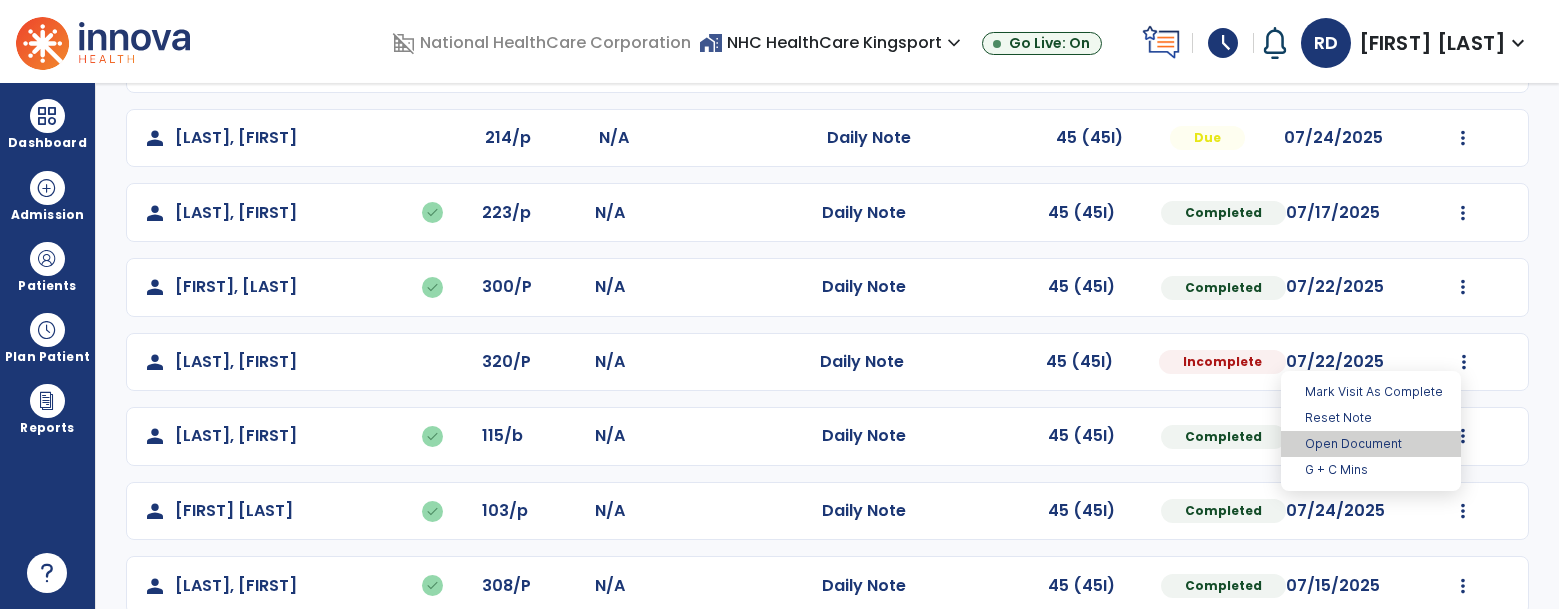 click on "Open Document" at bounding box center (1371, 444) 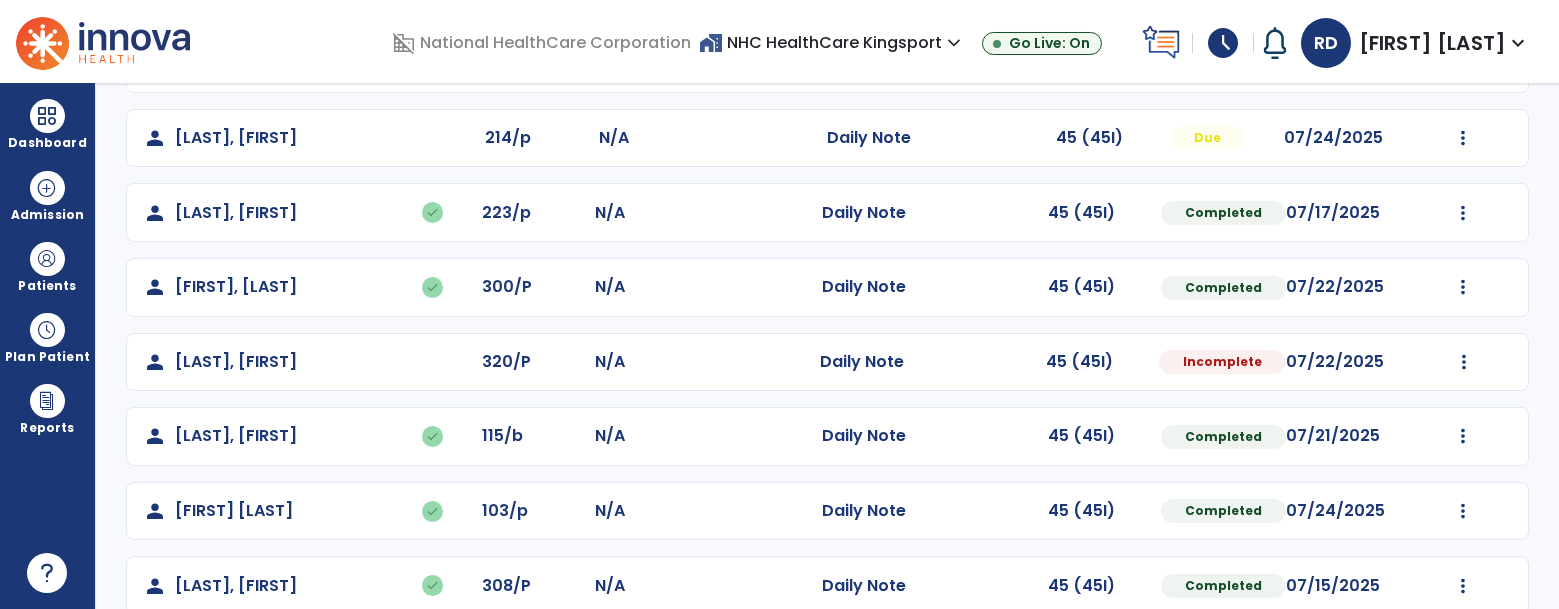 select on "*" 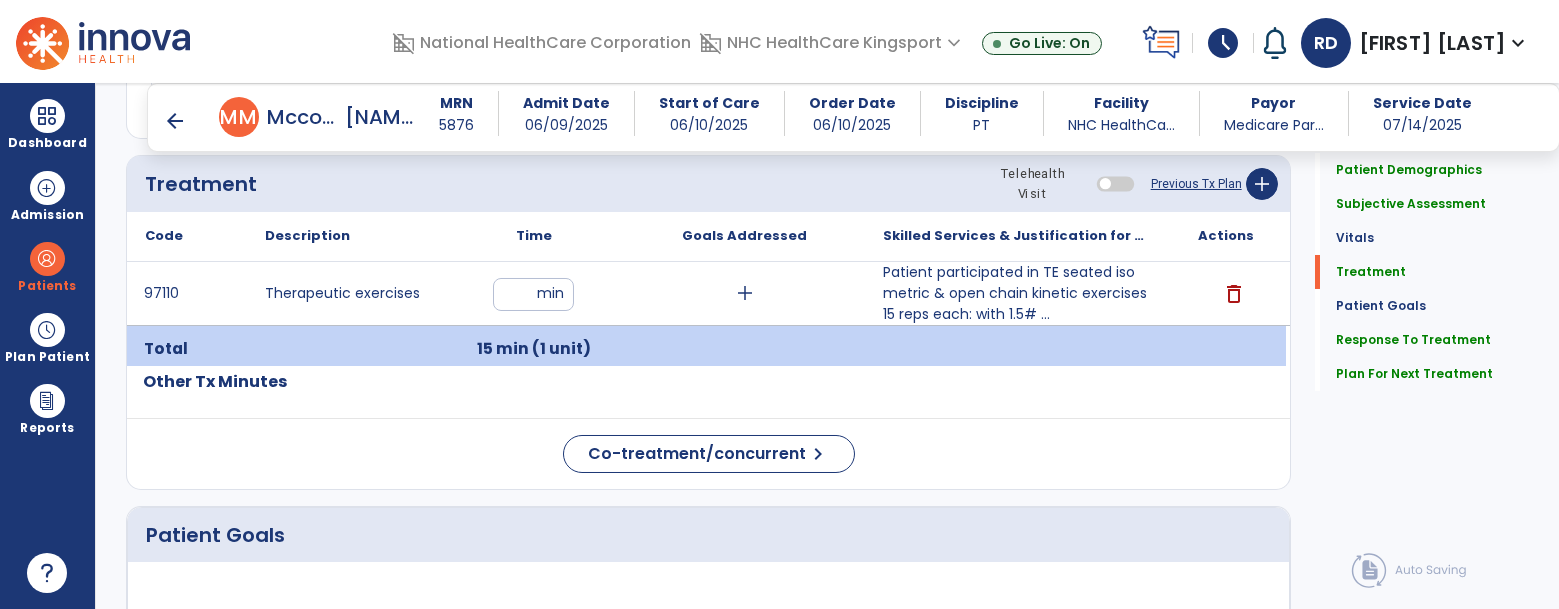 scroll, scrollTop: 1159, scrollLeft: 0, axis: vertical 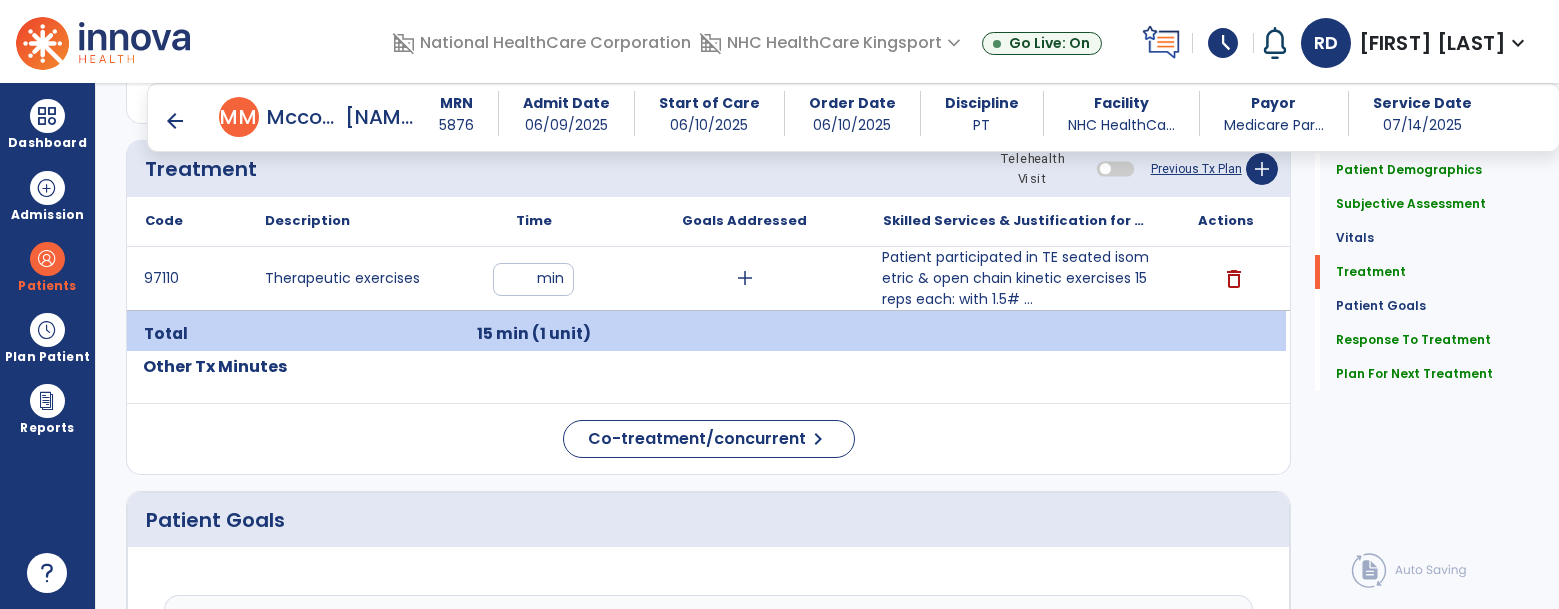 click on "Patient participated in TE seated isometric & open chain kinetic exercises 15 reps each:  with 1.5# ..." at bounding box center (1015, 278) 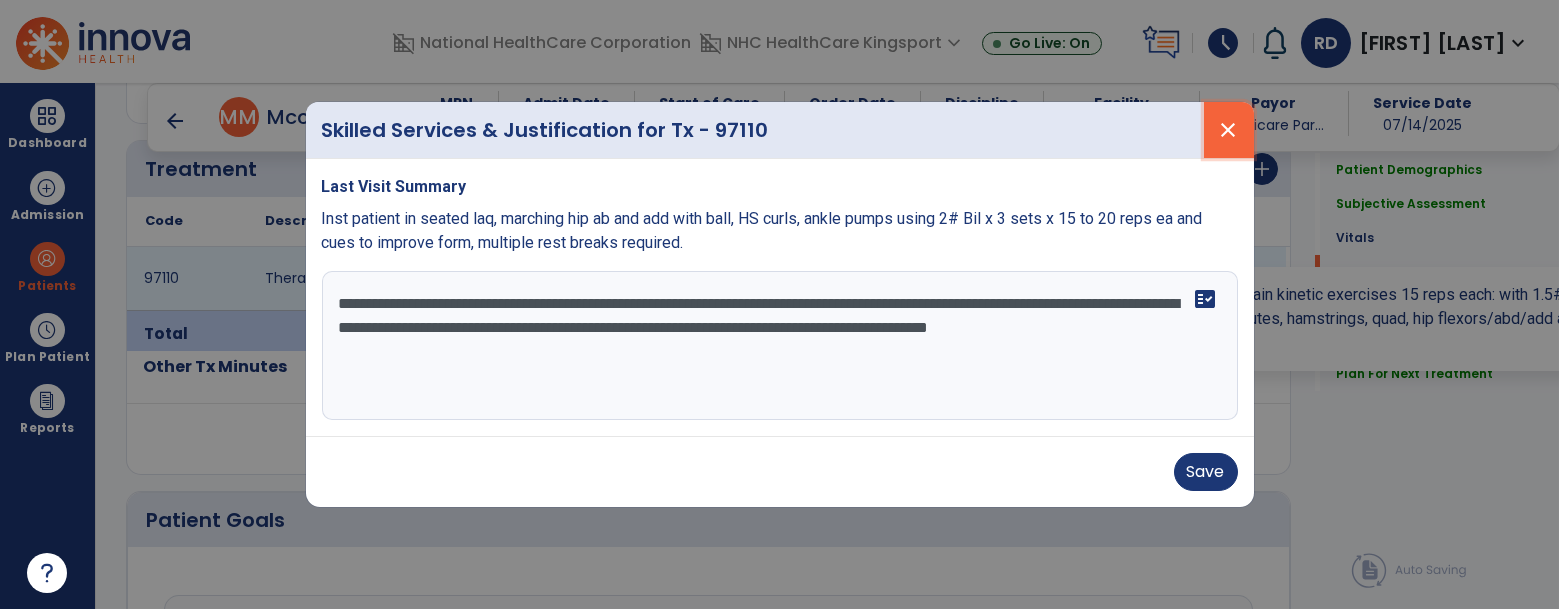 click on "close" at bounding box center (1229, 130) 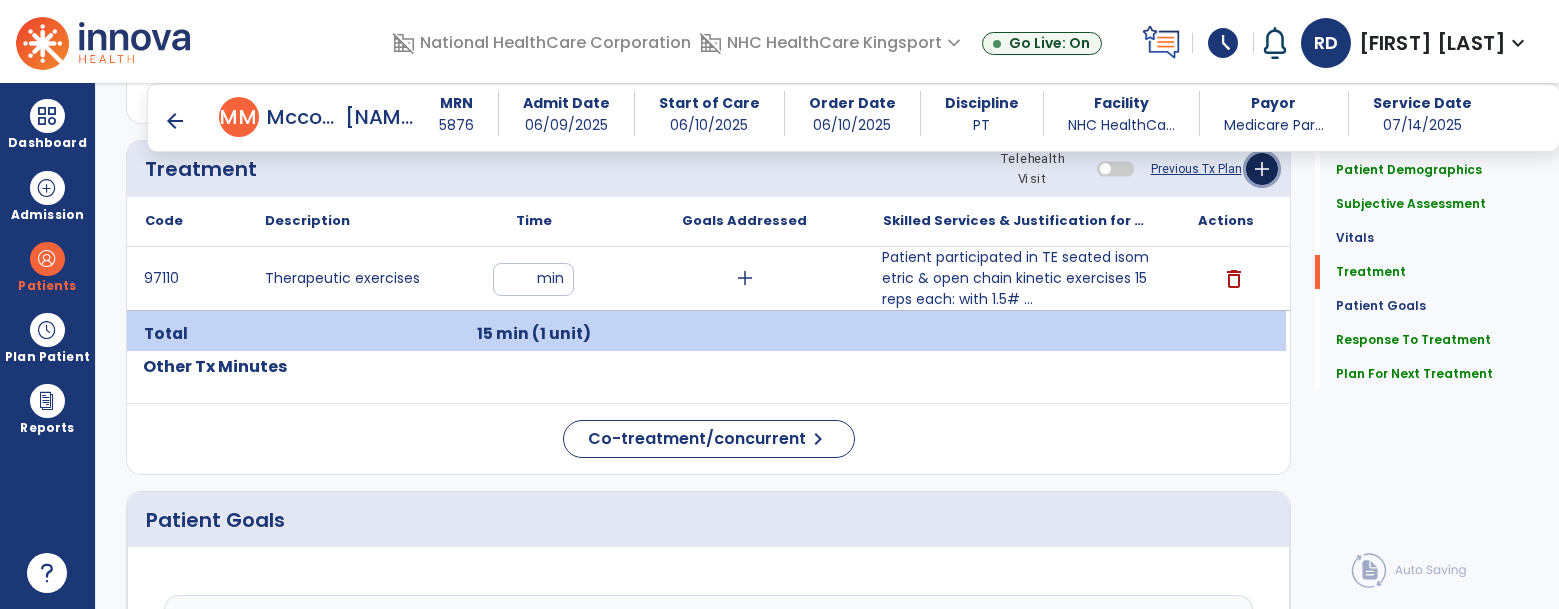 click on "add" 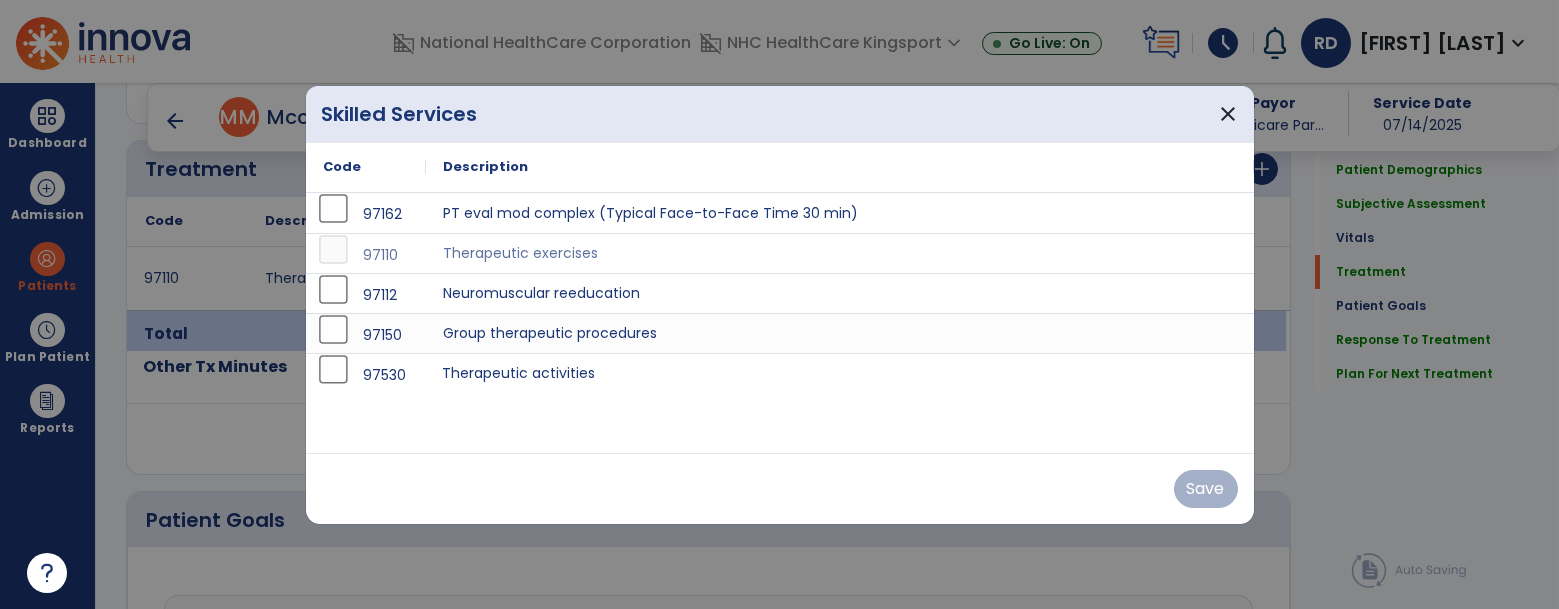 click on "Therapeutic activities" at bounding box center [840, 373] 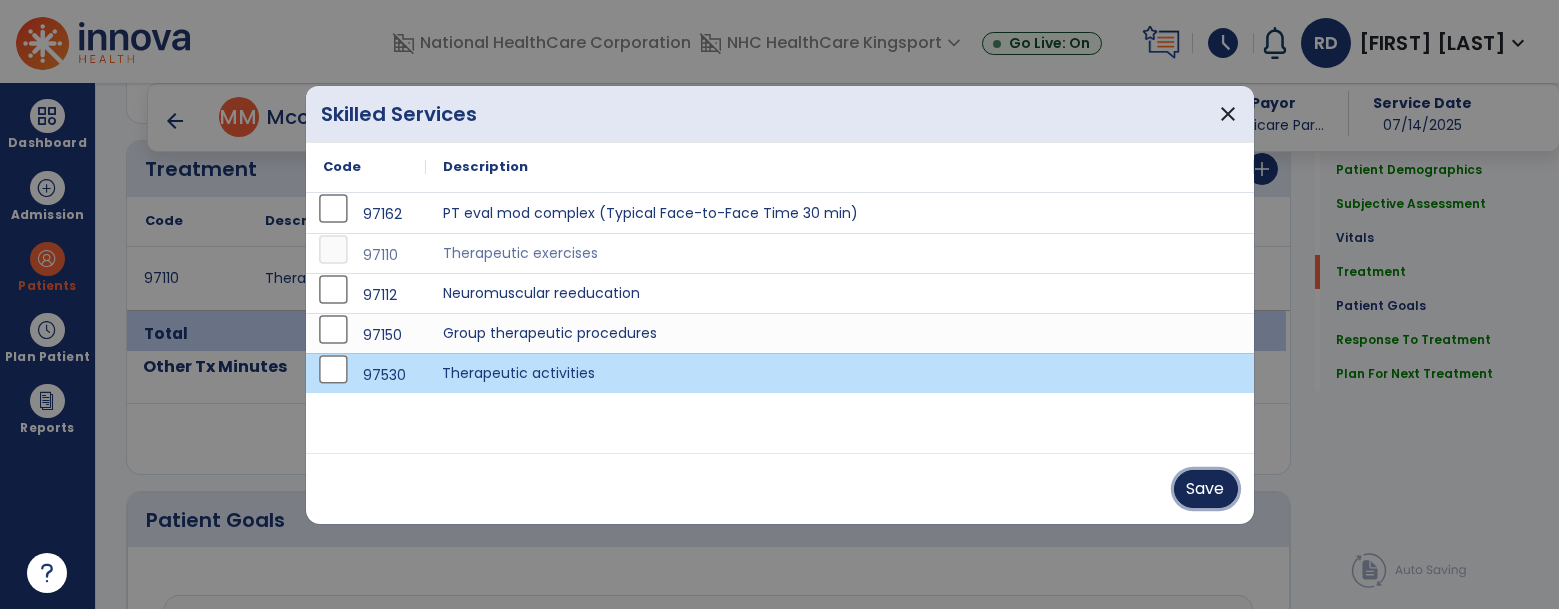 click on "Save" at bounding box center (1206, 489) 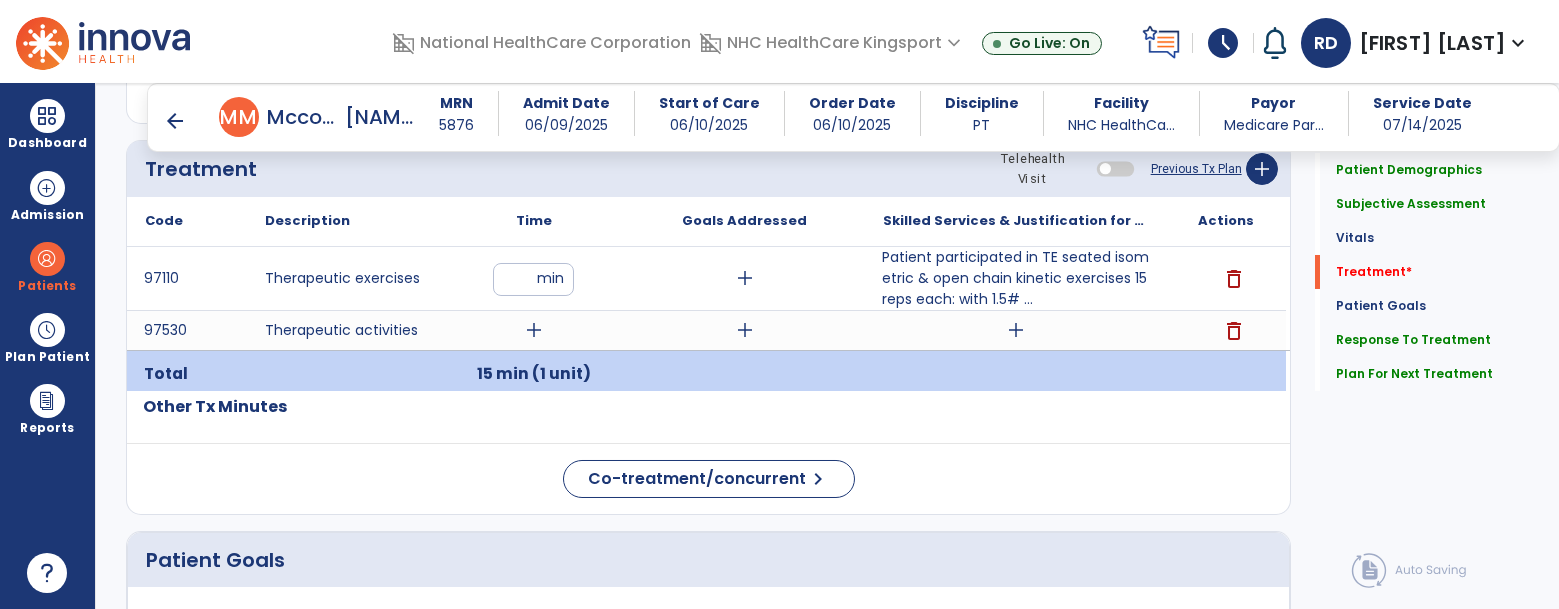 click on "schedule" at bounding box center (1223, 43) 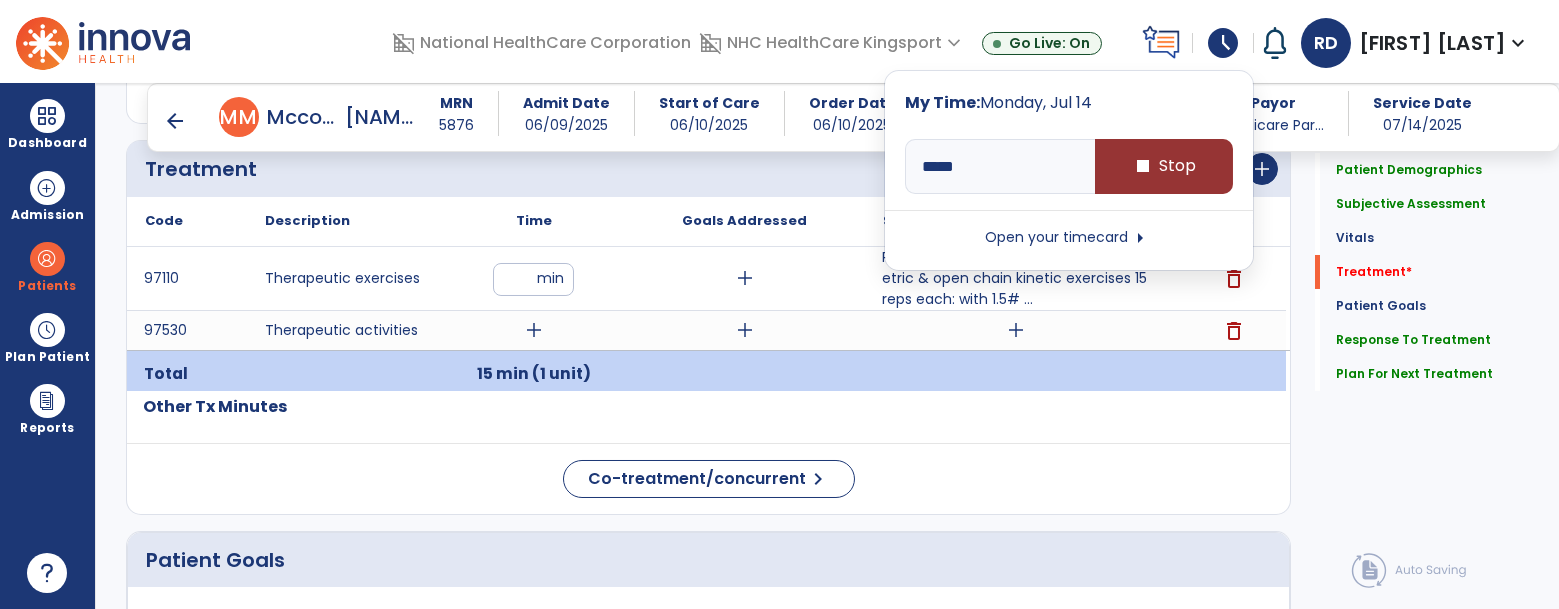 click on "stop  Stop" at bounding box center [1164, 166] 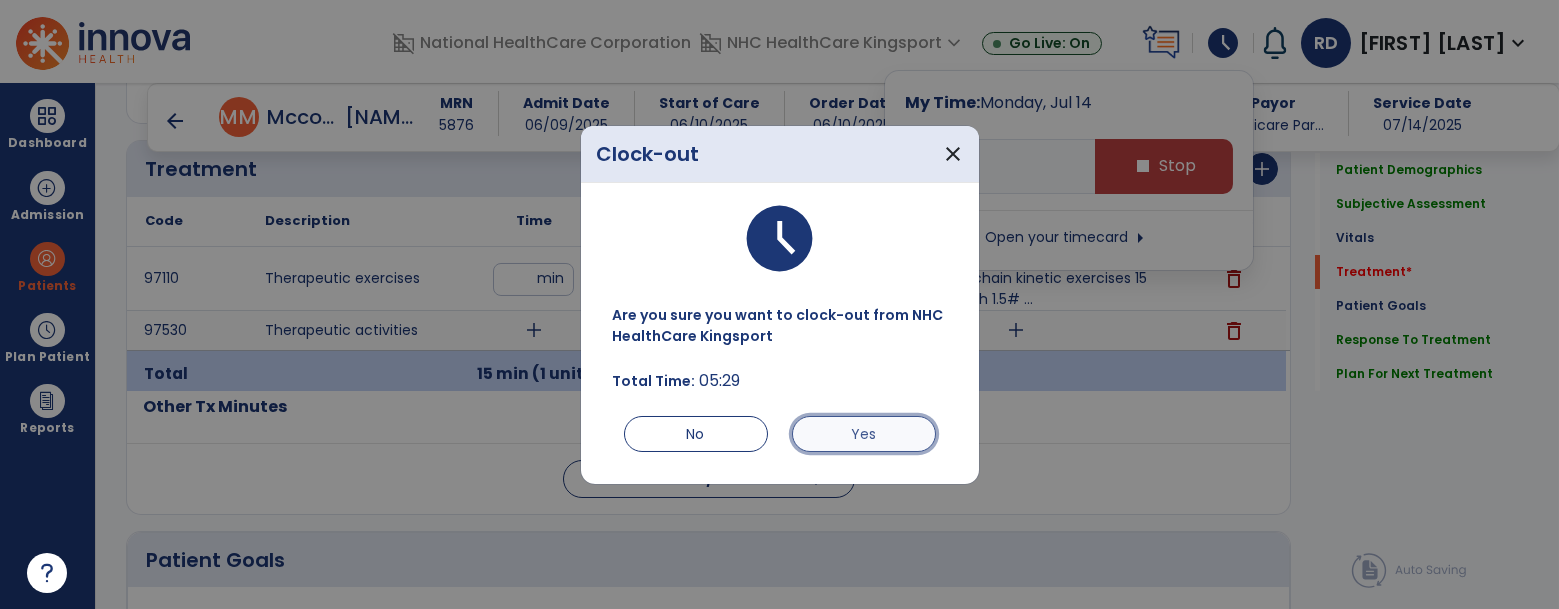 click on "Yes" at bounding box center (864, 434) 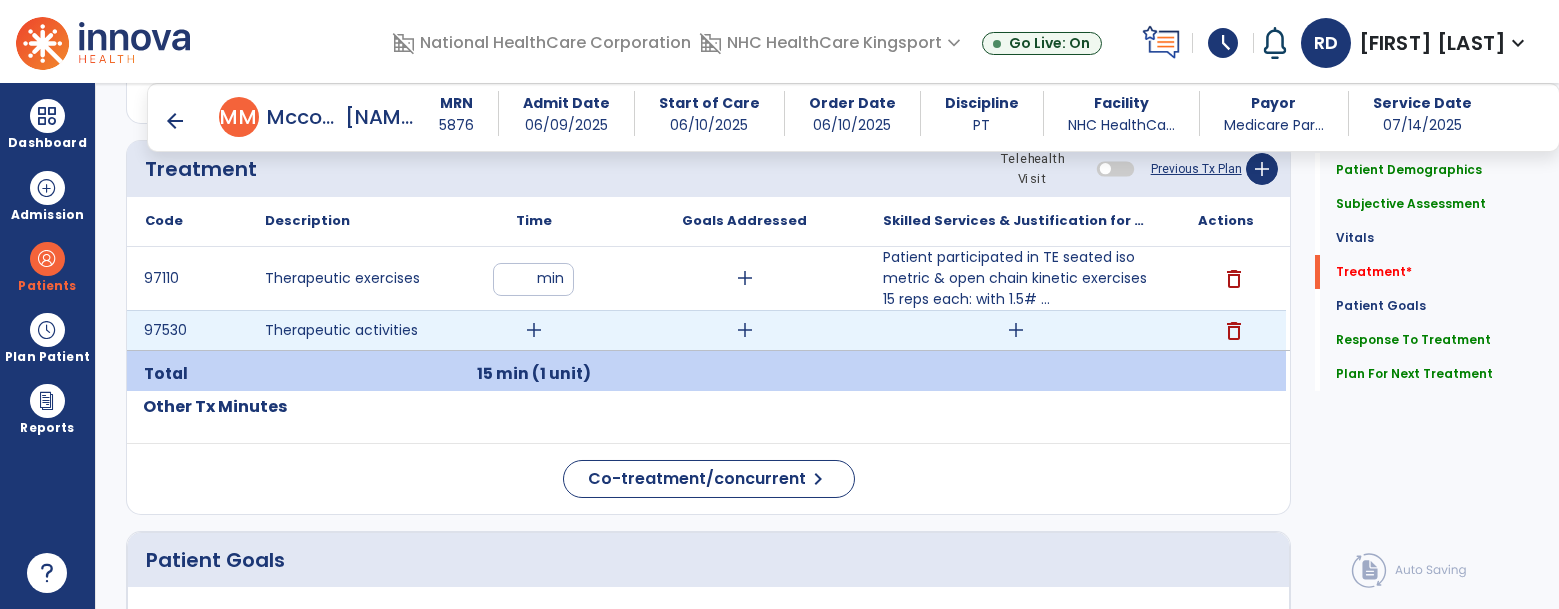 click on "add" at bounding box center [534, 330] 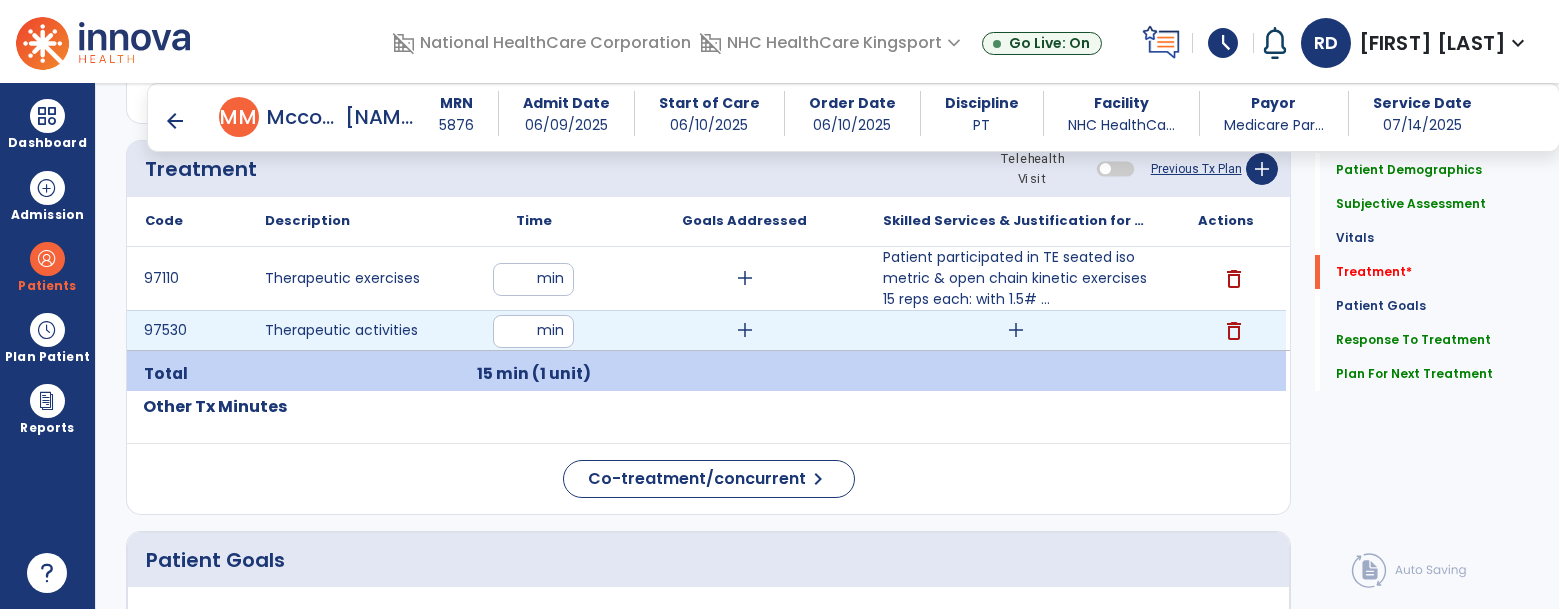 type on "**" 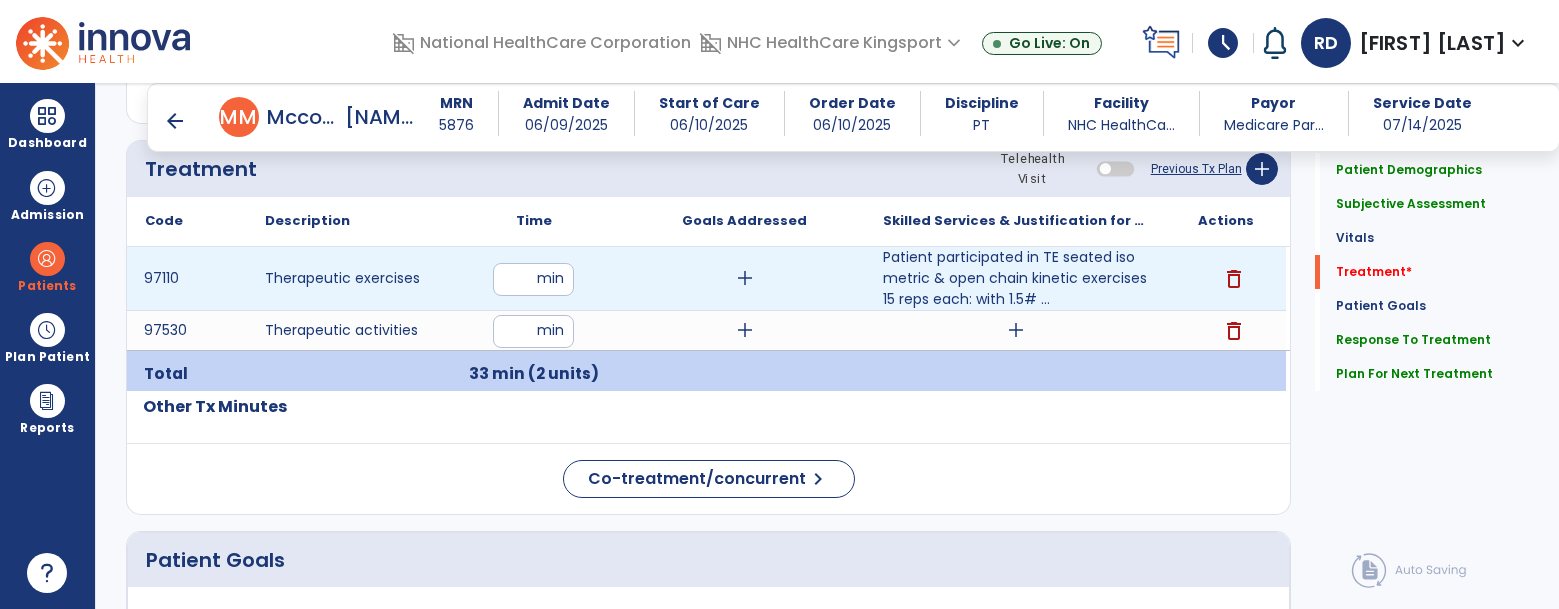 click on "**" at bounding box center [533, 279] 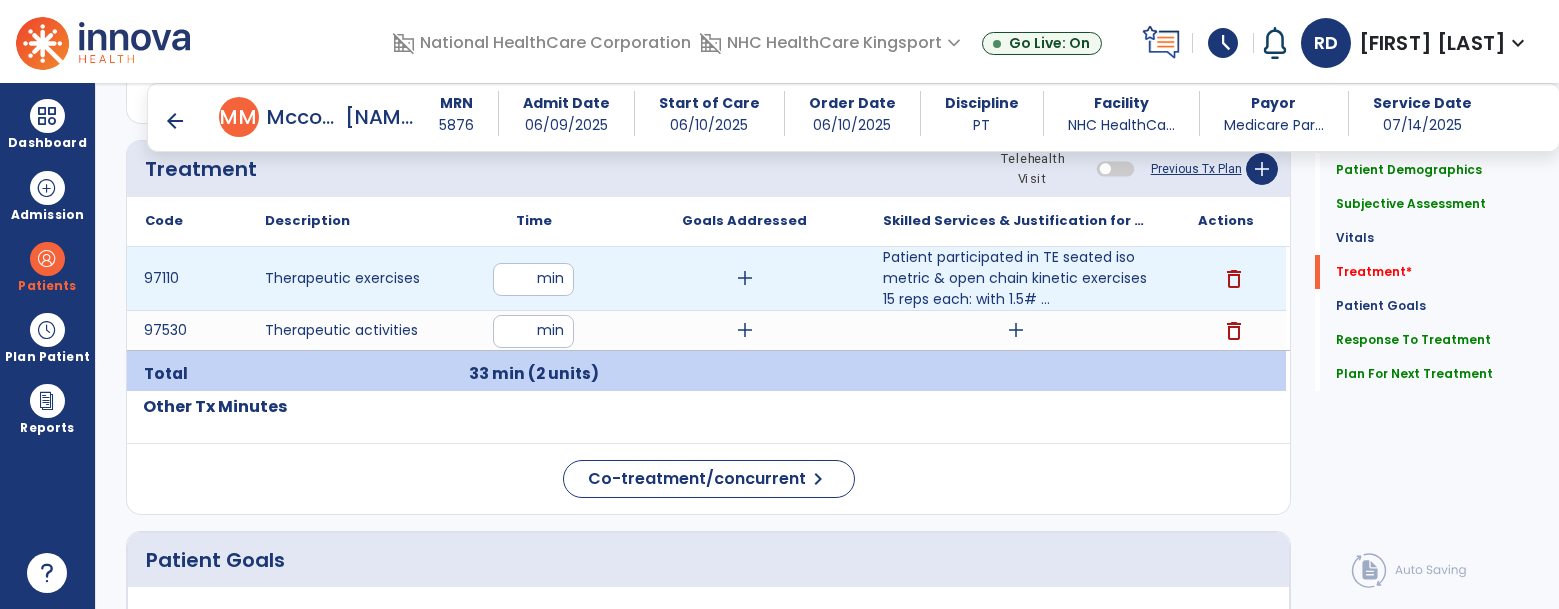 type on "**" 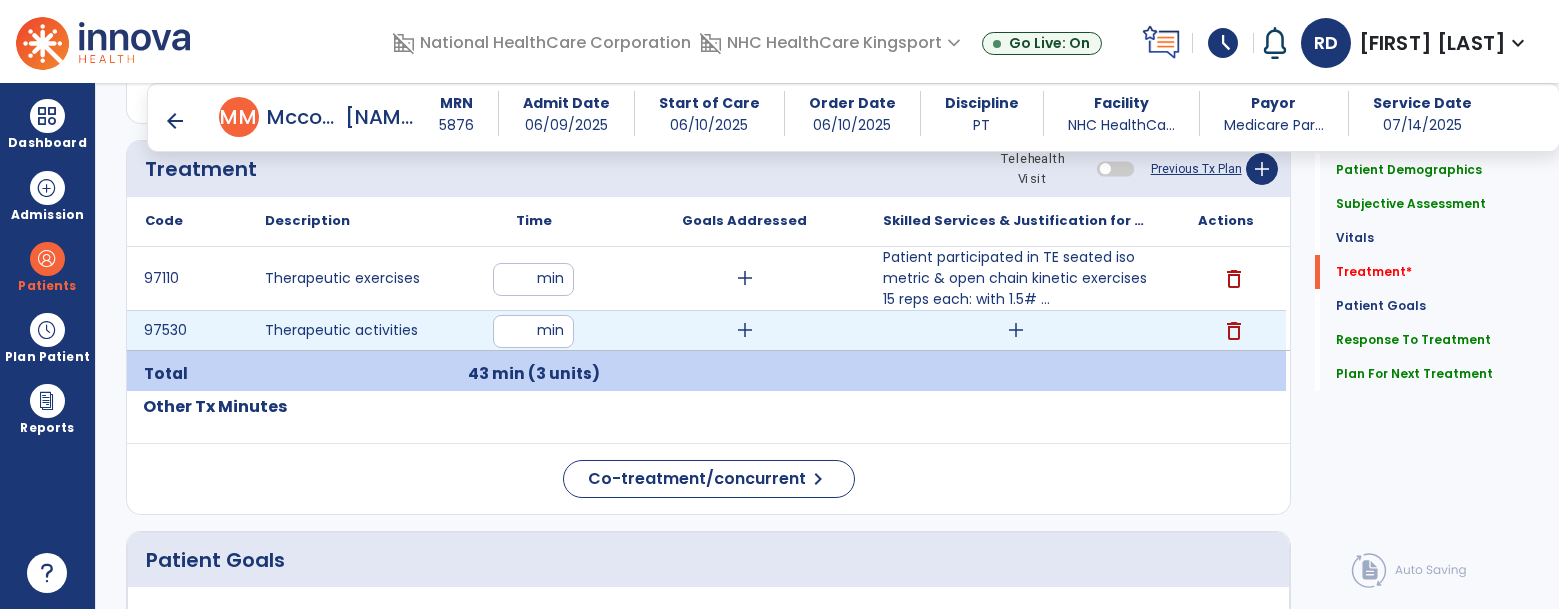 click on "add" at bounding box center [1016, 330] 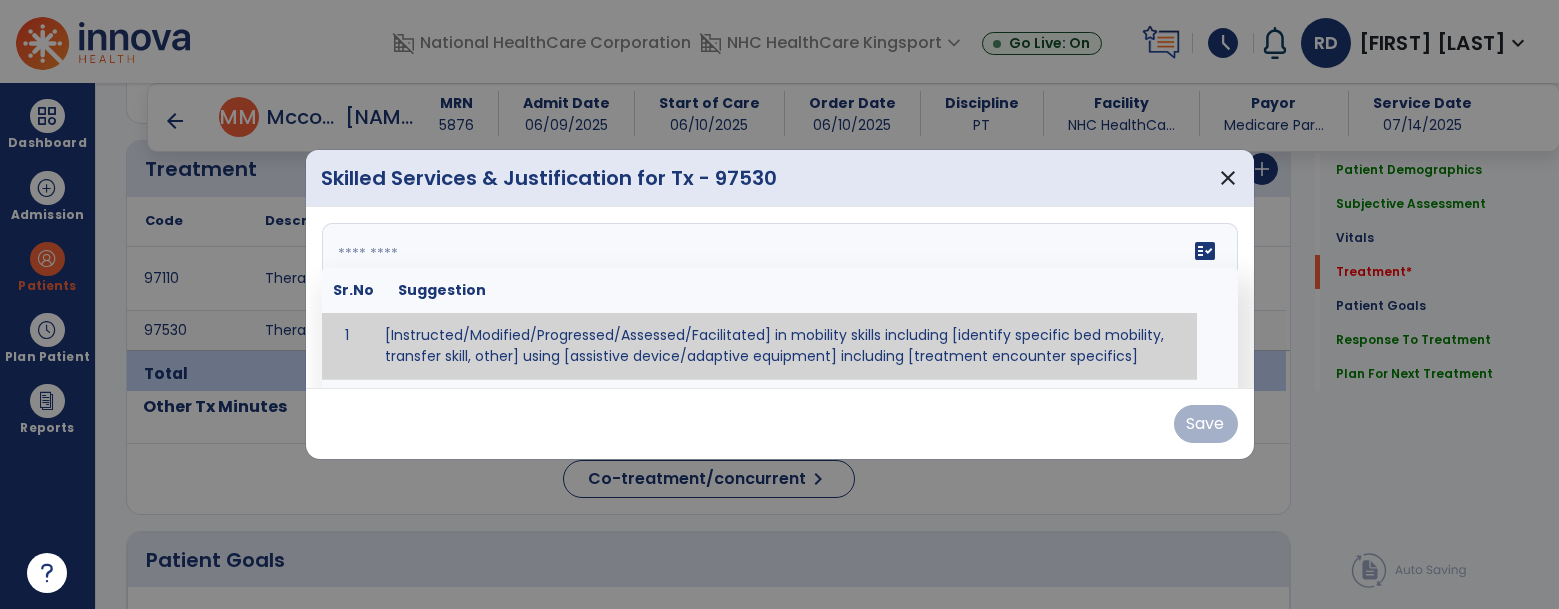 click on "fact_check  Sr.No Suggestion 1 [Instructed/Modified/Progressed/Assessed/Facilitated] in mobility skills including [identify specific bed mobility, transfer skill, other] using [assistive device/adaptive equipment] including [treatment encounter specifics]" at bounding box center (780, 298) 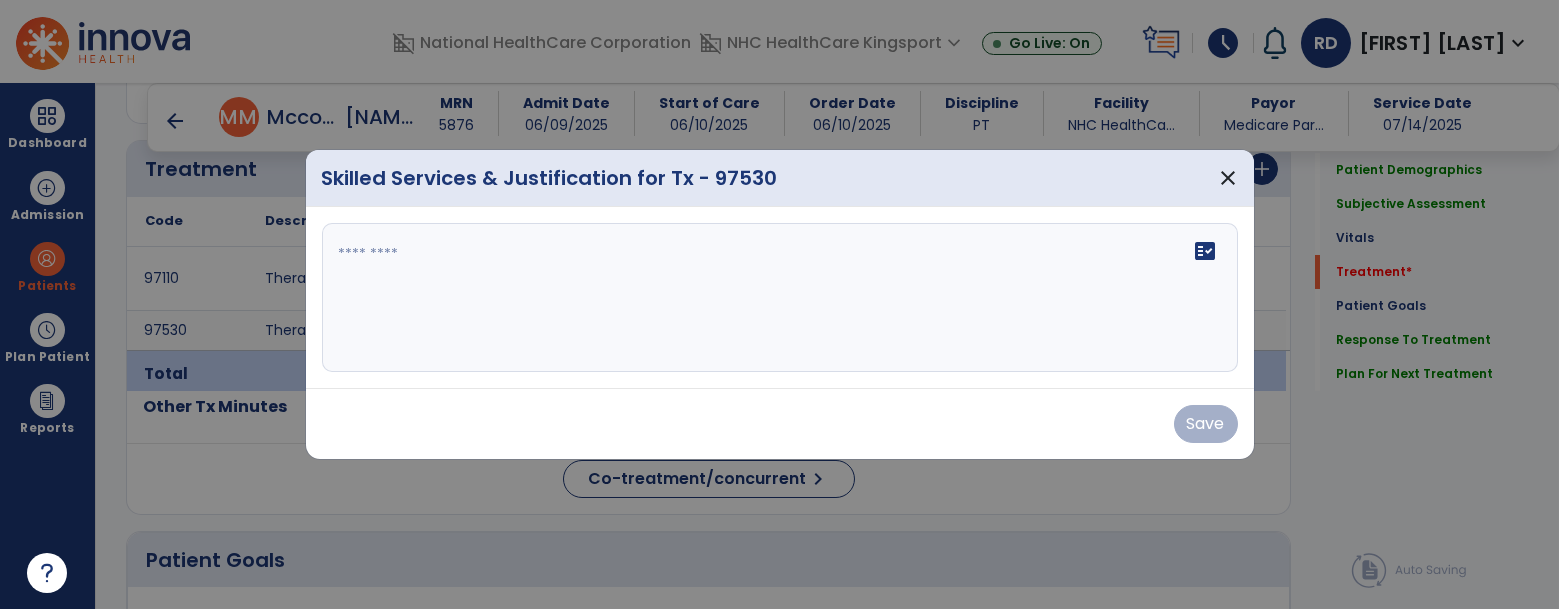 click on "fact_check" at bounding box center [780, 298] 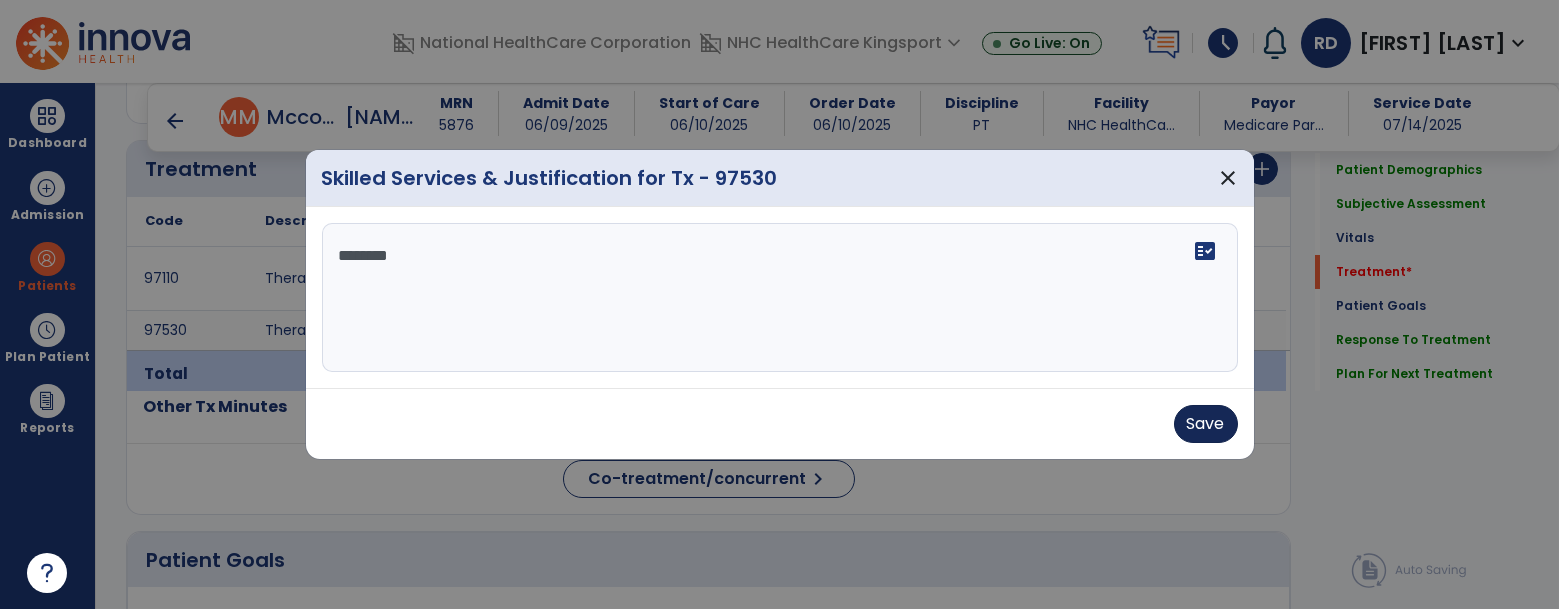 type on "*******" 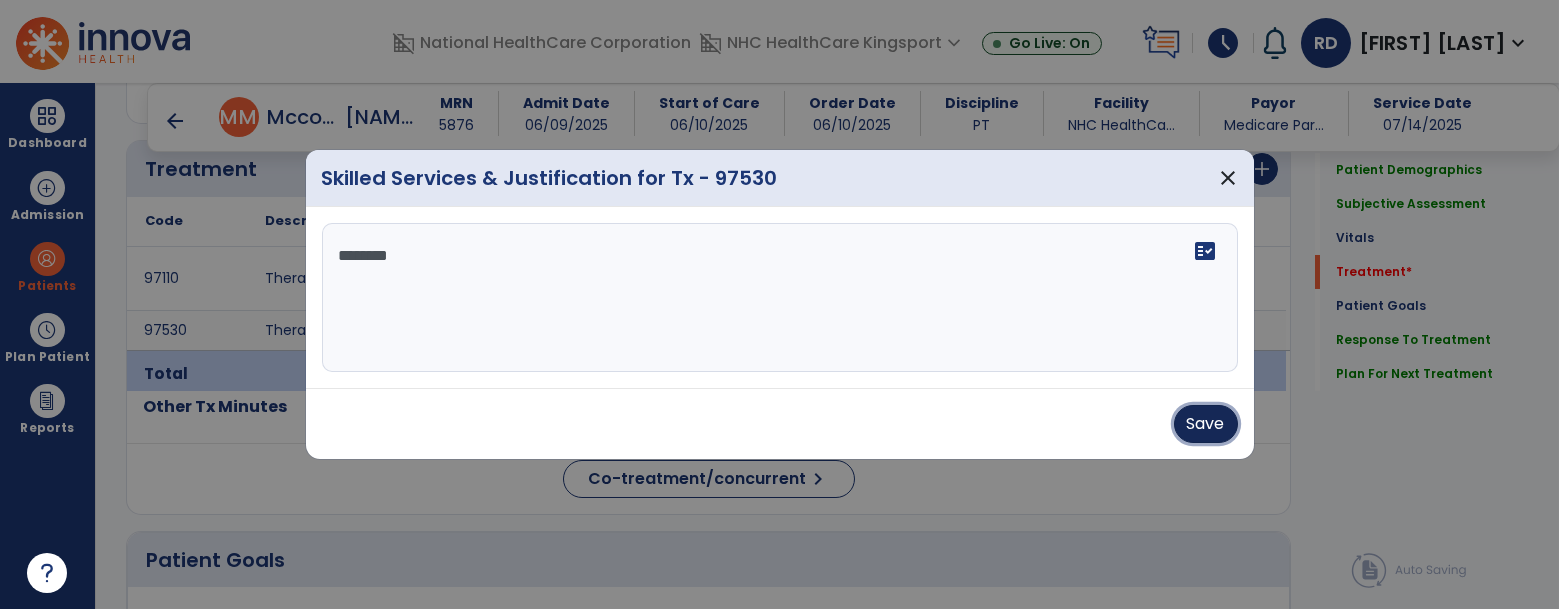 click on "Save" at bounding box center (1206, 424) 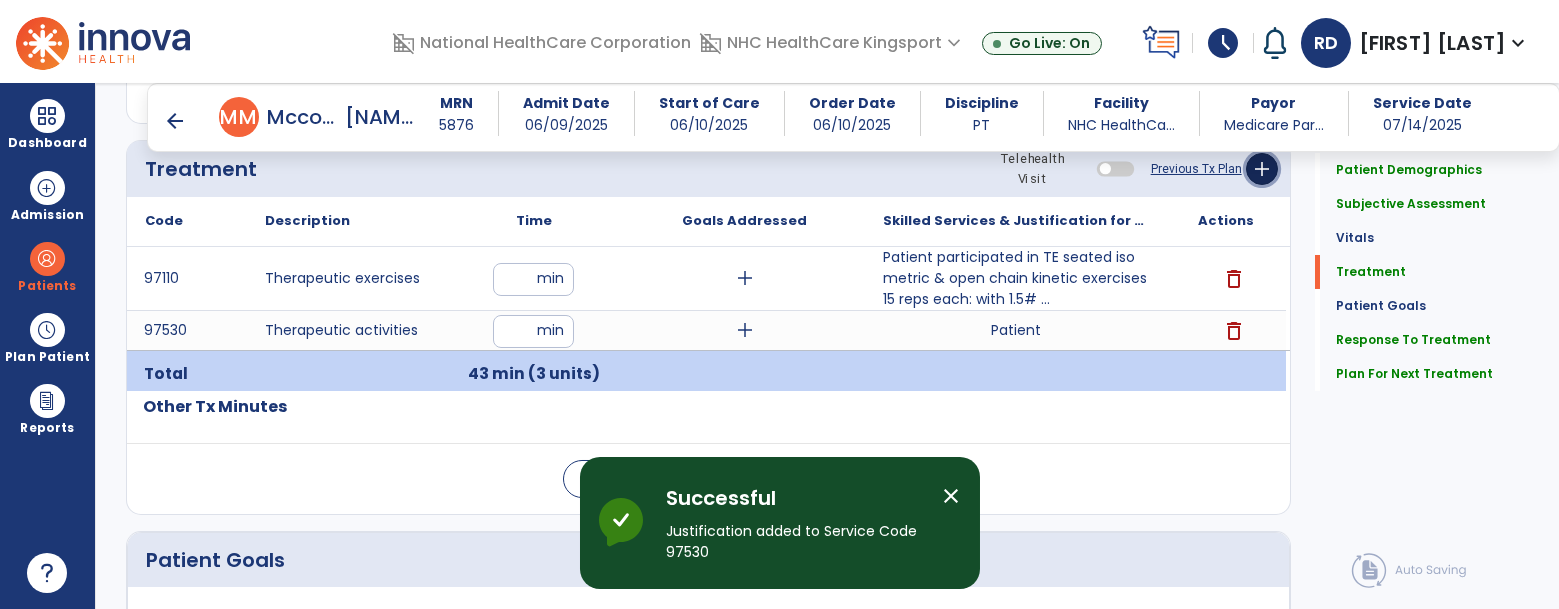click on "add" 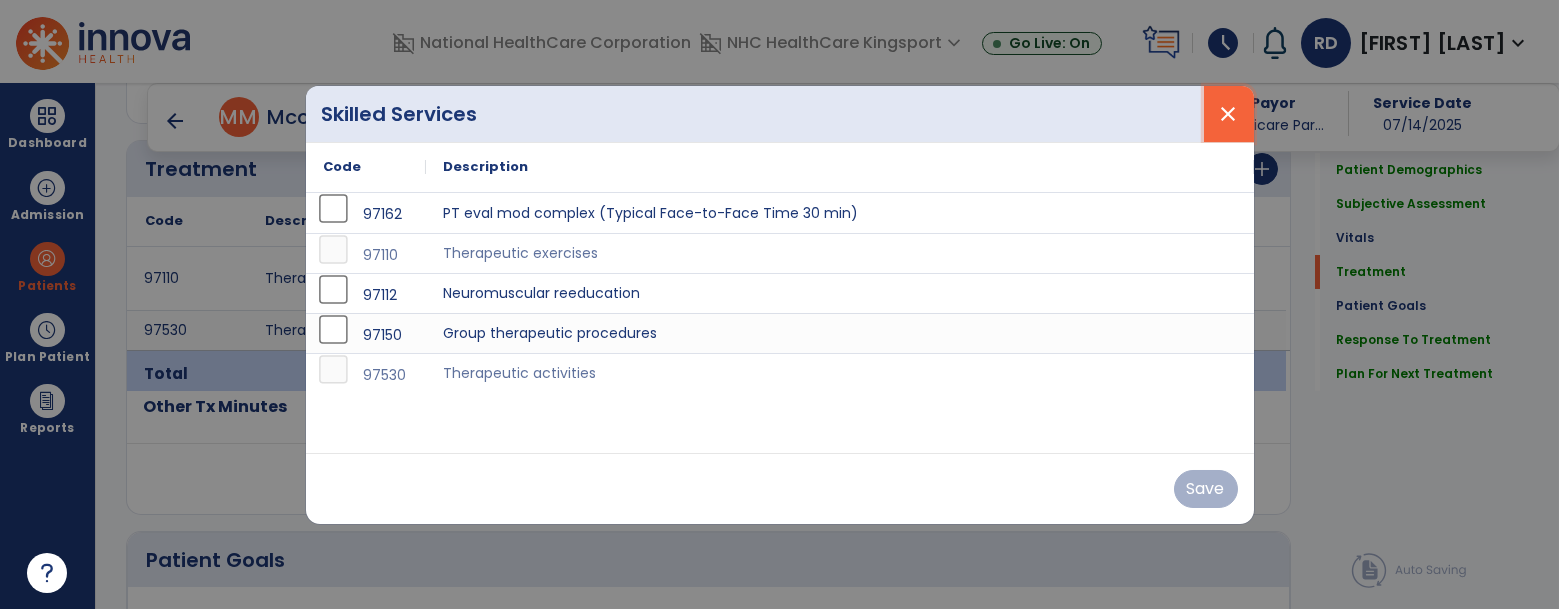 click on "close" at bounding box center [1229, 114] 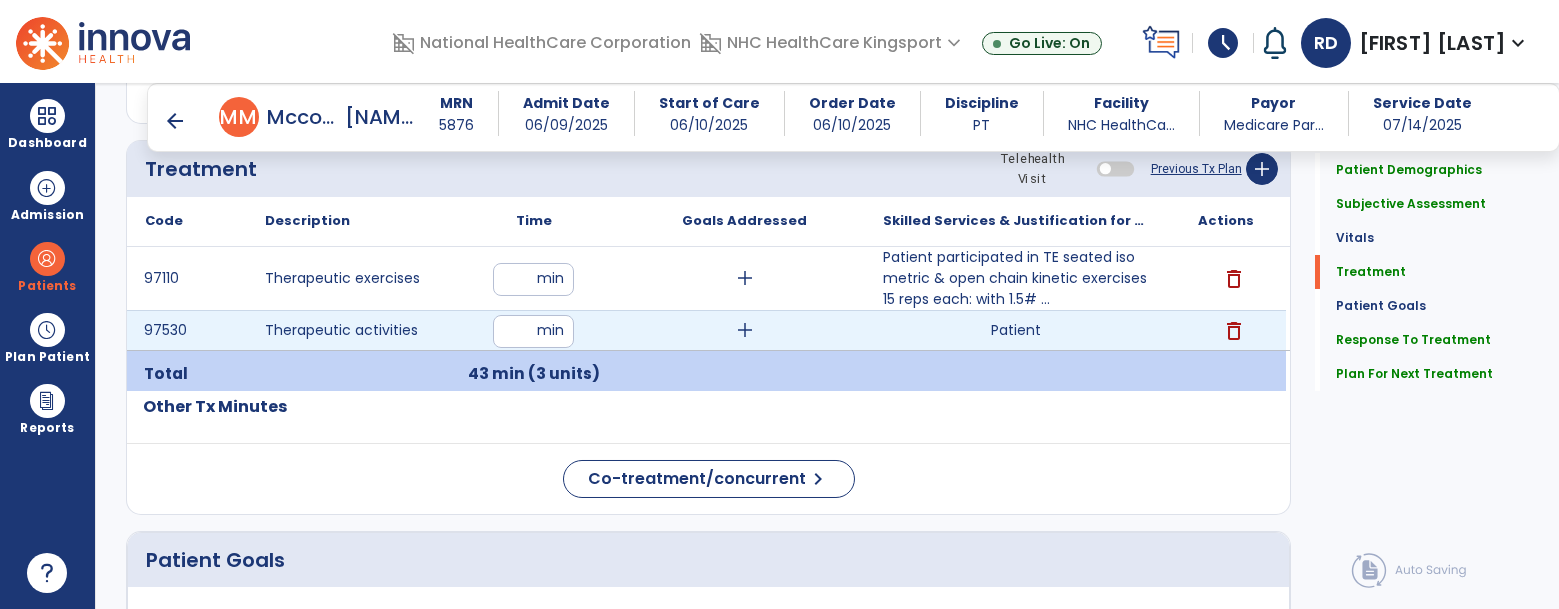 click on "Patient" at bounding box center (1016, 330) 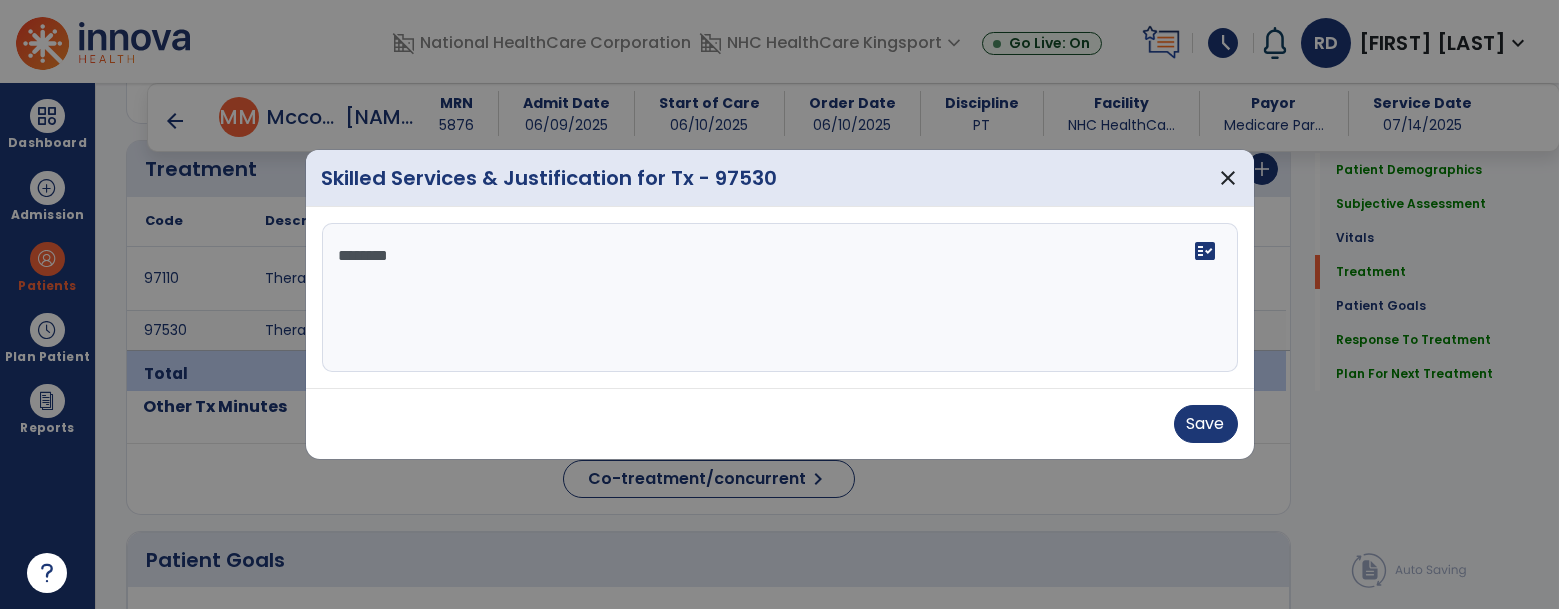 click on "*******" at bounding box center [780, 298] 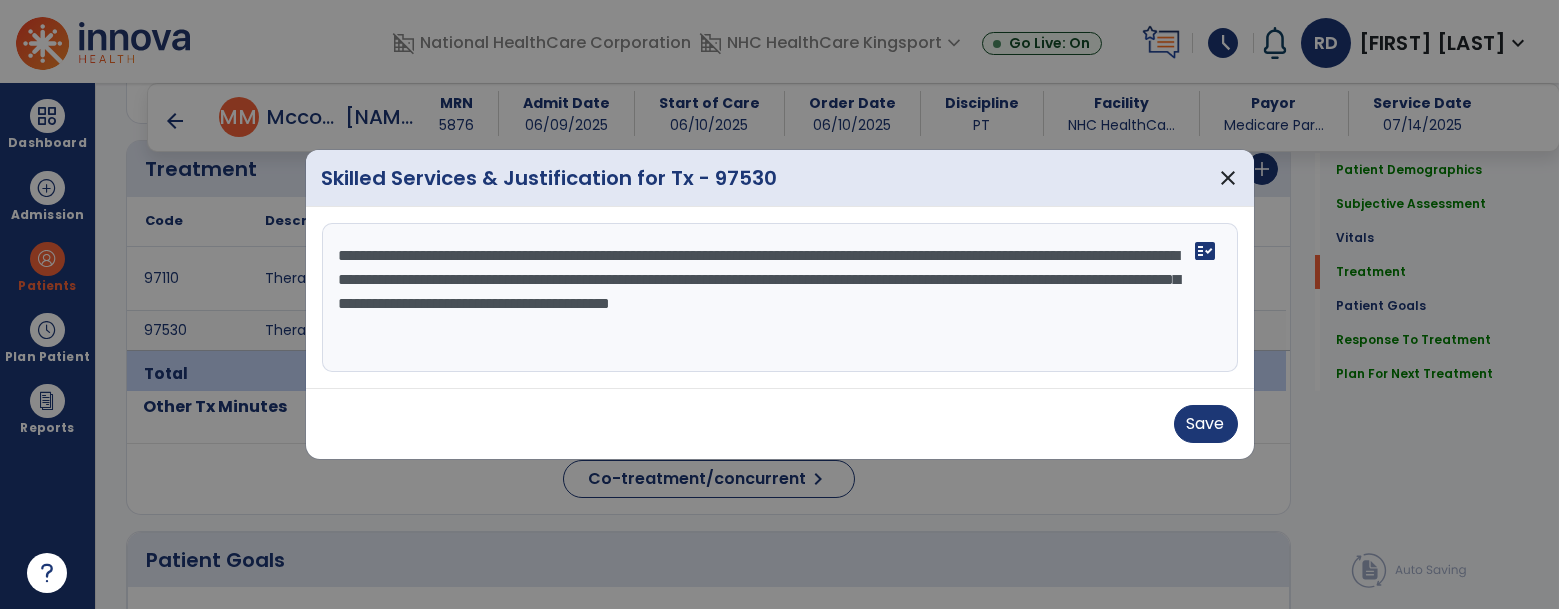click on "**********" at bounding box center (780, 298) 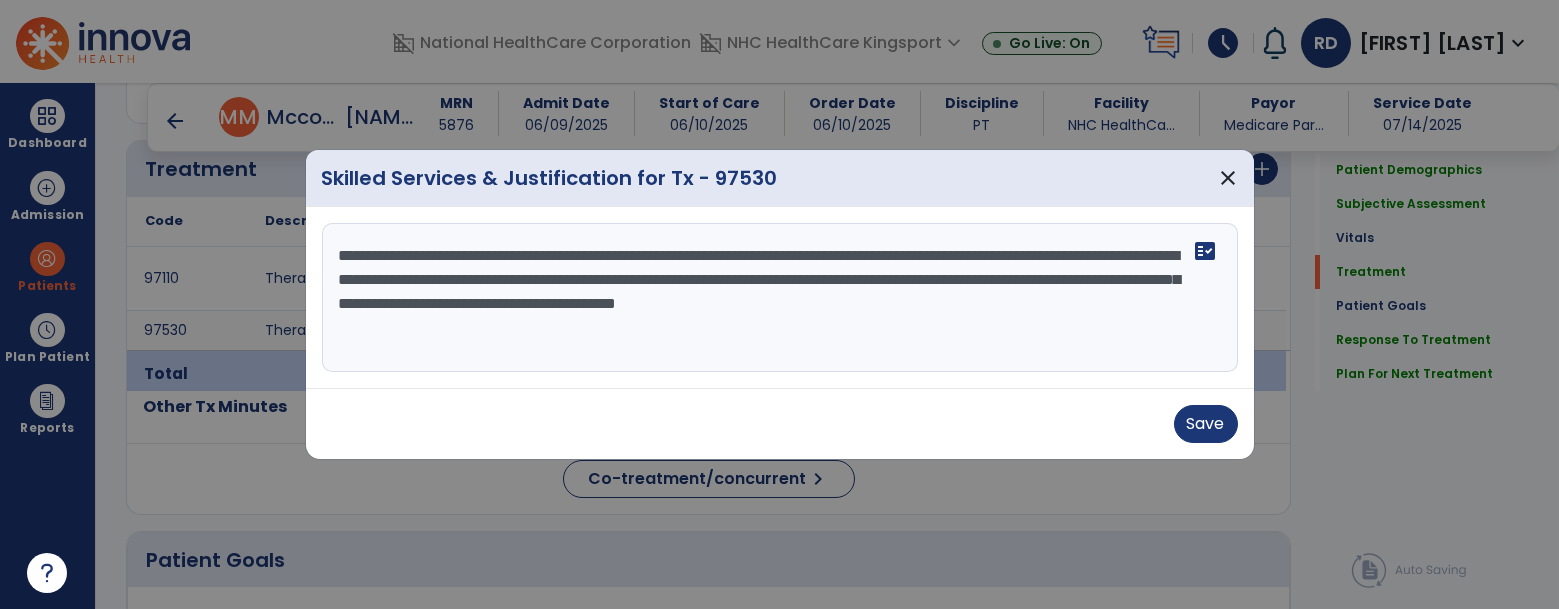click on "**********" at bounding box center (780, 298) 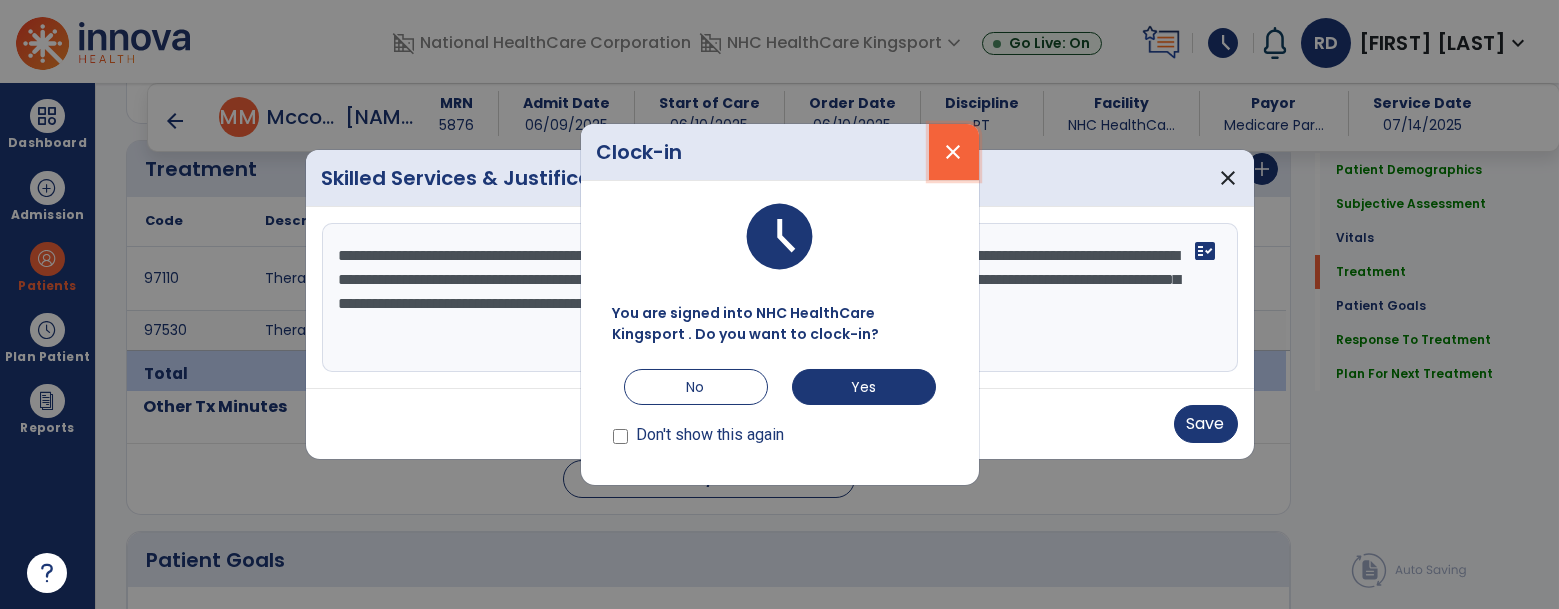 click on "close" at bounding box center (954, 152) 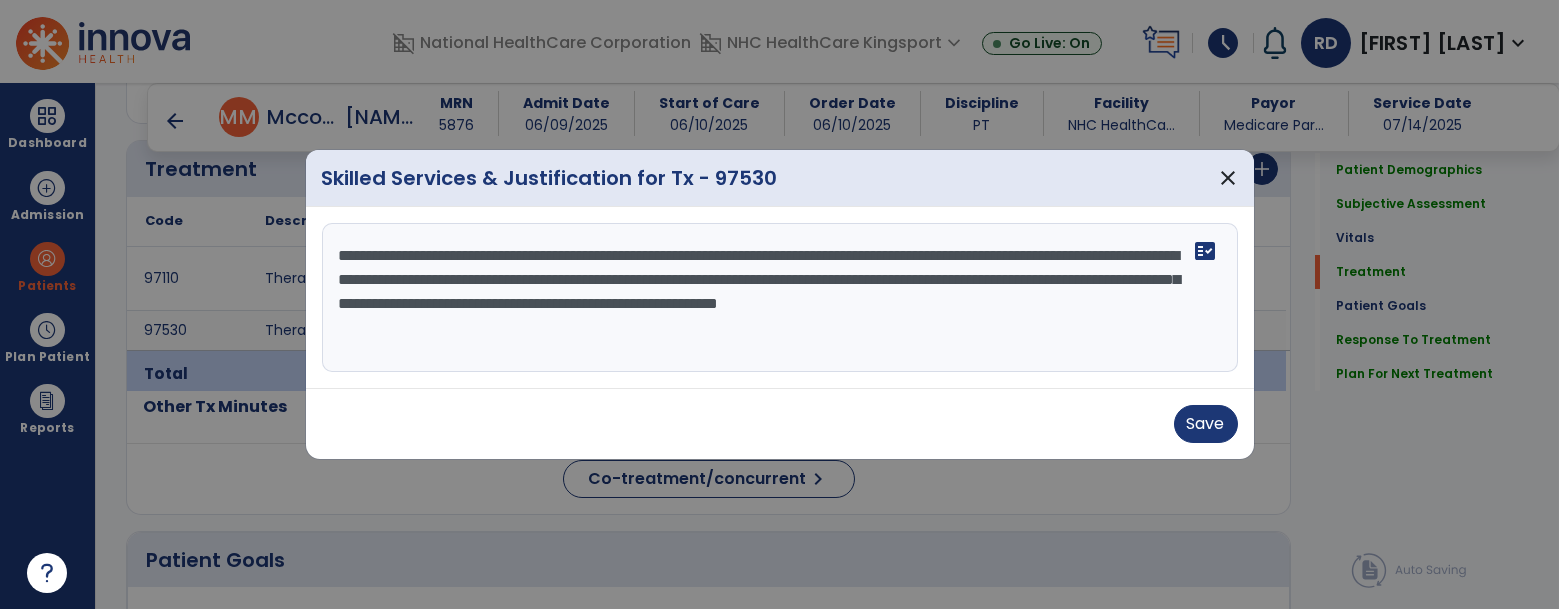 click on "**********" at bounding box center (780, 298) 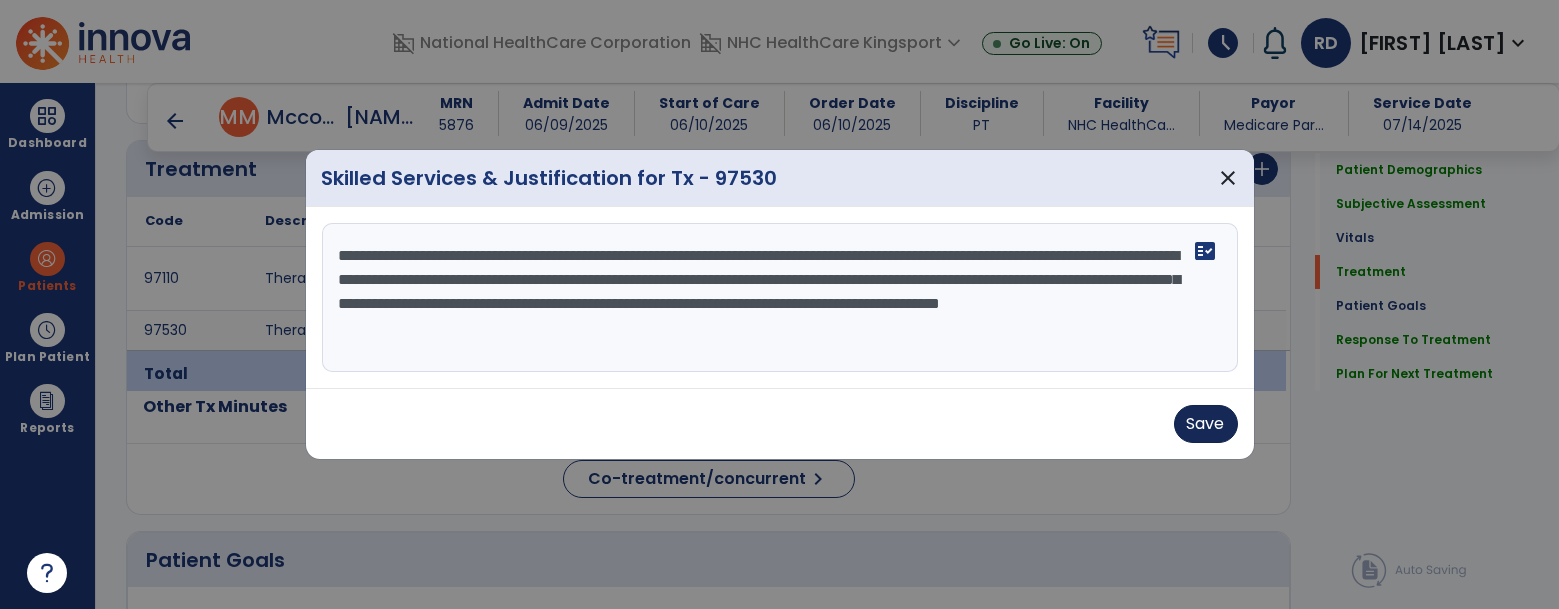 type on "**********" 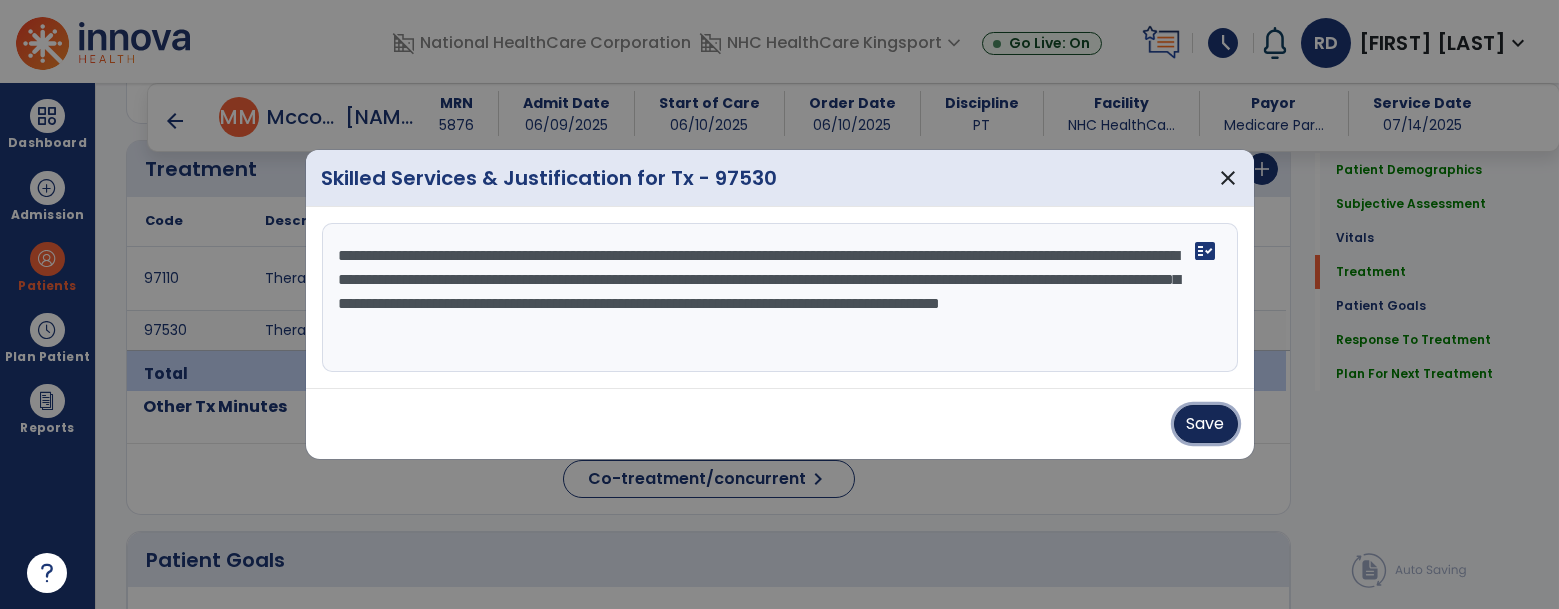 click on "Save" at bounding box center [1206, 424] 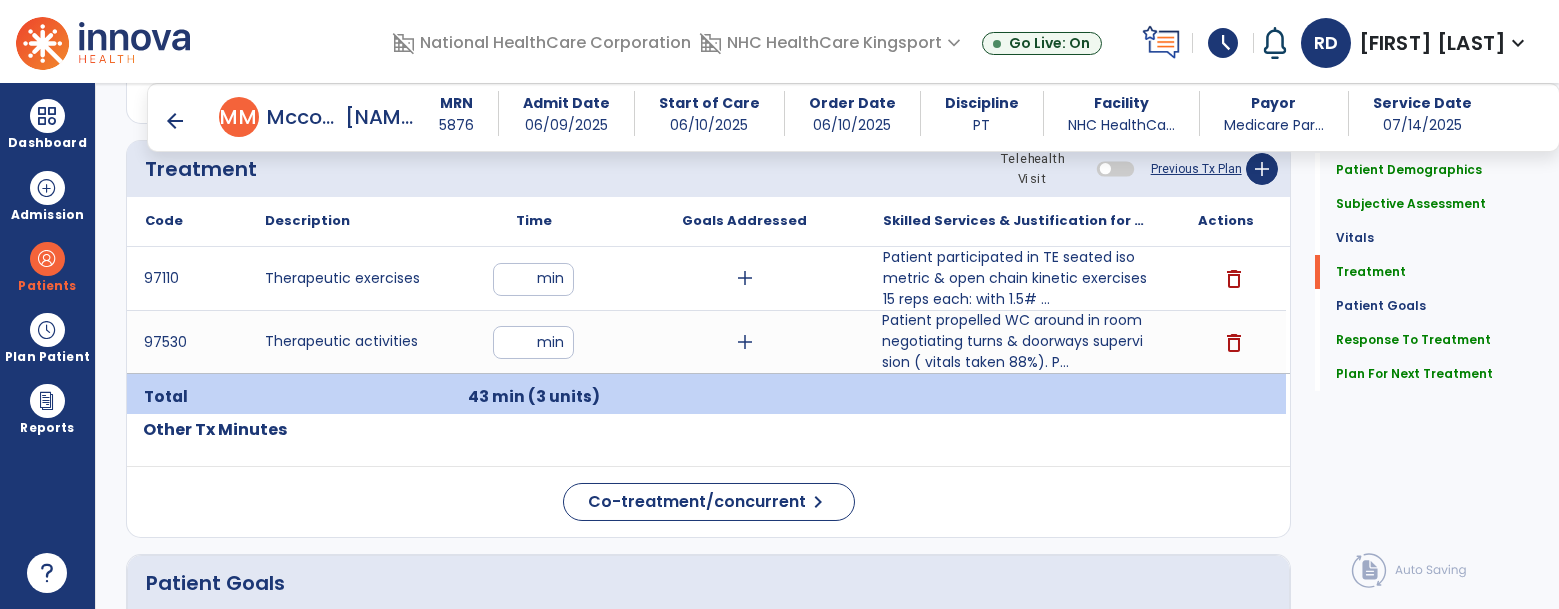 click on "Goals Addressed" at bounding box center [744, 221] 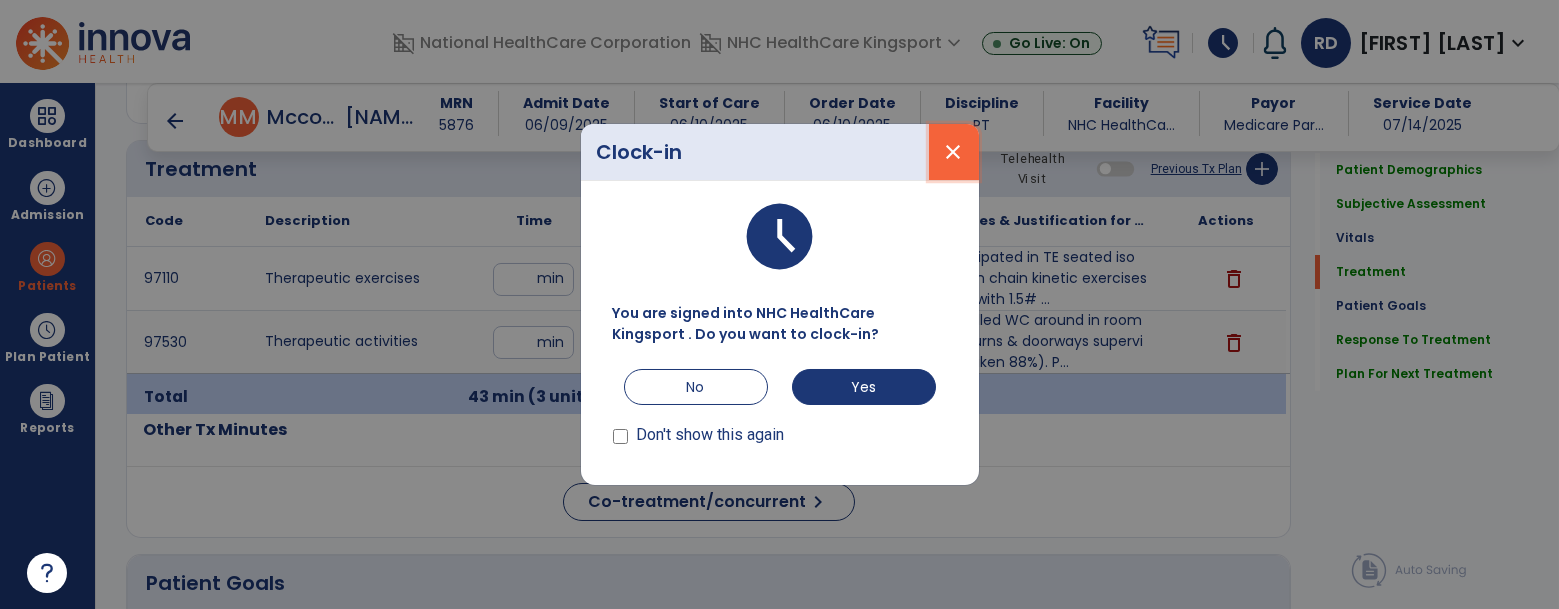 click on "close" at bounding box center [954, 152] 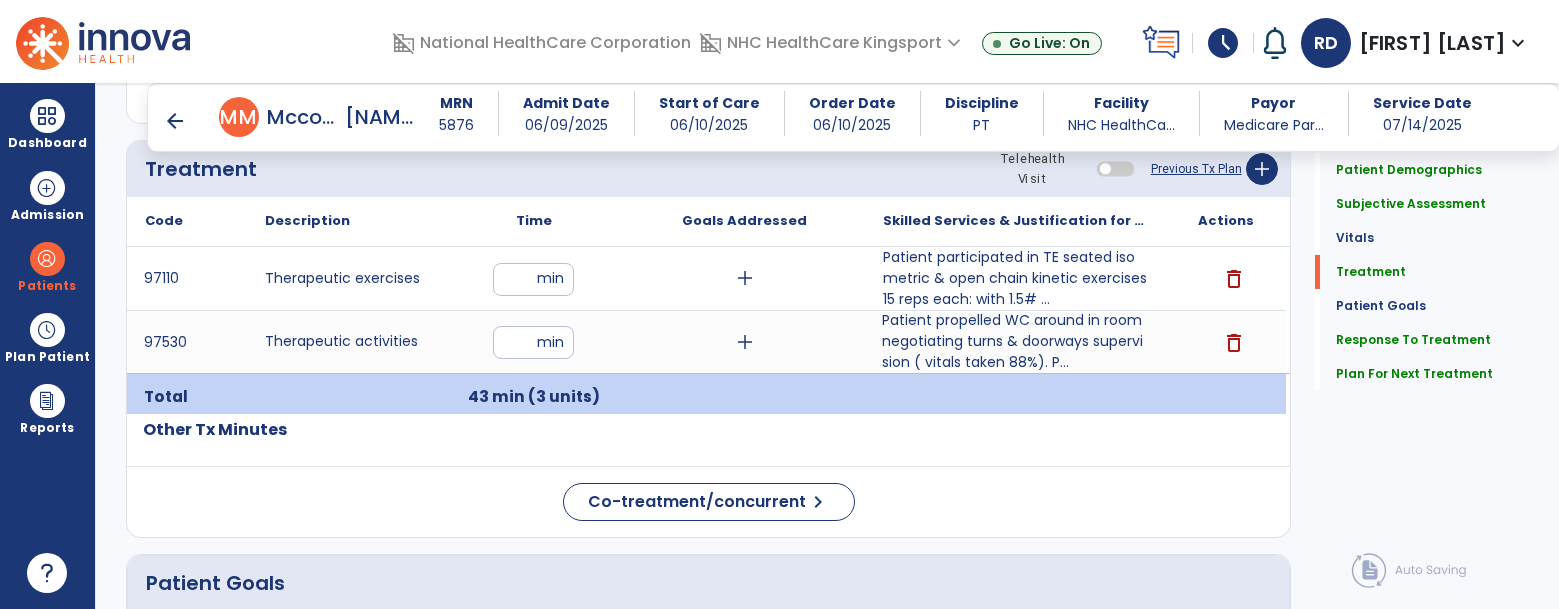 click on "Treatment Telehealth Visit  Previous Tx Plan   add" 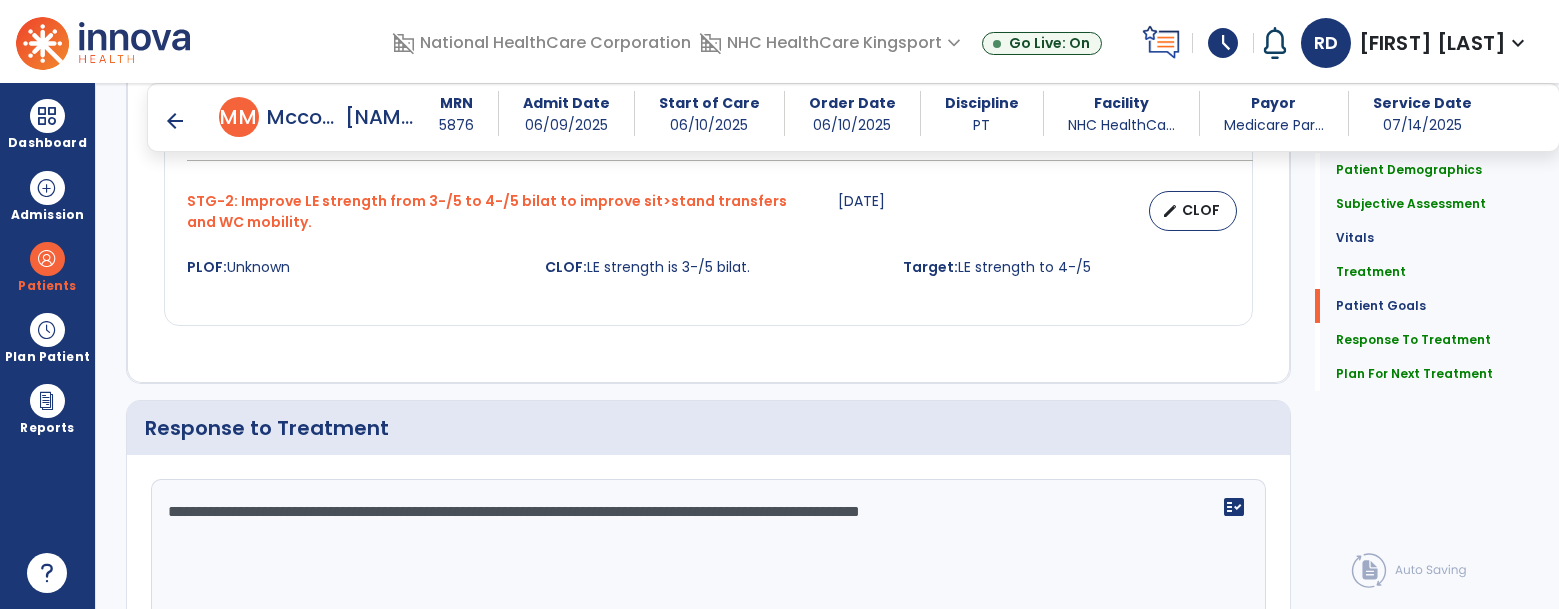 scroll, scrollTop: 2438, scrollLeft: 0, axis: vertical 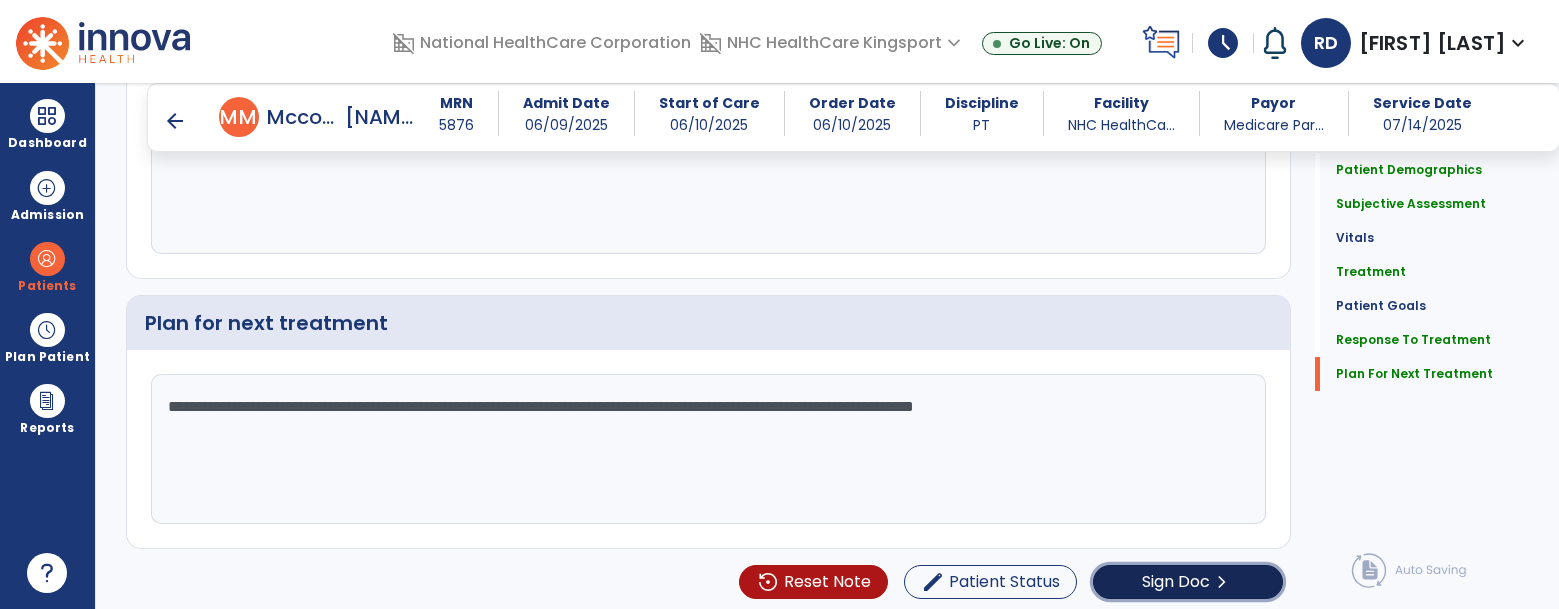 click on "Sign Doc" 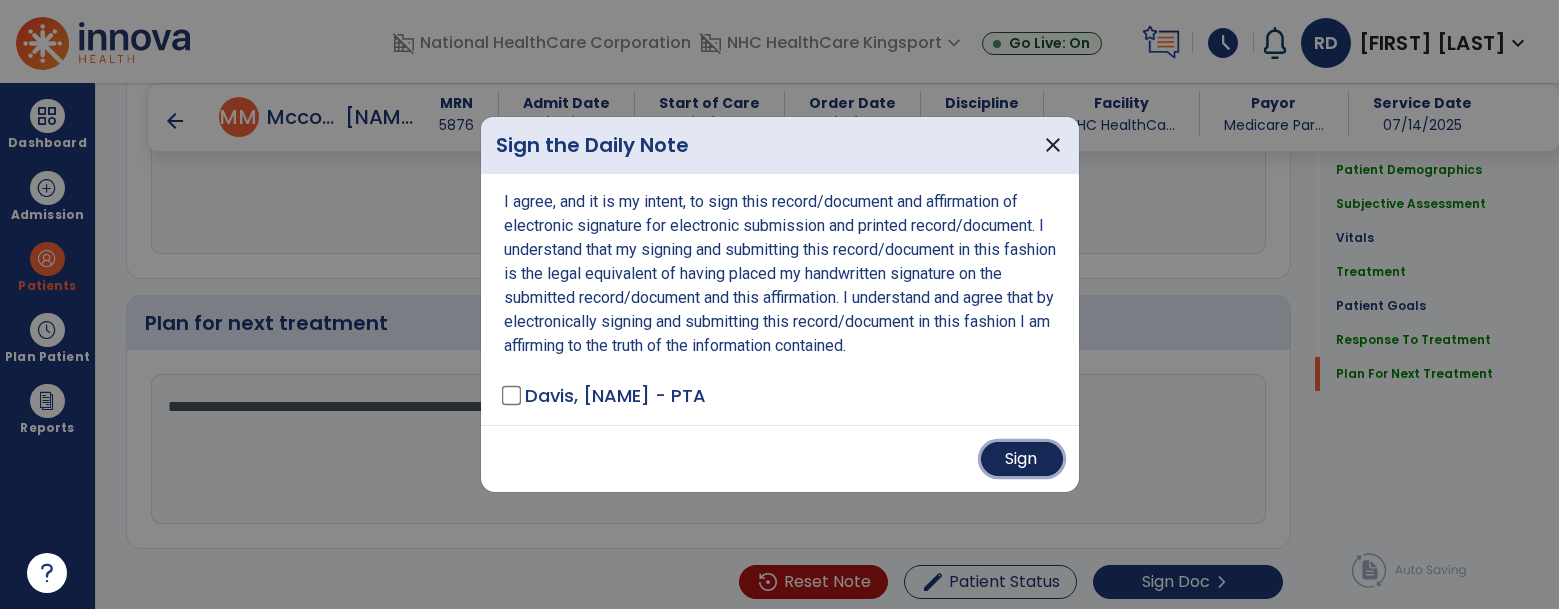 click on "Sign" at bounding box center [1022, 459] 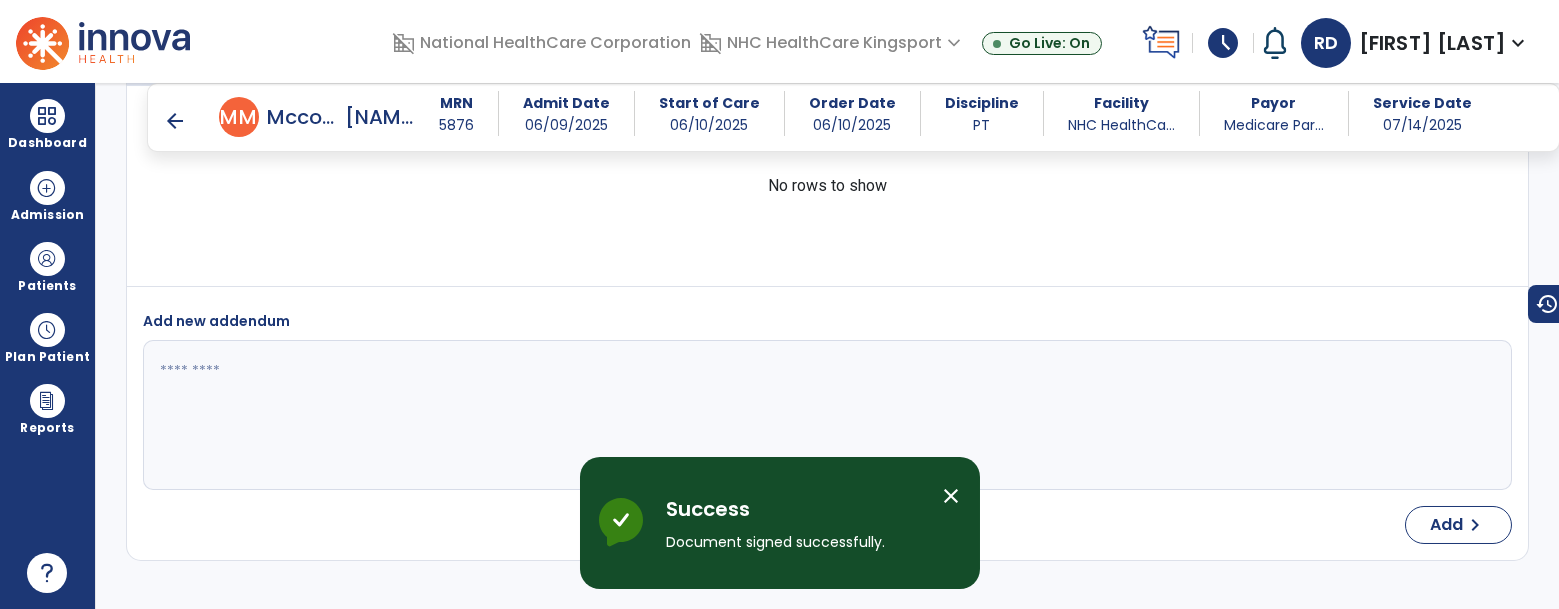 scroll, scrollTop: 3341, scrollLeft: 0, axis: vertical 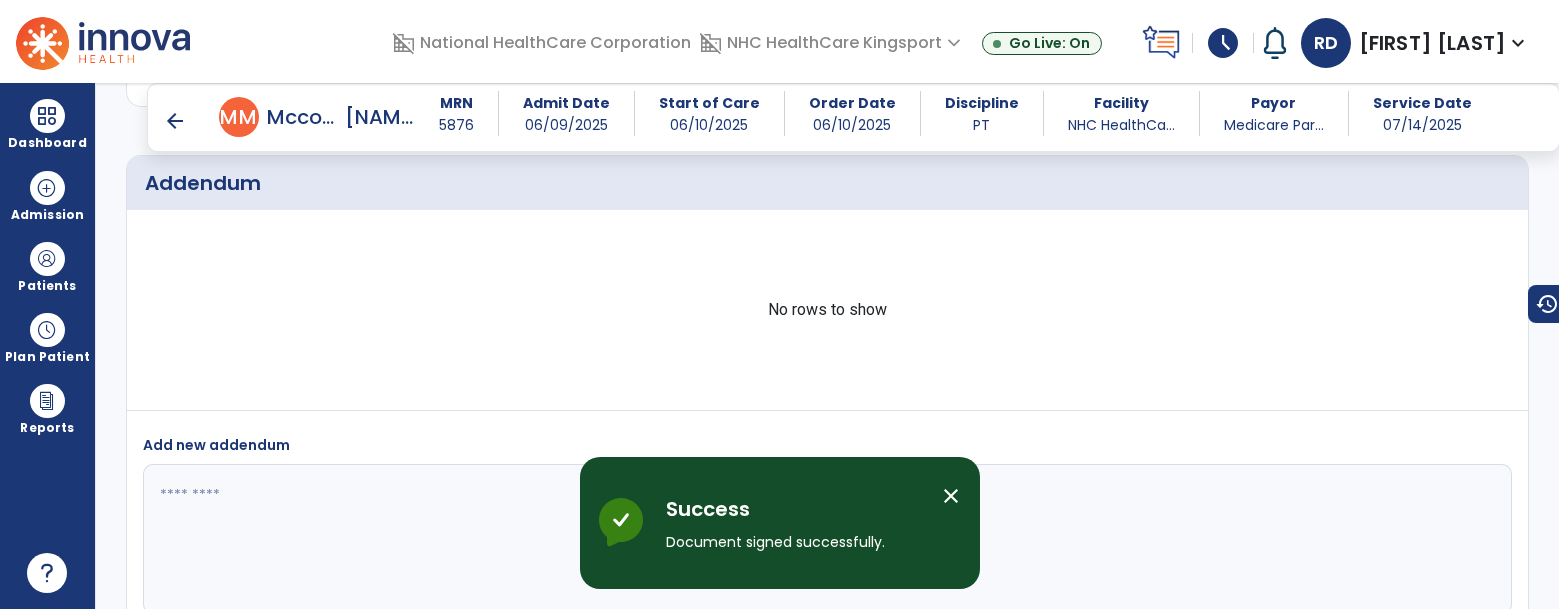 click on "arrow_back" at bounding box center (175, 121) 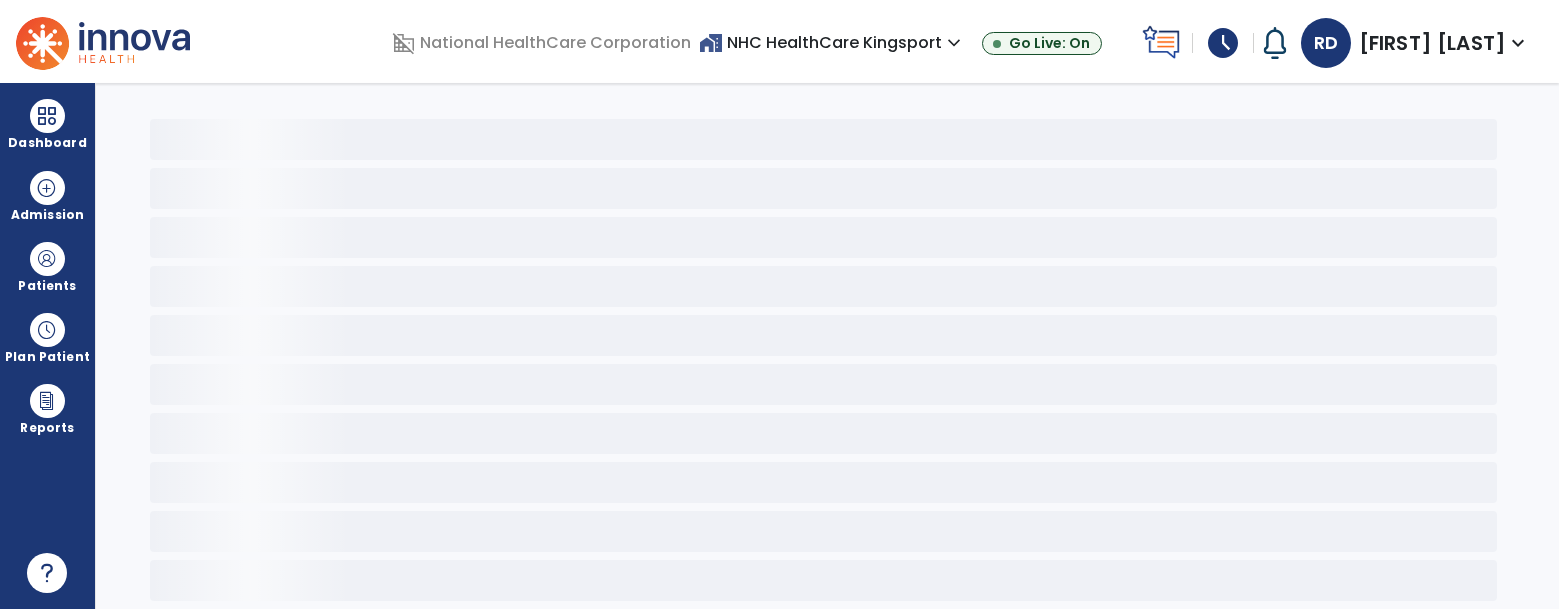 scroll, scrollTop: 67, scrollLeft: 0, axis: vertical 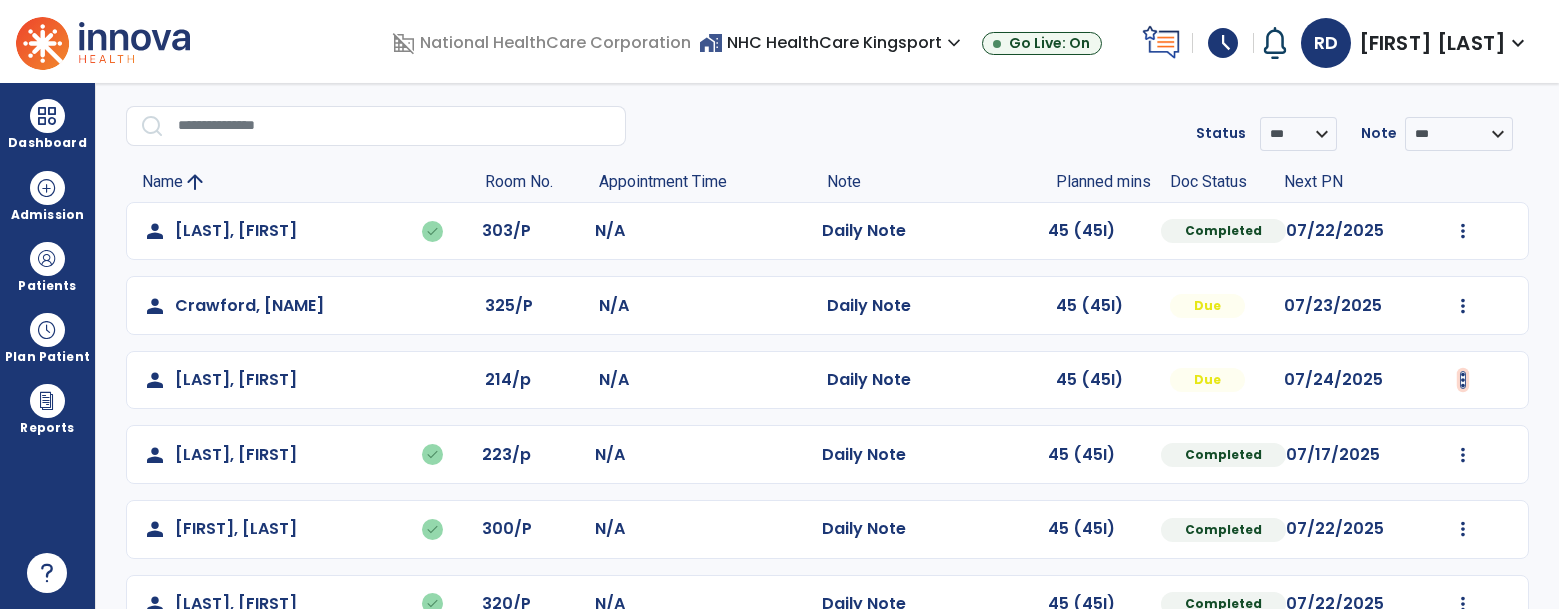 click at bounding box center [1463, 231] 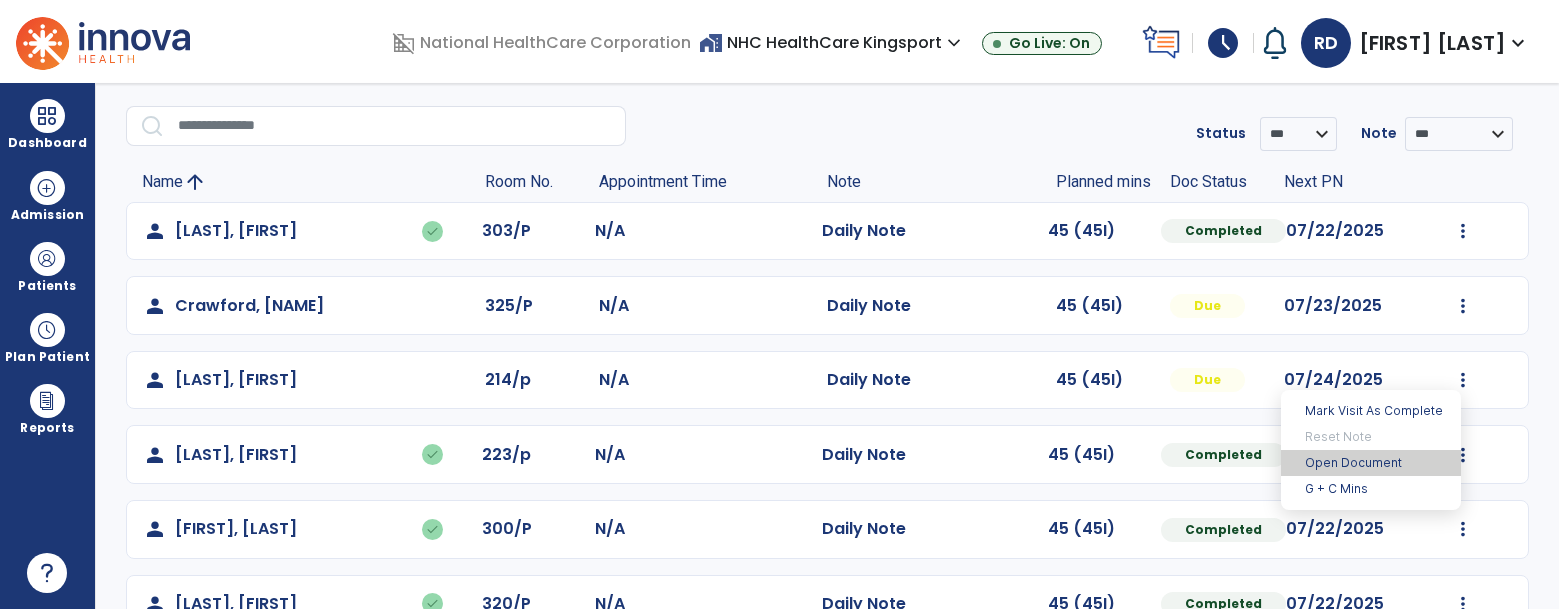 click on "Open Document" at bounding box center [1371, 463] 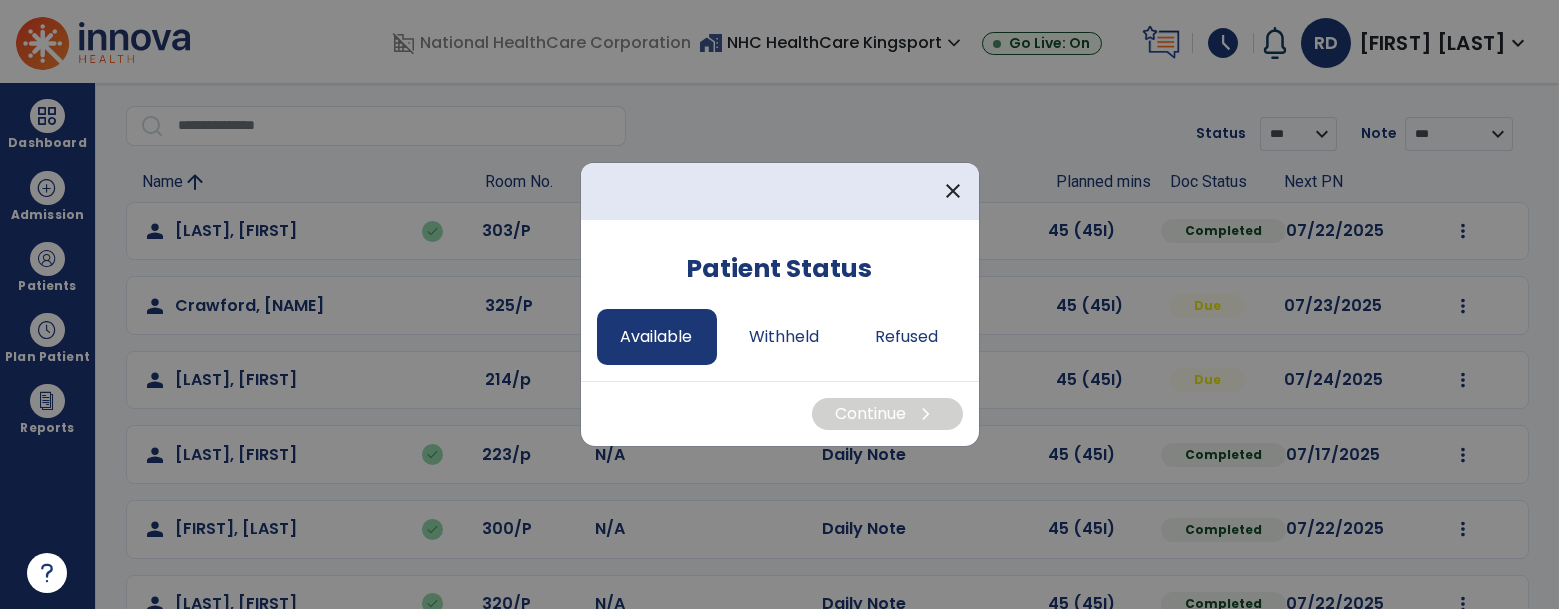 click on "Available" at bounding box center (657, 337) 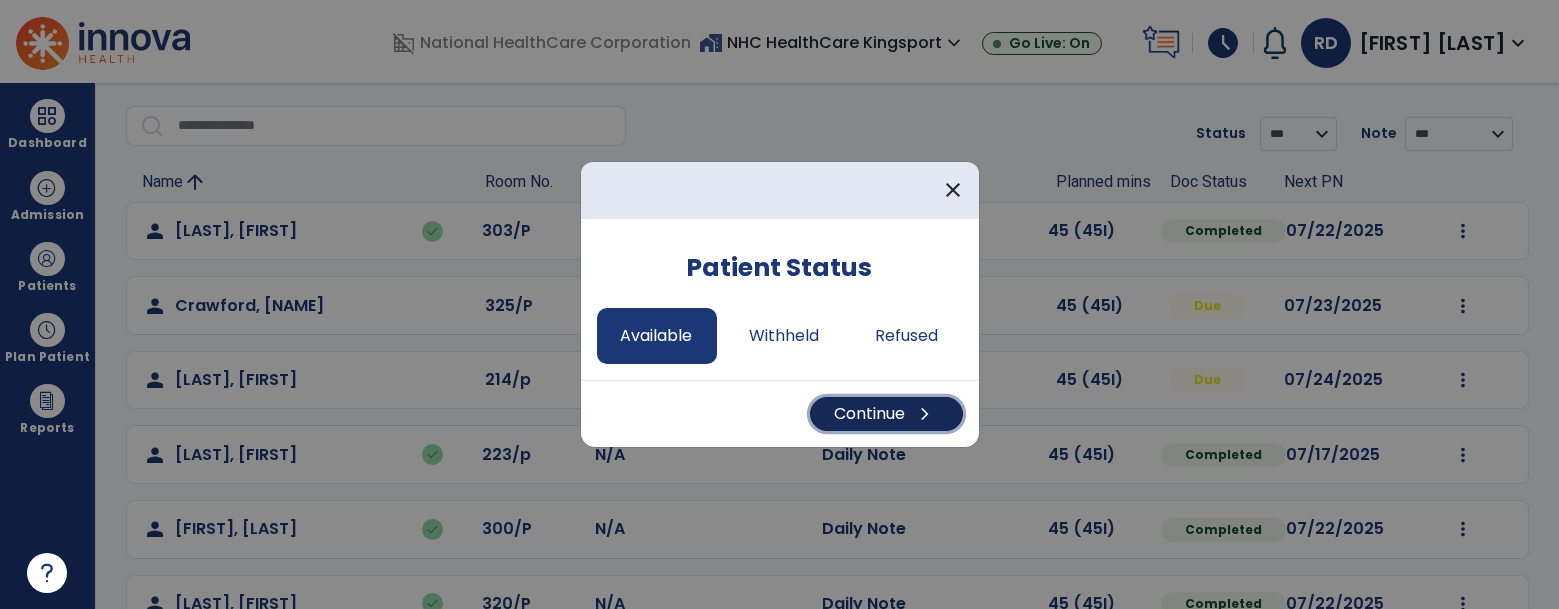 click on "Continue   chevron_right" at bounding box center [886, 414] 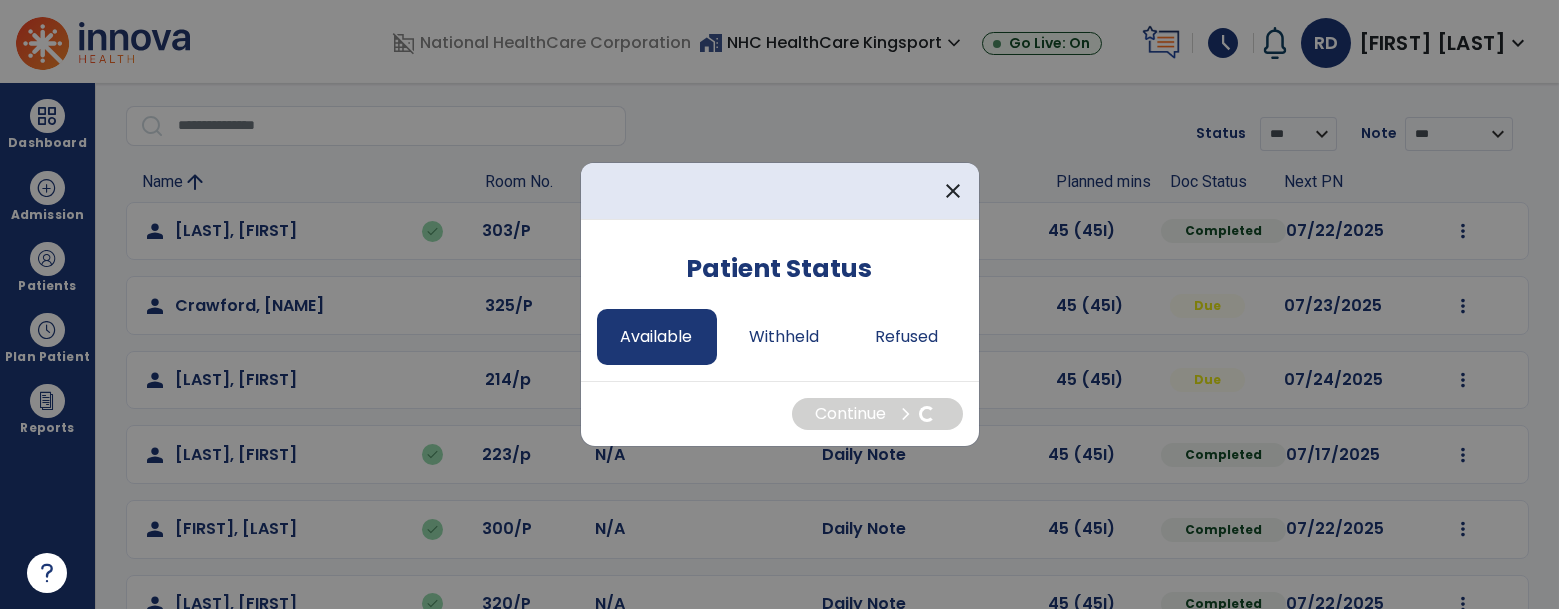 select on "*" 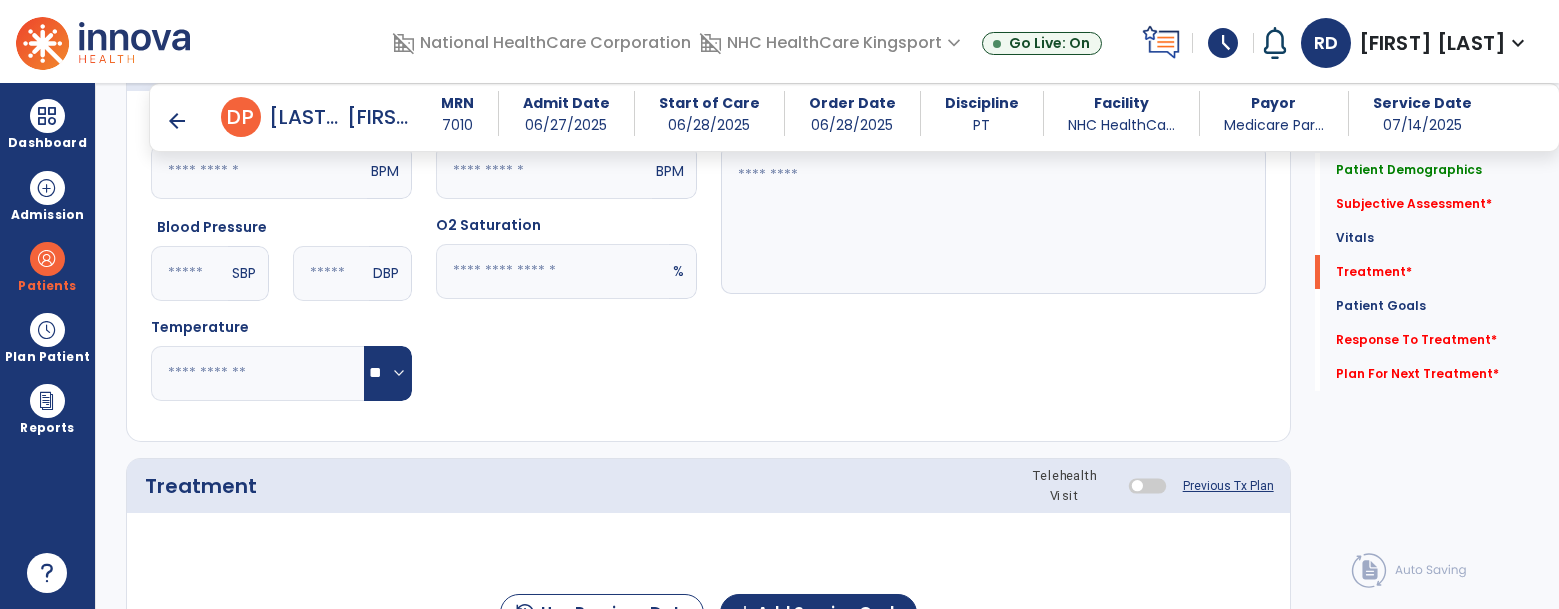 scroll, scrollTop: 1150, scrollLeft: 0, axis: vertical 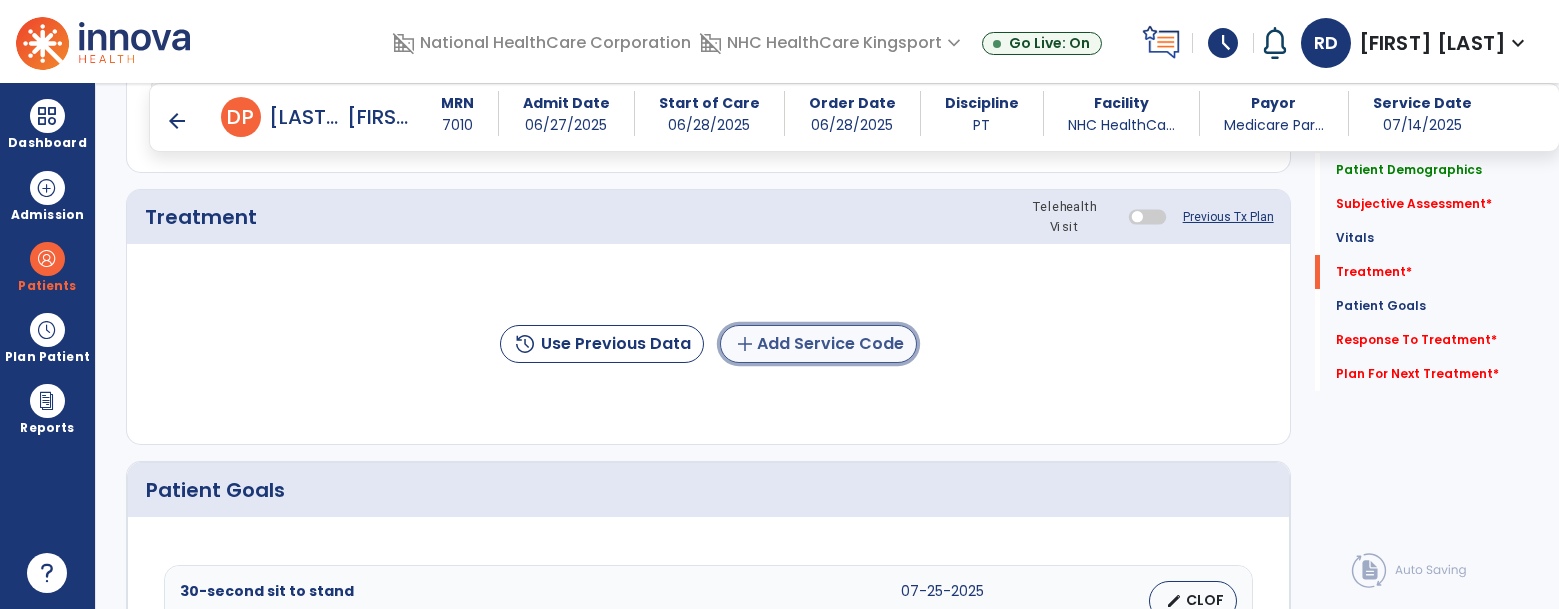 click on "add  Add Service Code" 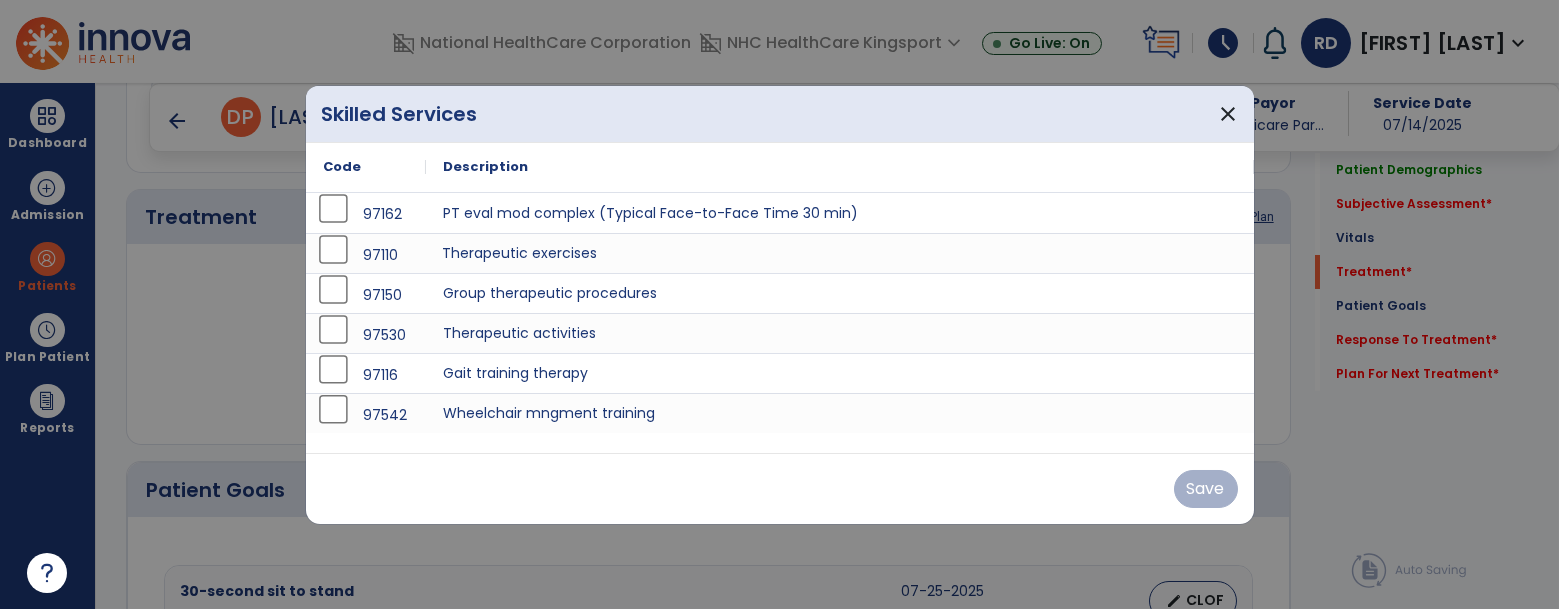click on "Therapeutic exercises" at bounding box center [840, 253] 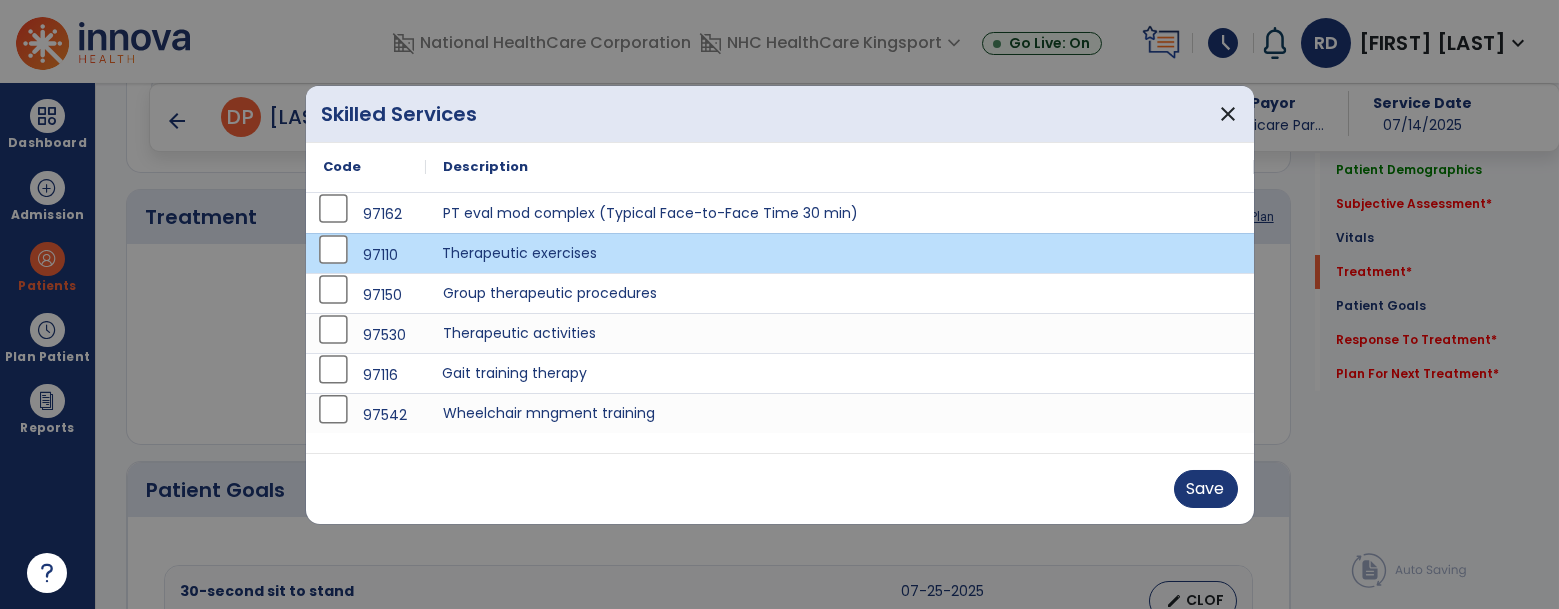 click on "Gait training therapy" at bounding box center (840, 373) 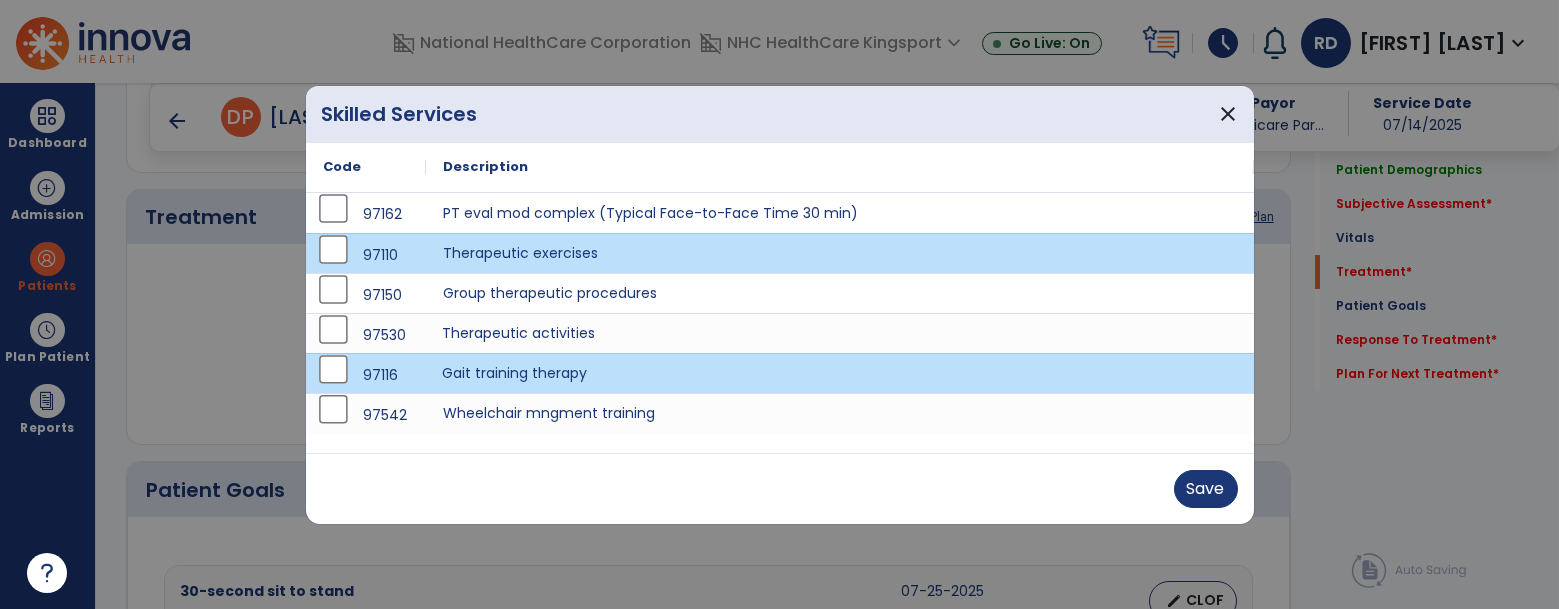 click on "Therapeutic activities" at bounding box center (840, 333) 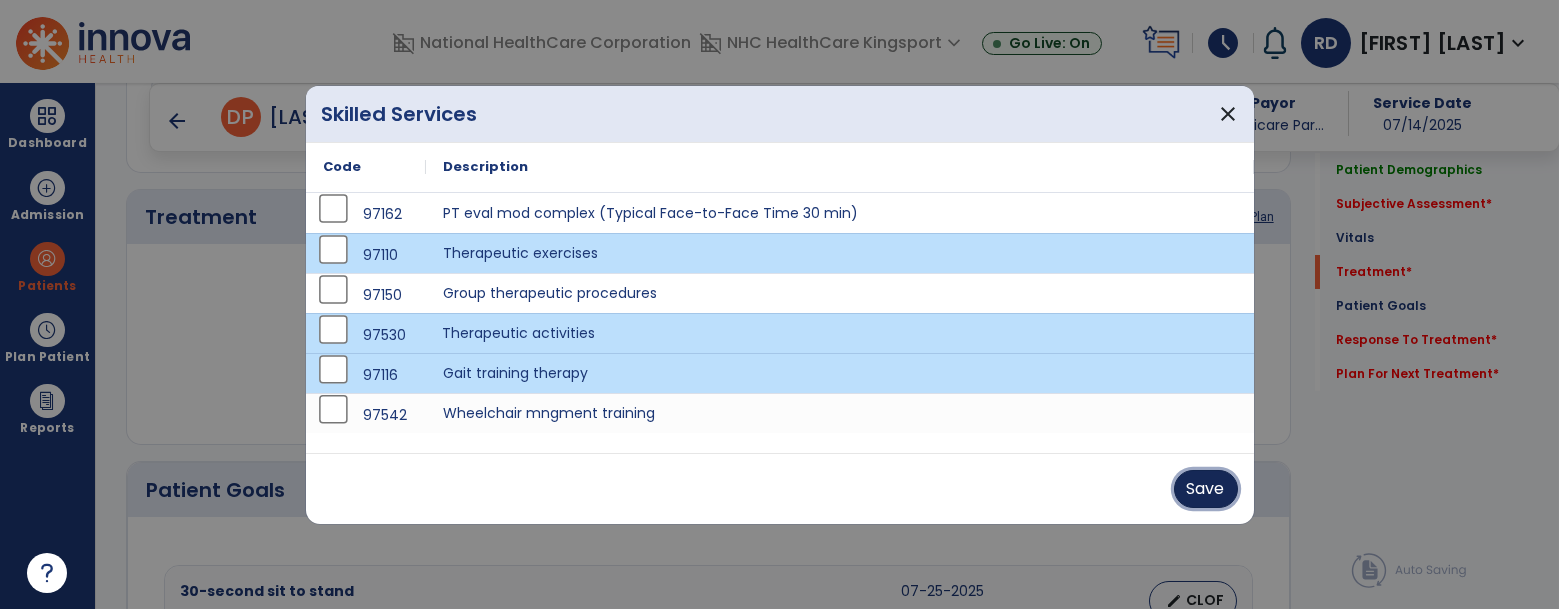 click on "Save" at bounding box center [1206, 489] 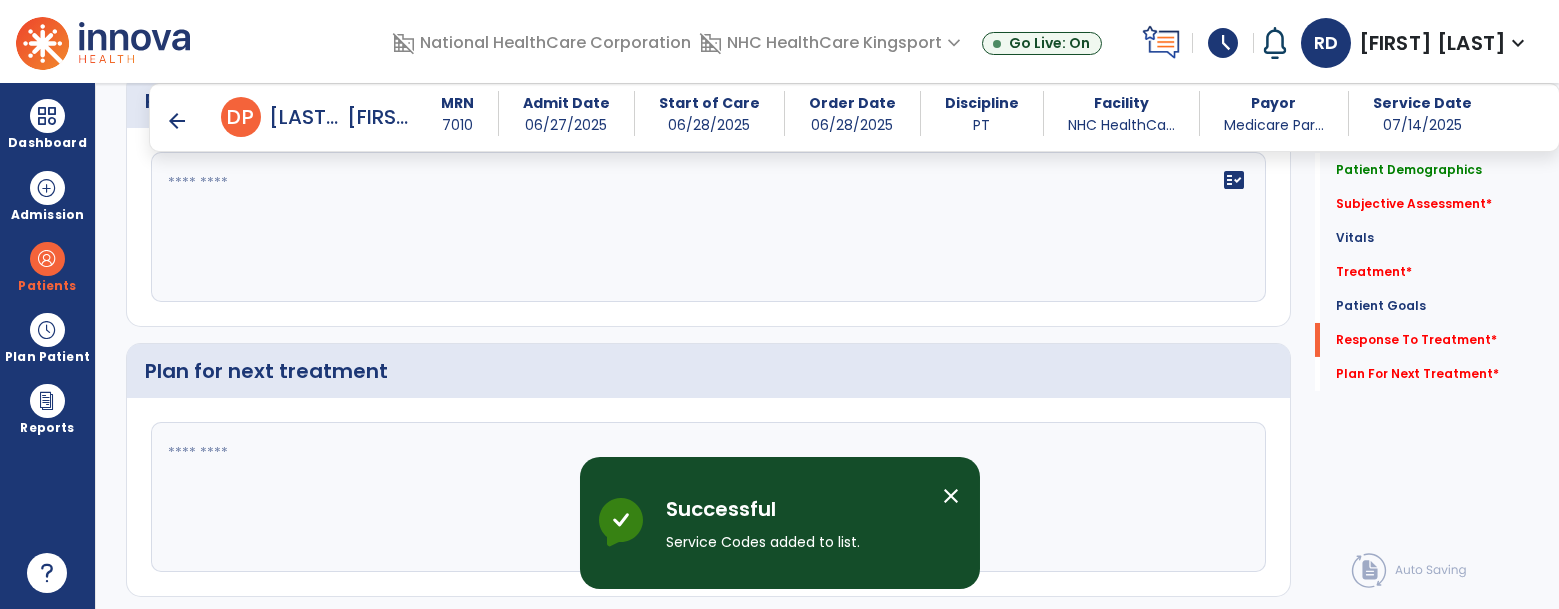 scroll, scrollTop: 2989, scrollLeft: 0, axis: vertical 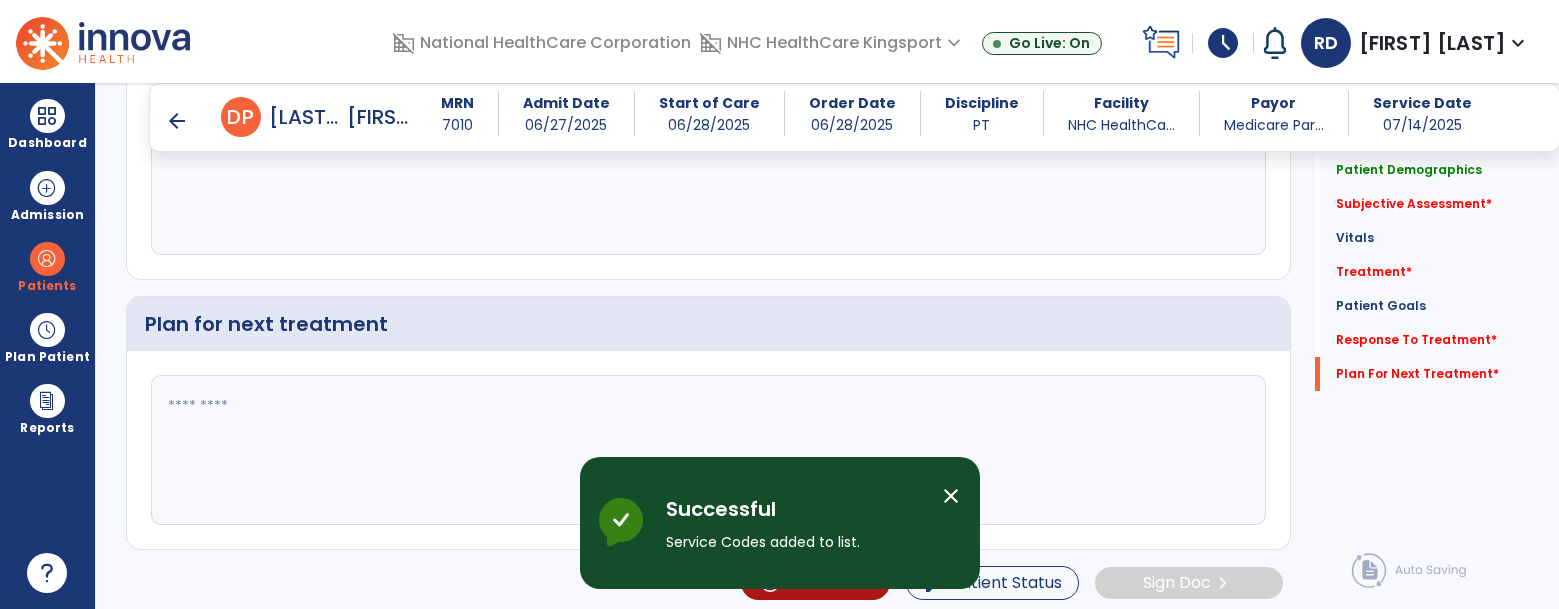click 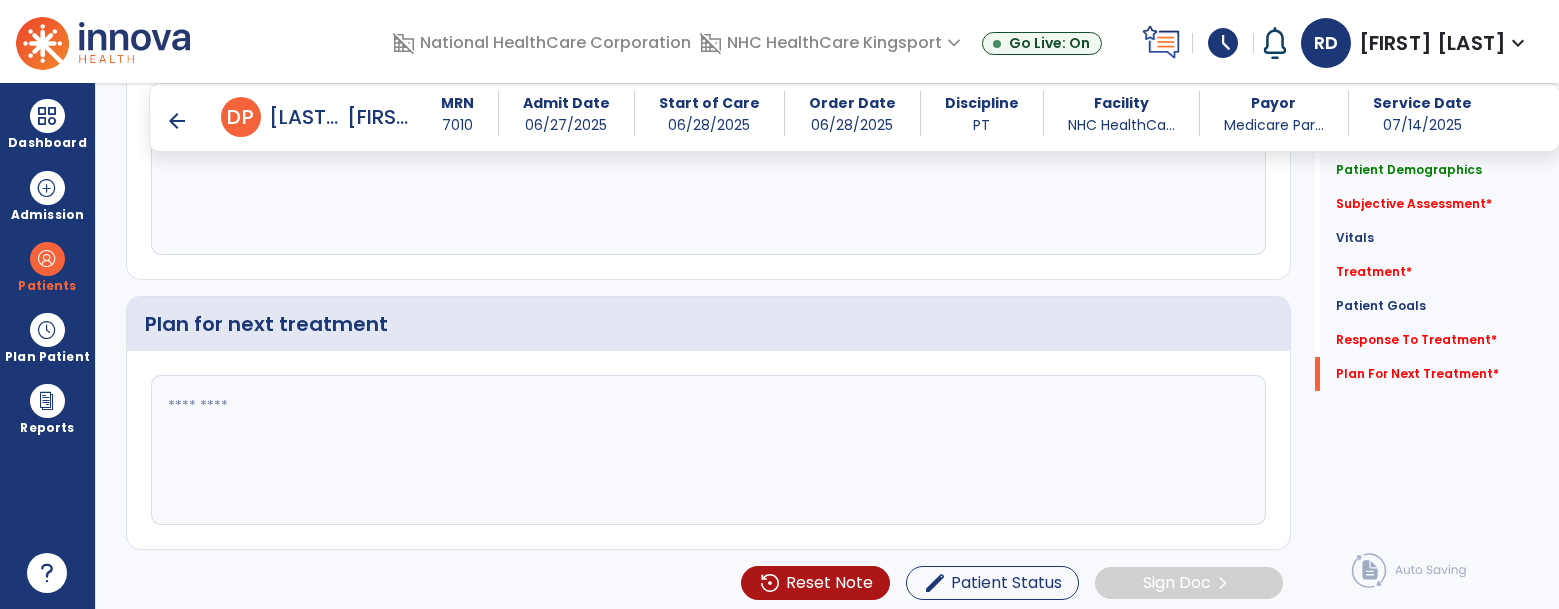 paste on "**********" 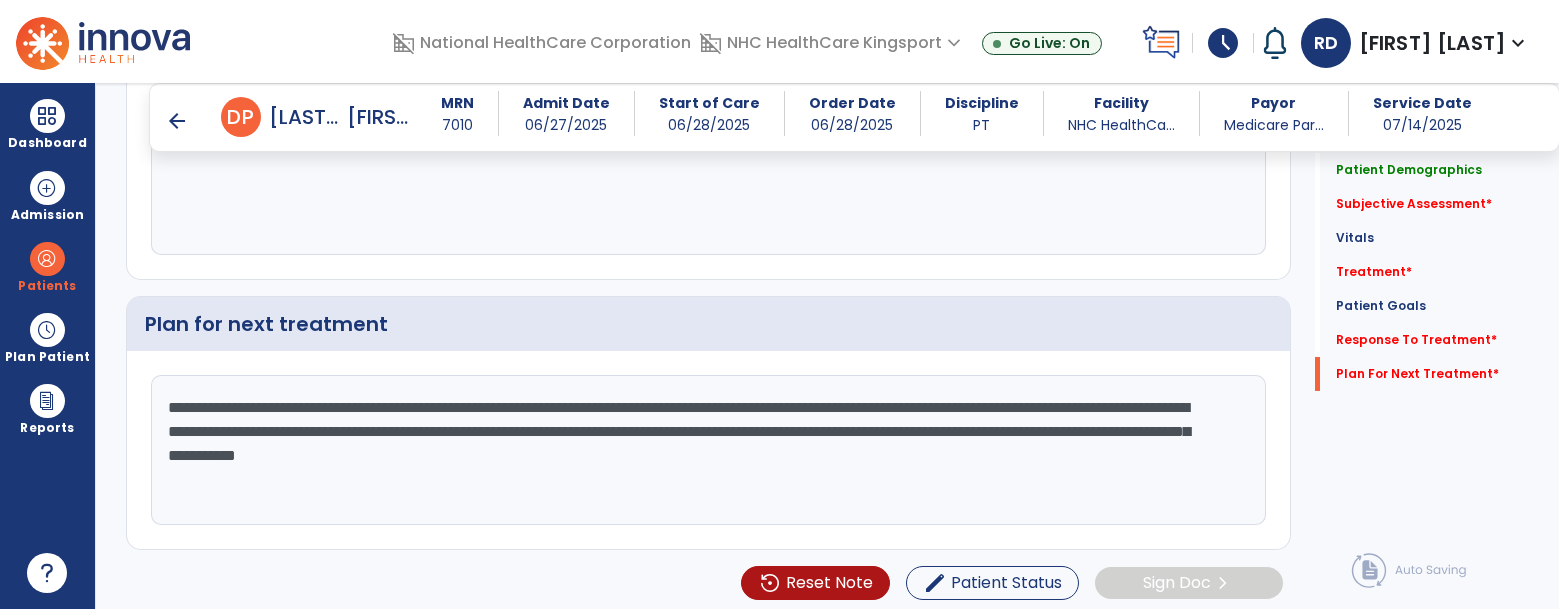 click on "**********" 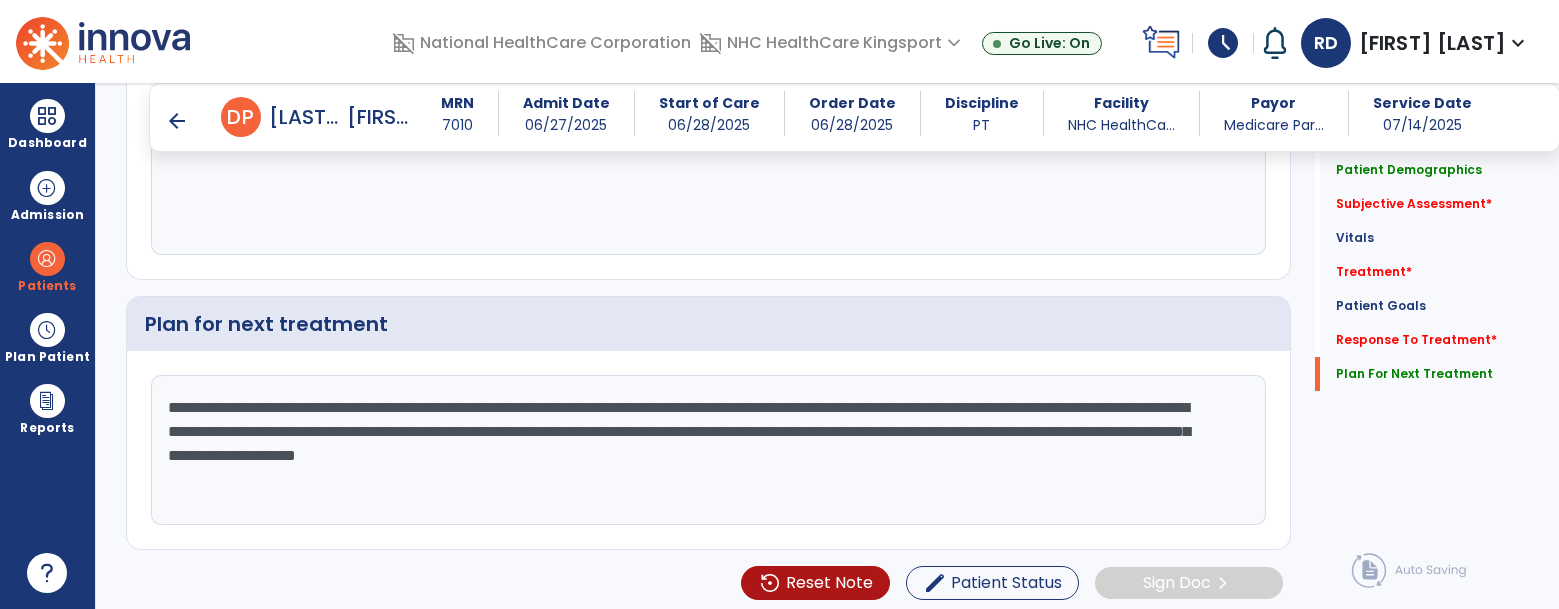 click on "**********" 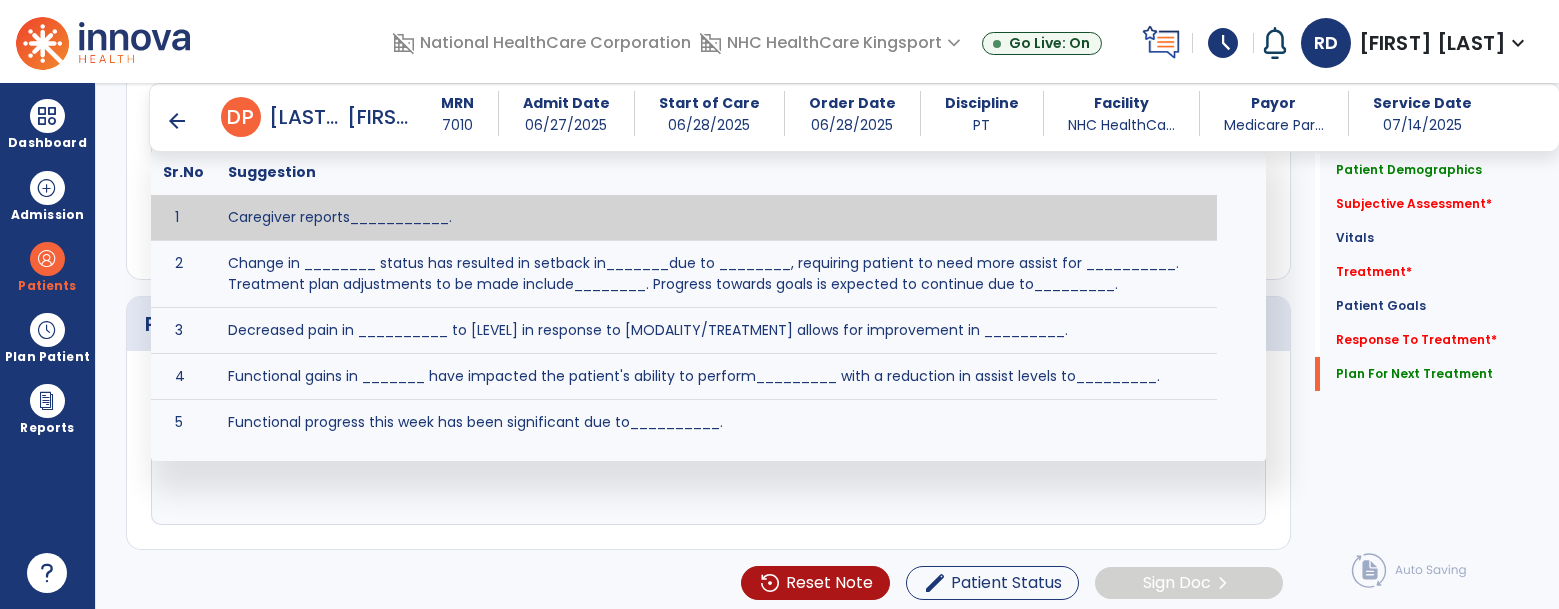 click on "fact_check  Sr.No Suggestion 1 Caregiver reports___________. 2 Change in ________ status has resulted in setback in_______due to ________, requiring patient to need more assist for __________.   Treatment plan adjustments to be made include________.  Progress towards goals is expected to continue due to_________. 3 Decreased pain in __________ to [LEVEL] in response to [MODALITY/TREATMENT] allows for improvement in _________. 4 Functional gains in _______ have impacted the patient's ability to perform_________ with a reduction in assist levels to_________. 5 Functional progress this week has been significant due to__________. 6 Gains in ________ have improved the patient's ability to perform ______with decreased levels of assist to___________. 7 Improvement in ________allows patient to tolerate higher levels of challenges in_________. 8 Pain in [AREA] has decreased to [LEVEL] in response to [TREATMENT/MODALITY], allowing fore ease in completing__________. 9 10 11 12 13 14 15 16 17 18 19 20 21" 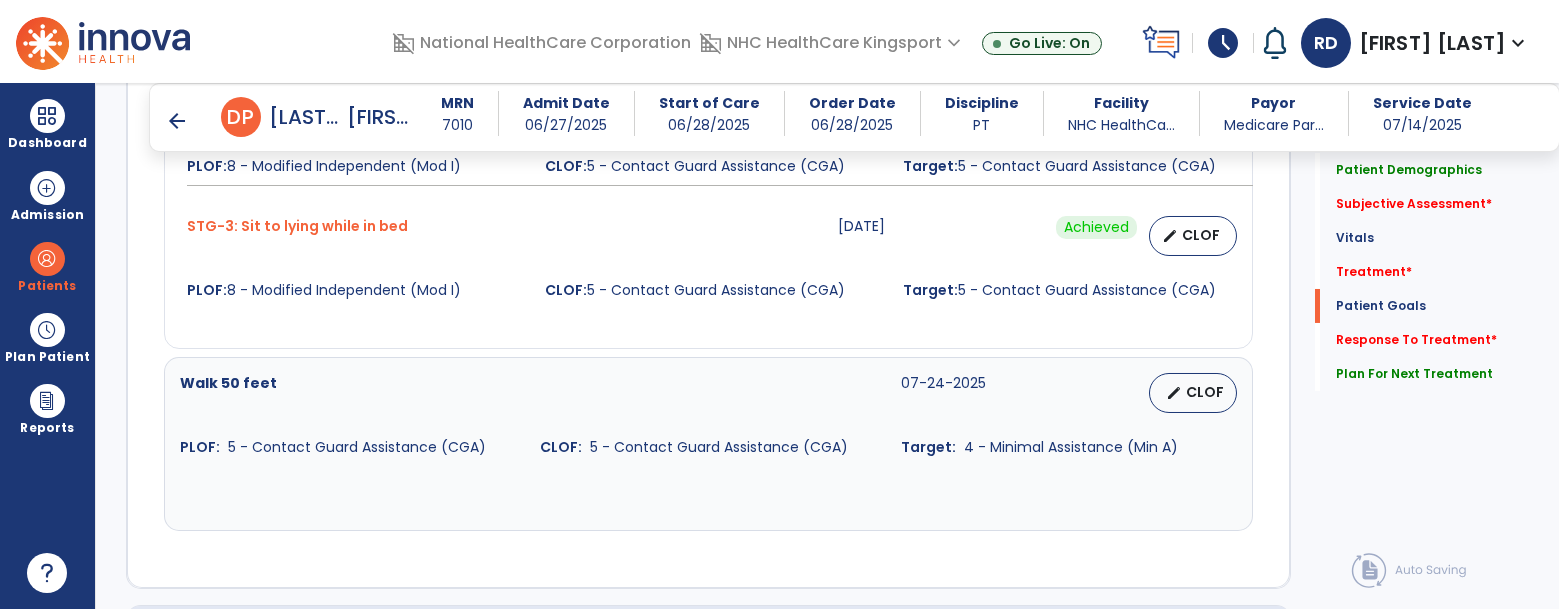 scroll, scrollTop: 2412, scrollLeft: 0, axis: vertical 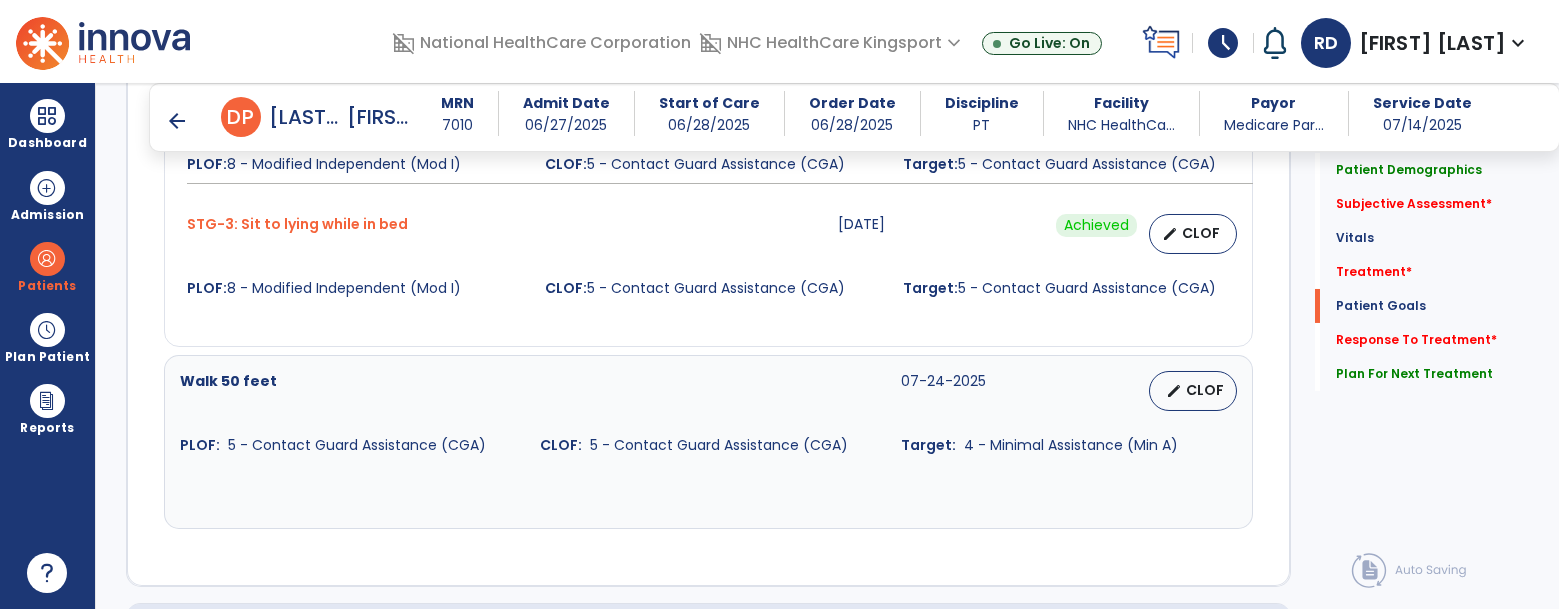 click on "schedule" at bounding box center (1223, 43) 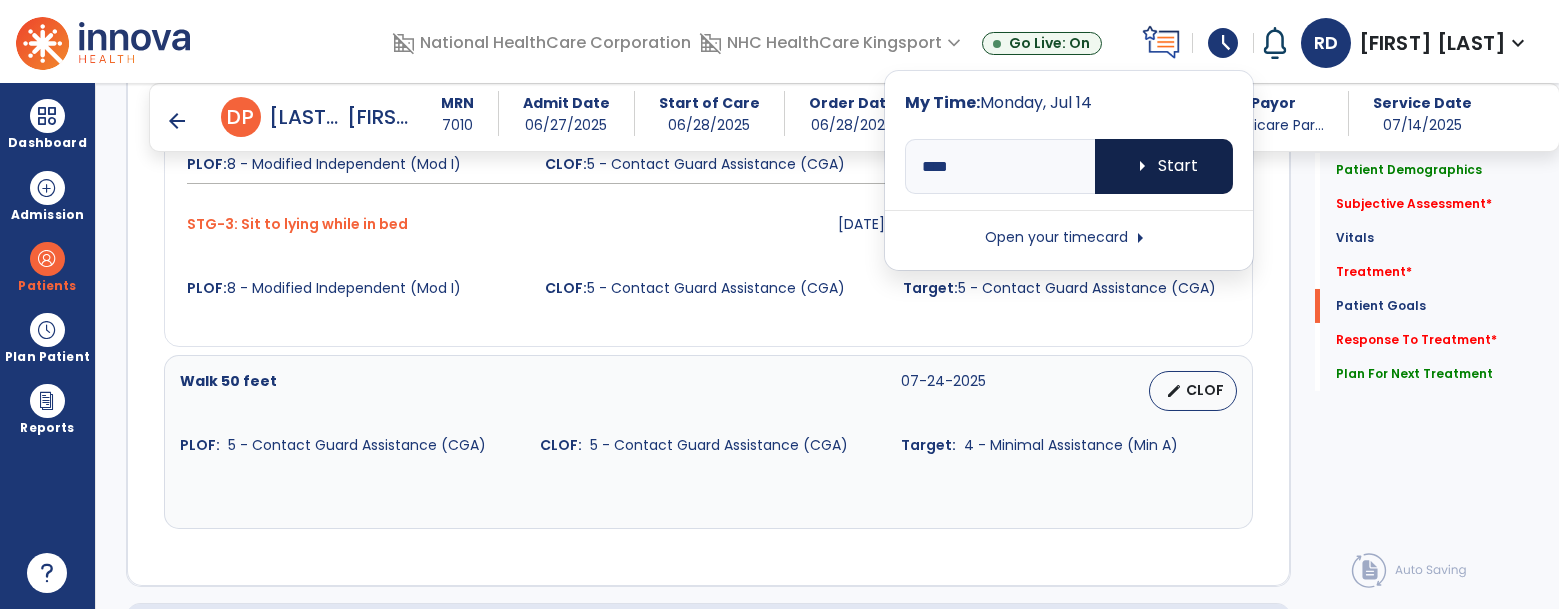 click on "arrow_right  Start" at bounding box center [1164, 166] 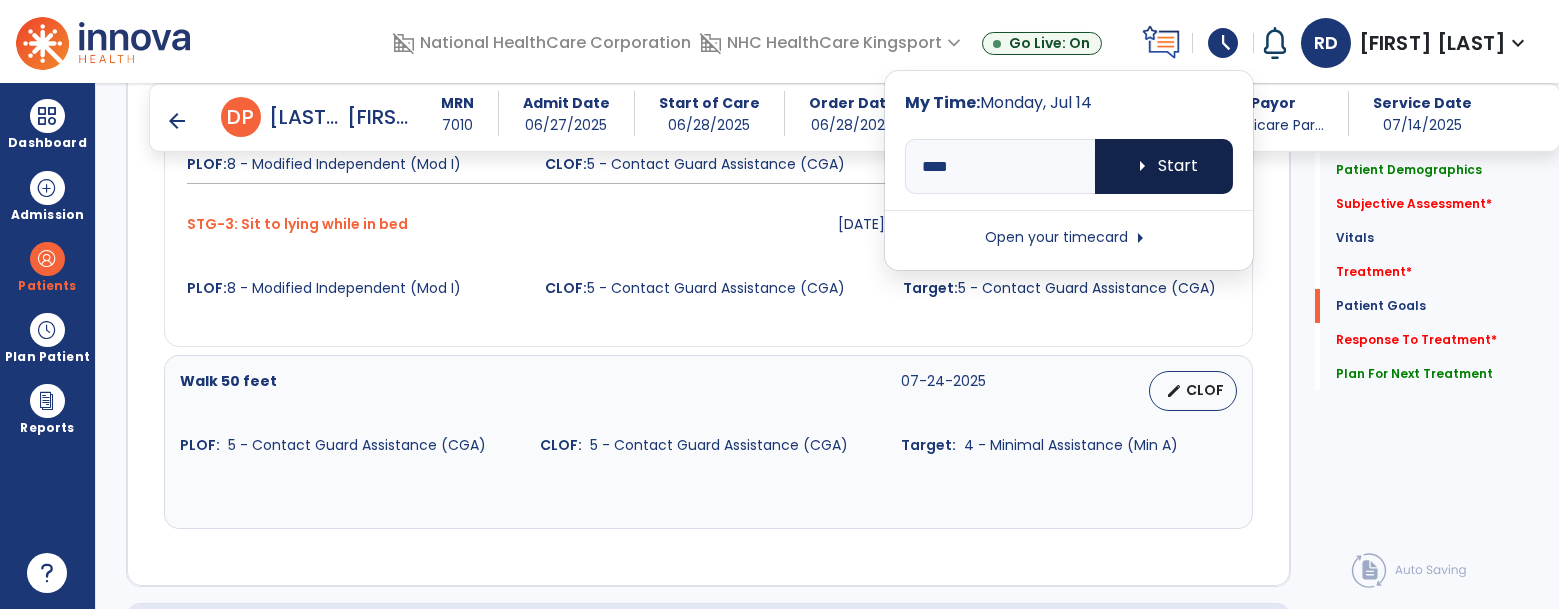 click on "arrow_right  Start" at bounding box center [1164, 166] 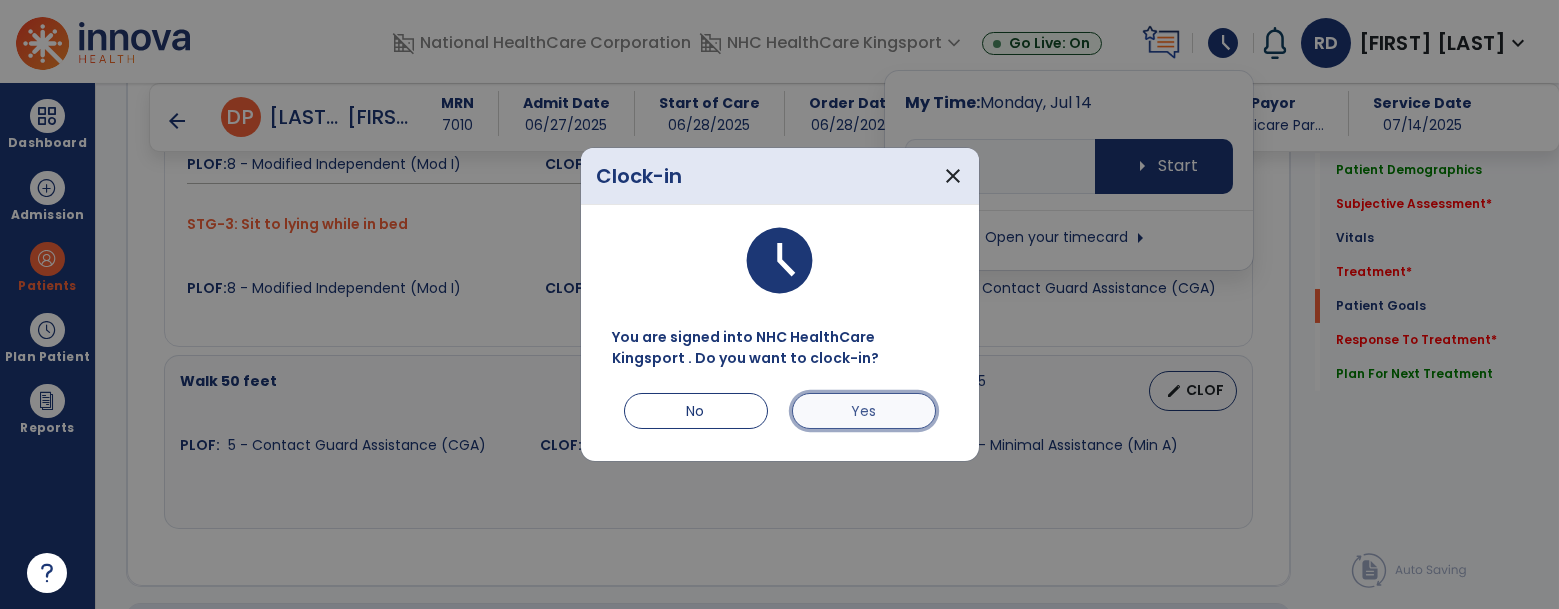 click on "Yes" at bounding box center (864, 411) 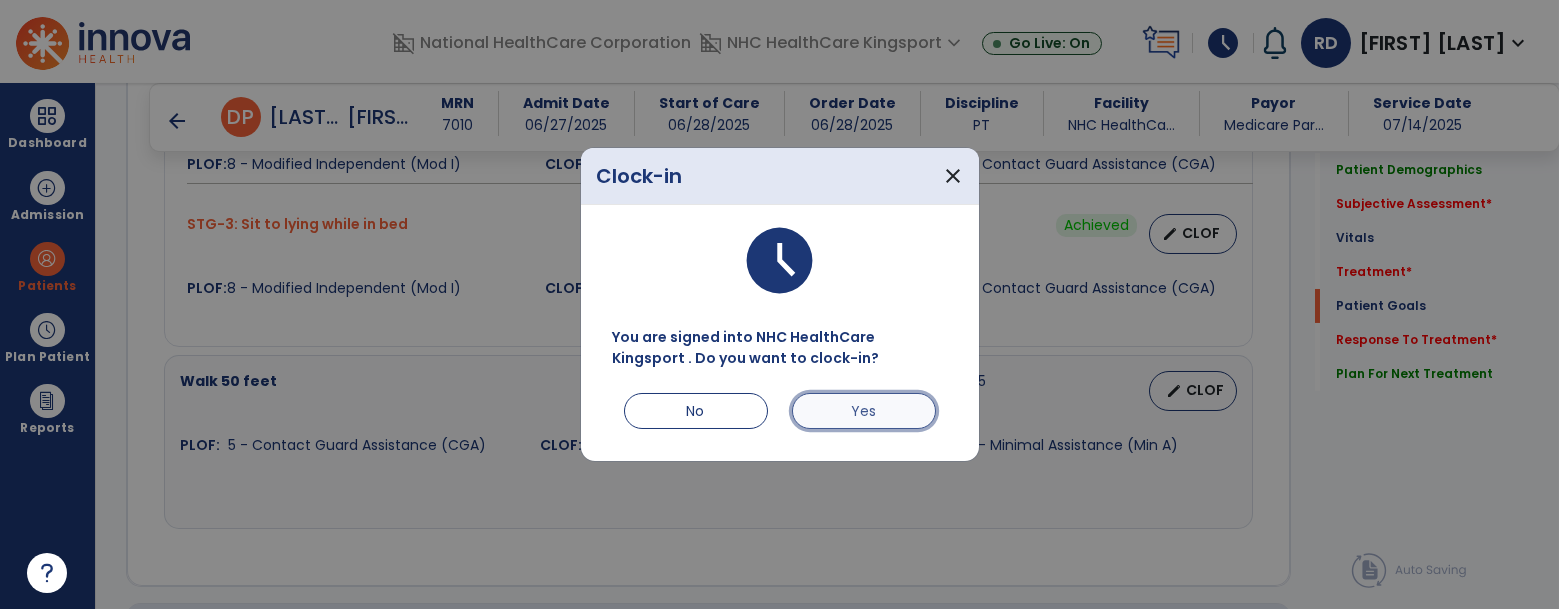 click on "Yes" at bounding box center [864, 411] 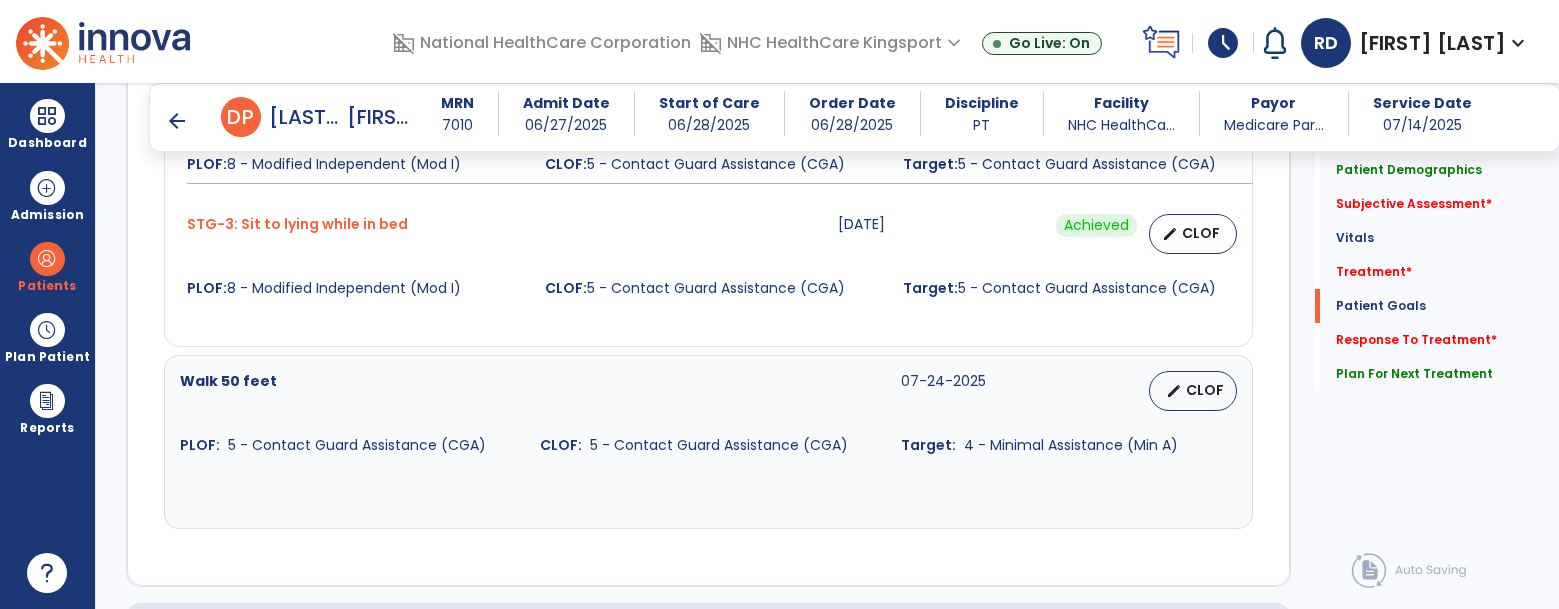 click on "arrow_back" at bounding box center (177, 121) 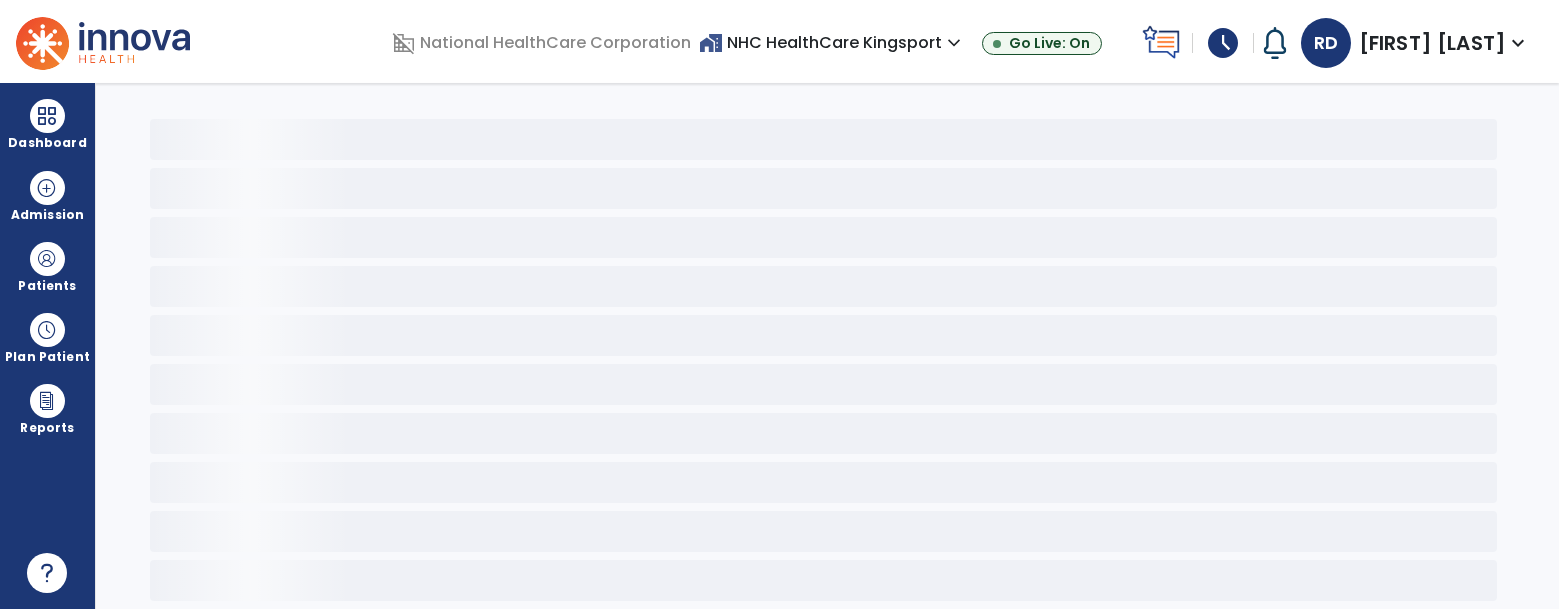 scroll, scrollTop: 67, scrollLeft: 0, axis: vertical 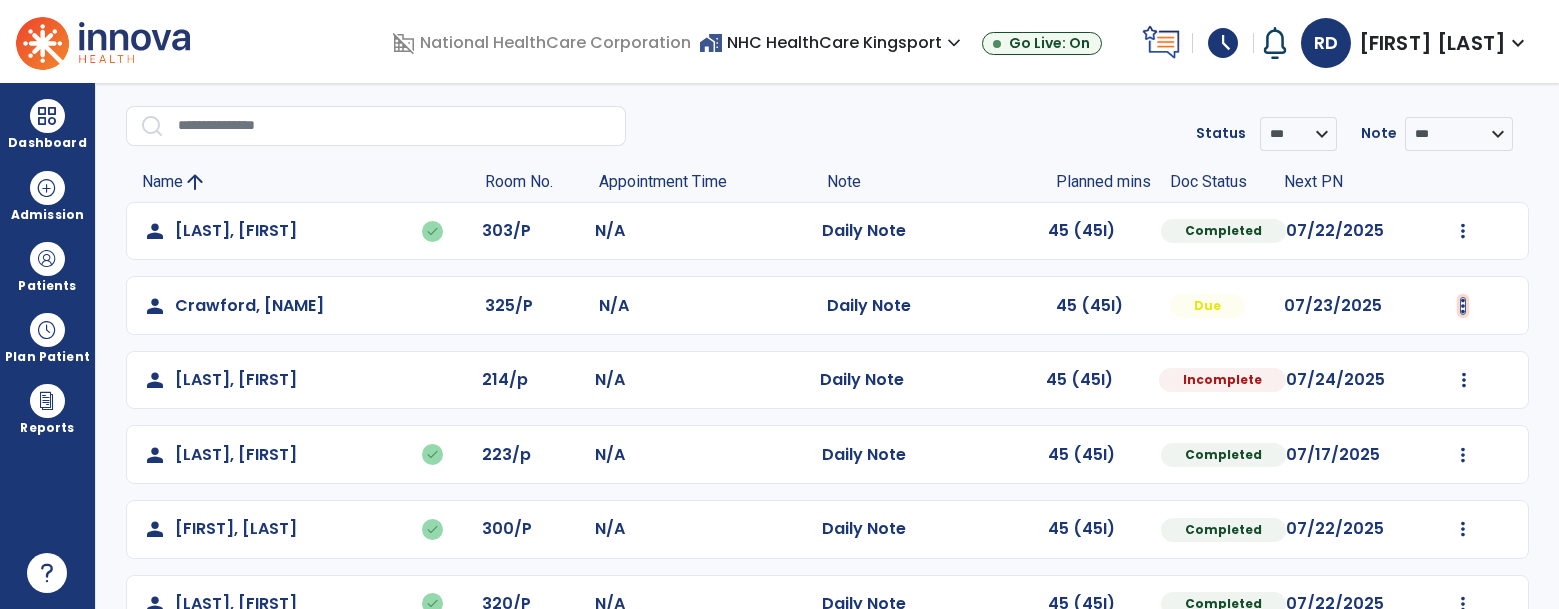 click at bounding box center (1463, 231) 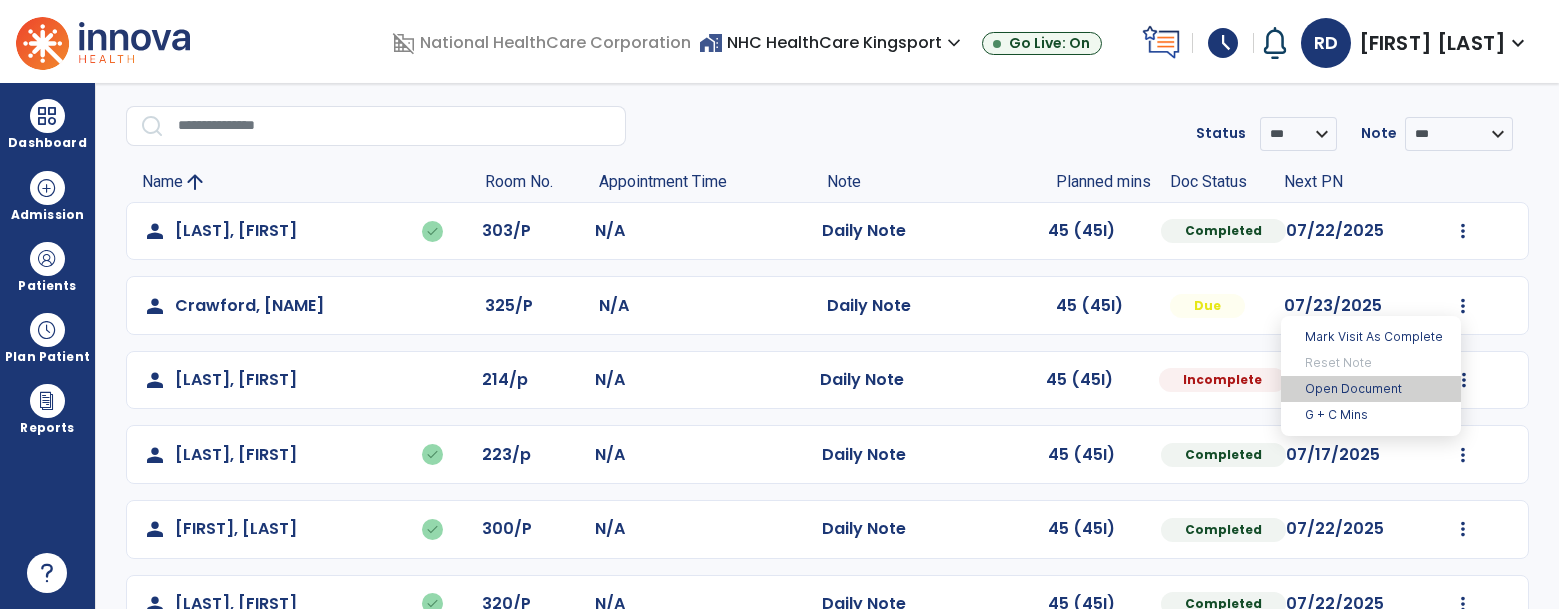 click on "Open Document" at bounding box center [1371, 389] 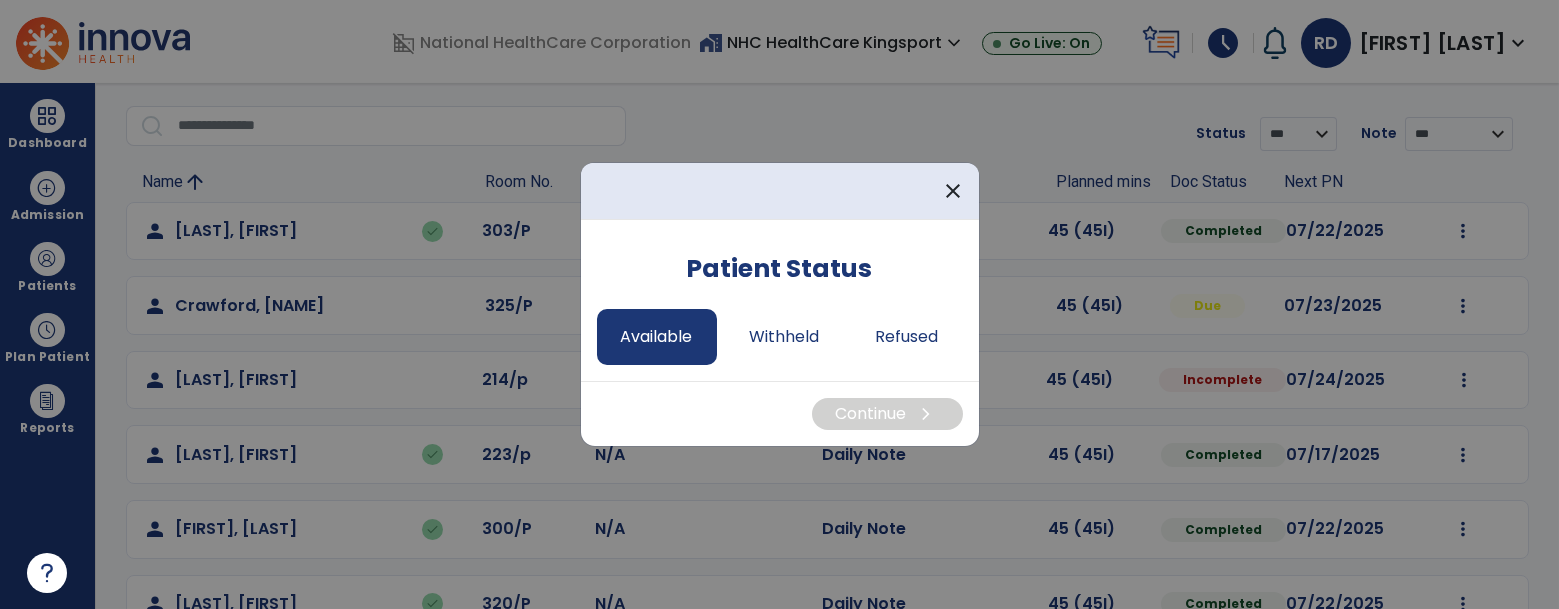 click on "Available" at bounding box center [657, 337] 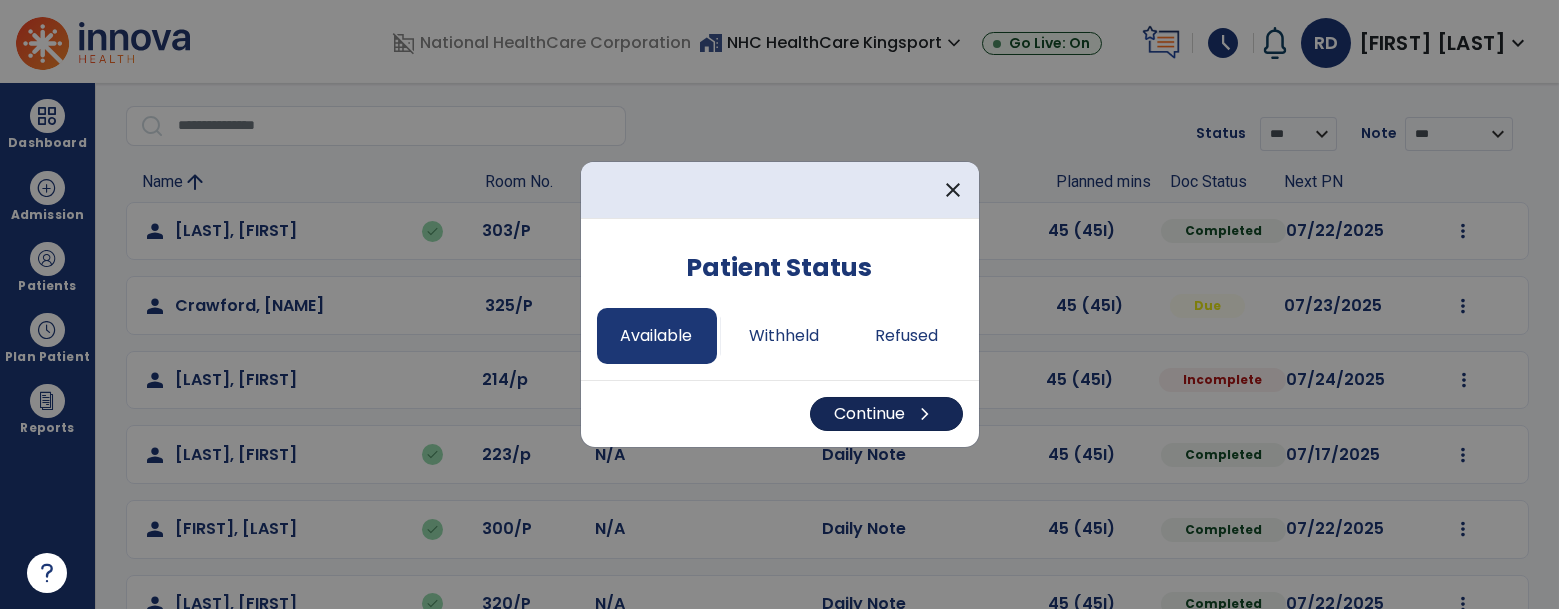 click on "chevron_right" at bounding box center (926, 414) 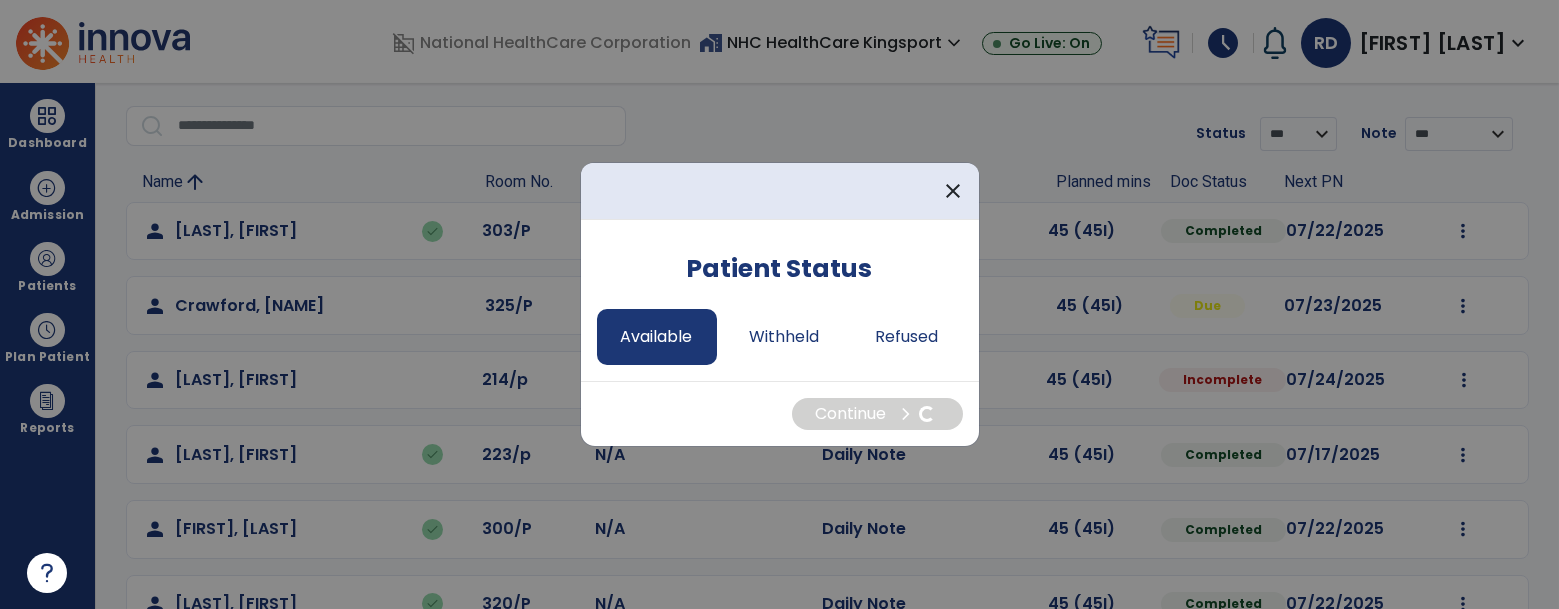 select on "*" 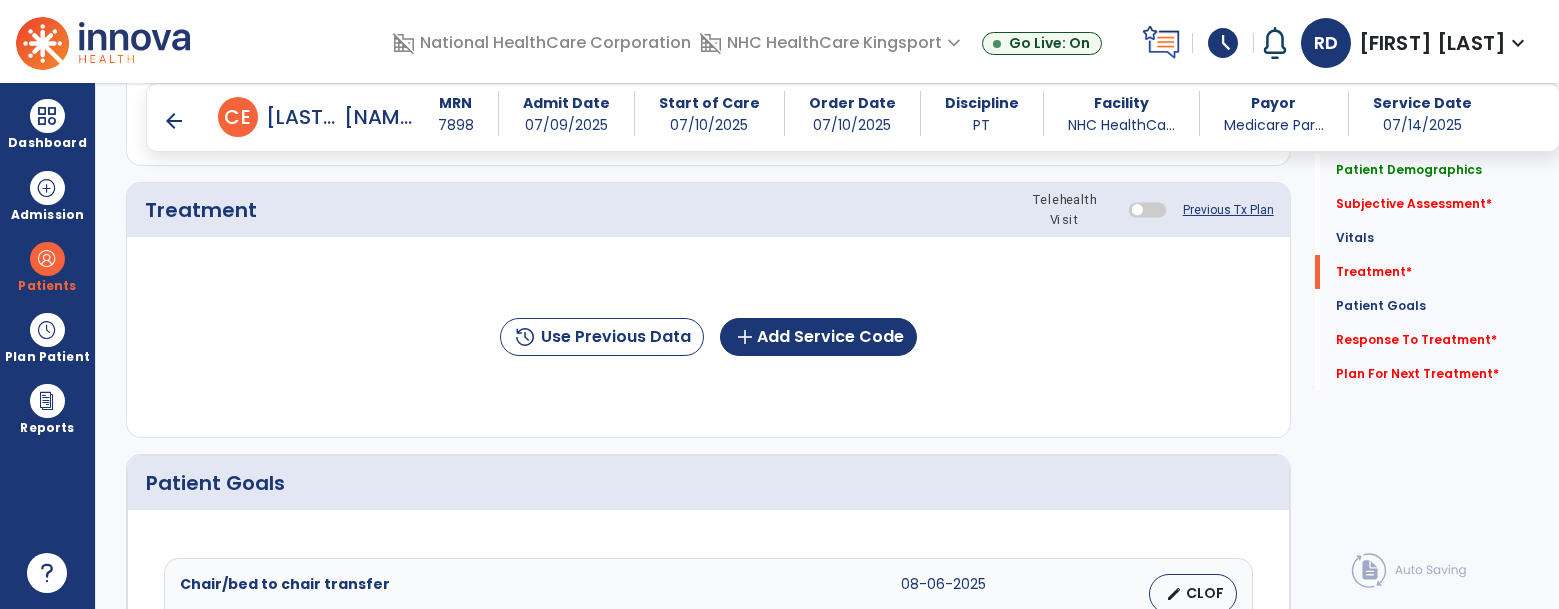 scroll, scrollTop: 1697, scrollLeft: 0, axis: vertical 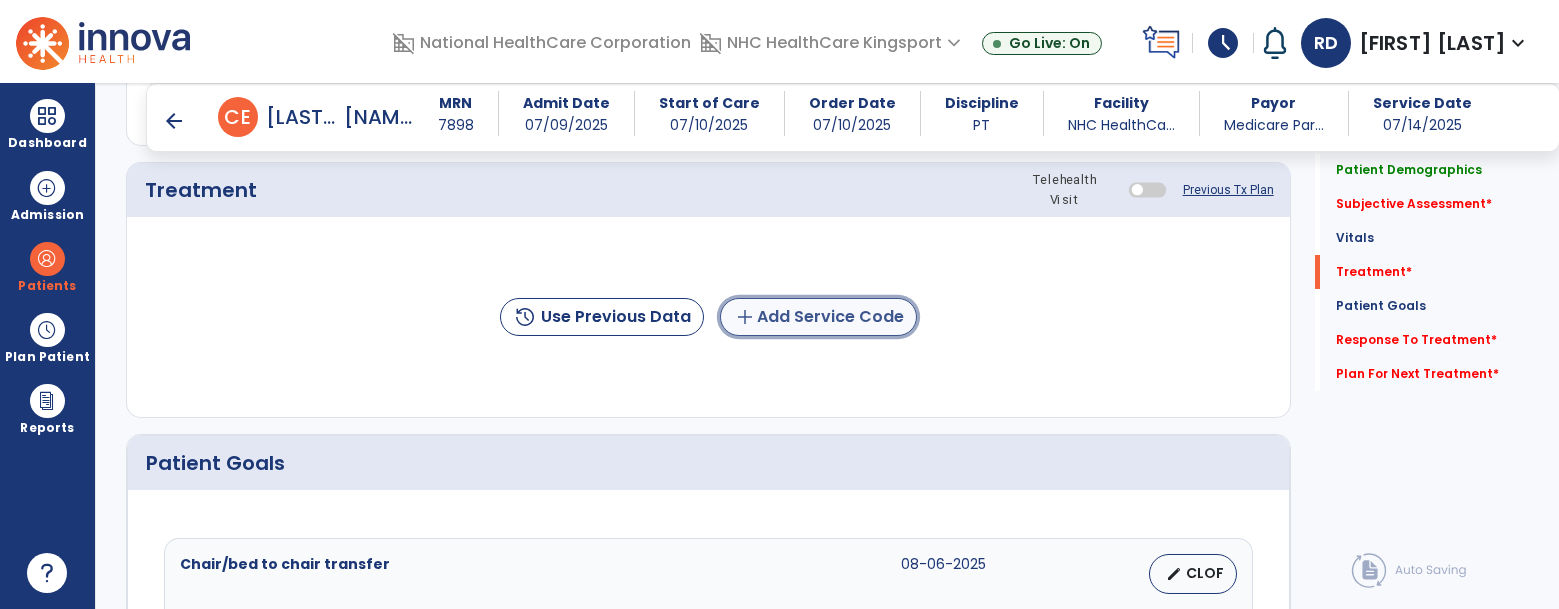 click on "add  Add Service Code" 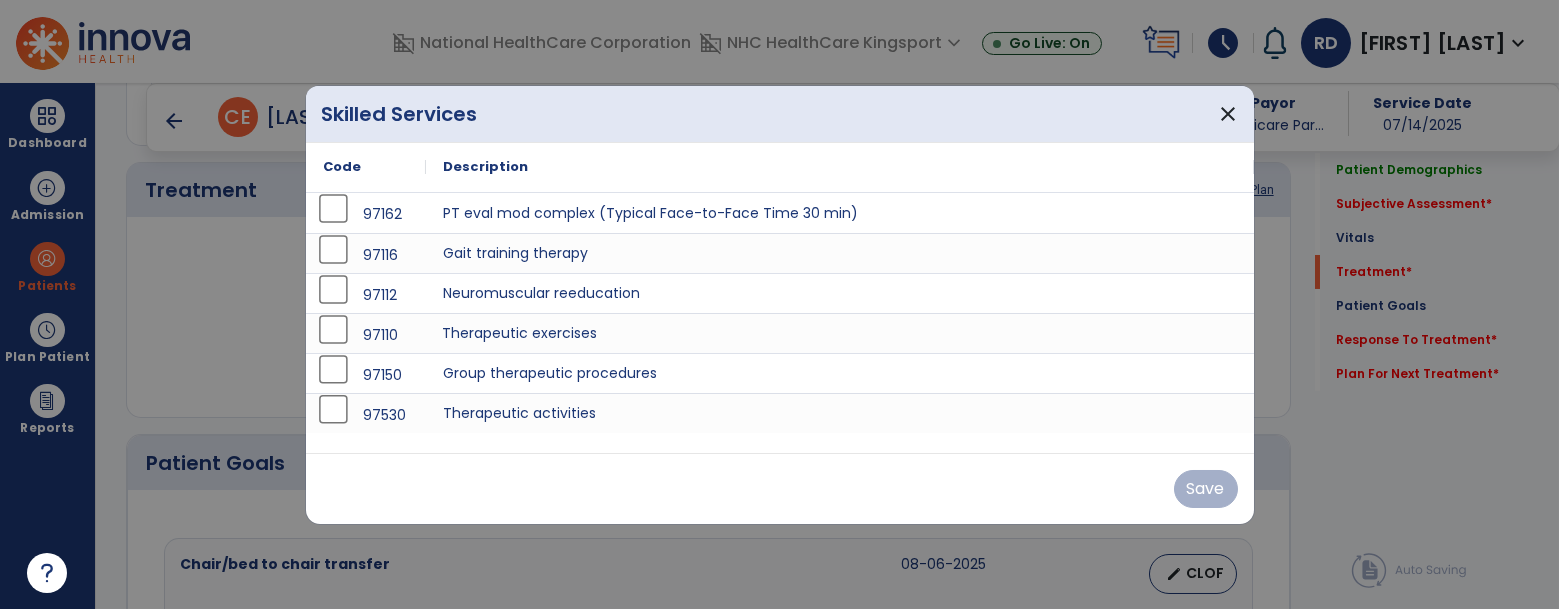 click on "Therapeutic exercises" at bounding box center (840, 333) 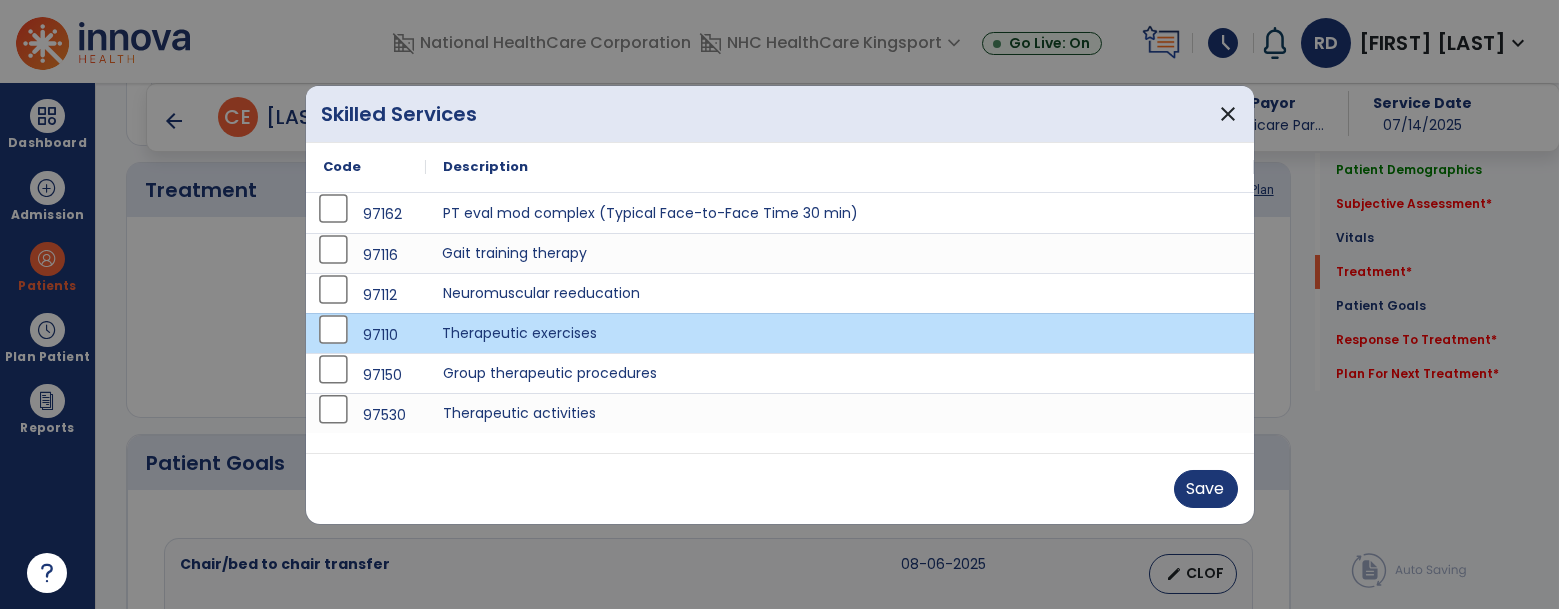 click on "Gait training therapy" at bounding box center (840, 253) 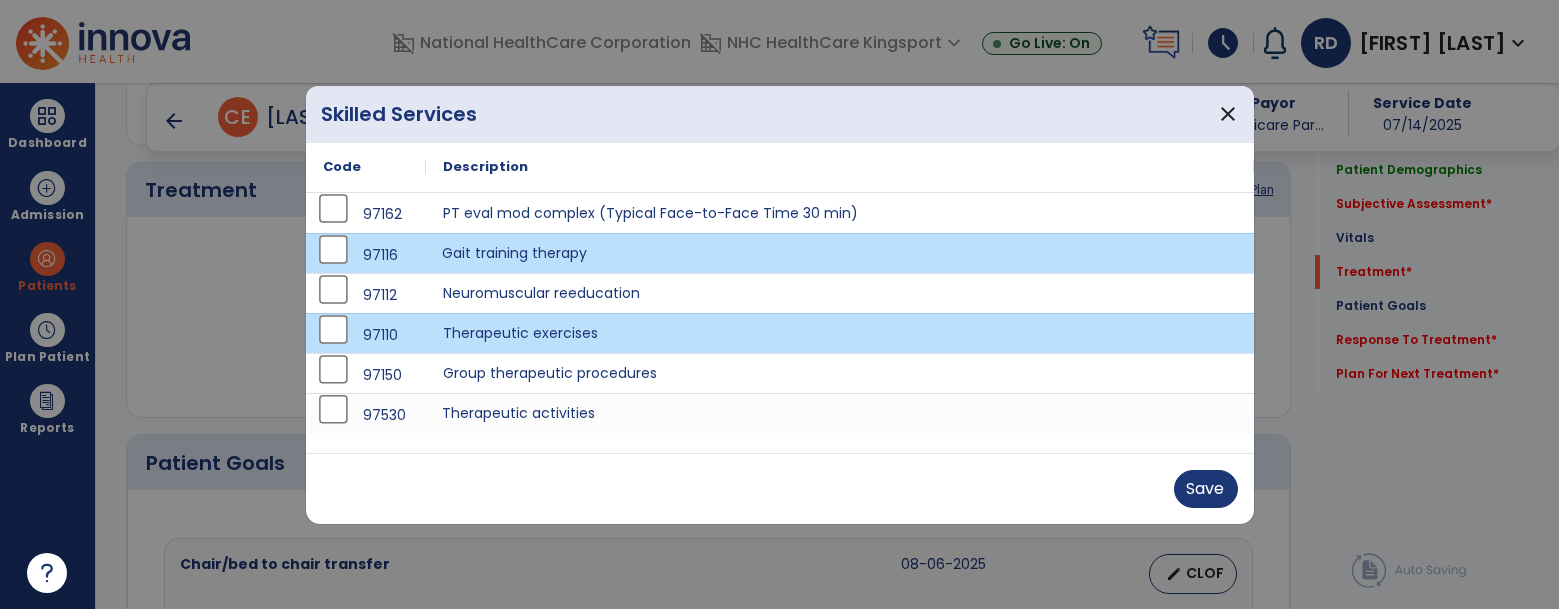 click on "Therapeutic activities" at bounding box center [840, 413] 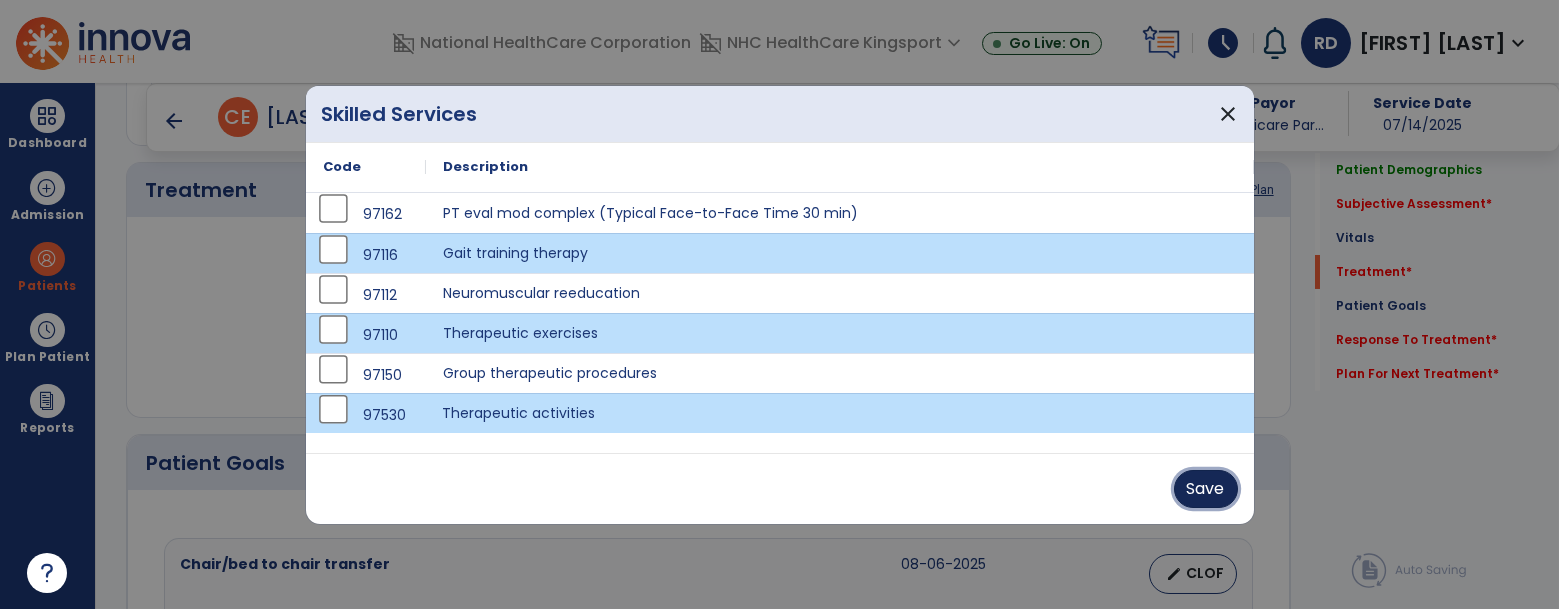 click on "Save" at bounding box center [1206, 489] 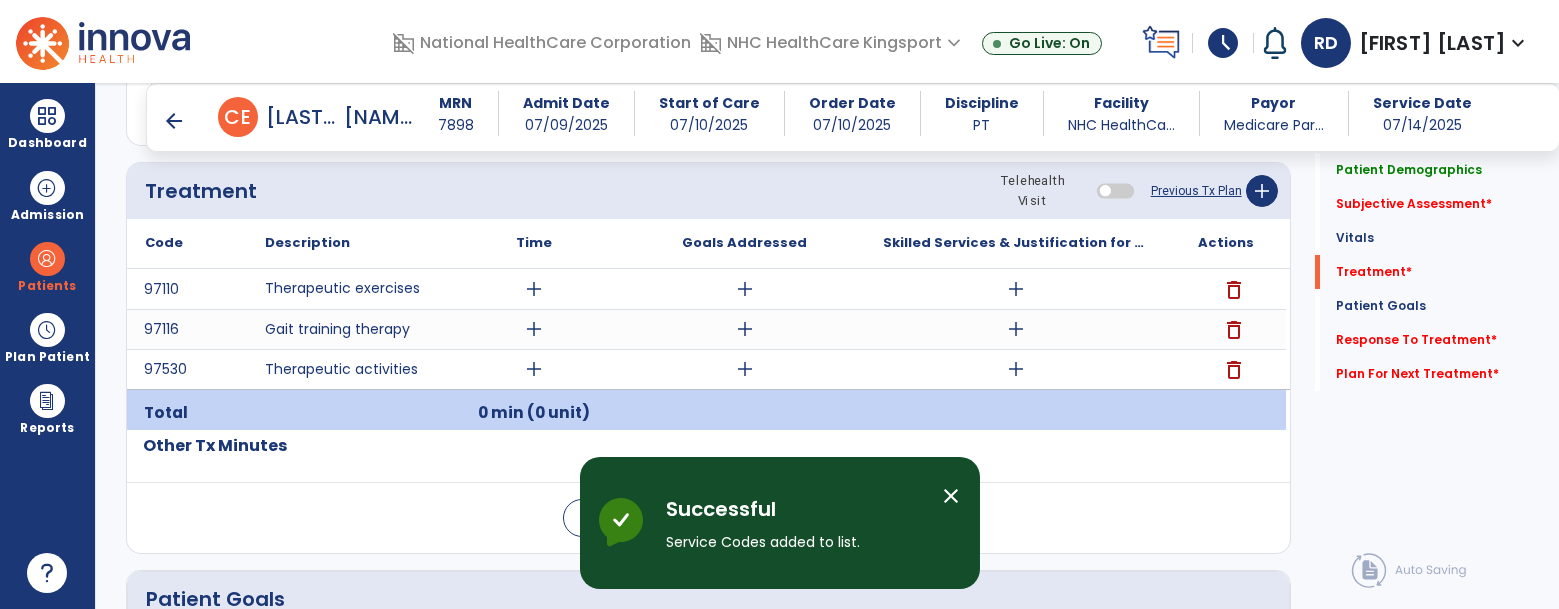 click on "add" at bounding box center [534, 289] 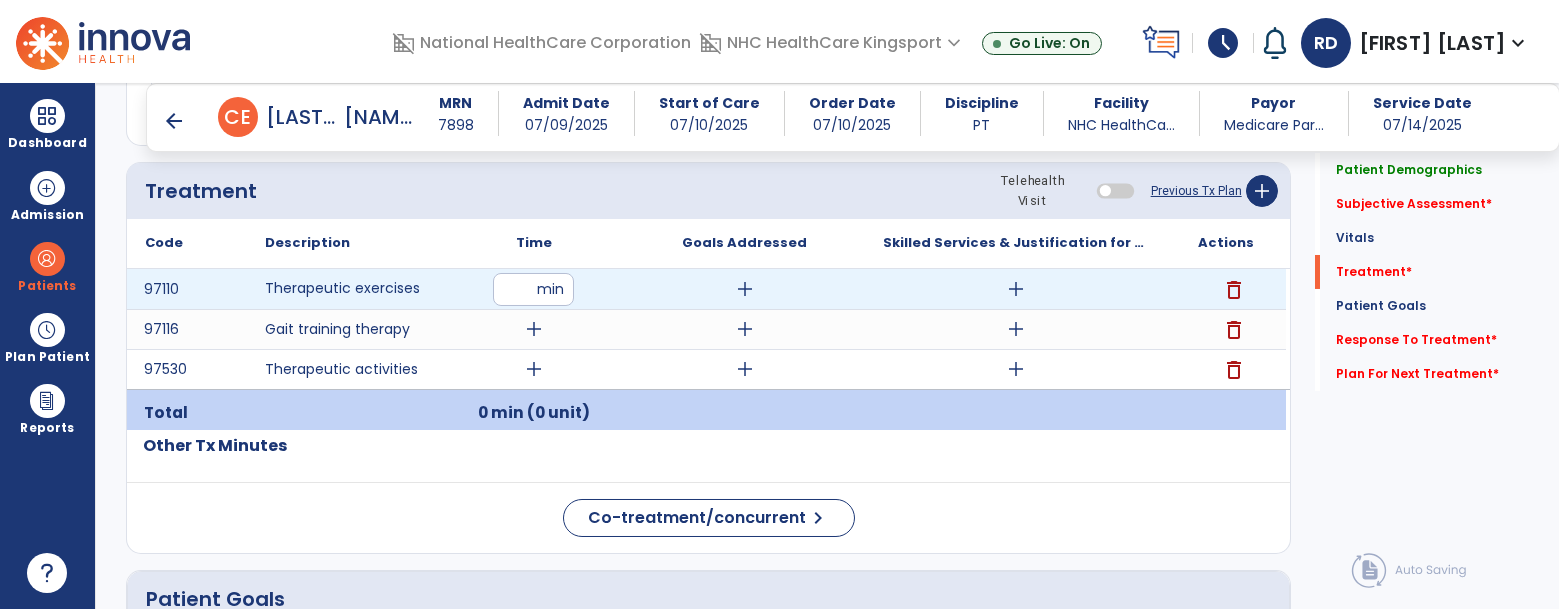 type on "**" 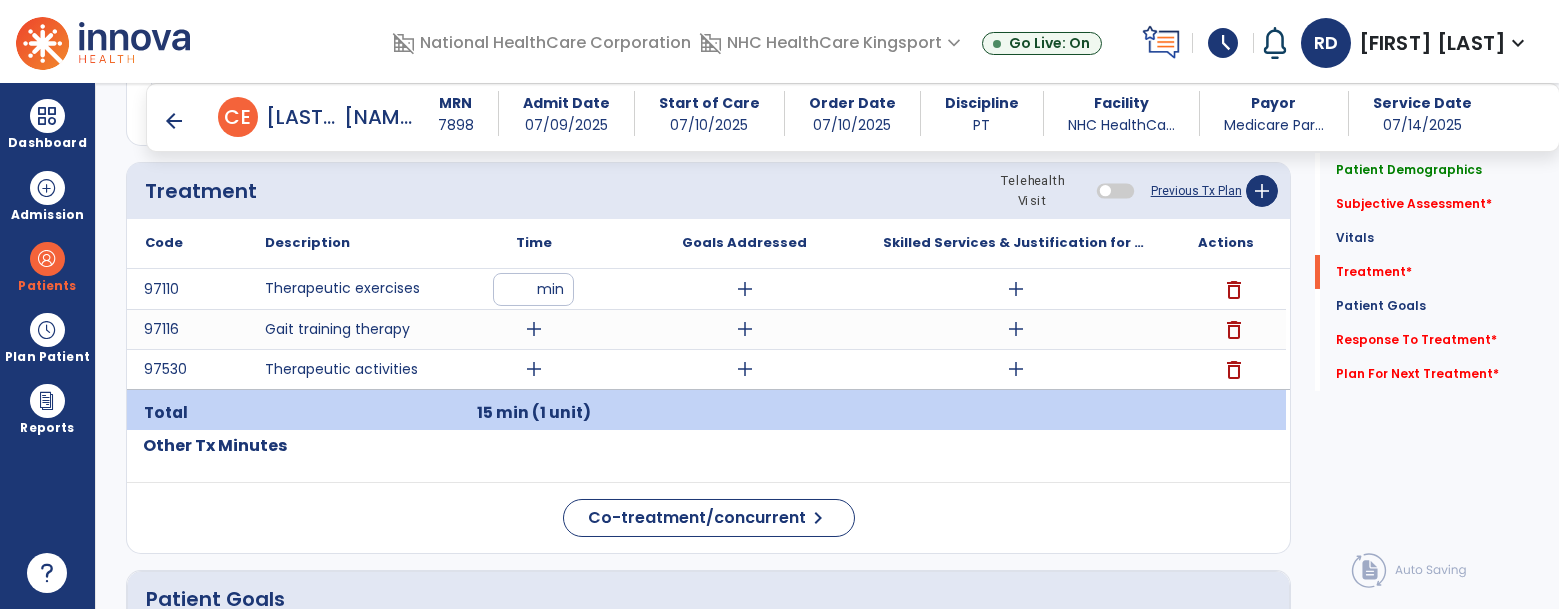 click on "add" at bounding box center [534, 329] 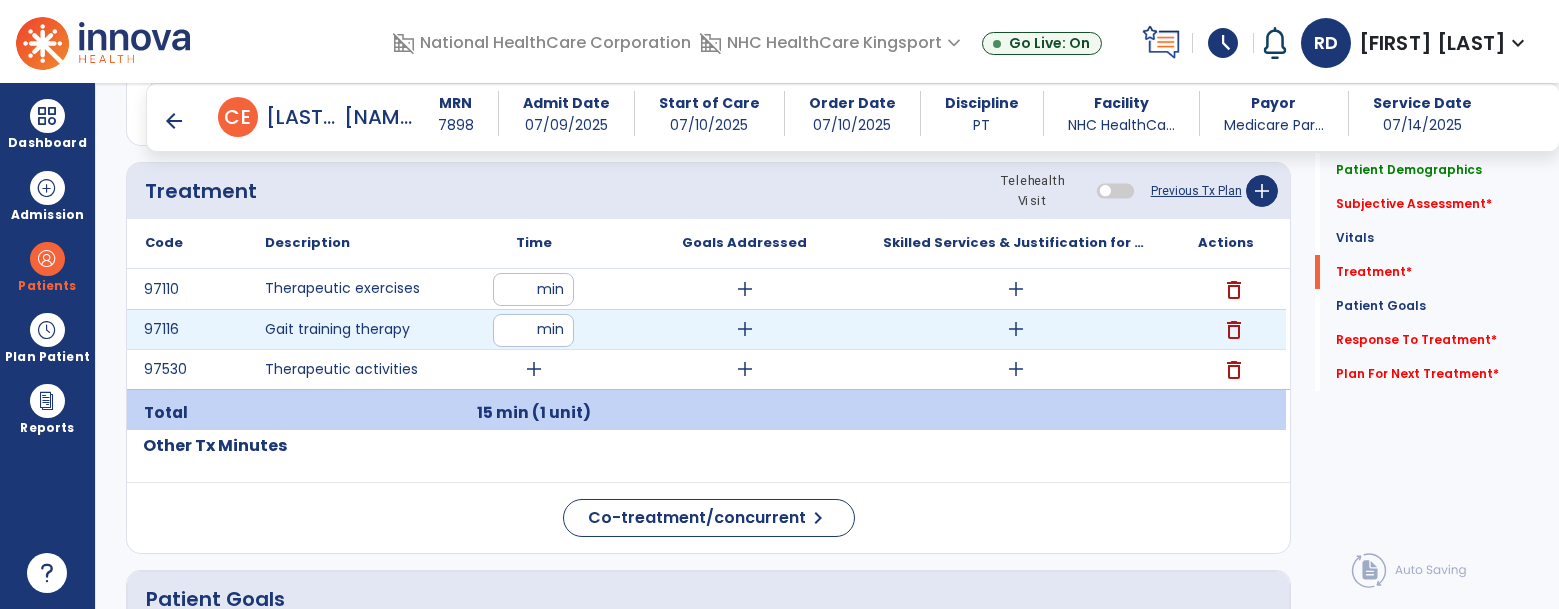 type on "**" 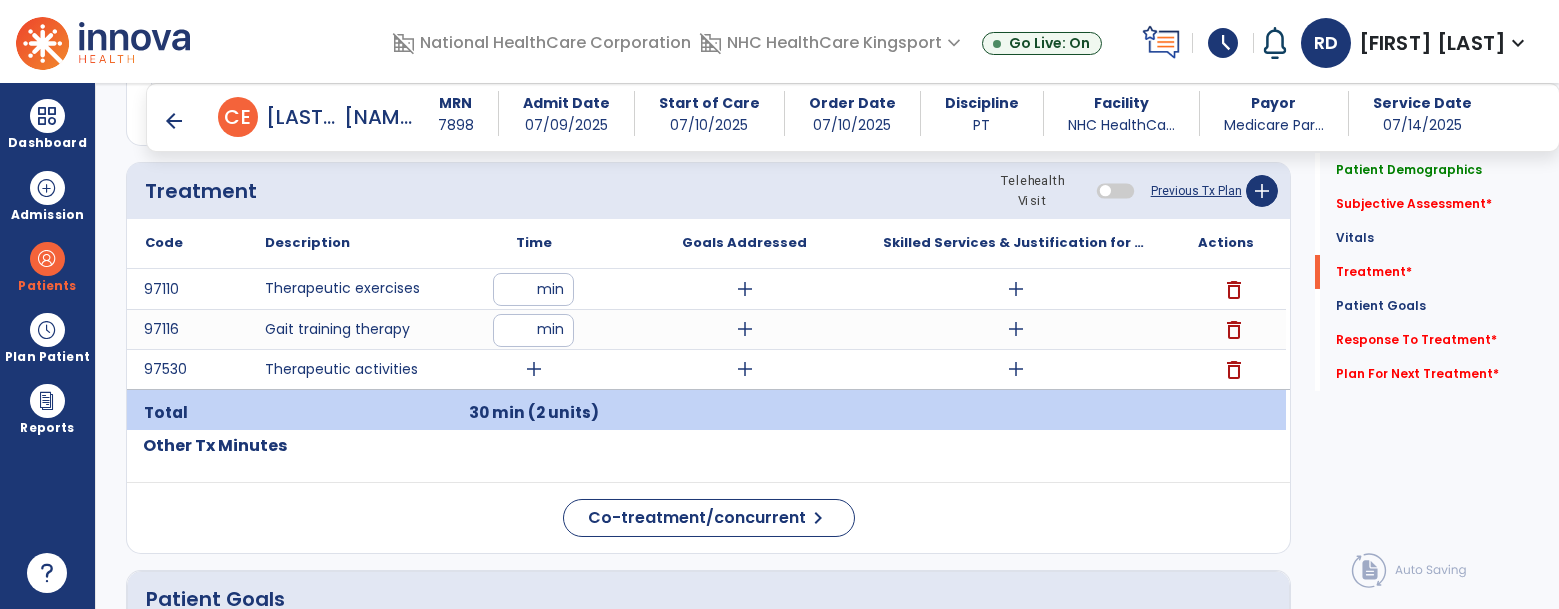 click on "add" at bounding box center [534, 369] 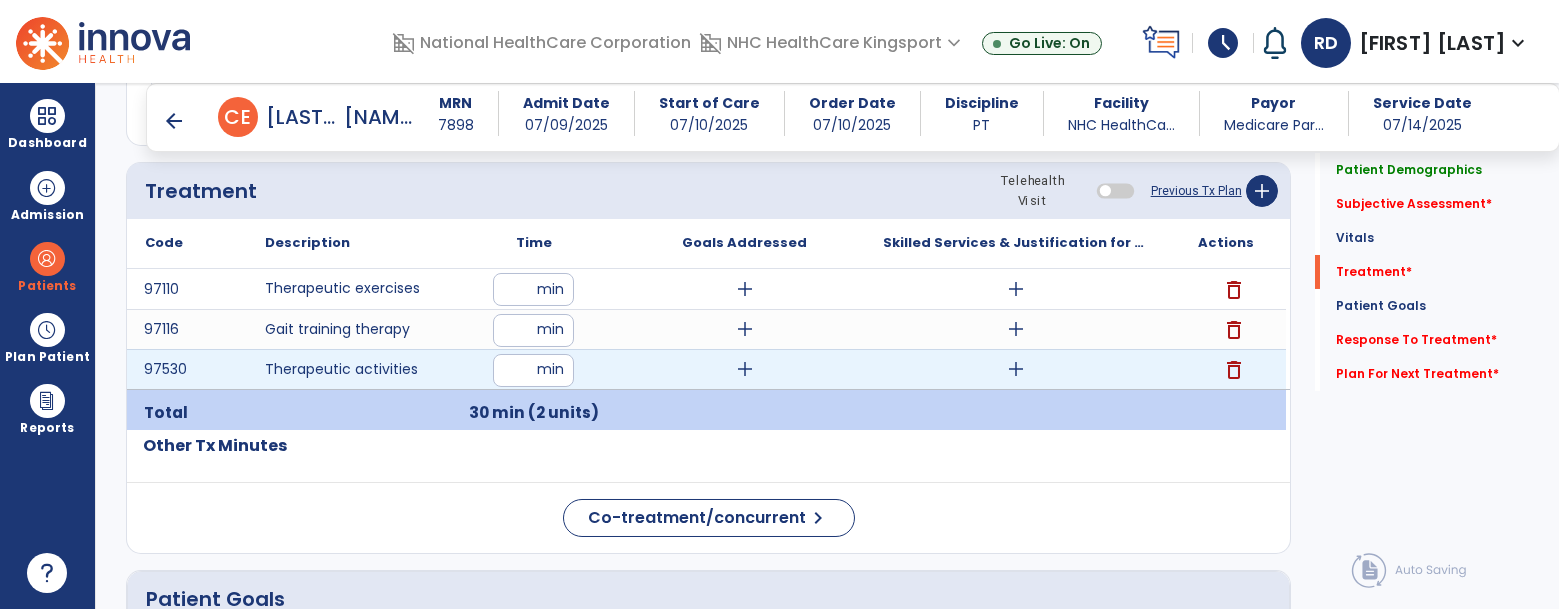 type on "**" 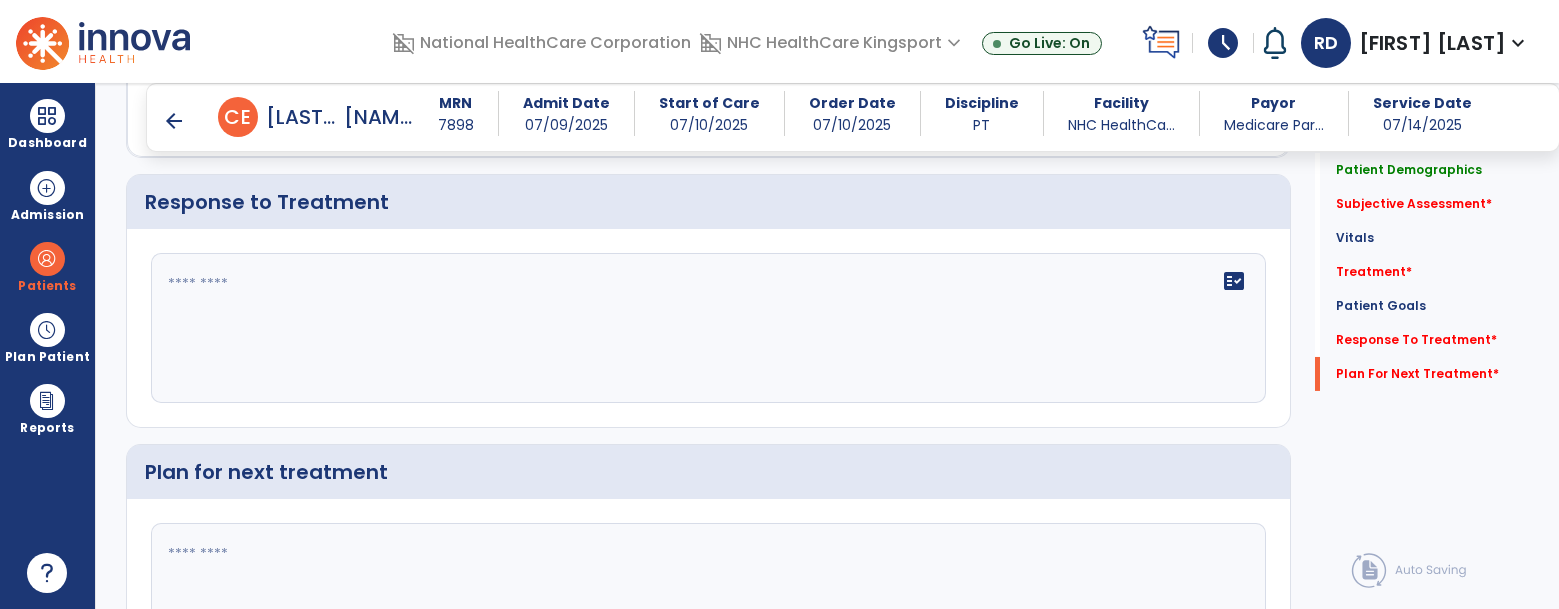 scroll, scrollTop: 3502, scrollLeft: 0, axis: vertical 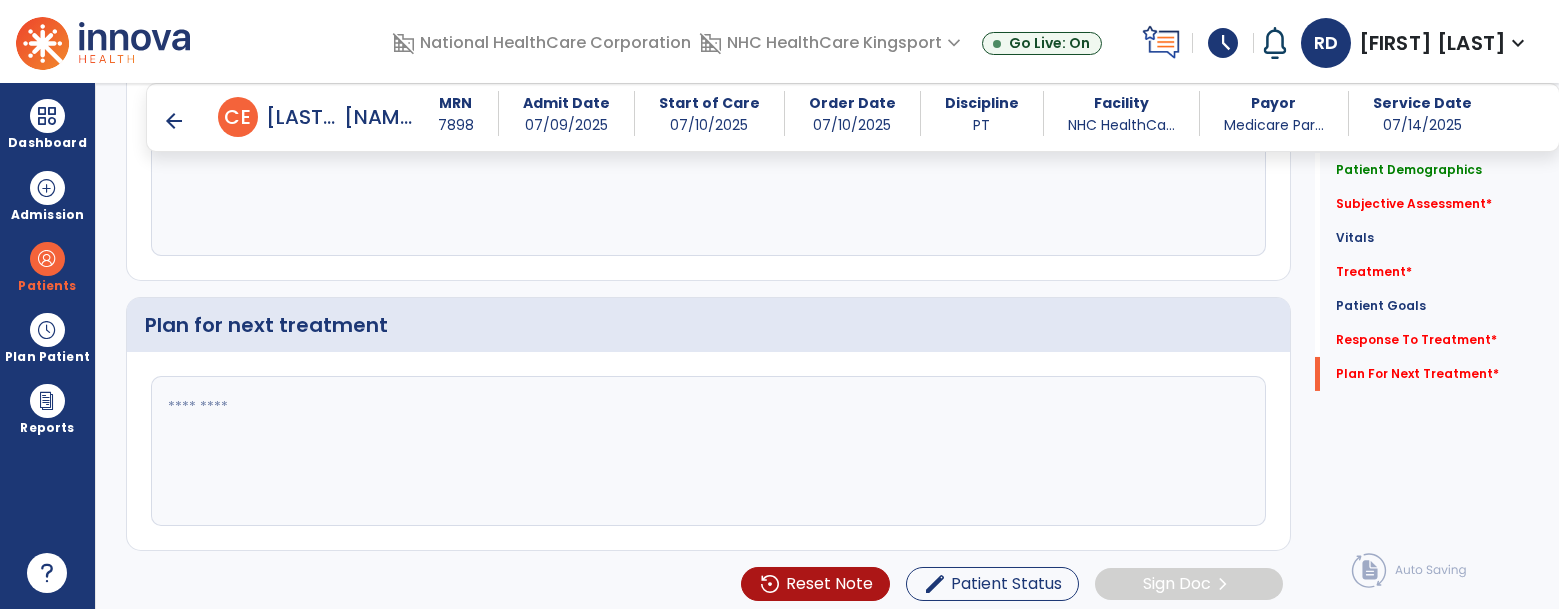 click 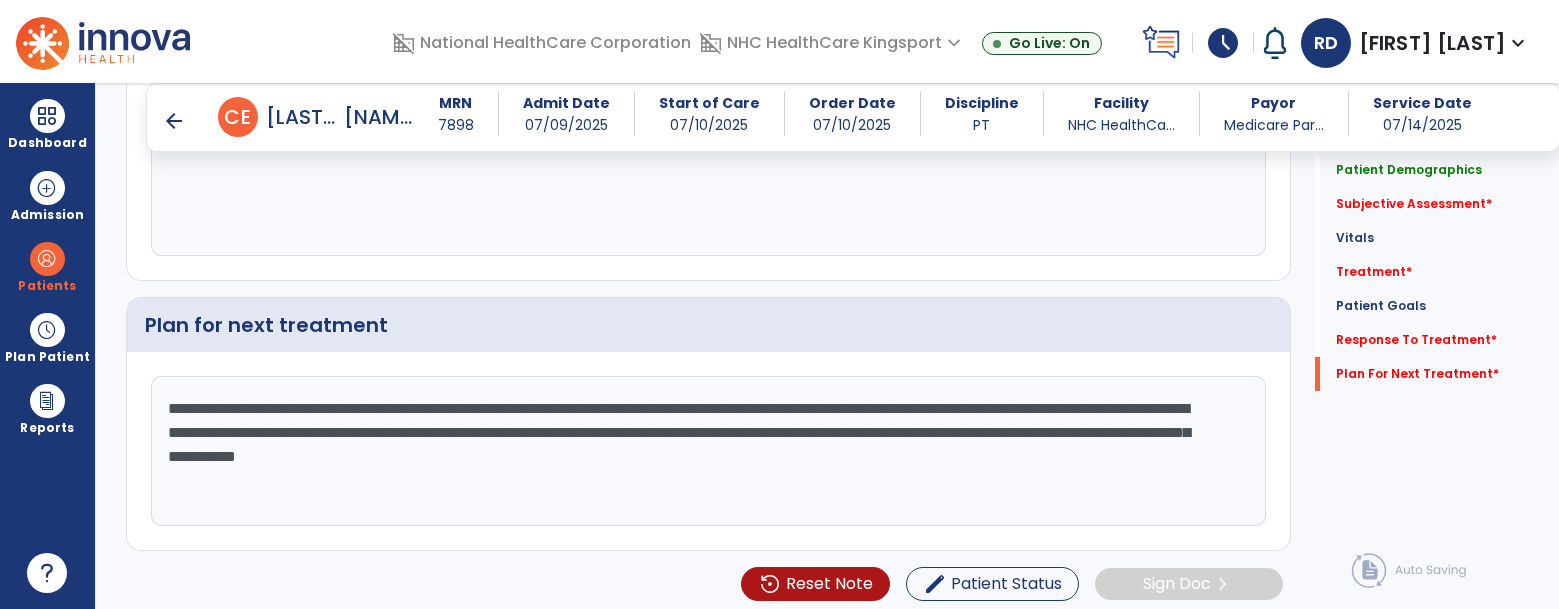 click on "**********" 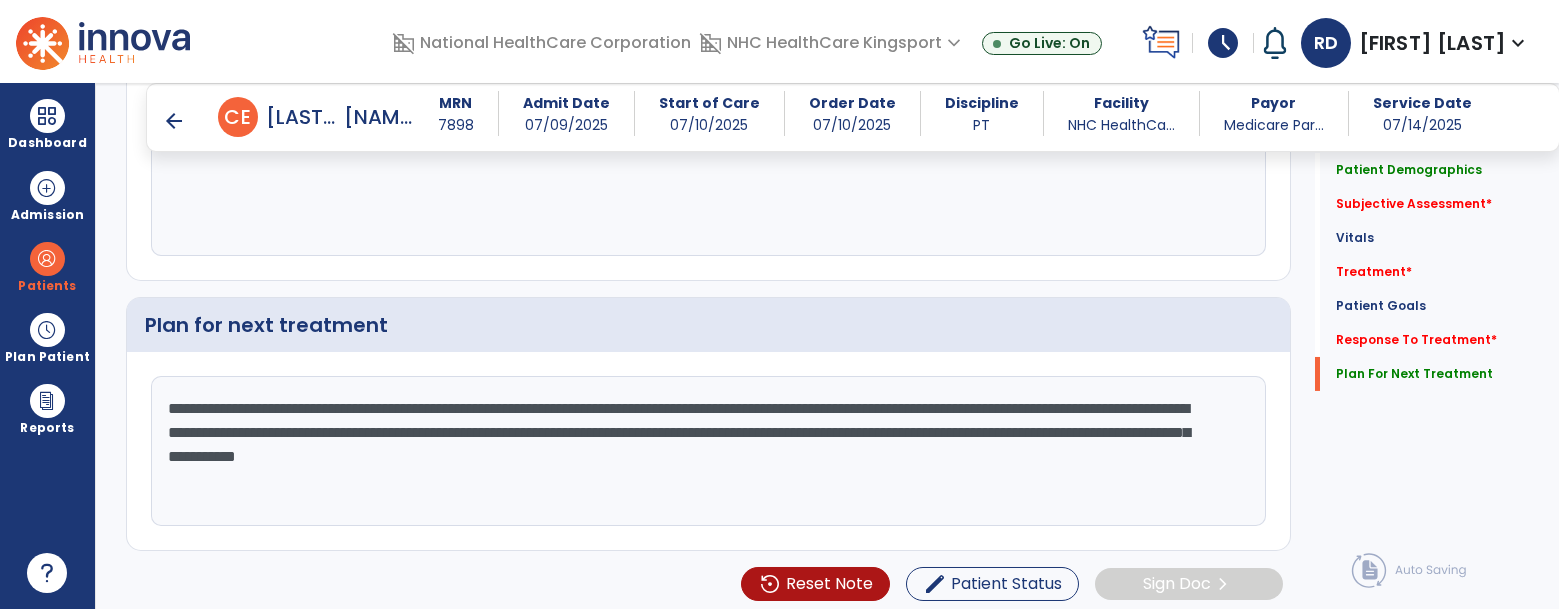 type on "**********" 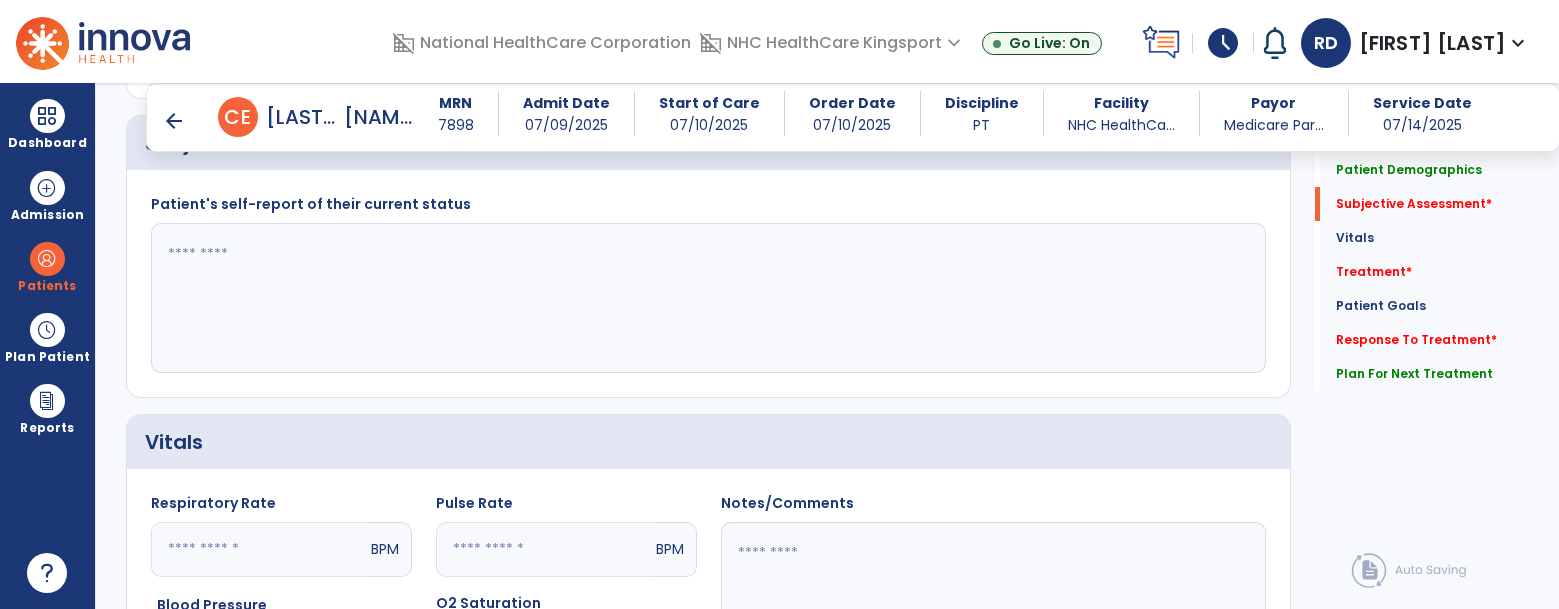scroll, scrollTop: 1018, scrollLeft: 0, axis: vertical 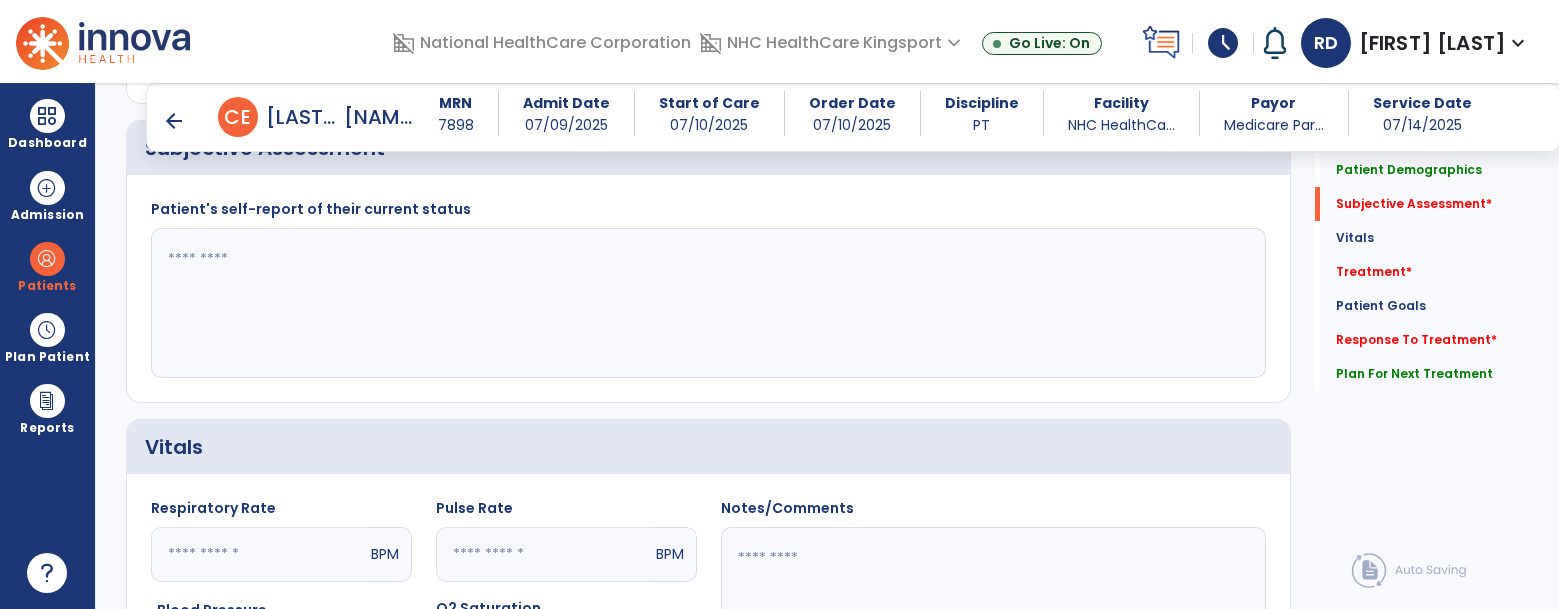 click on "arrow_back" at bounding box center [174, 121] 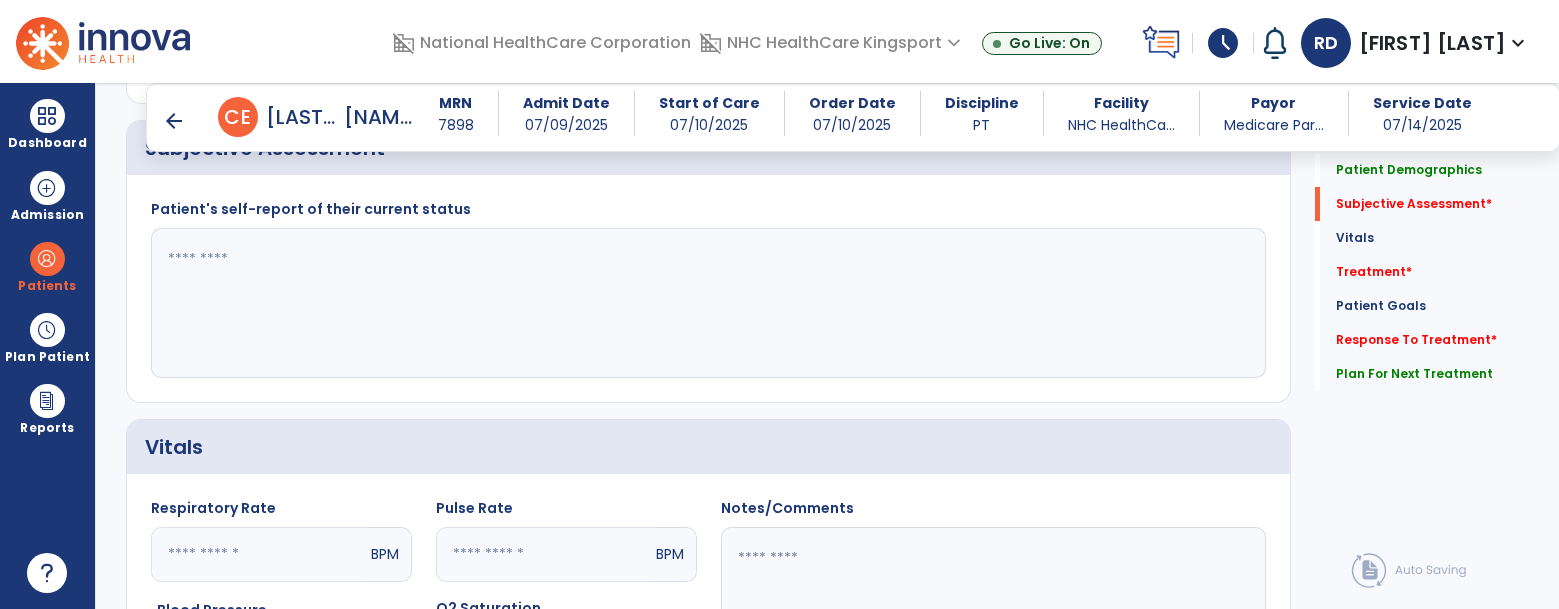 scroll, scrollTop: 67, scrollLeft: 0, axis: vertical 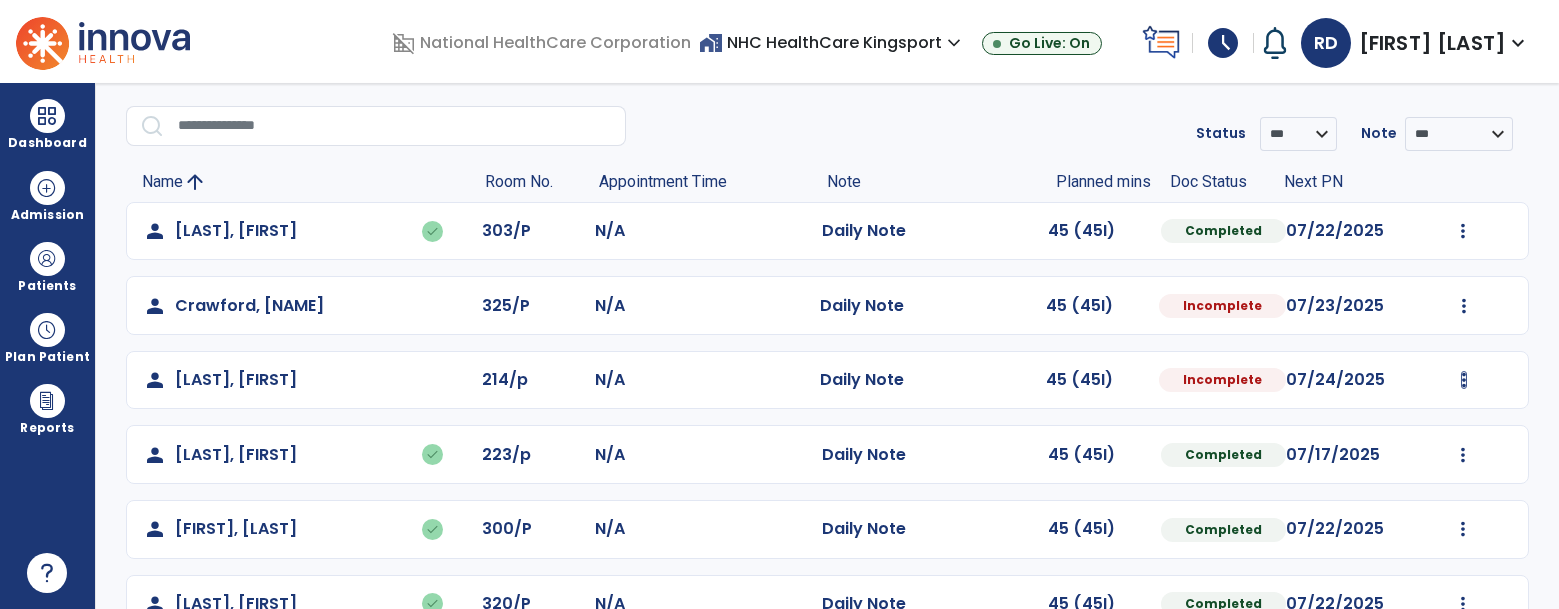 click at bounding box center (1463, 231) 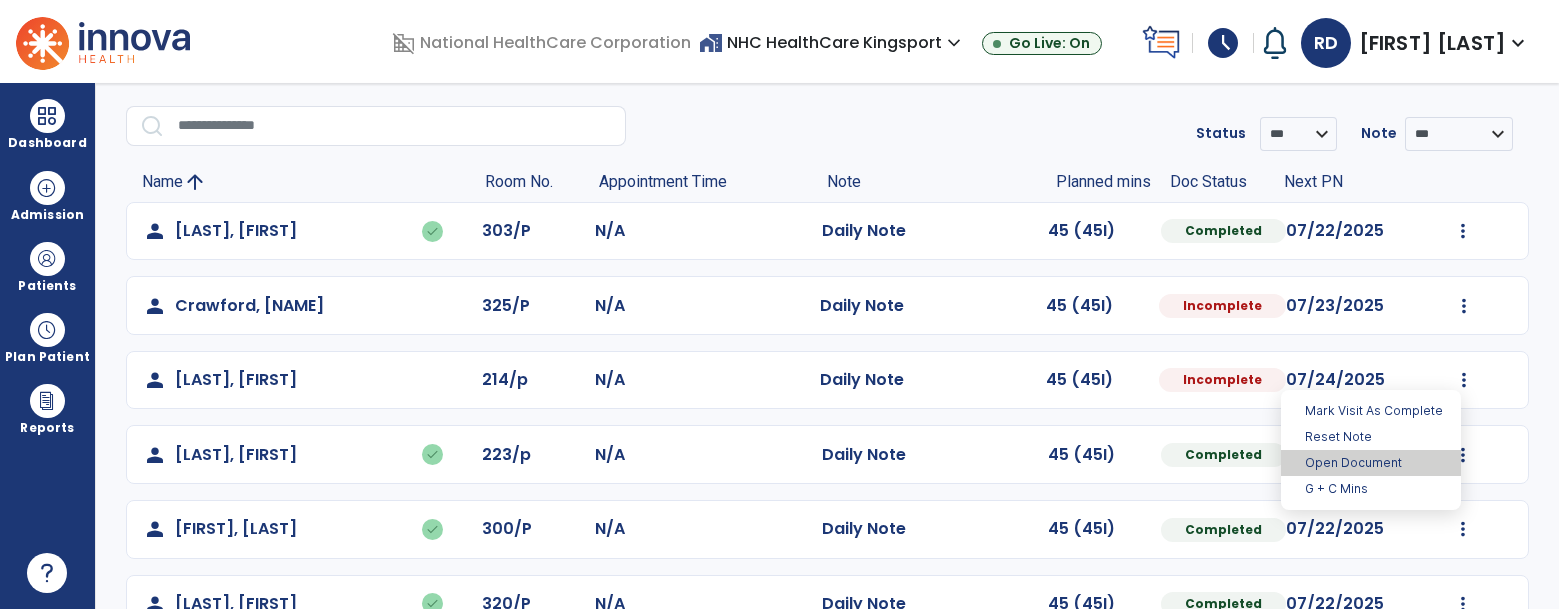 click on "Open Document" at bounding box center (1371, 463) 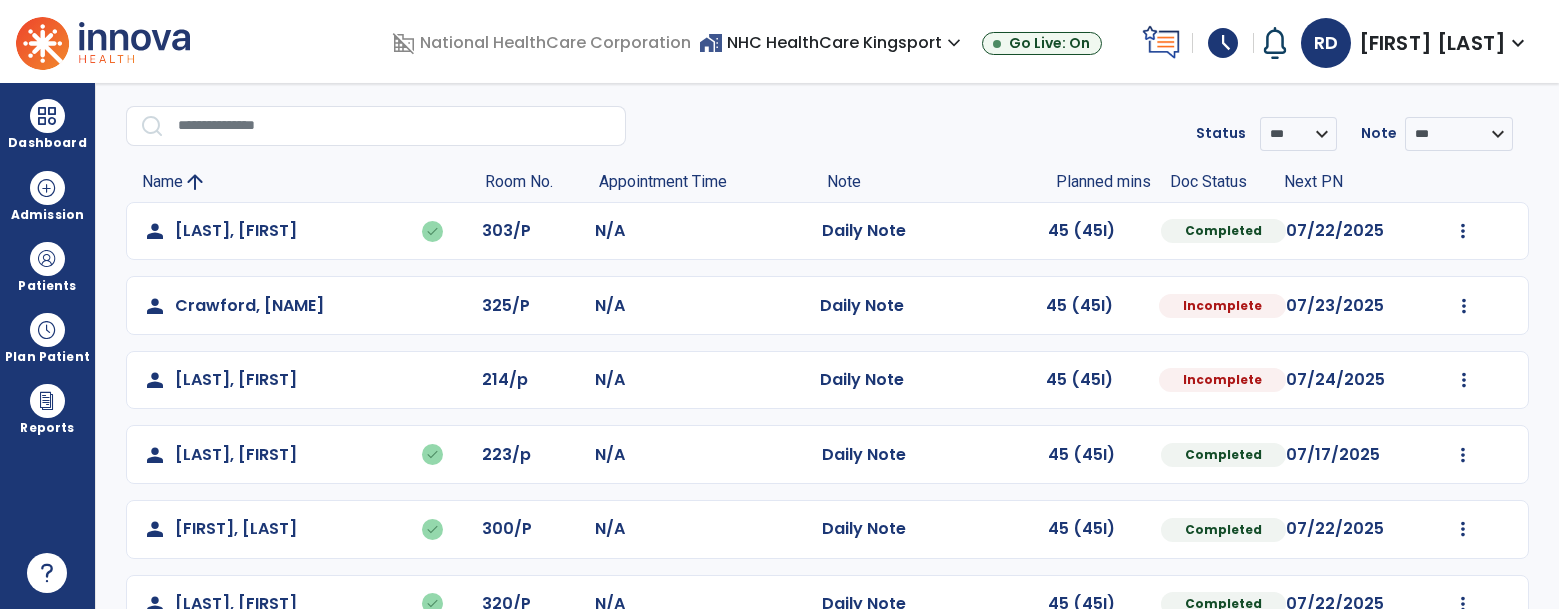 select on "*" 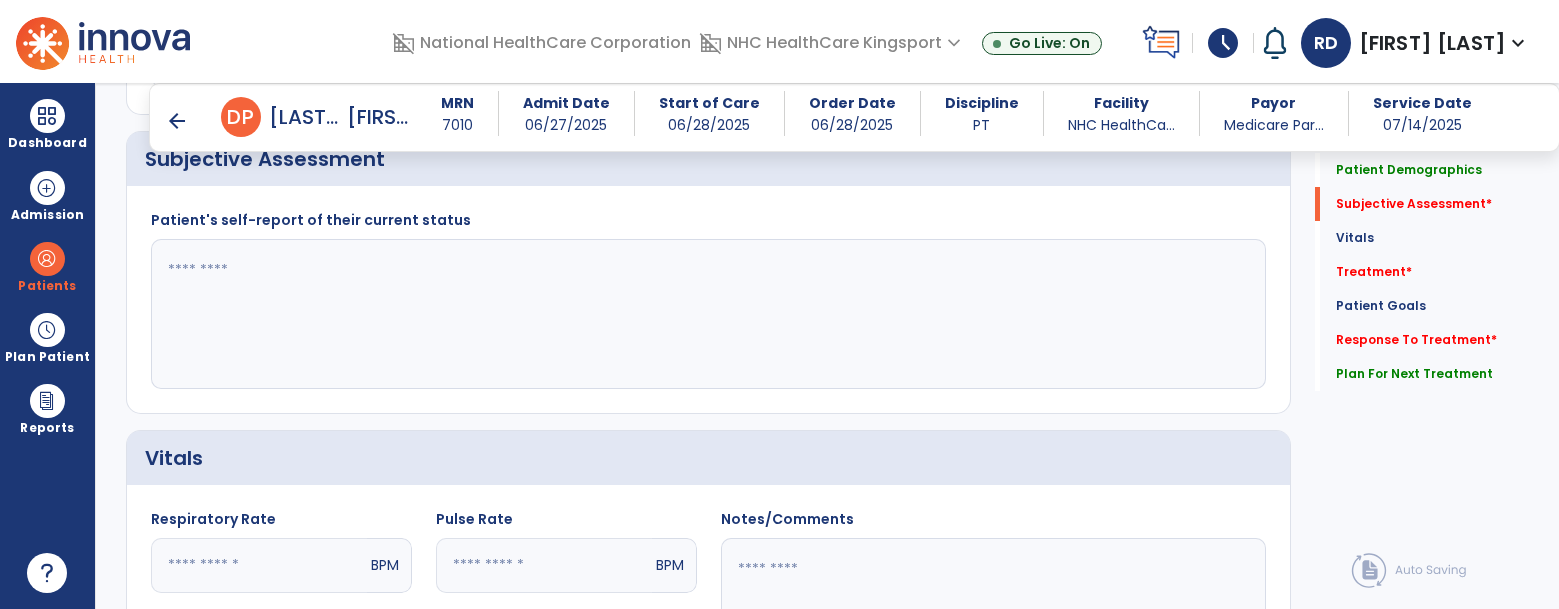 scroll, scrollTop: 490, scrollLeft: 0, axis: vertical 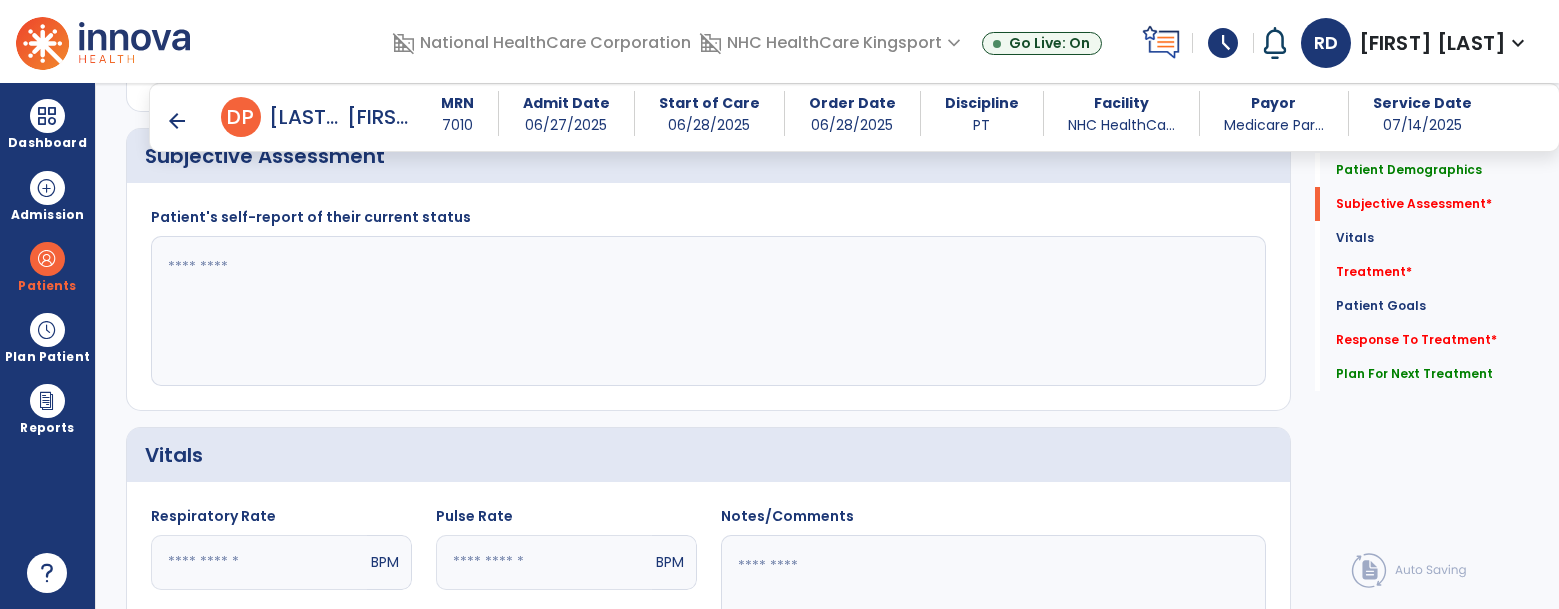 click 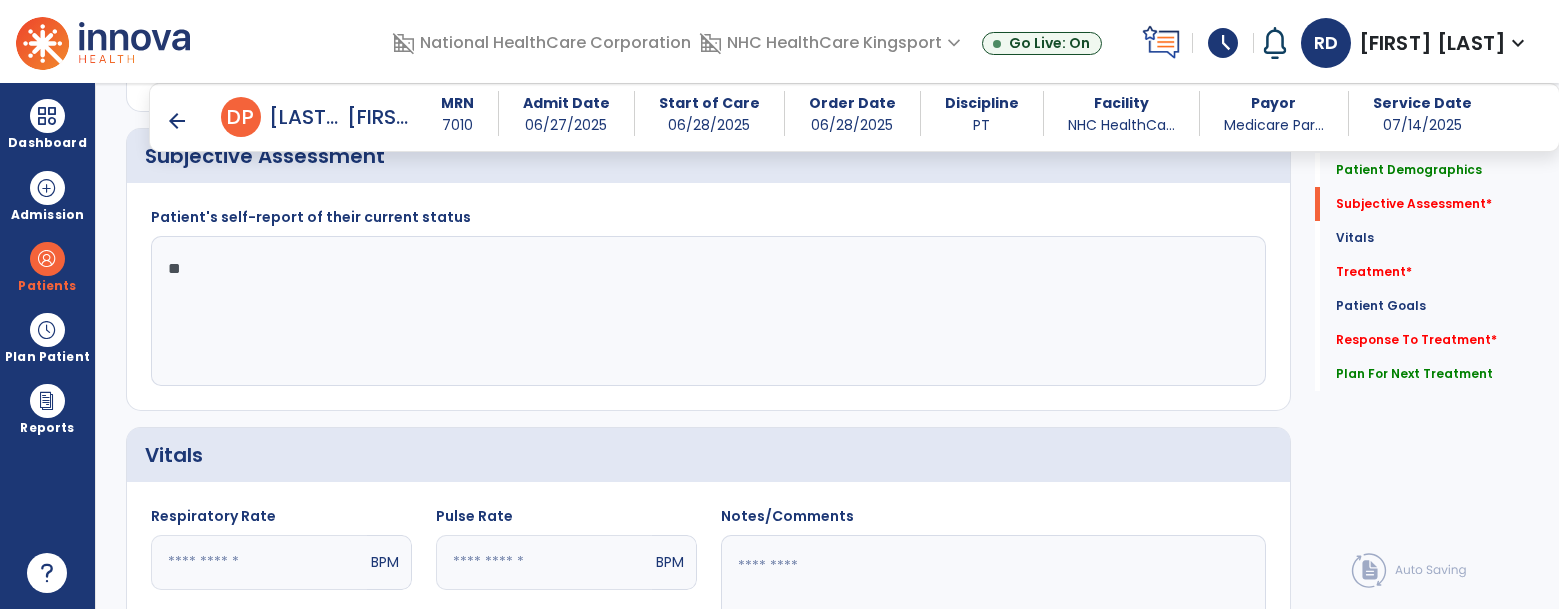 type on "*" 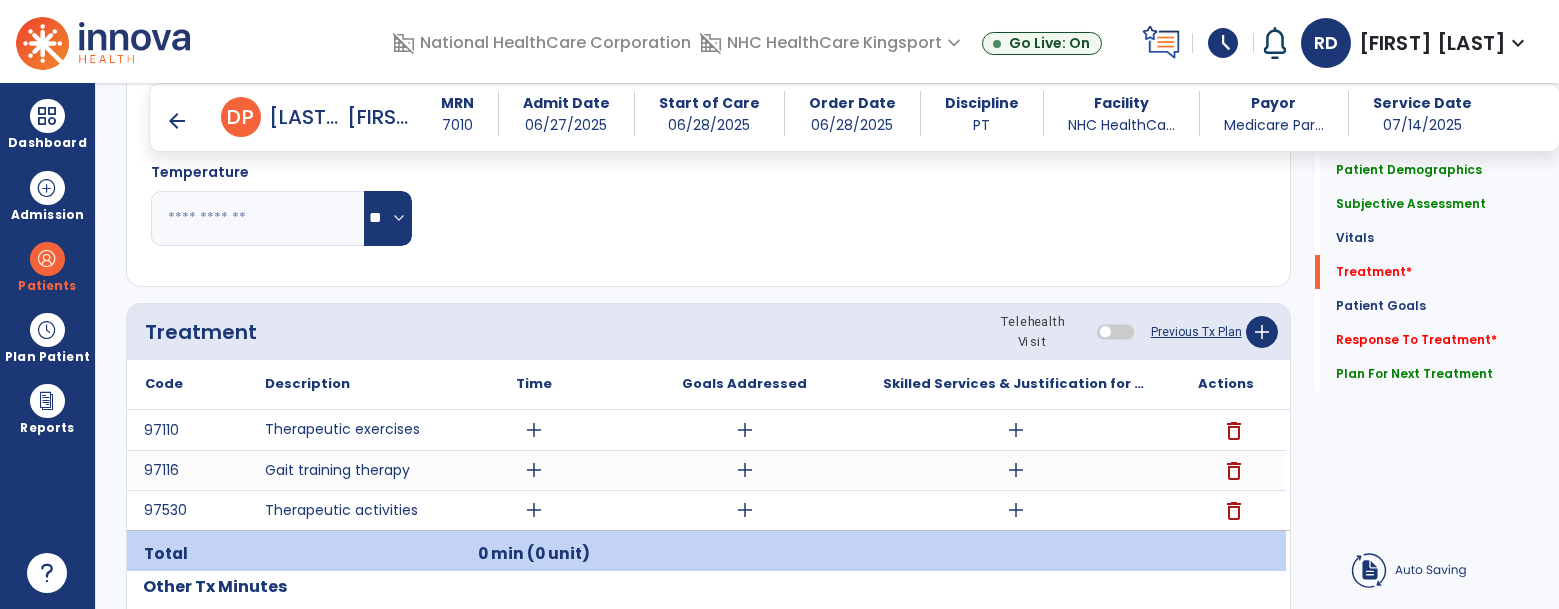 scroll, scrollTop: 1060, scrollLeft: 0, axis: vertical 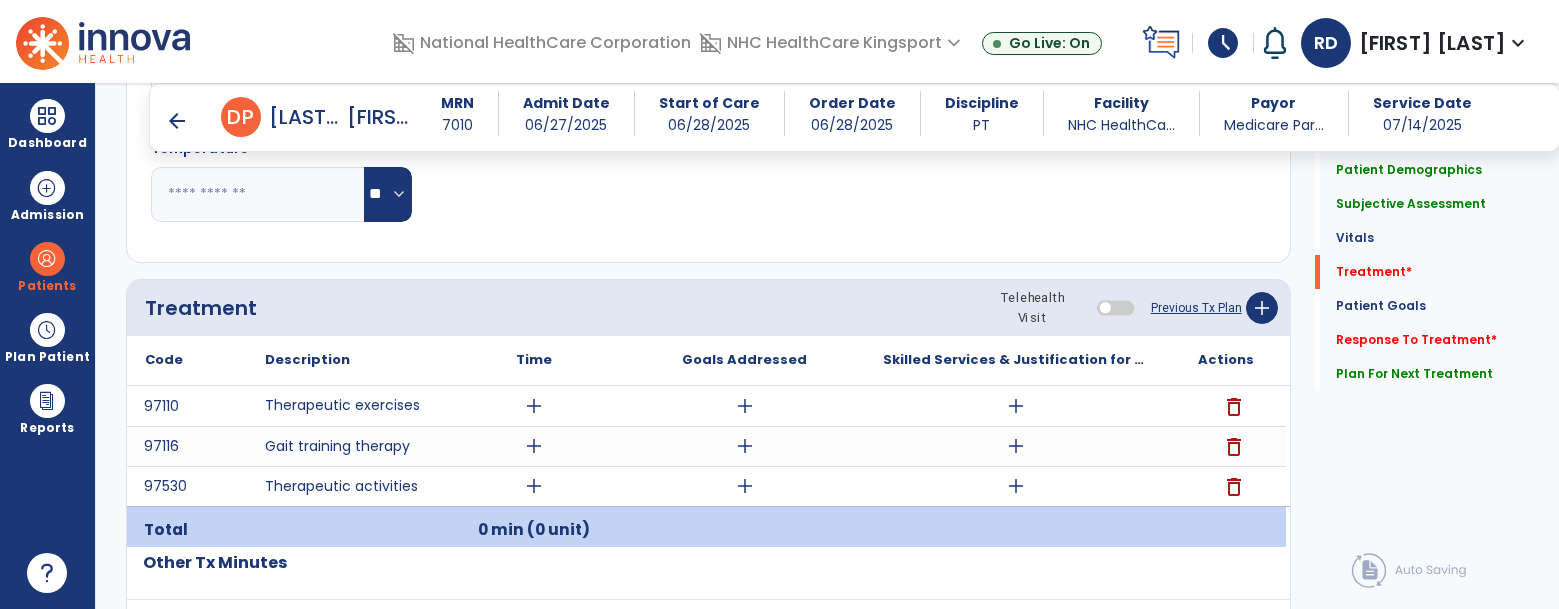 type on "**********" 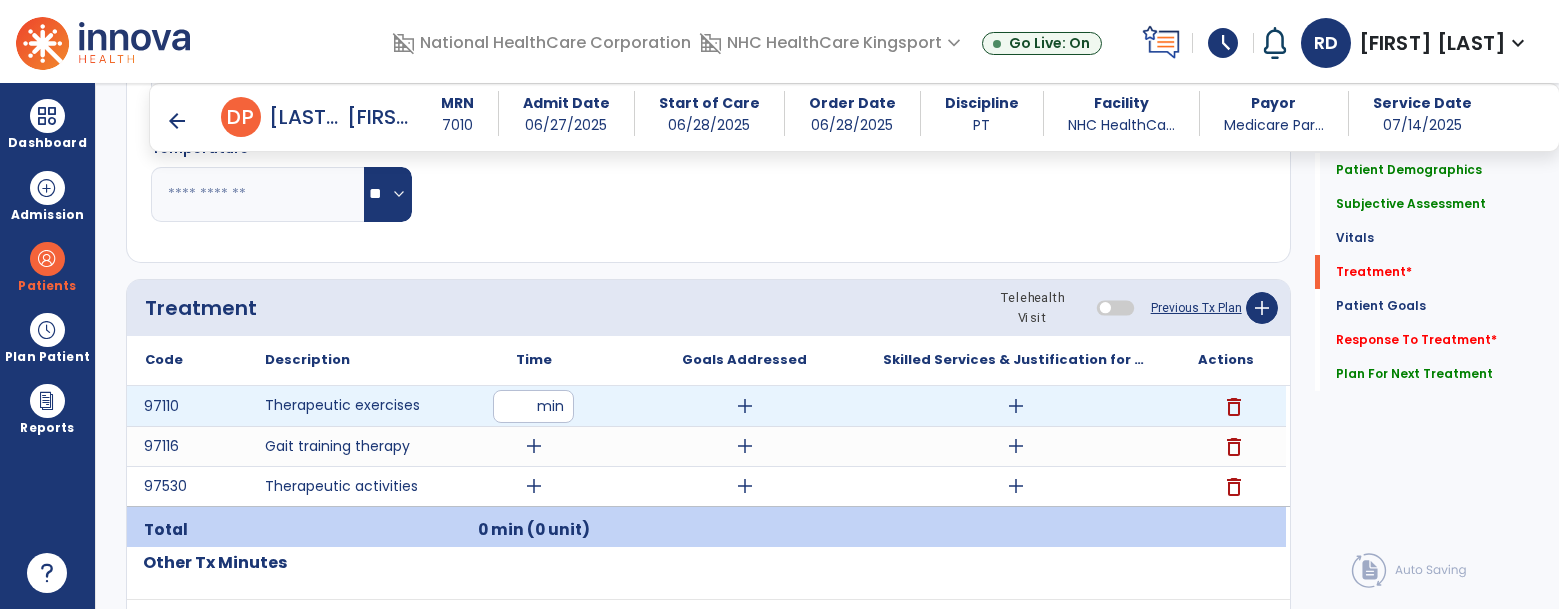 type on "**" 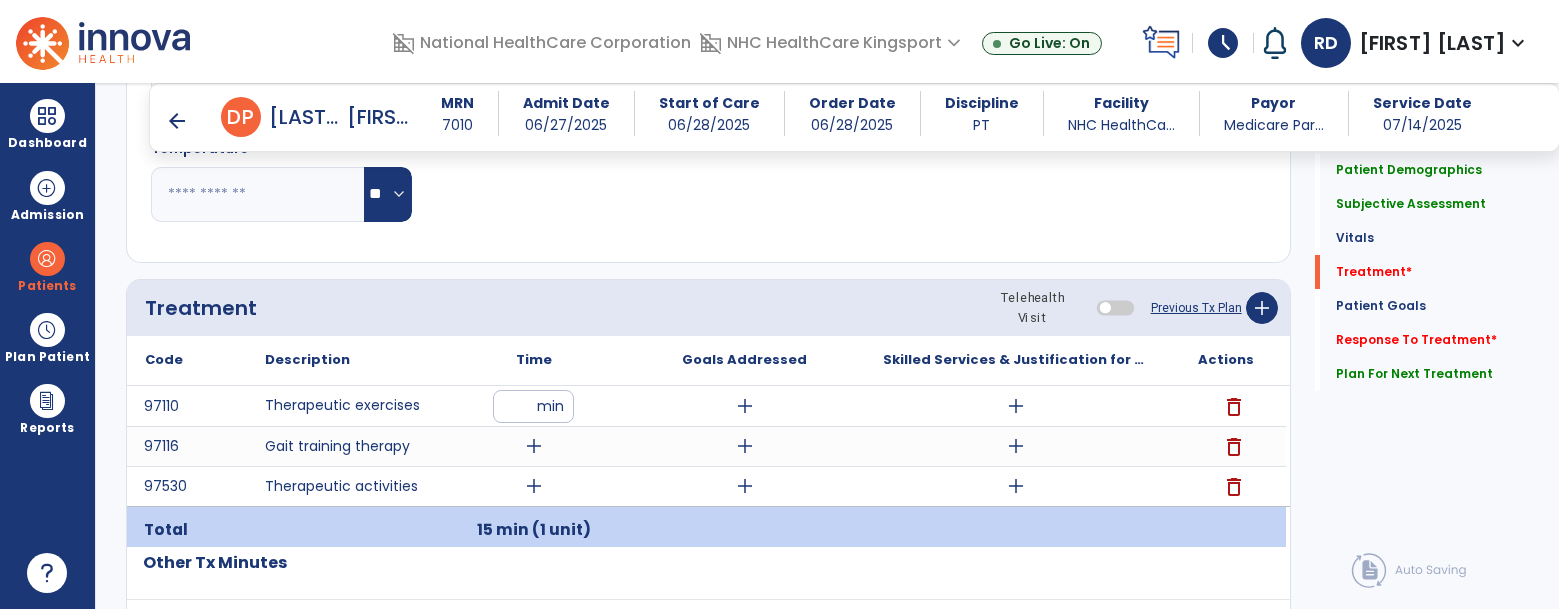 click on "add" at bounding box center [534, 446] 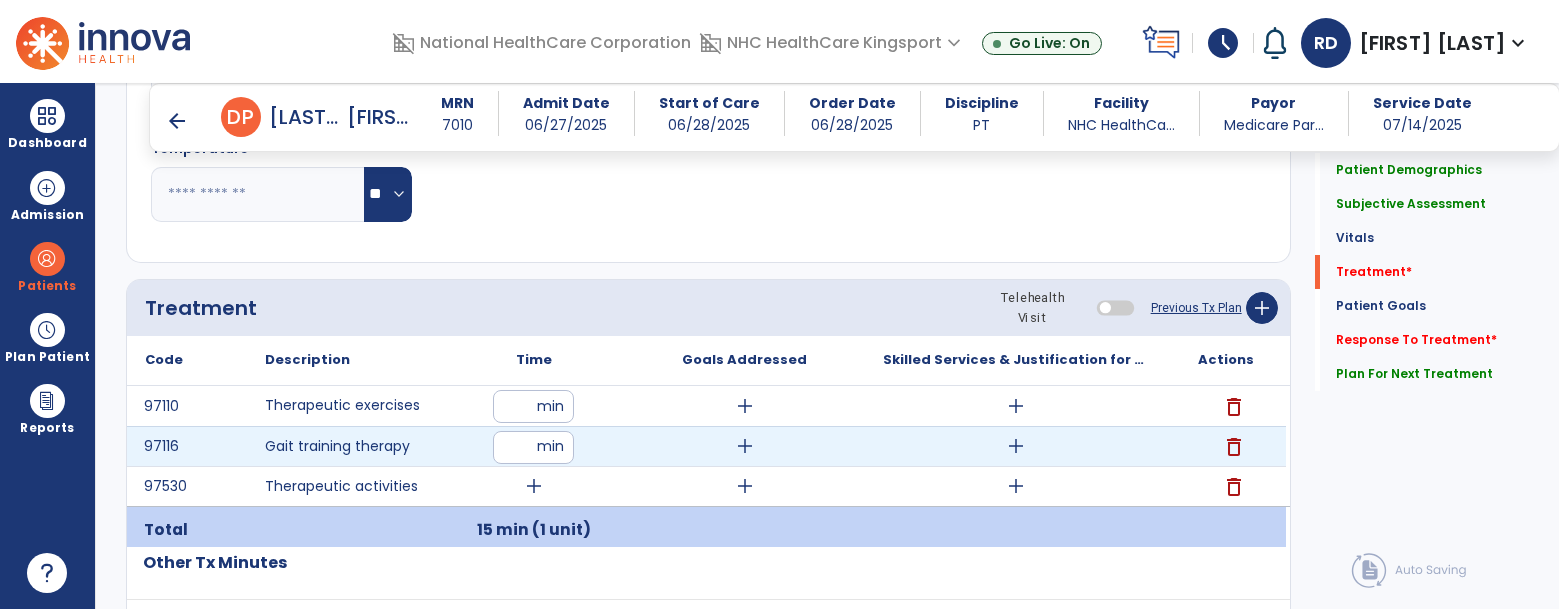 type on "**" 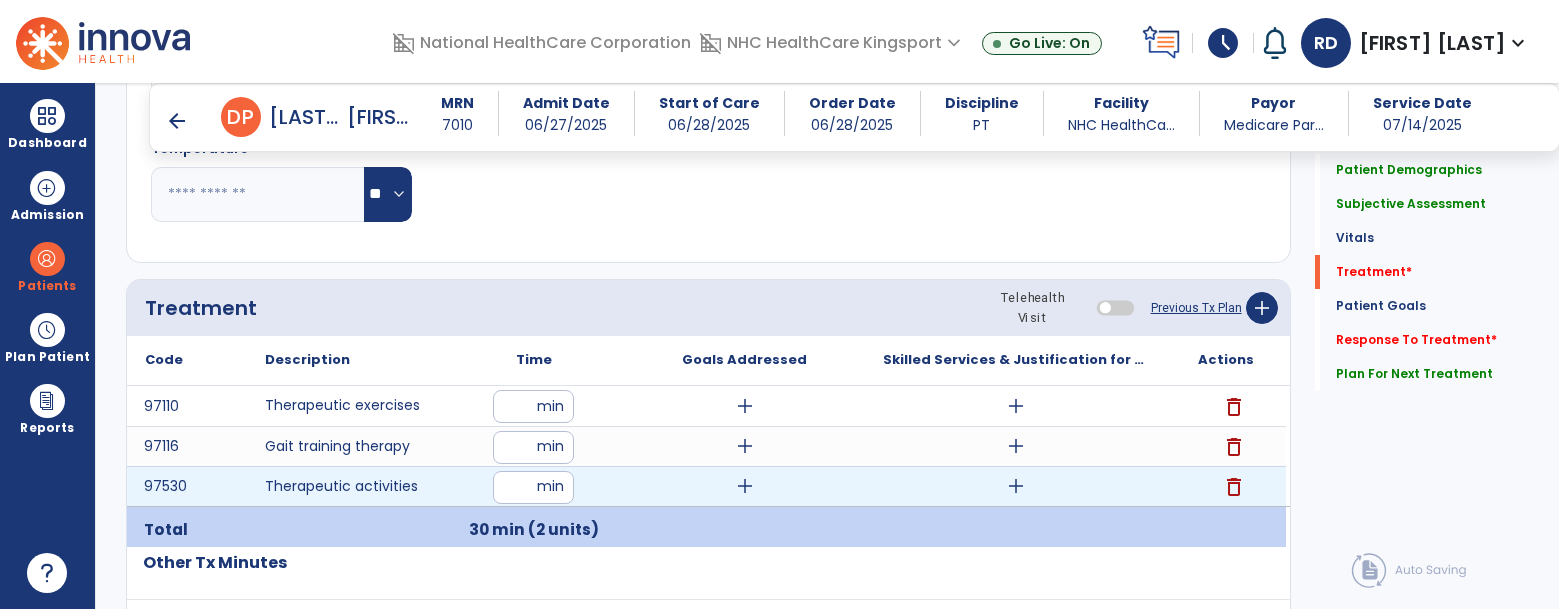 type on "**" 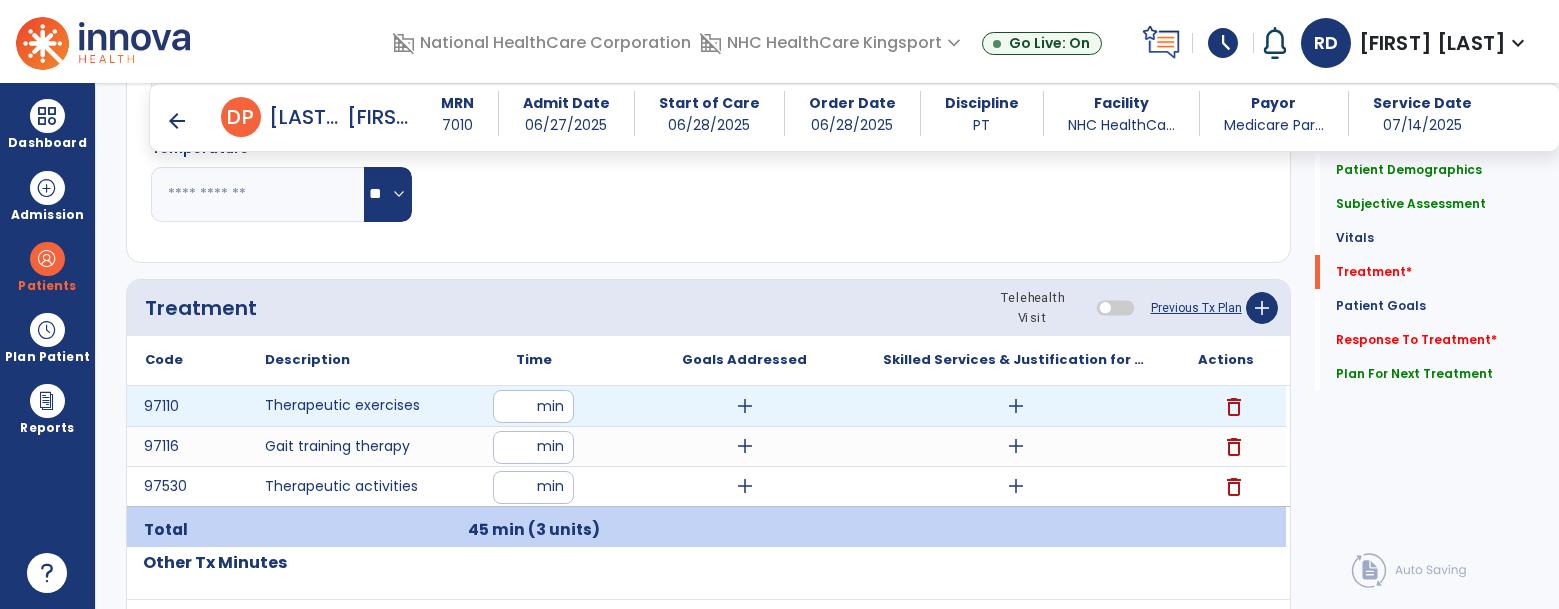 click on "add" at bounding box center [1016, 406] 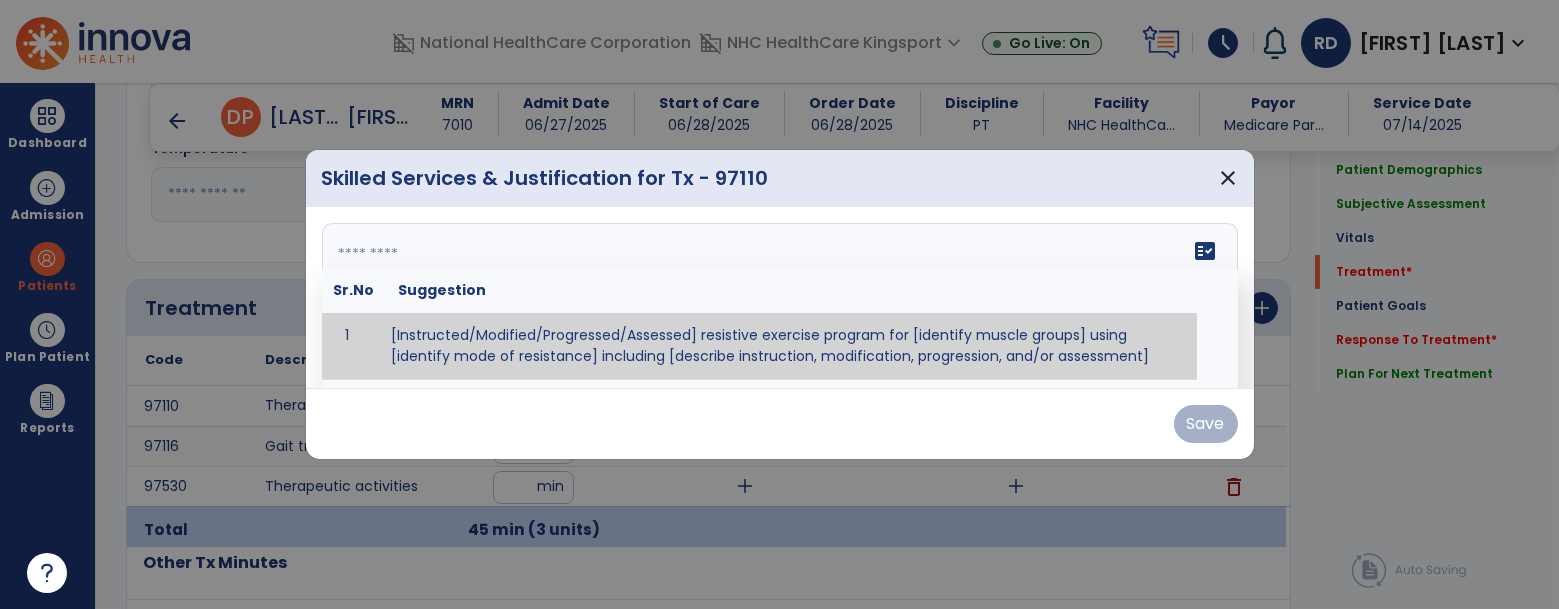 click on "fact_check  Sr.No Suggestion 1 [Instructed/Modified/Progressed/Assessed] resistive exercise program for [identify muscle groups] using [identify mode of resistance] including [describe instruction, modification, progression, and/or assessment] 2 [Instructed/Modified/Progressed/Assessed] aerobic exercise program using [identify equipment/mode] including [describe instruction, modification,progression, and/or assessment] 3 [Instructed/Modified/Progressed/Assessed] [PROM/A/AROM/AROM] program for [identify joint movements] using [contract-relax, over-pressure, inhibitory techniques, other] 4 [Assessed/Tested] aerobic capacity with administration of [aerobic capacity test]" at bounding box center (780, 298) 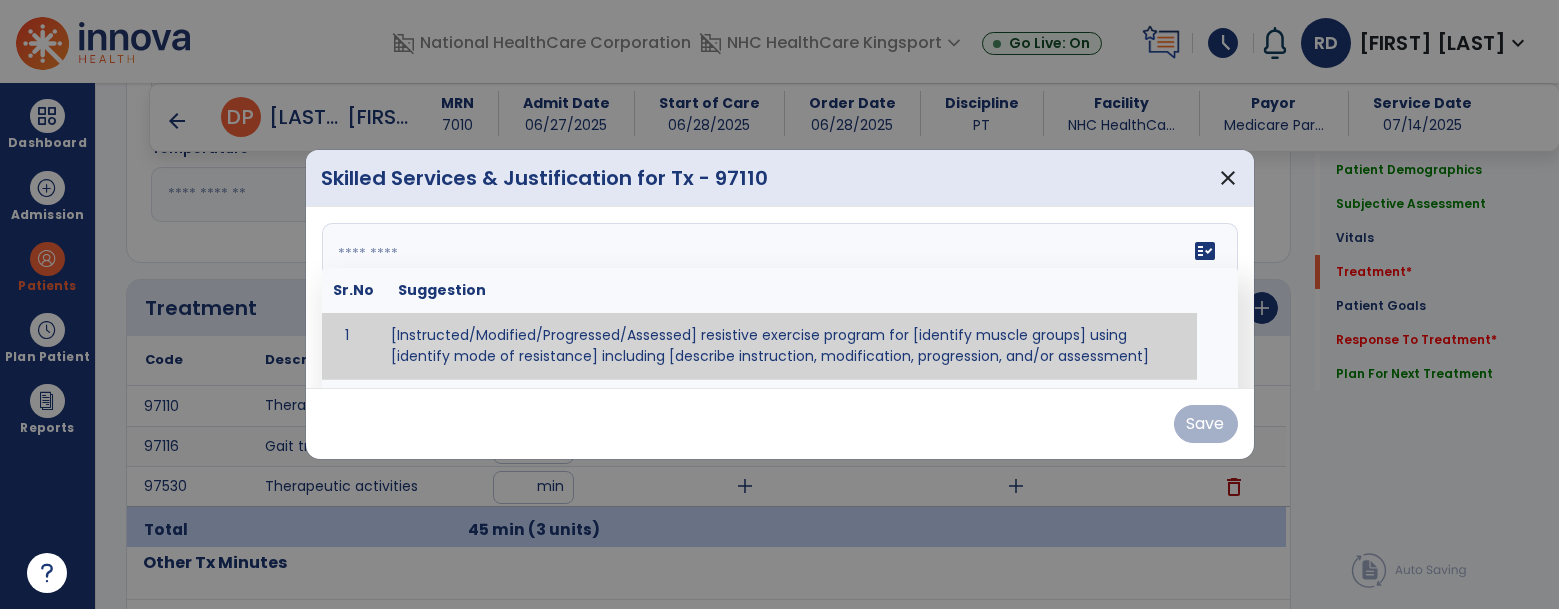 click at bounding box center [778, 298] 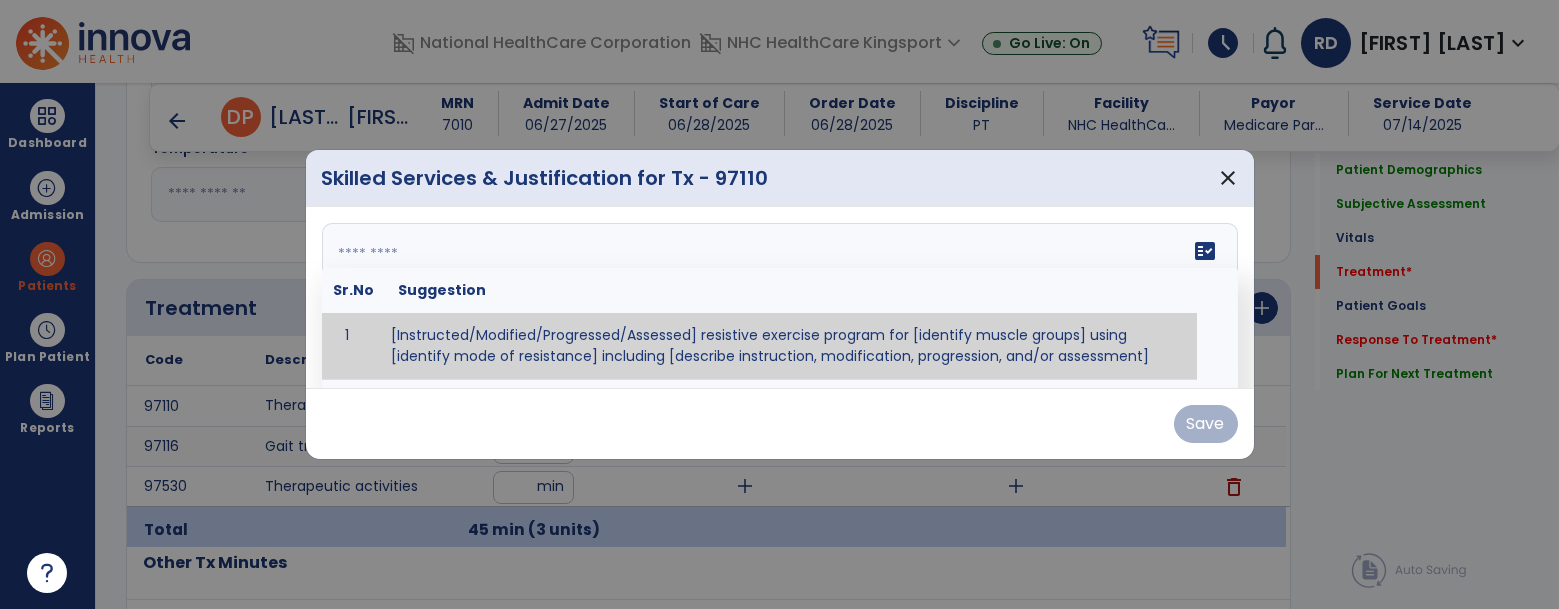 paste on "**********" 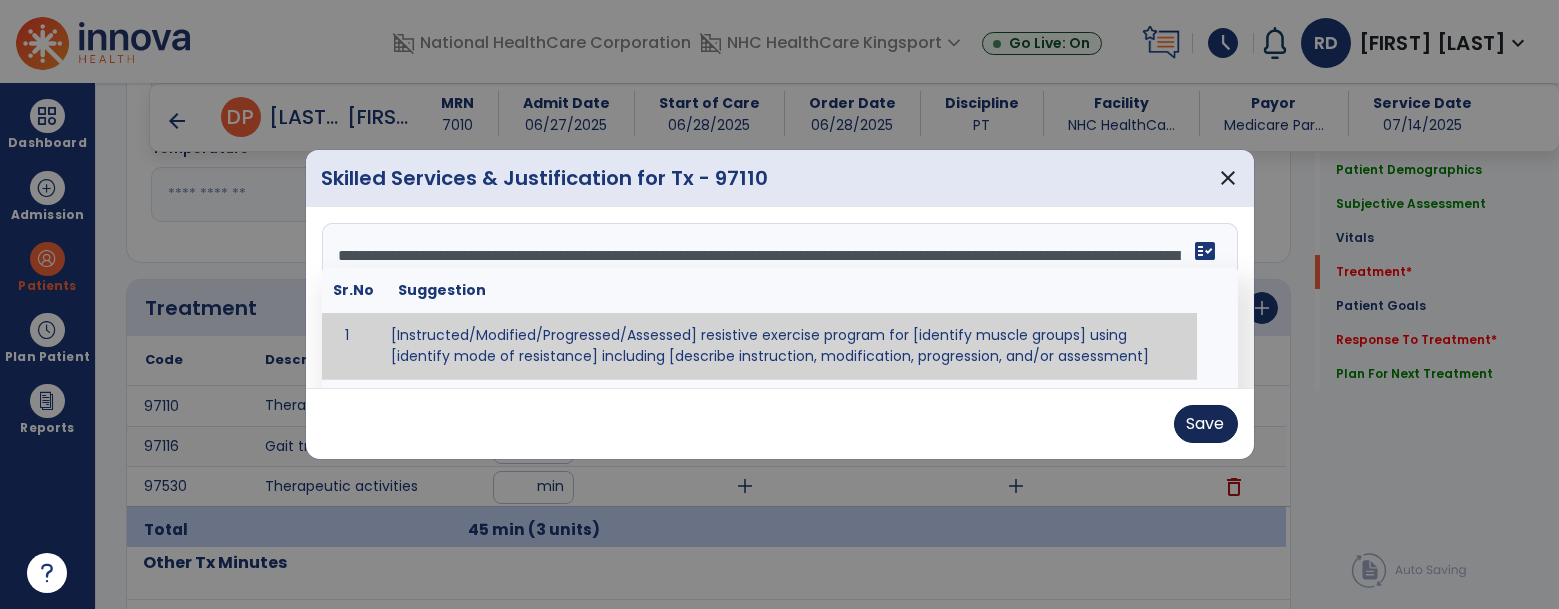 type on "**********" 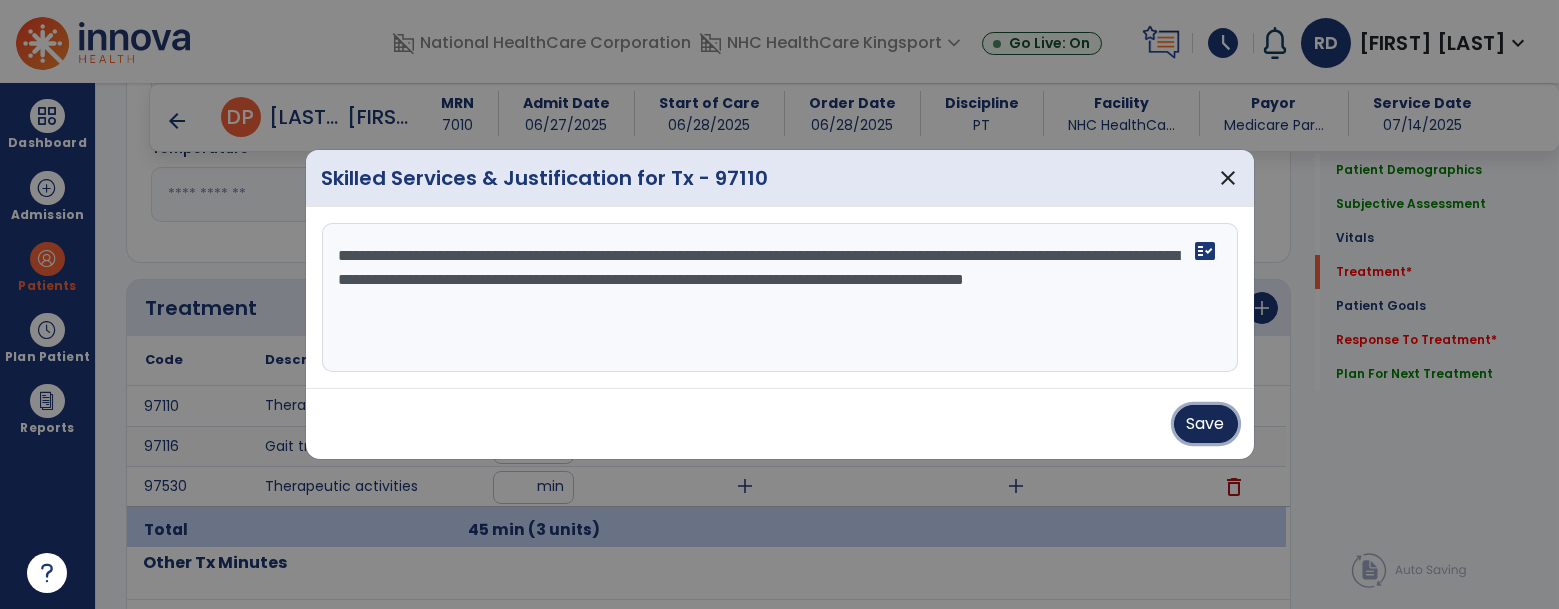 click on "Save" at bounding box center (1206, 424) 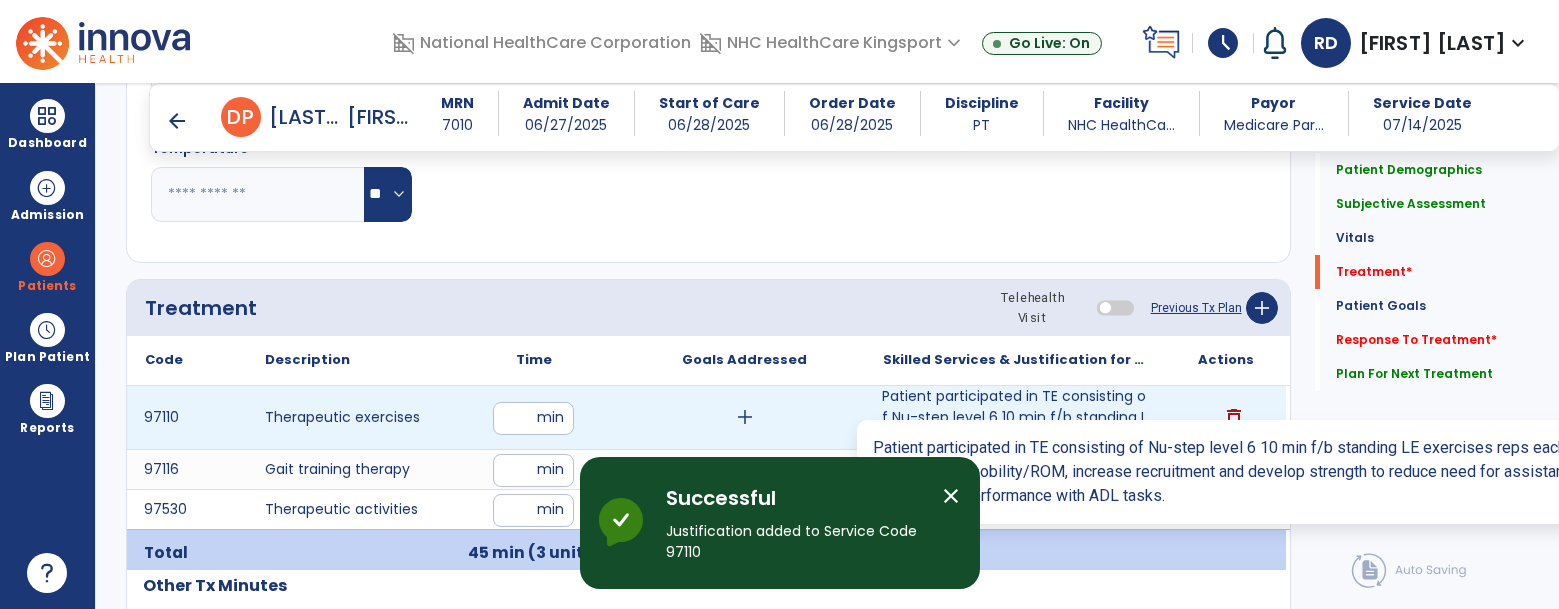 click on "Patient participated in TE consisting of Nu-step level 6 10 min f/b standing LE exercises reps eac..." at bounding box center [1015, 417] 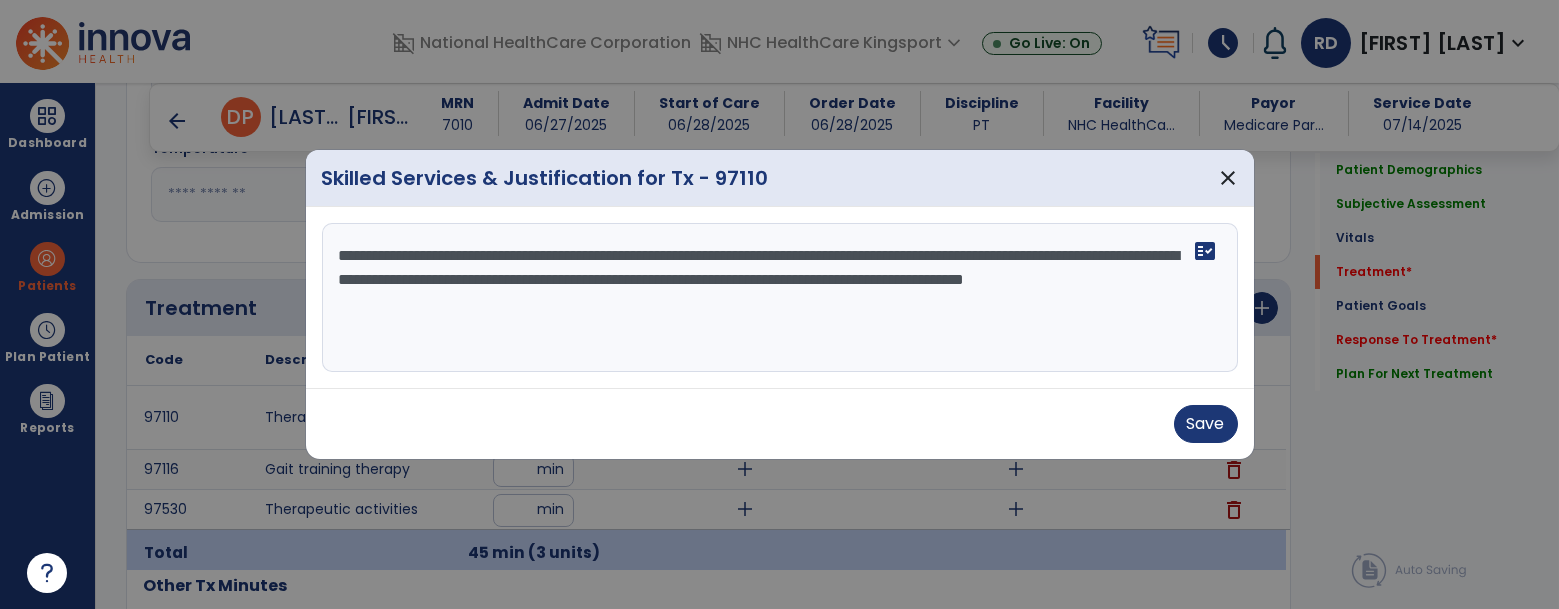 click on "**********" at bounding box center (780, 298) 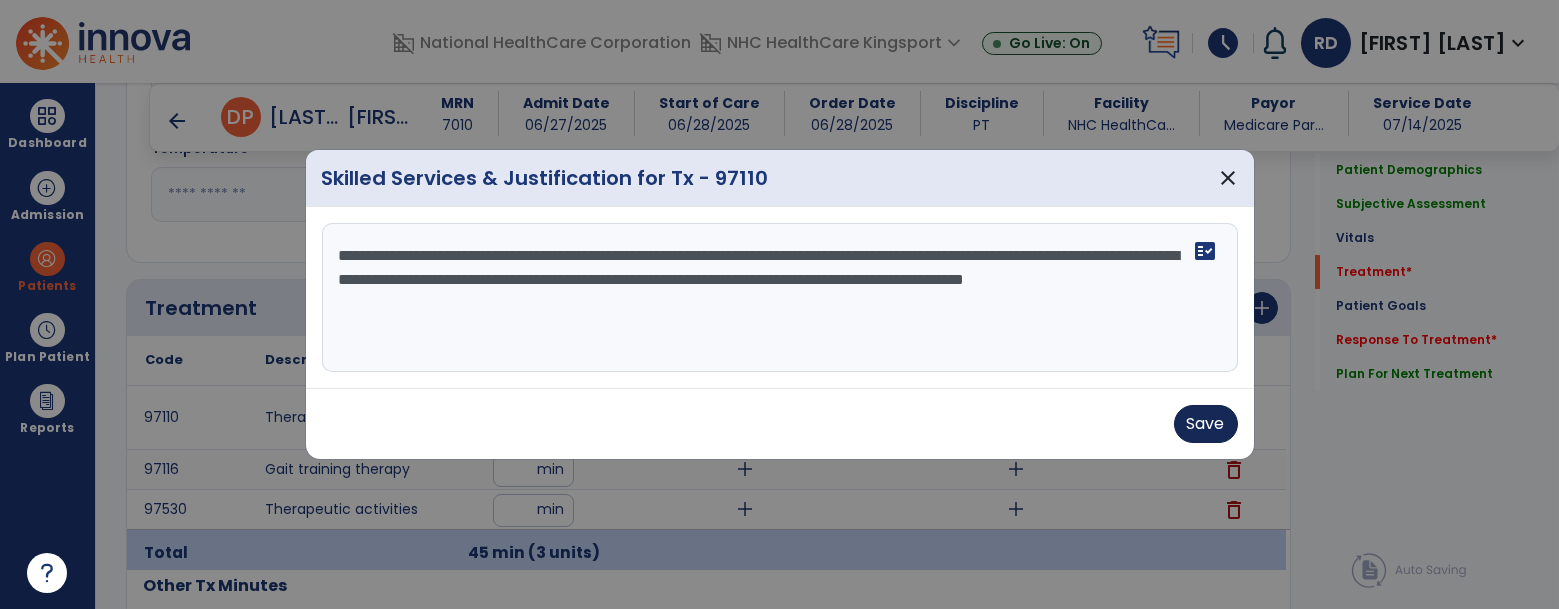 type on "**********" 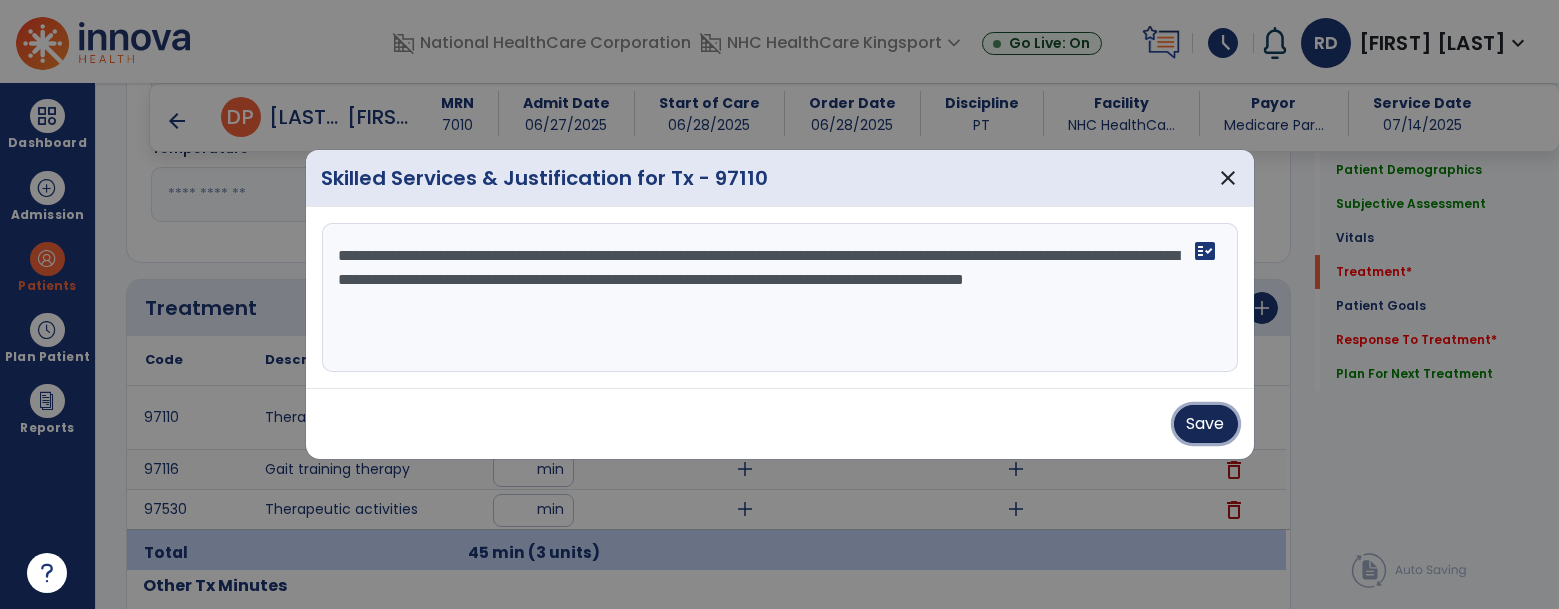 click on "Save" at bounding box center (1206, 424) 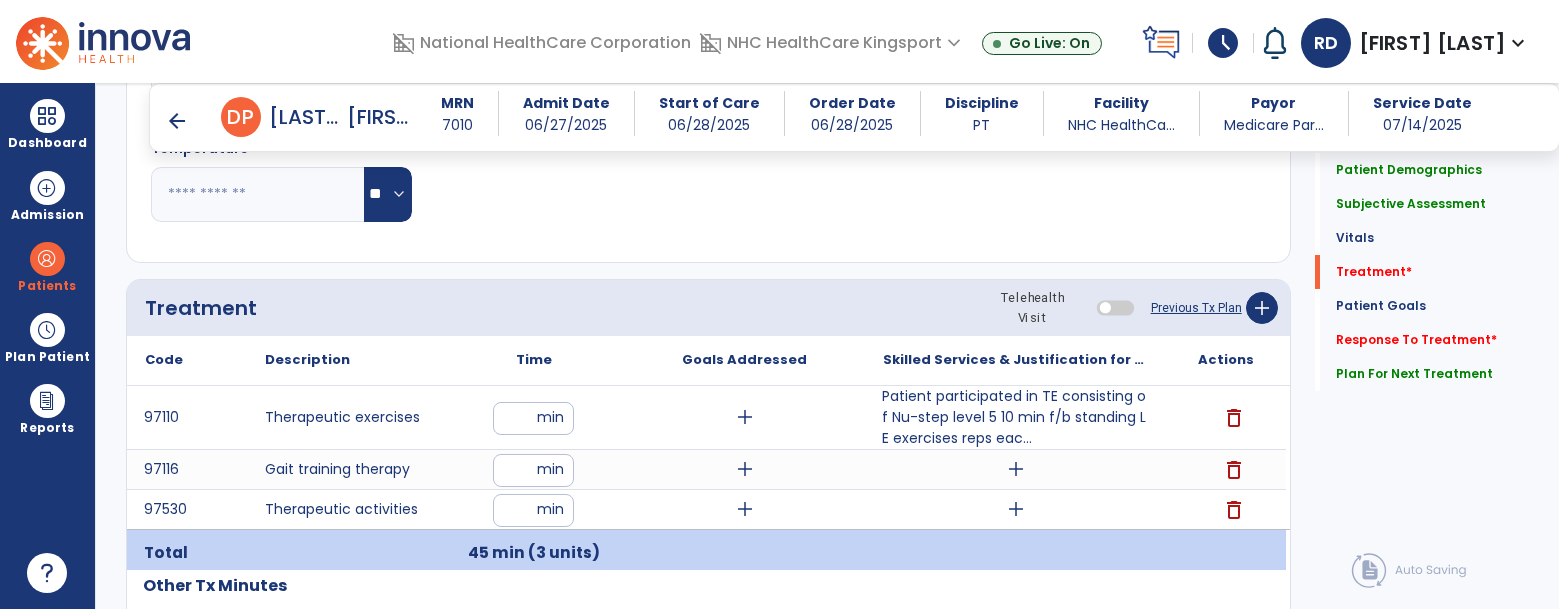 drag, startPoint x: 819, startPoint y: 188, endPoint x: 1368, endPoint y: 525, distance: 644.18164 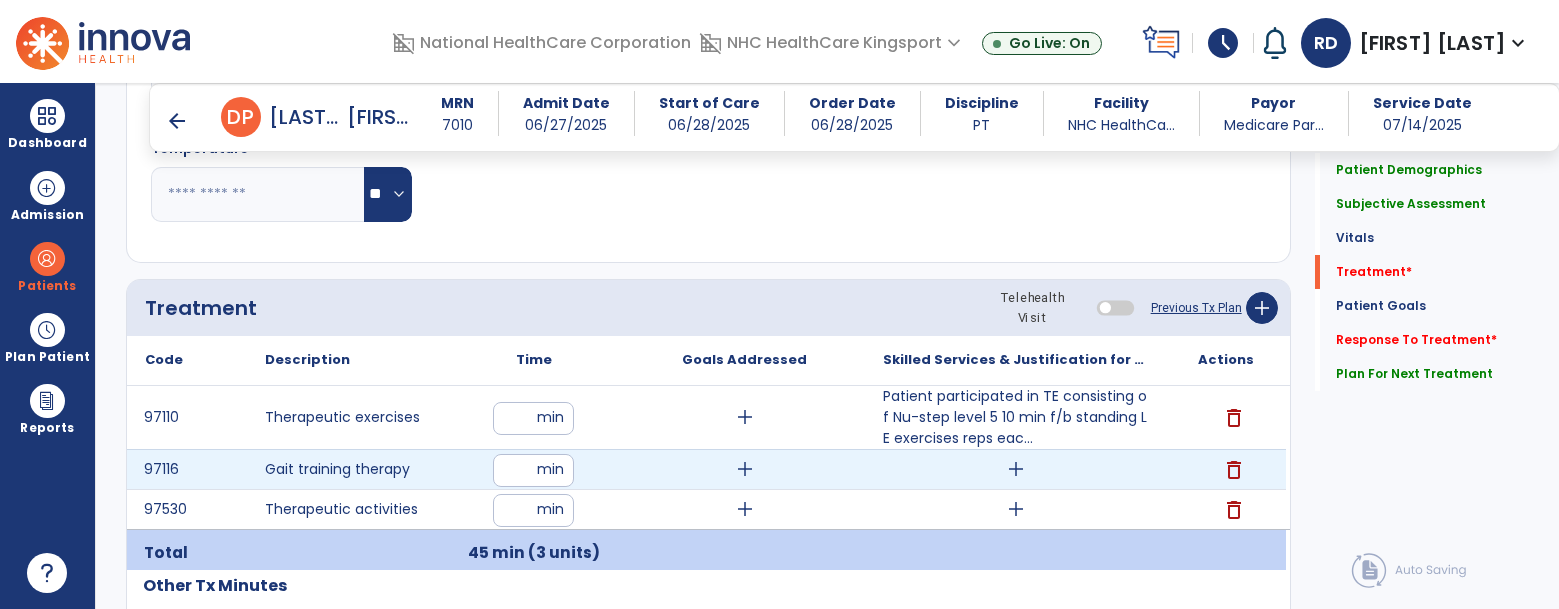 click on "add" at bounding box center (1016, 469) 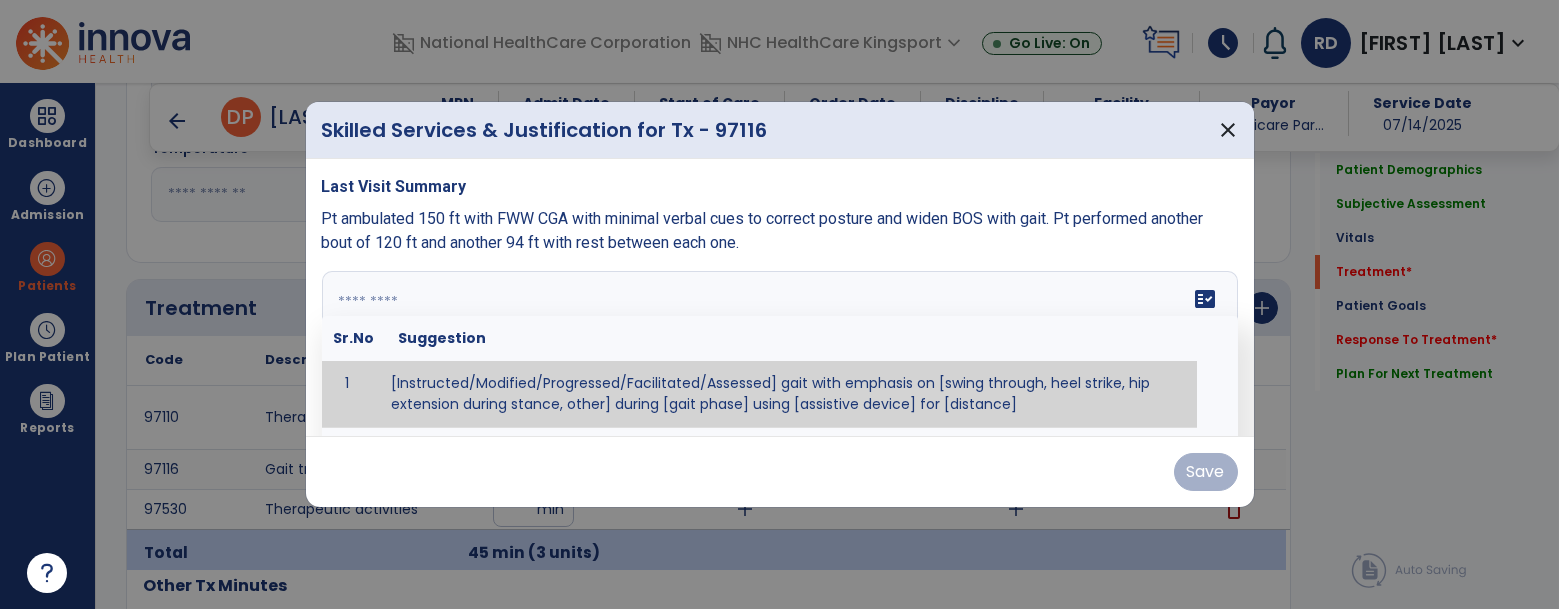 click on "fact_check  Sr.No Suggestion 1 [Instructed/Modified/Progressed/Facilitated/Assessed] gait with emphasis on [swing through, heel strike, hip extension during stance, other] during [gait phase] using [assistive device] for [distance] 2 [Instructed/Modified/Progressed/Facilitated/Assessed] use of [assistive device] and [NWB, PWB, step-to gait pattern, step through gait pattern] 3 [Instructed/Modified/Progressed/Facilitated/Assessed] patient's ability to [ascend/descend # of steps, perform directional changes, walk on even/uneven surfaces, pick-up objects off floor, velocity changes, other] using [assistive device]. 4 [Instructed/Modified/Progressed/Facilitated/Assessed] pre-gait activities including [identify exercise] in order to prepare for gait training. 5" at bounding box center [780, 346] 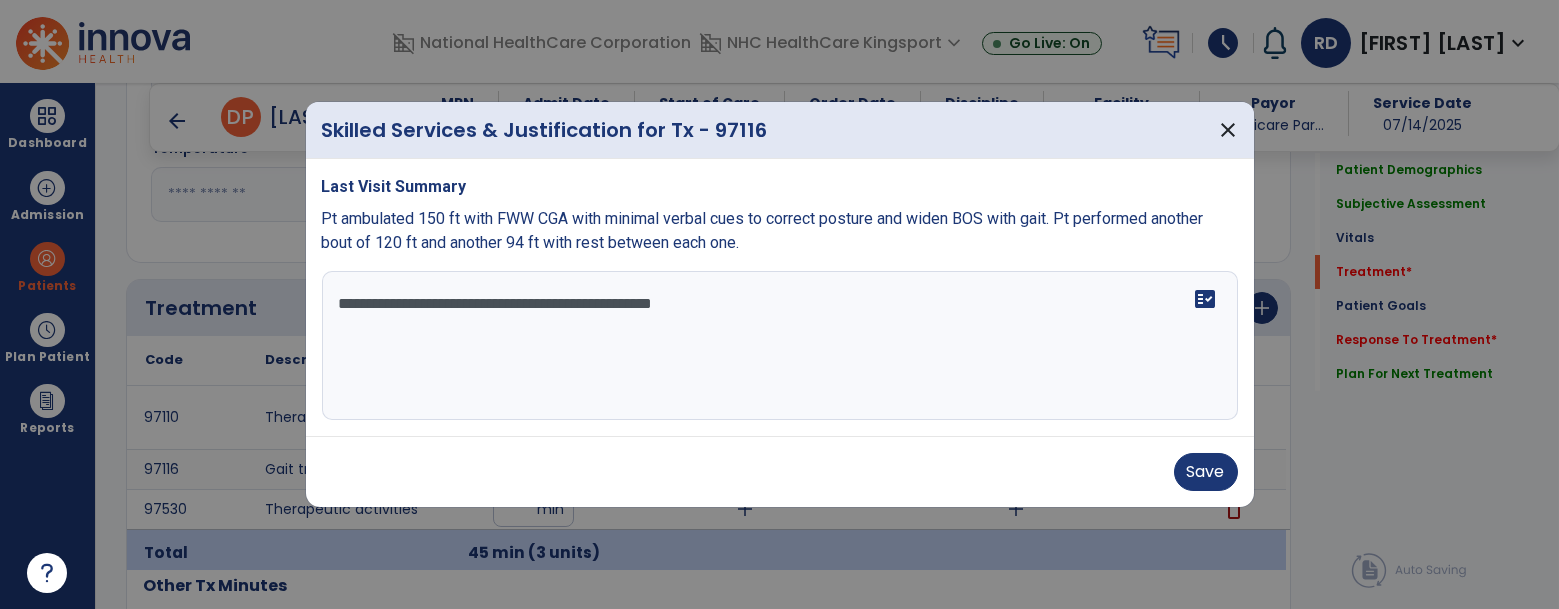 click on "**********" at bounding box center (780, 346) 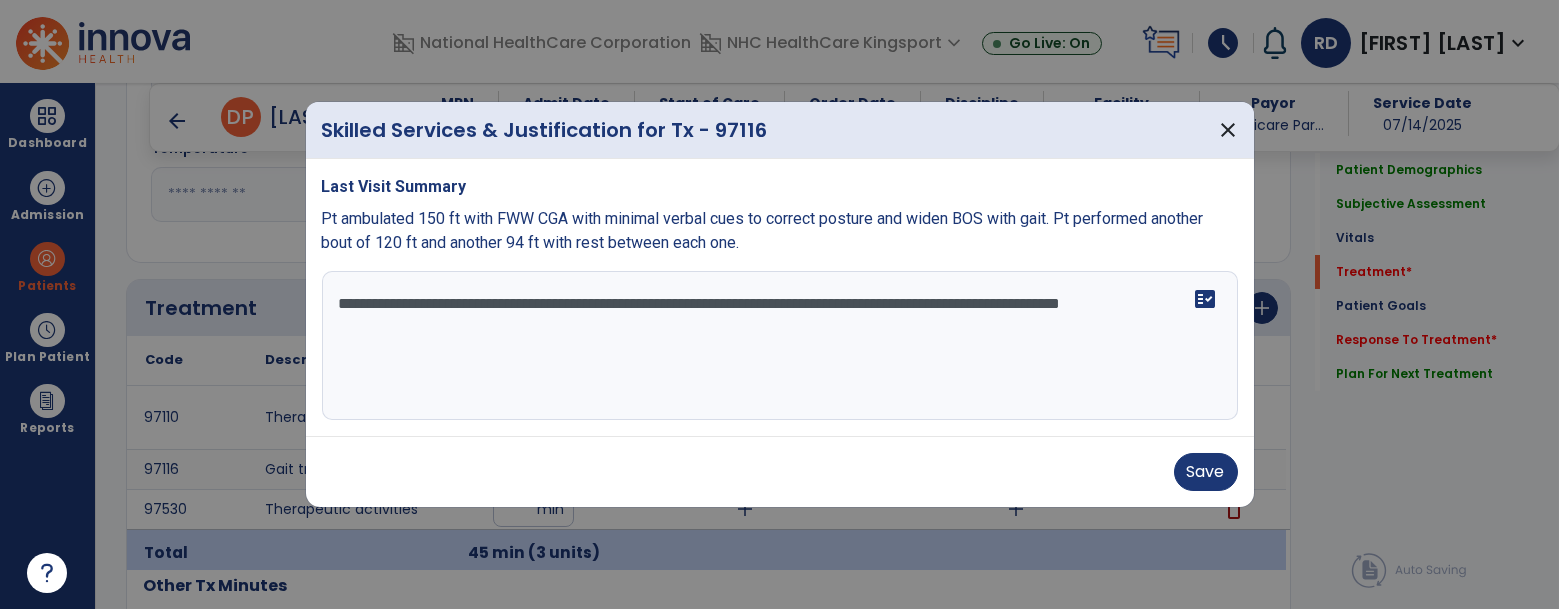 click on "**********" at bounding box center (780, 346) 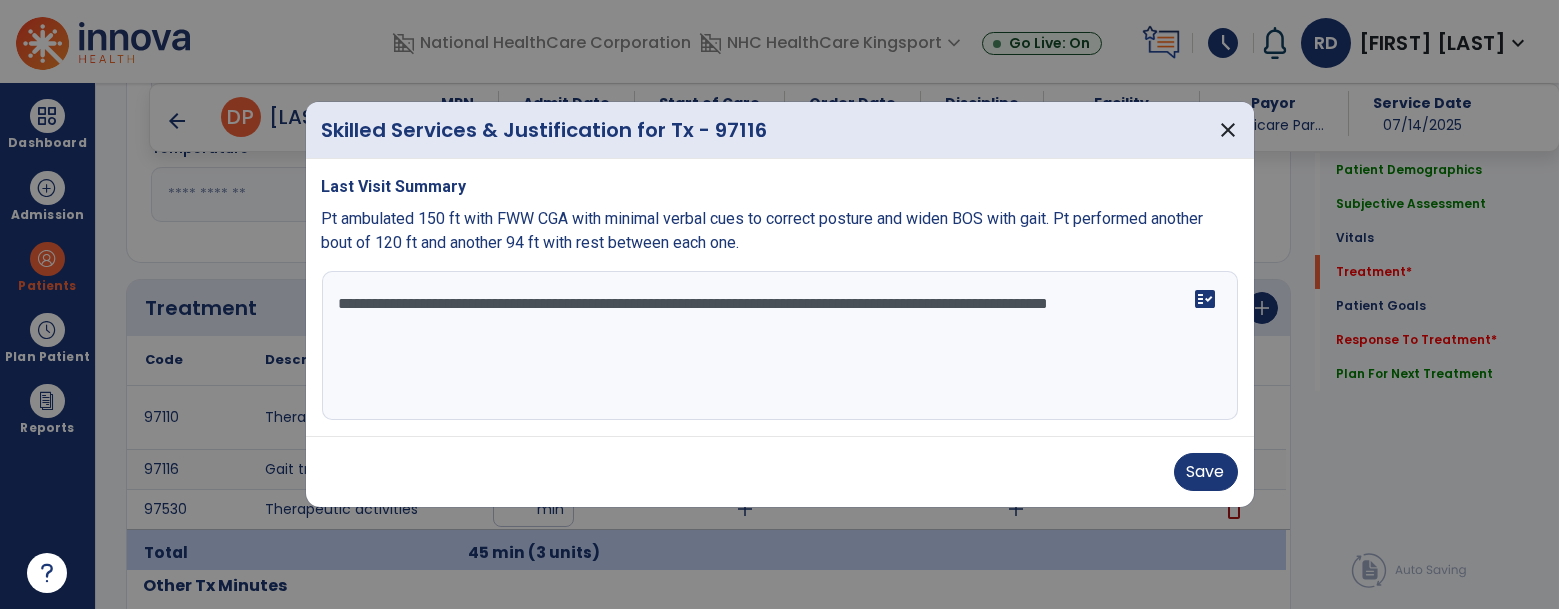 click on "**********" at bounding box center [780, 346] 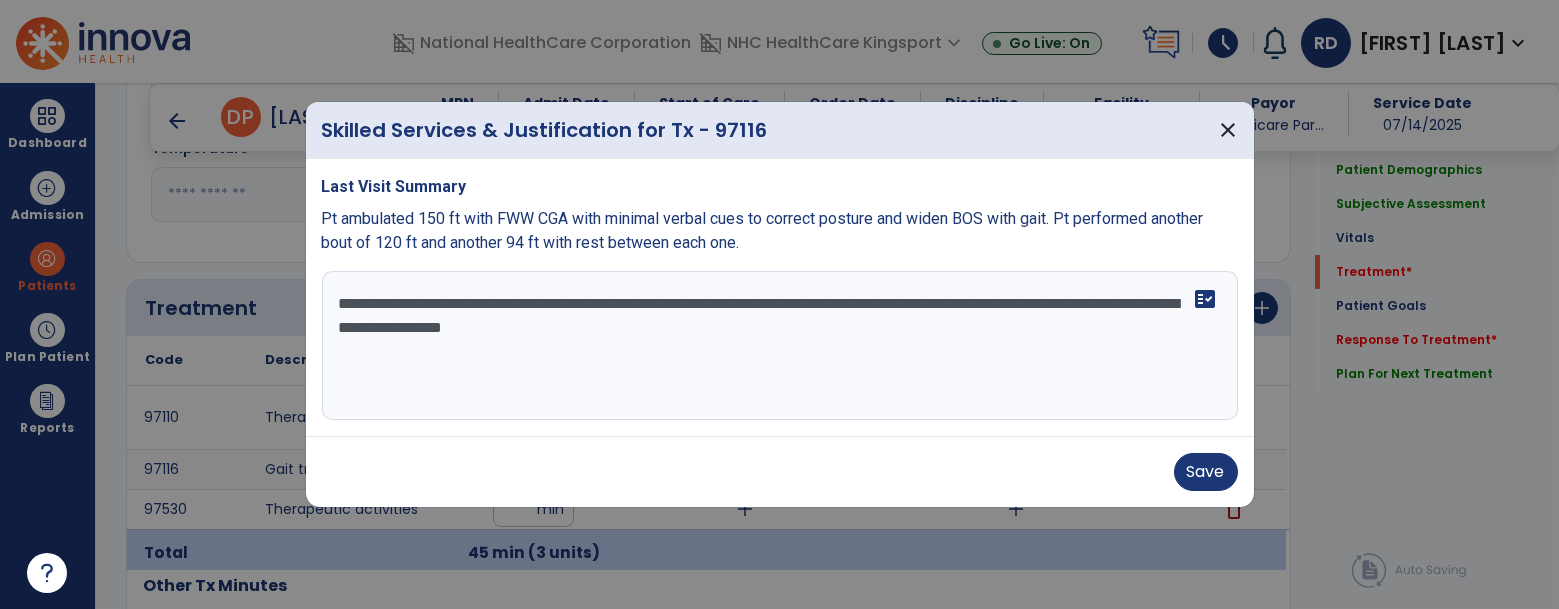 click on "**********" at bounding box center (780, 346) 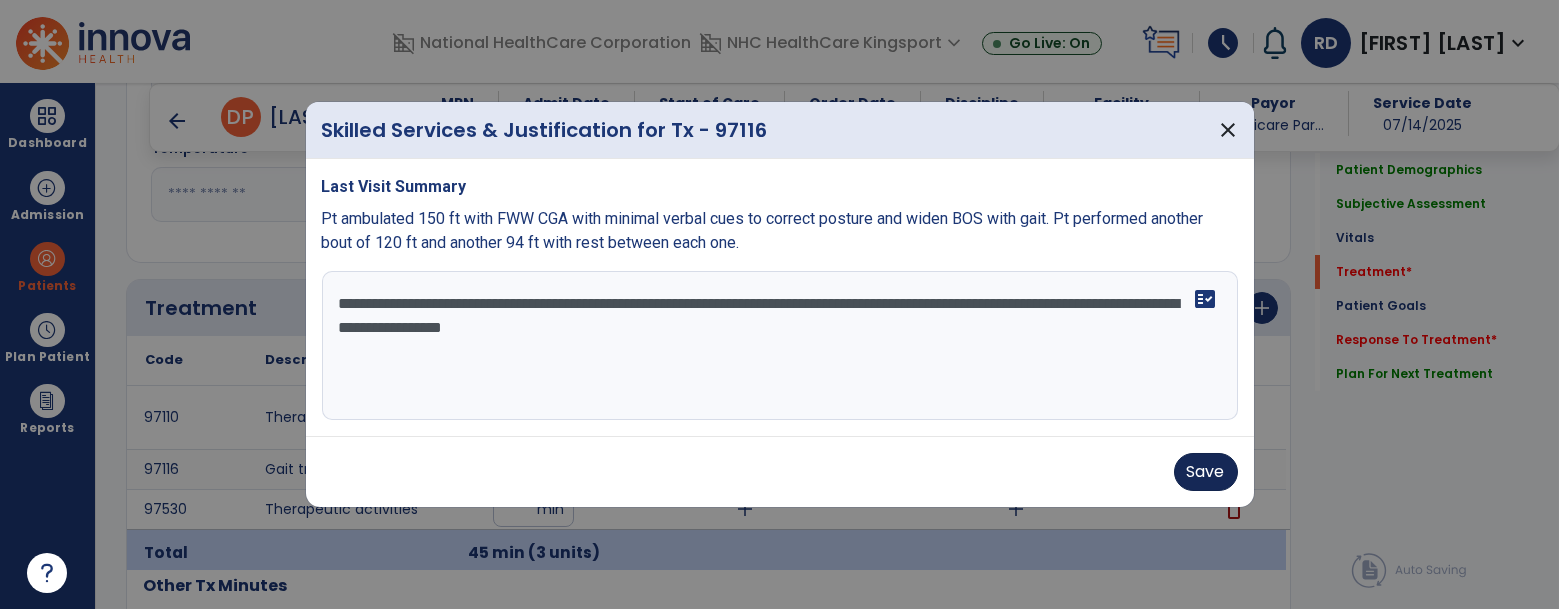 type on "**********" 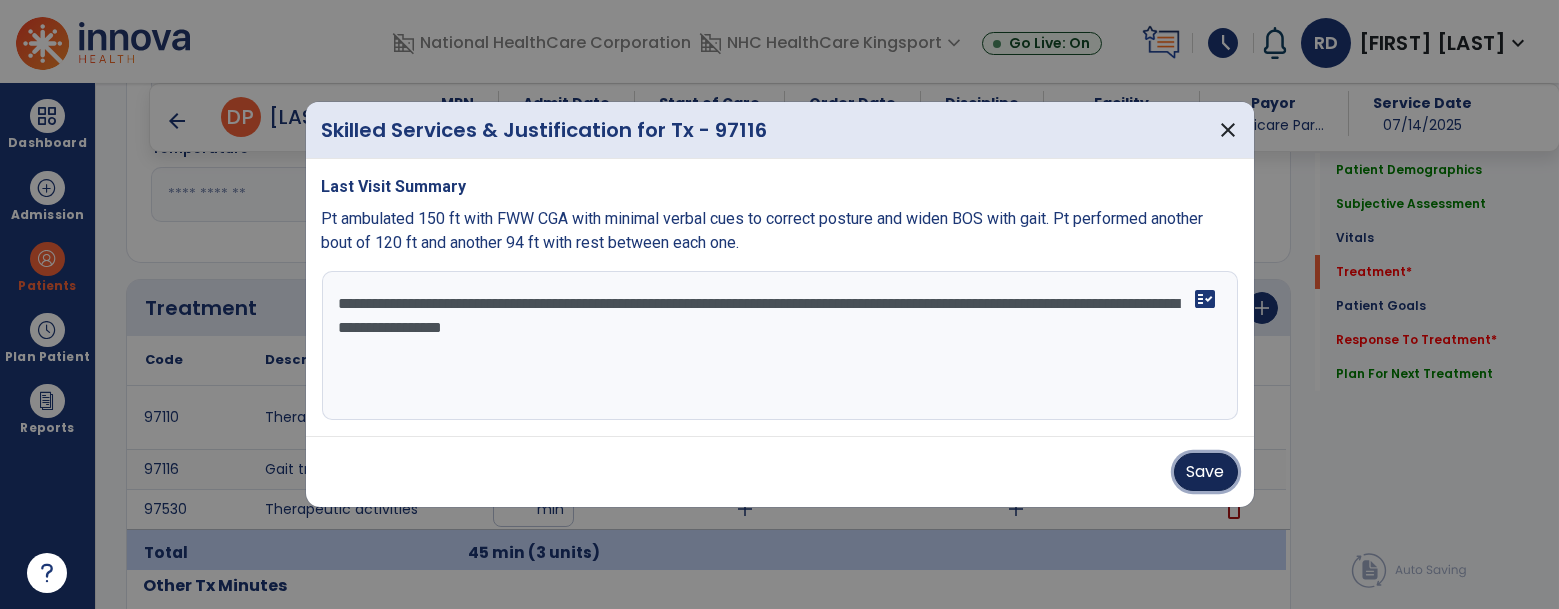 click on "Save" at bounding box center [1206, 472] 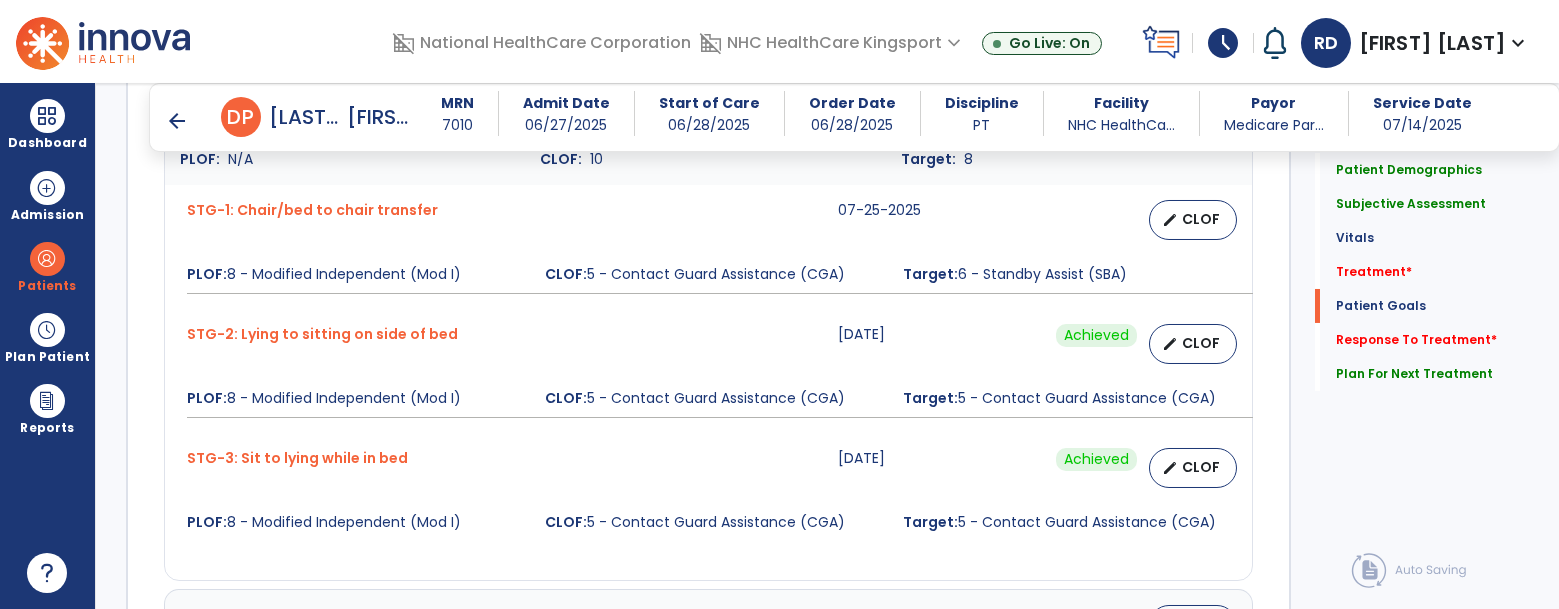 scroll, scrollTop: 2221, scrollLeft: 0, axis: vertical 